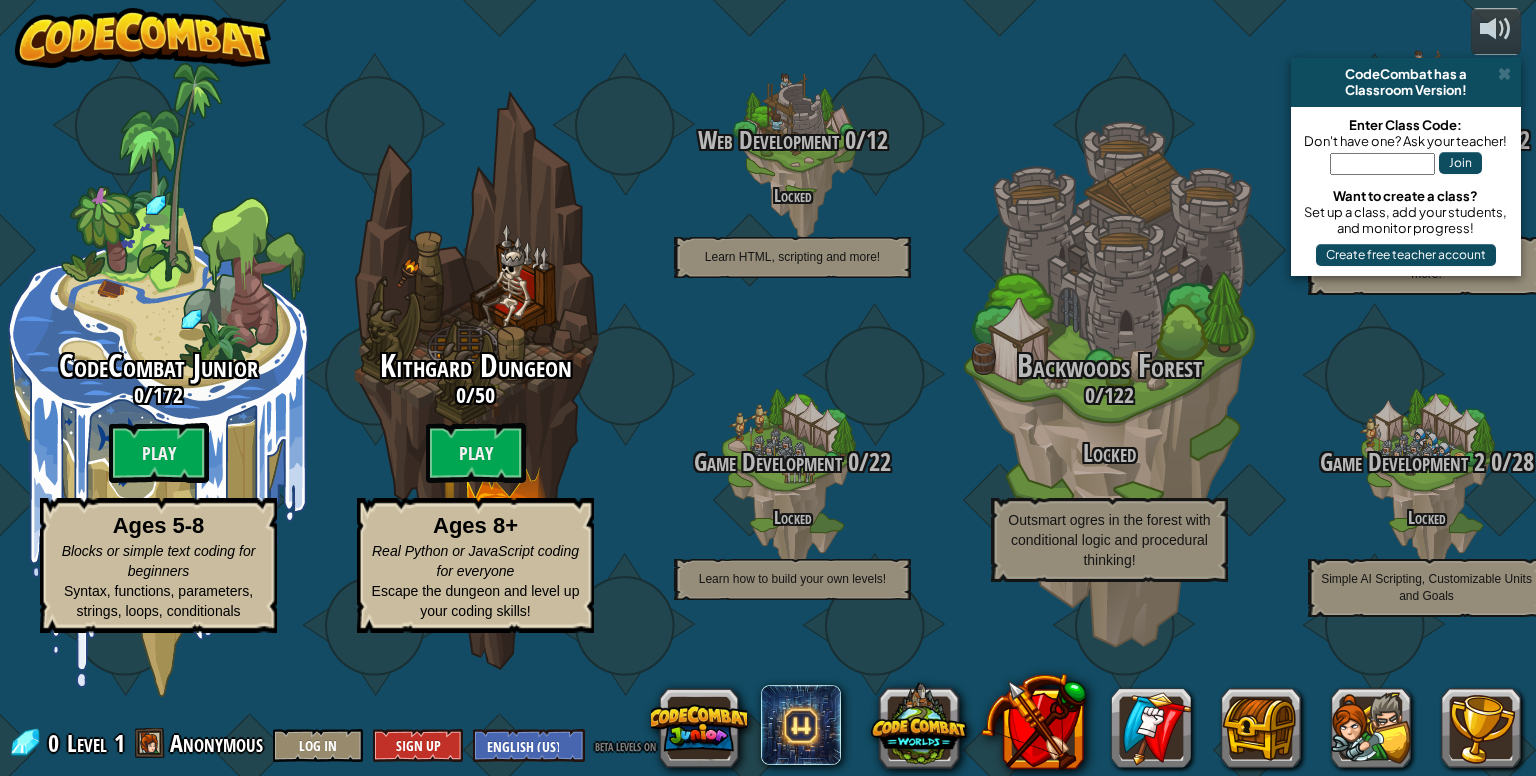 scroll, scrollTop: 0, scrollLeft: 0, axis: both 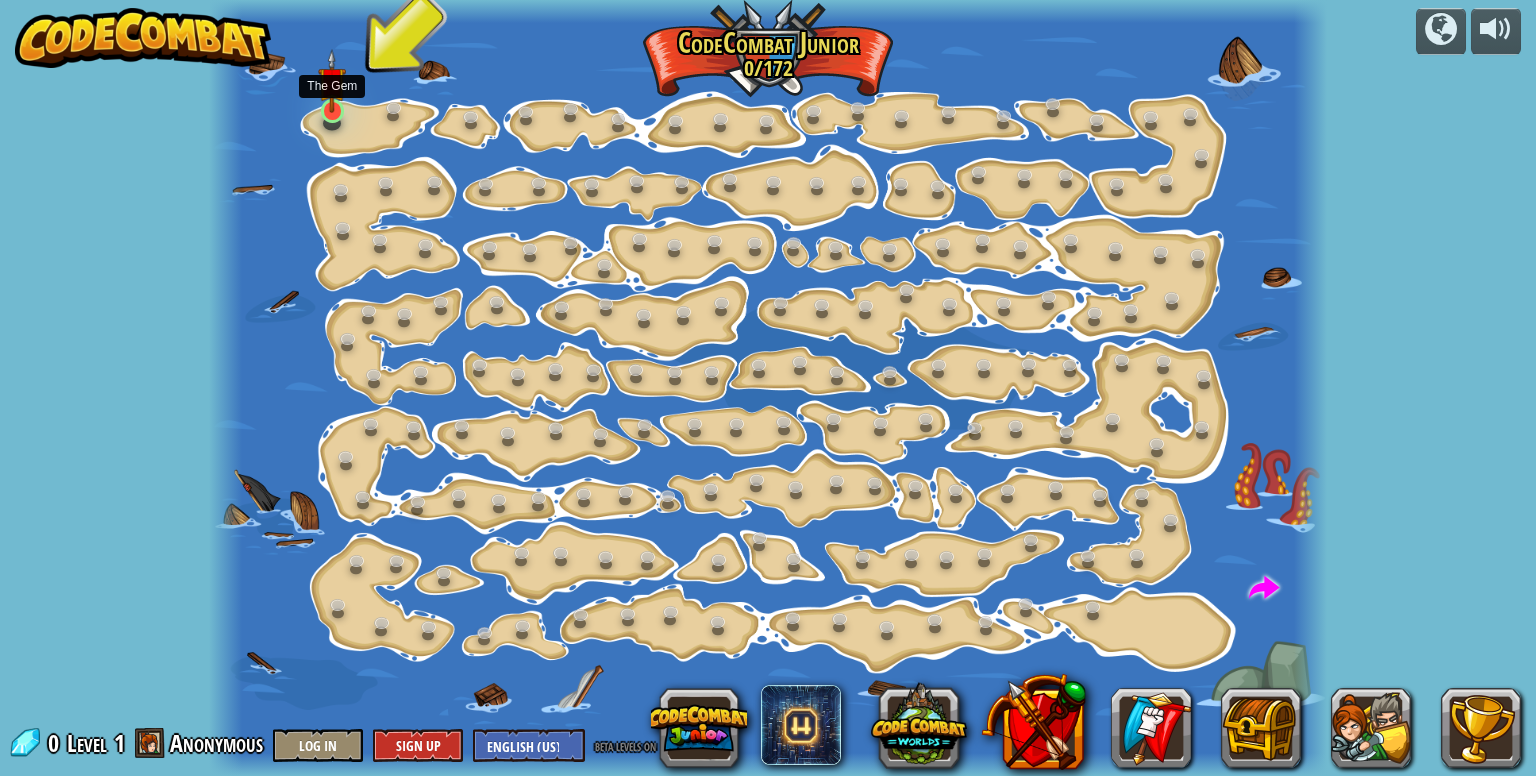 click at bounding box center [332, 81] 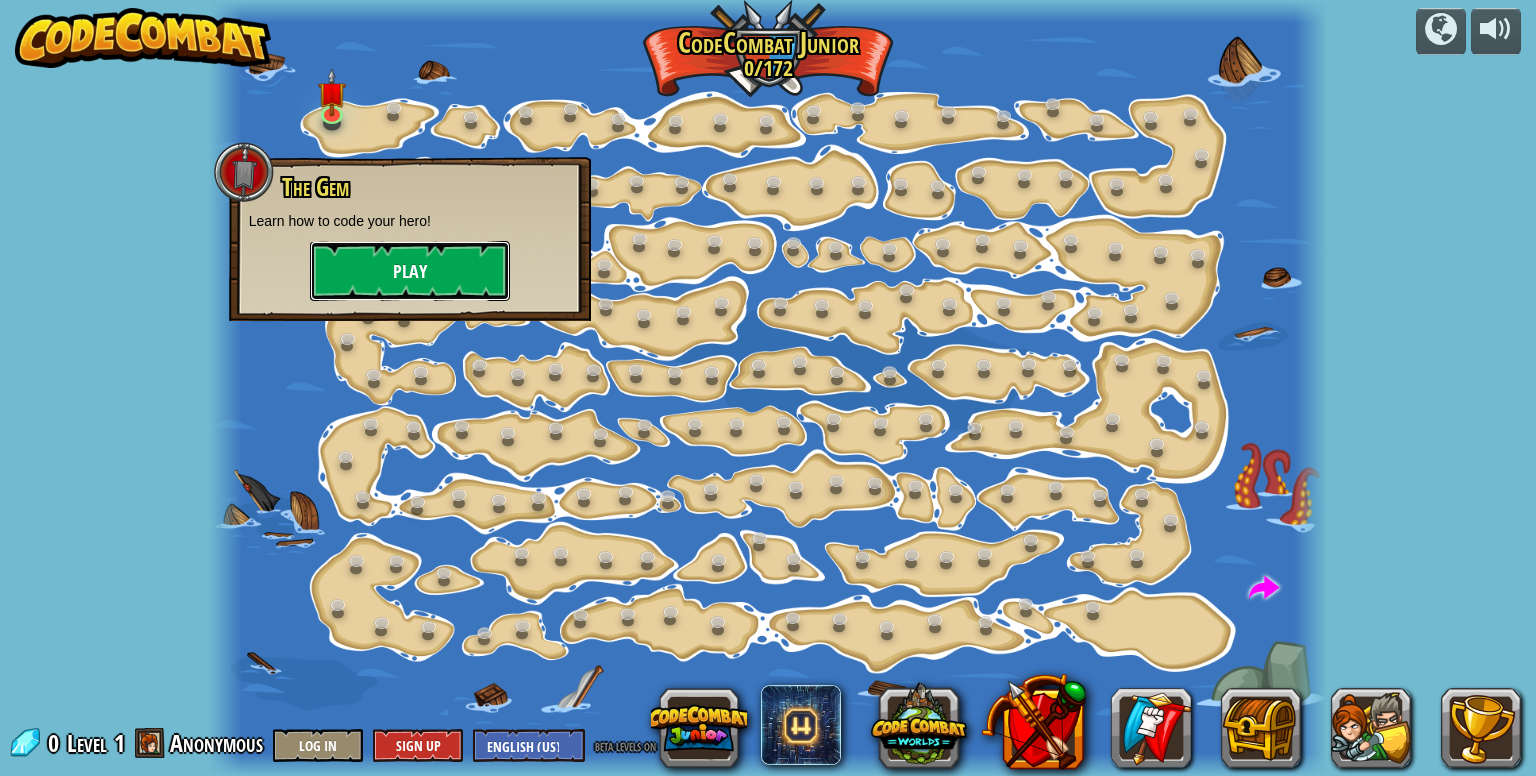 click on "Play" at bounding box center (410, 271) 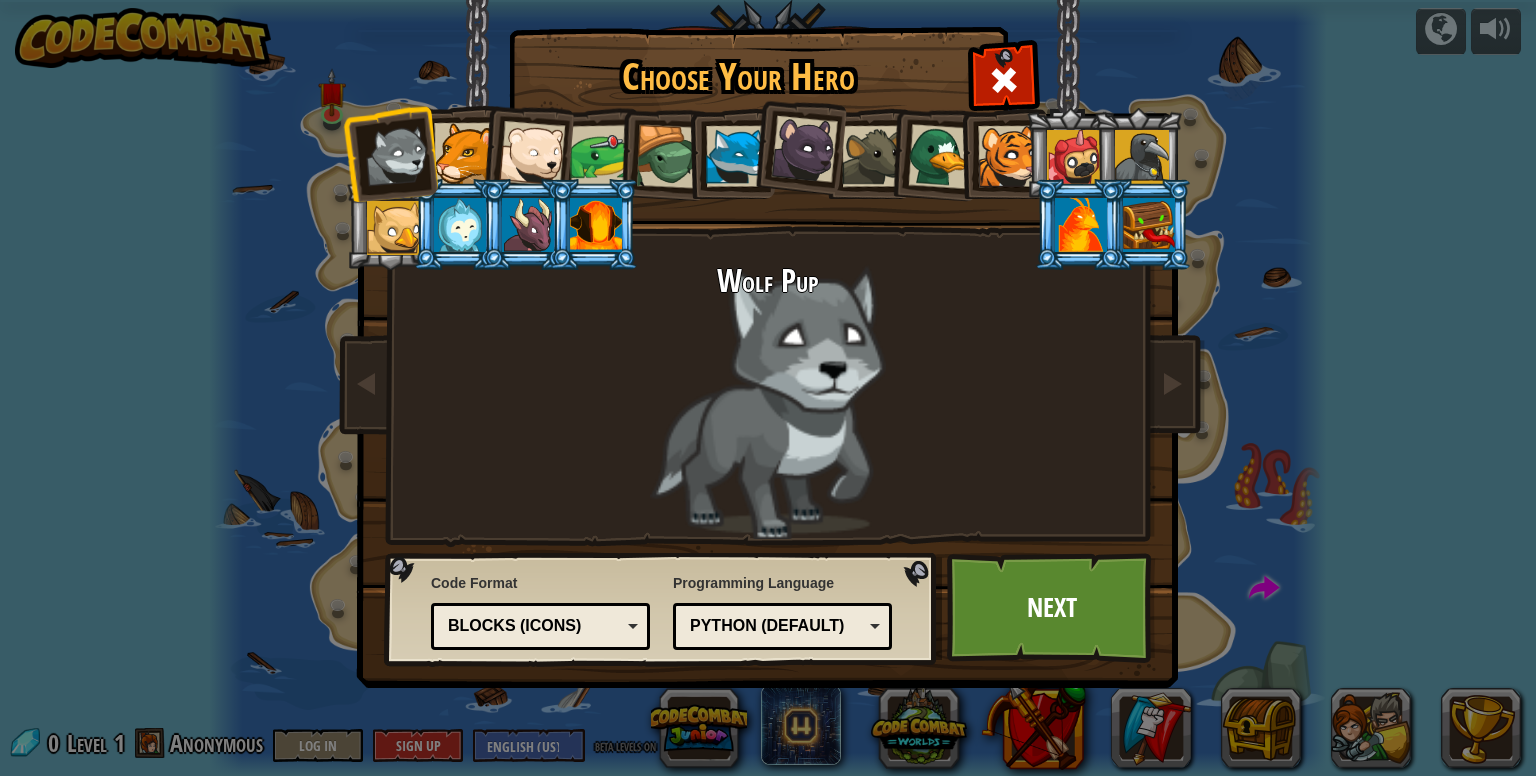 click at bounding box center [464, 153] 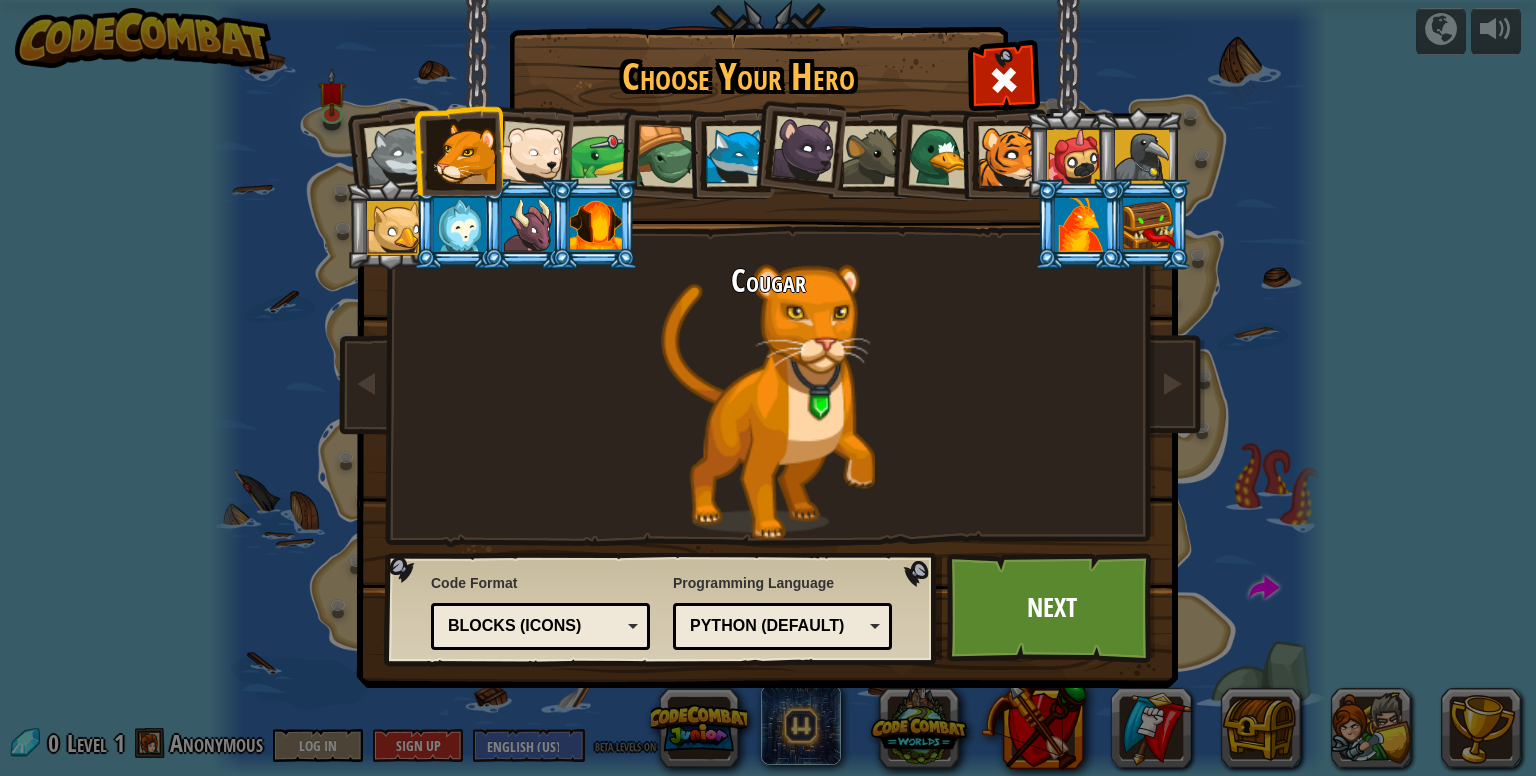 click at bounding box center [532, 154] 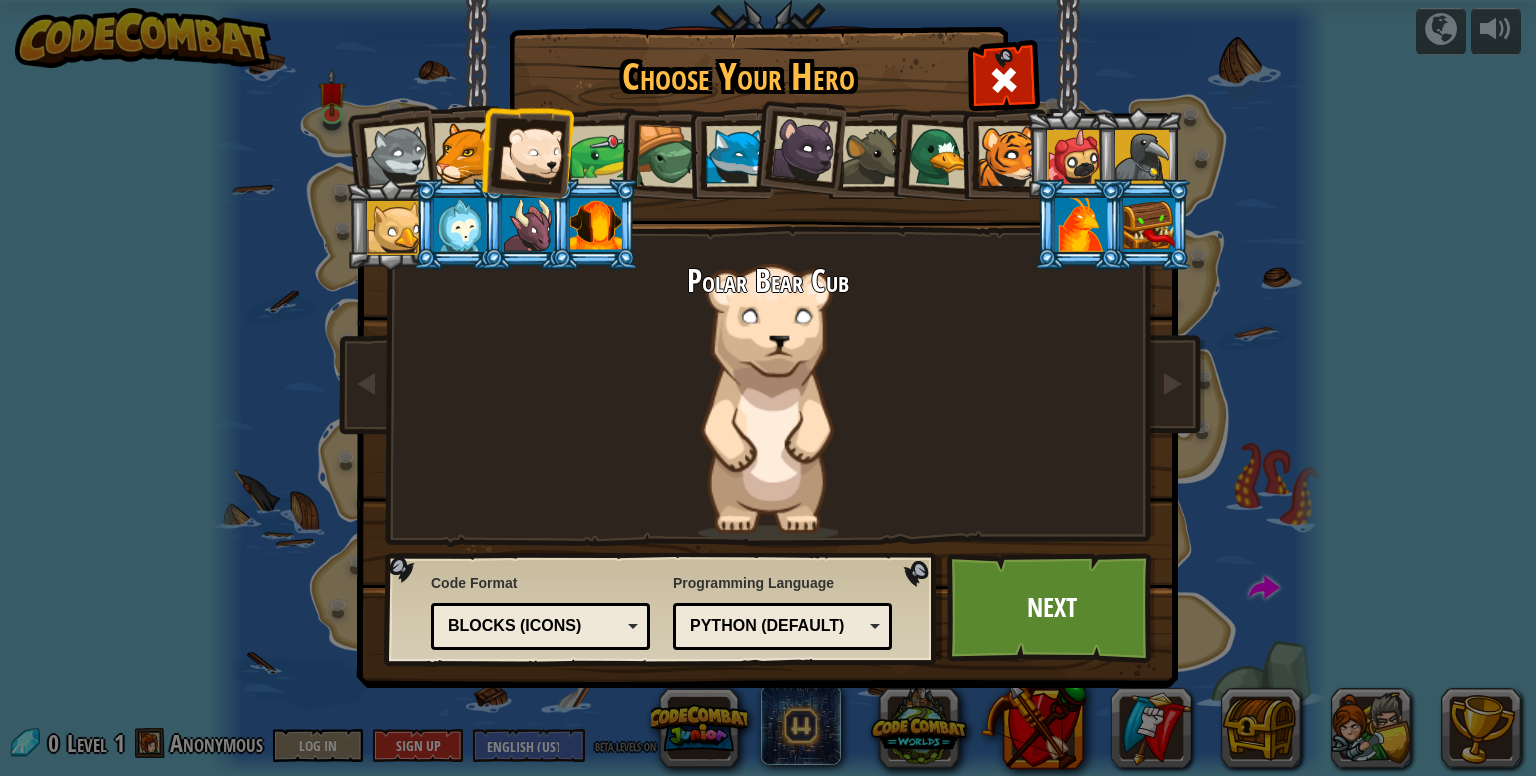click at bounding box center (394, 228) 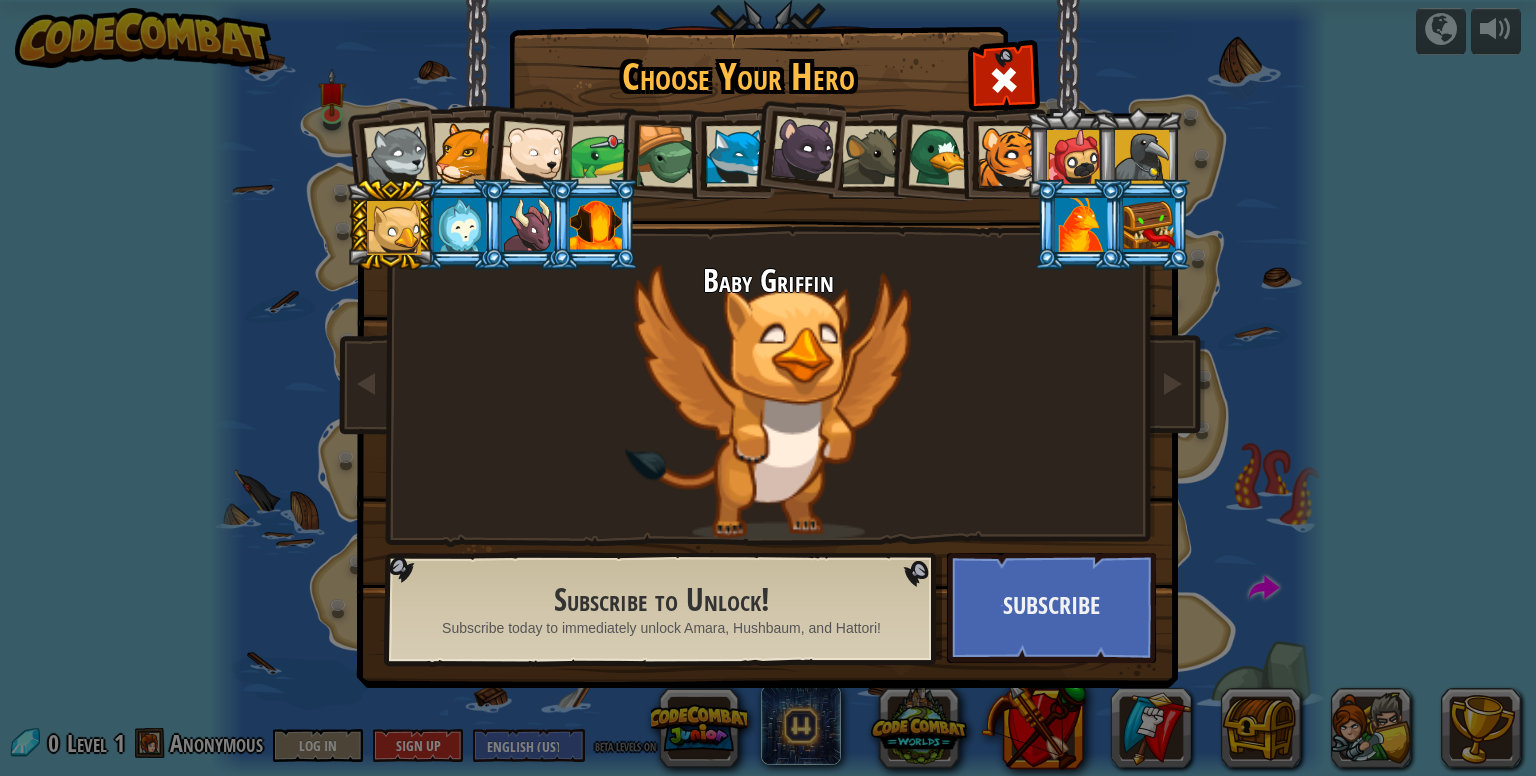 click at bounding box center [460, 225] 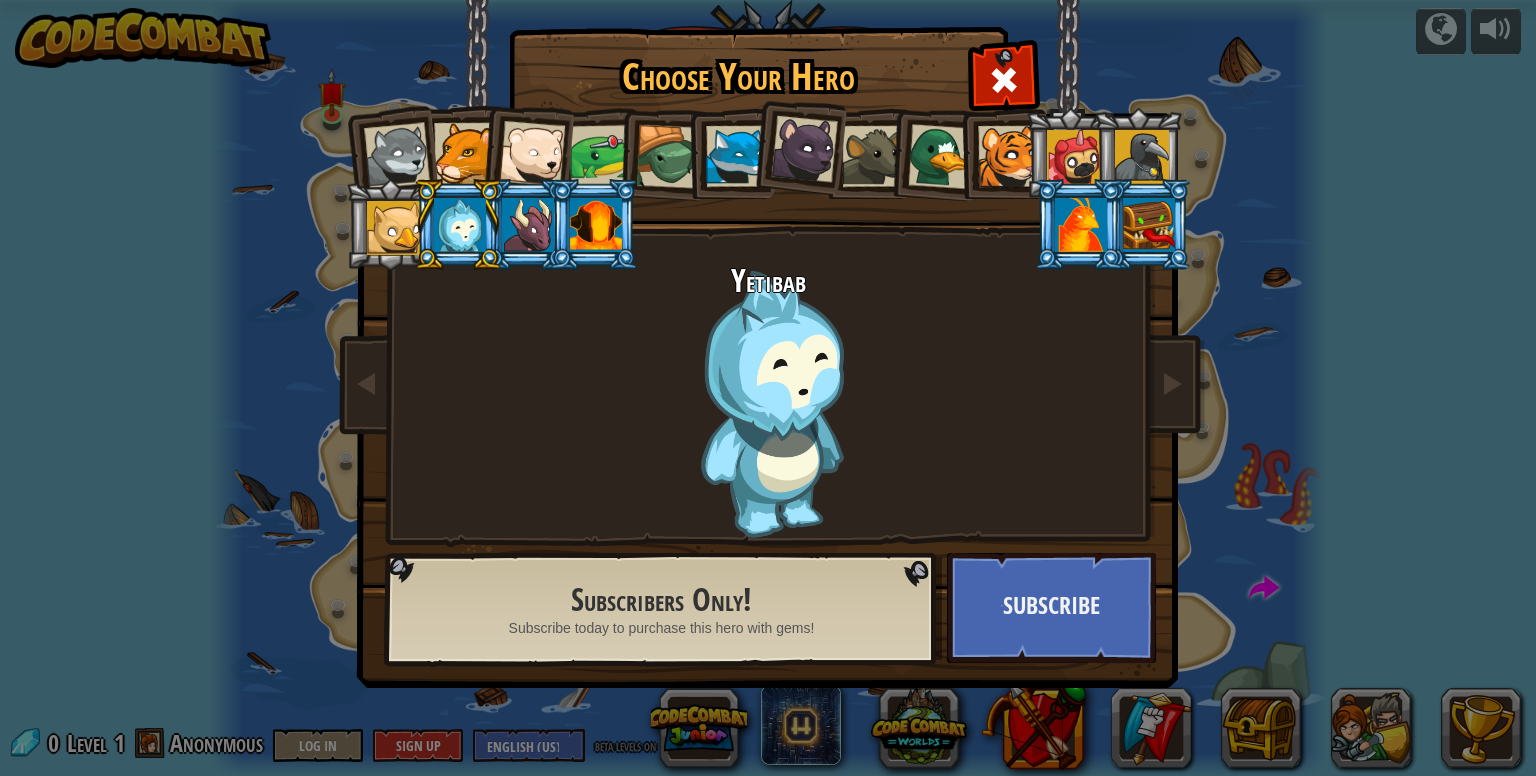 click at bounding box center [528, 225] 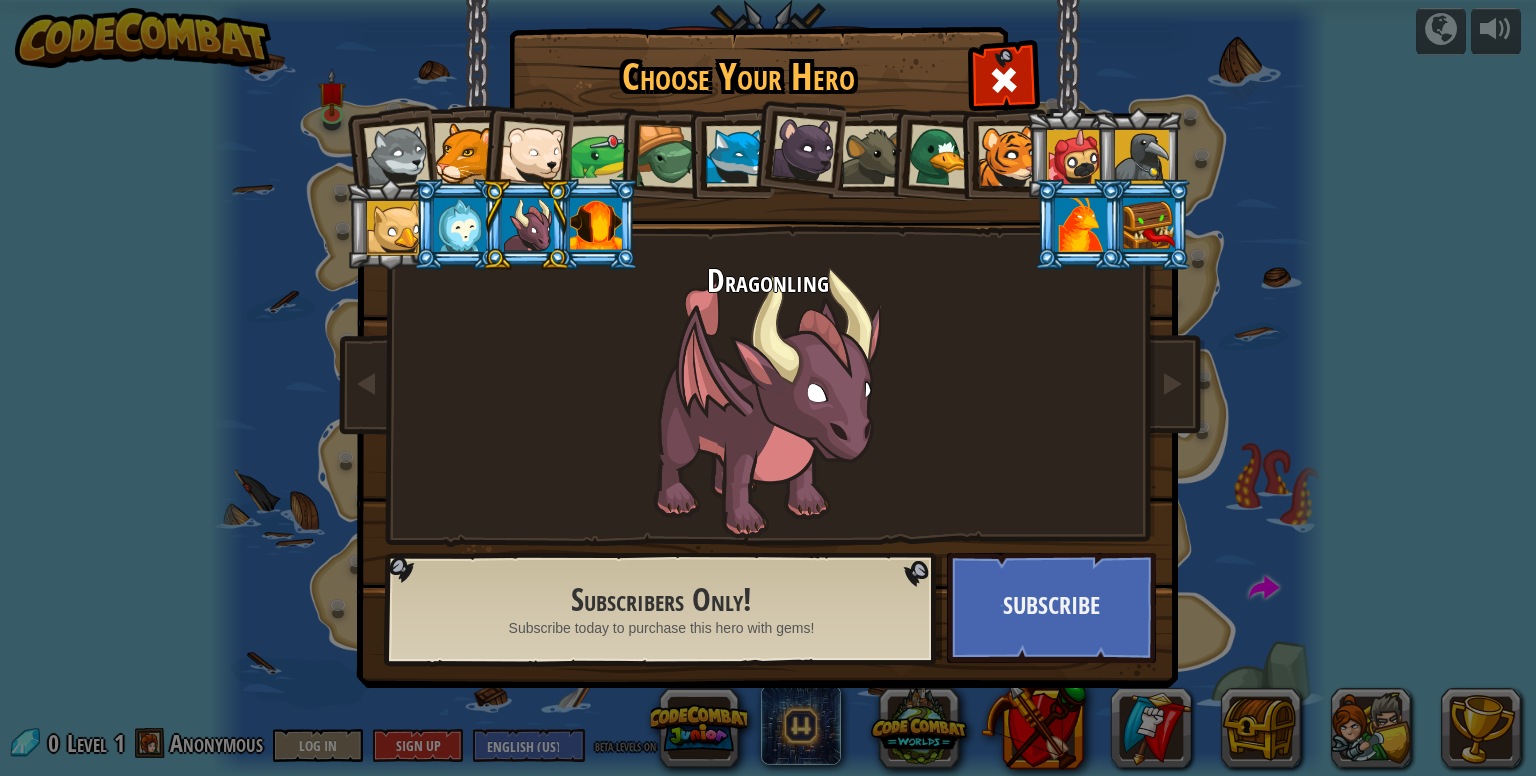 click at bounding box center [596, 225] 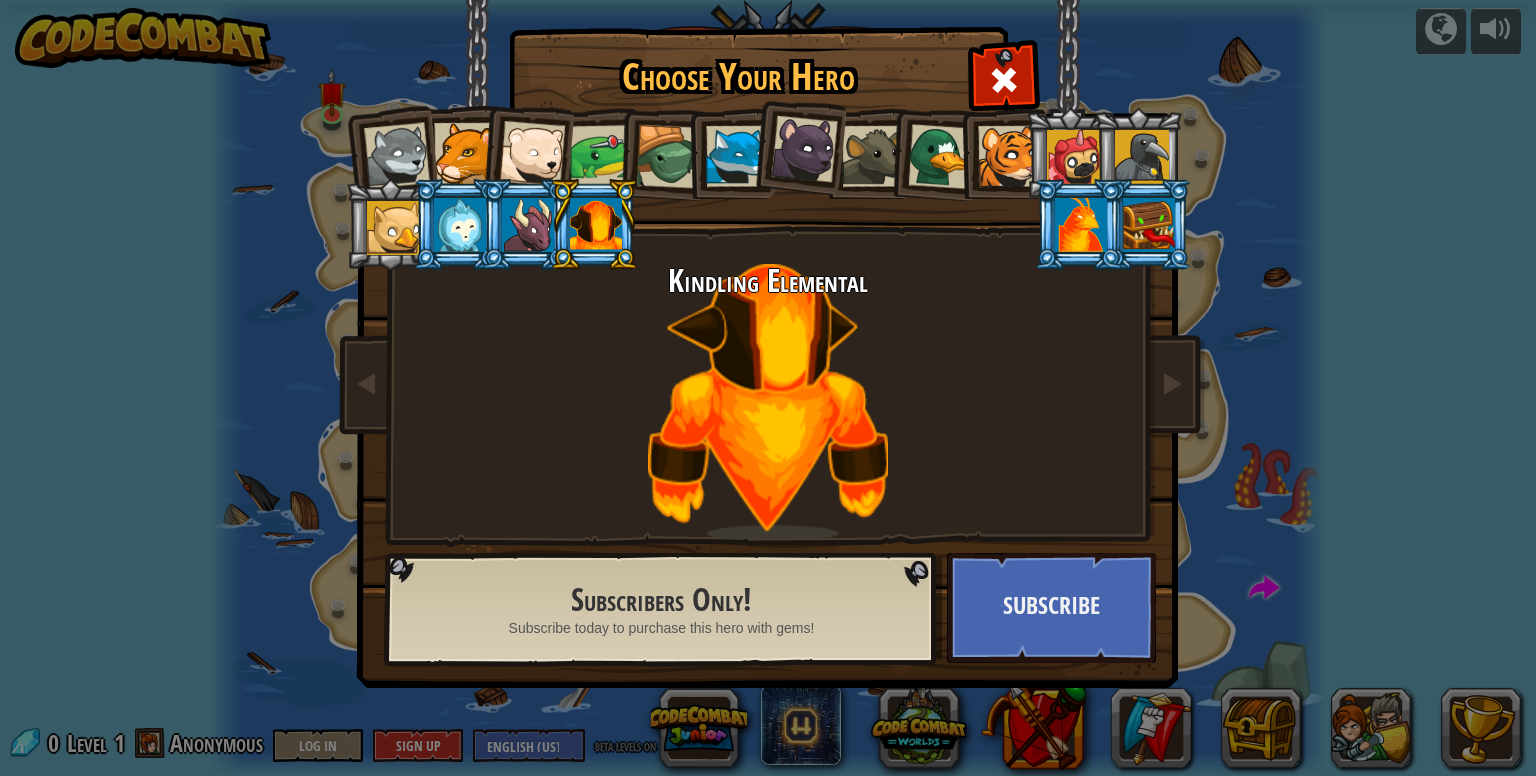 click at bounding box center (601, 156) 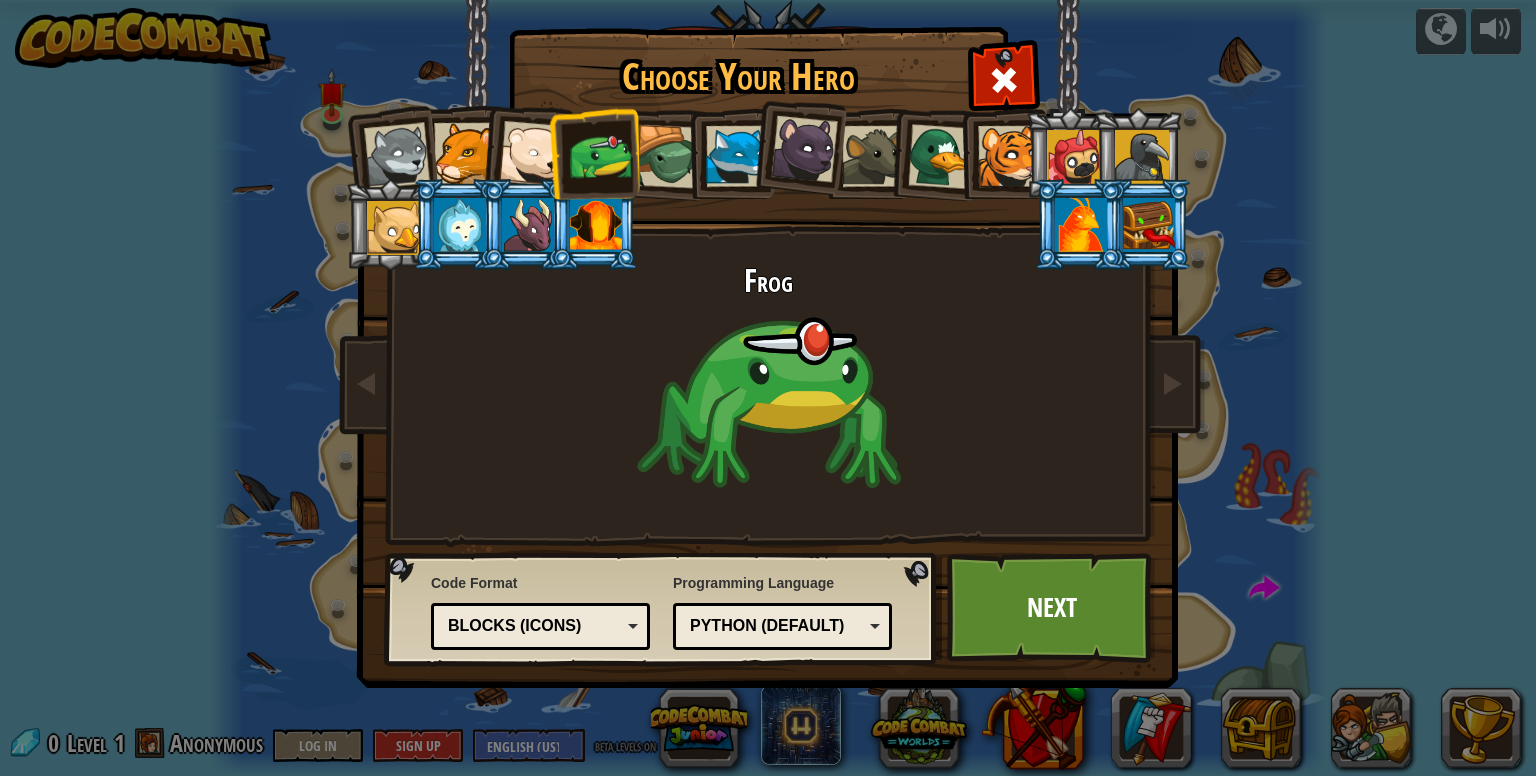click at bounding box center [668, 157] 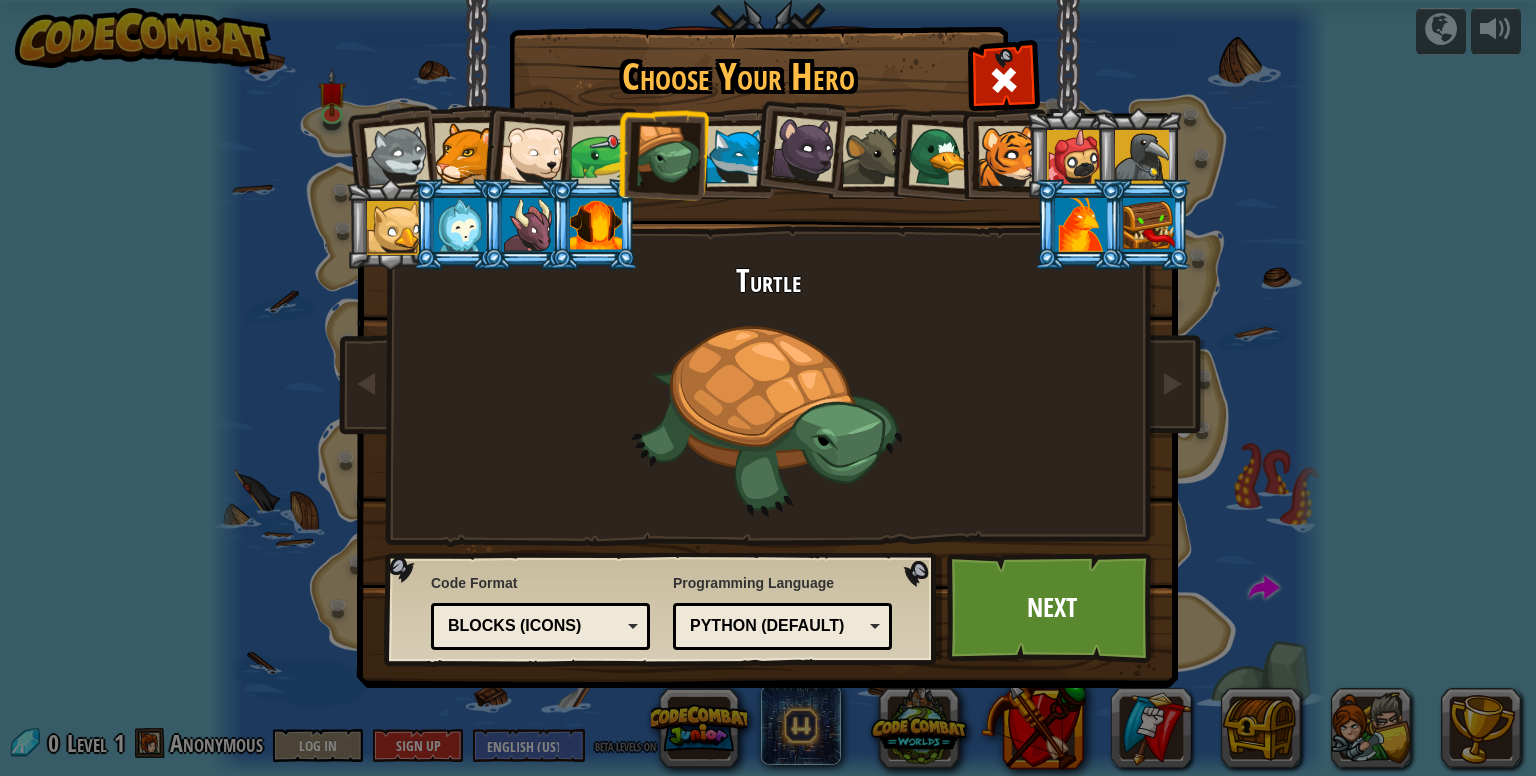 click at bounding box center (736, 156) 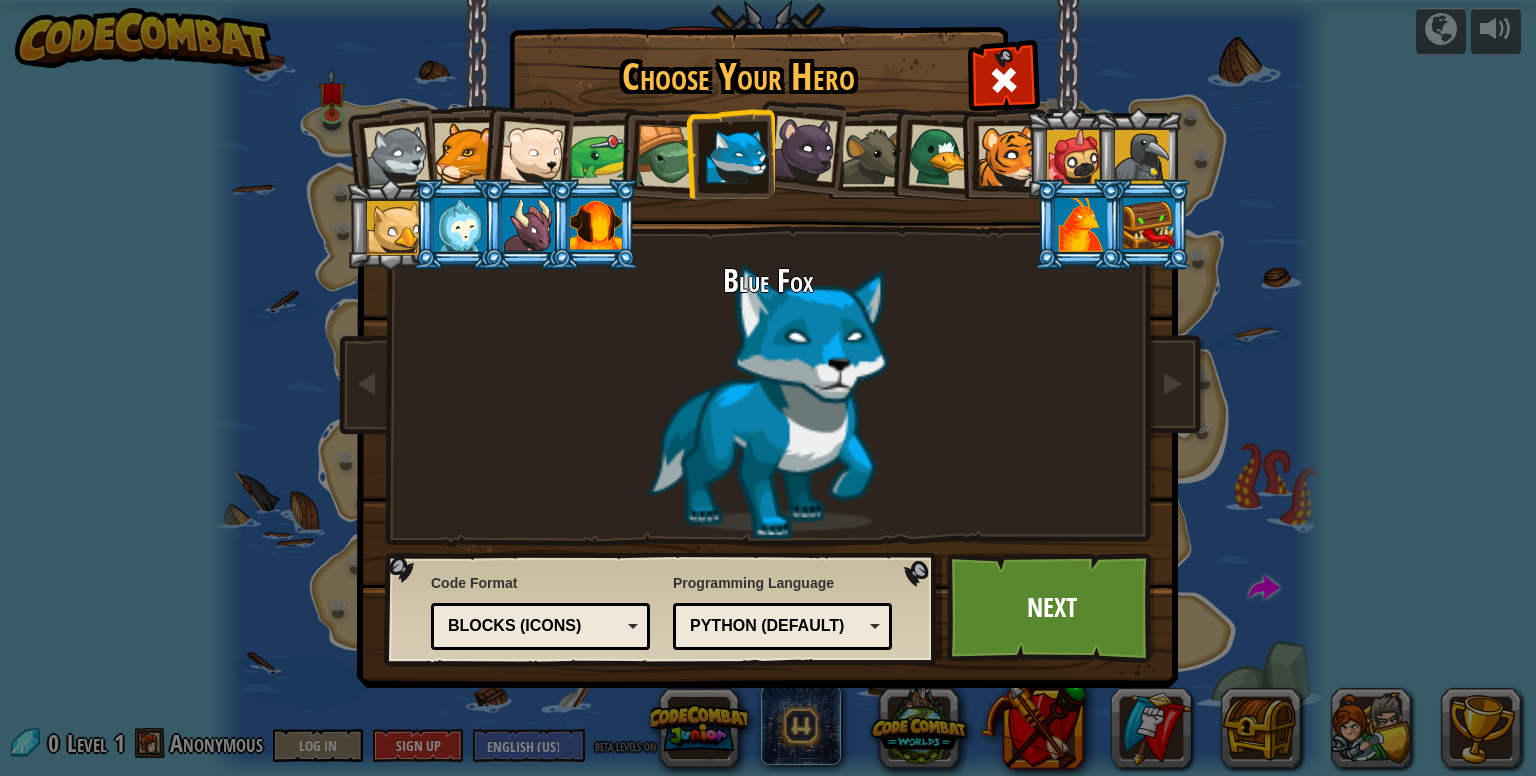 click at bounding box center [804, 149] 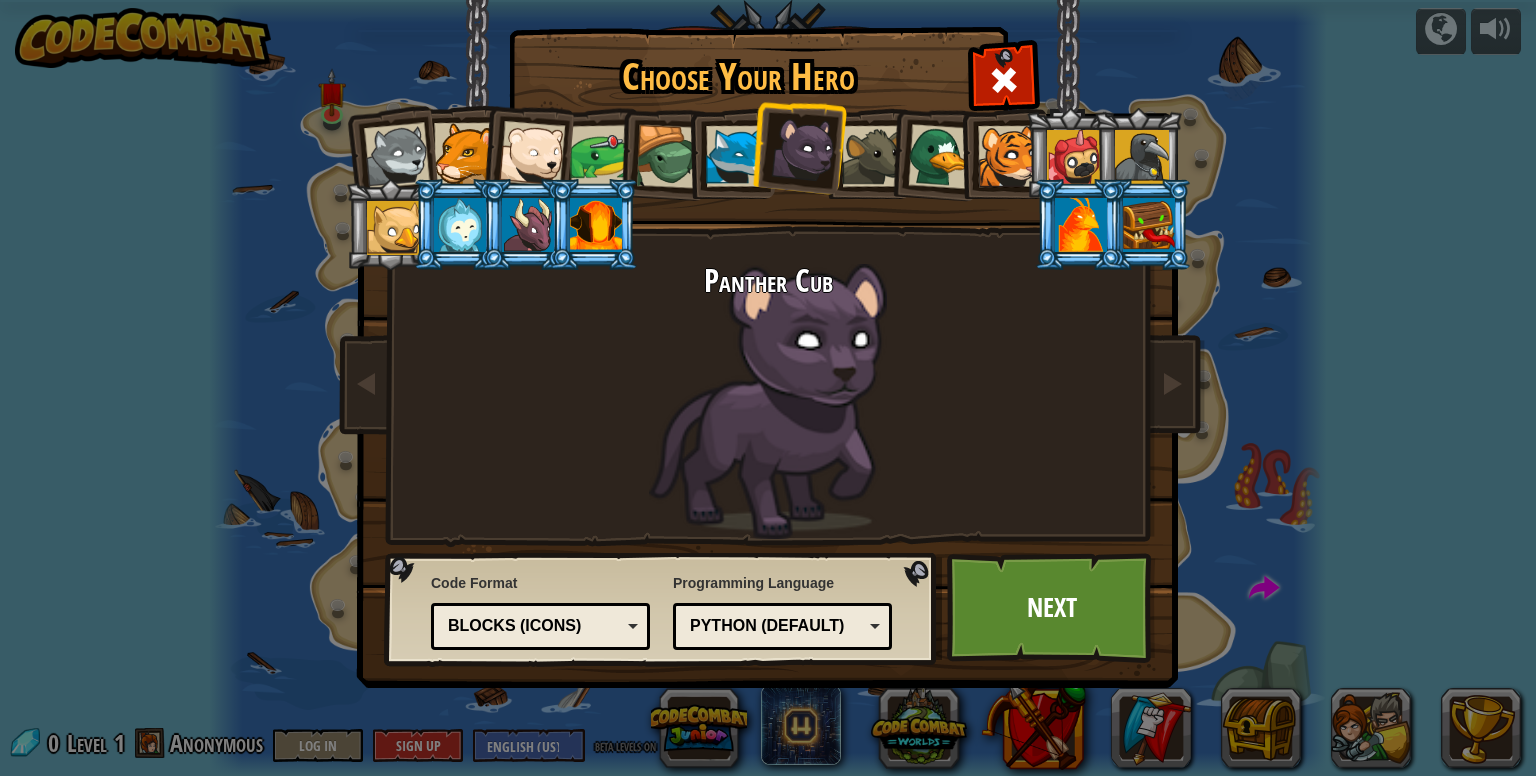 click at bounding box center [872, 156] 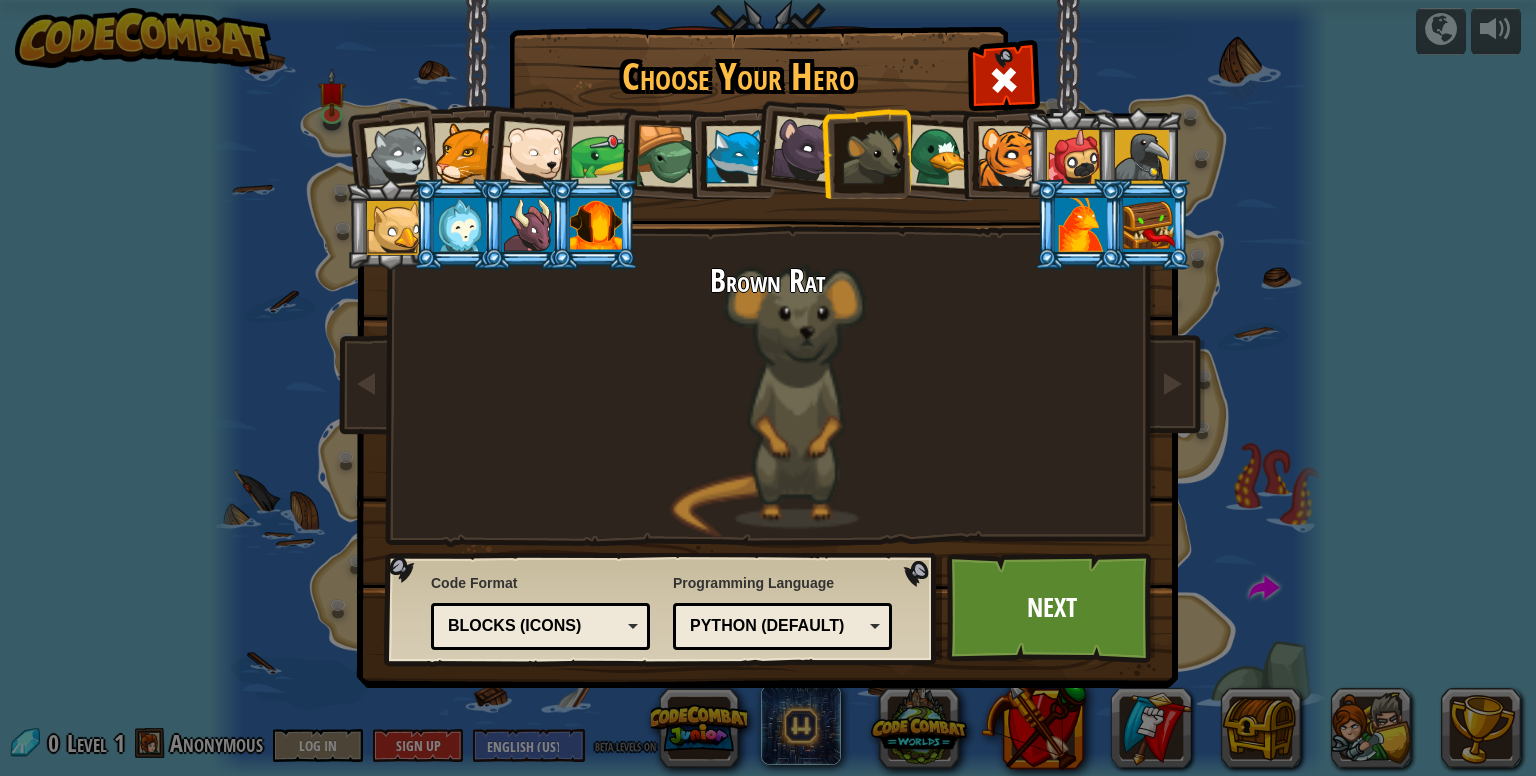 click at bounding box center [1002, 153] 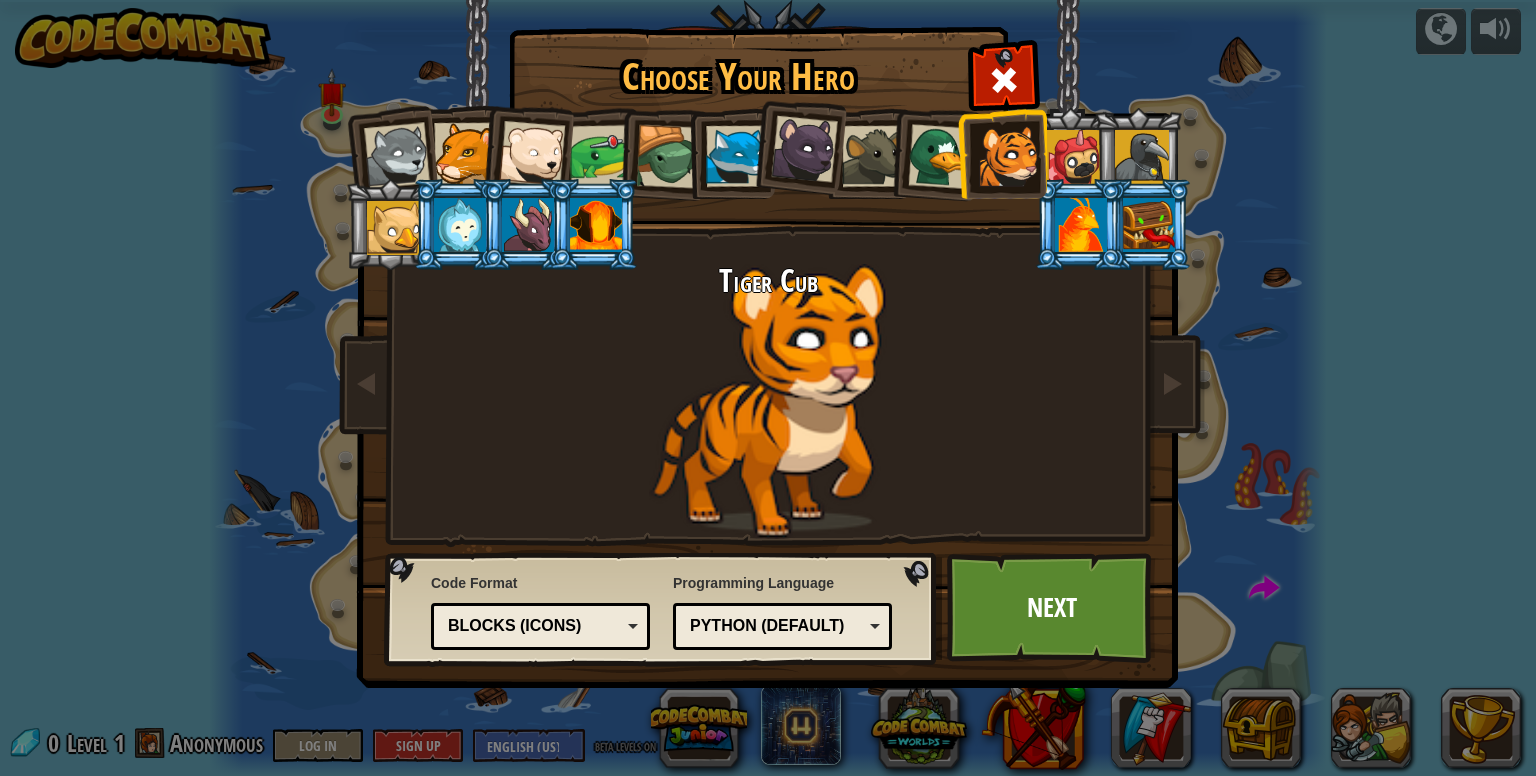 click at bounding box center [940, 156] 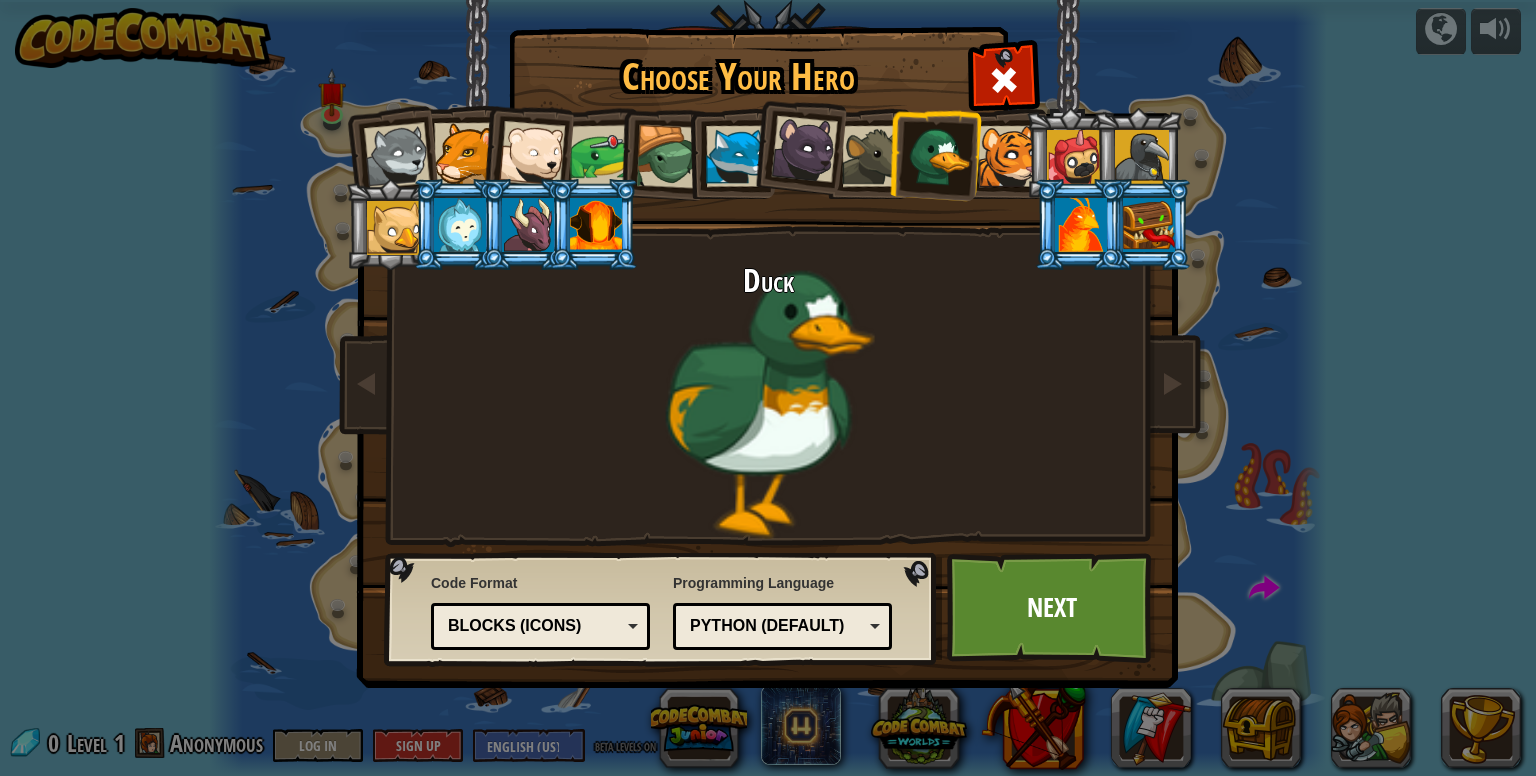 click at bounding box center (1074, 157) 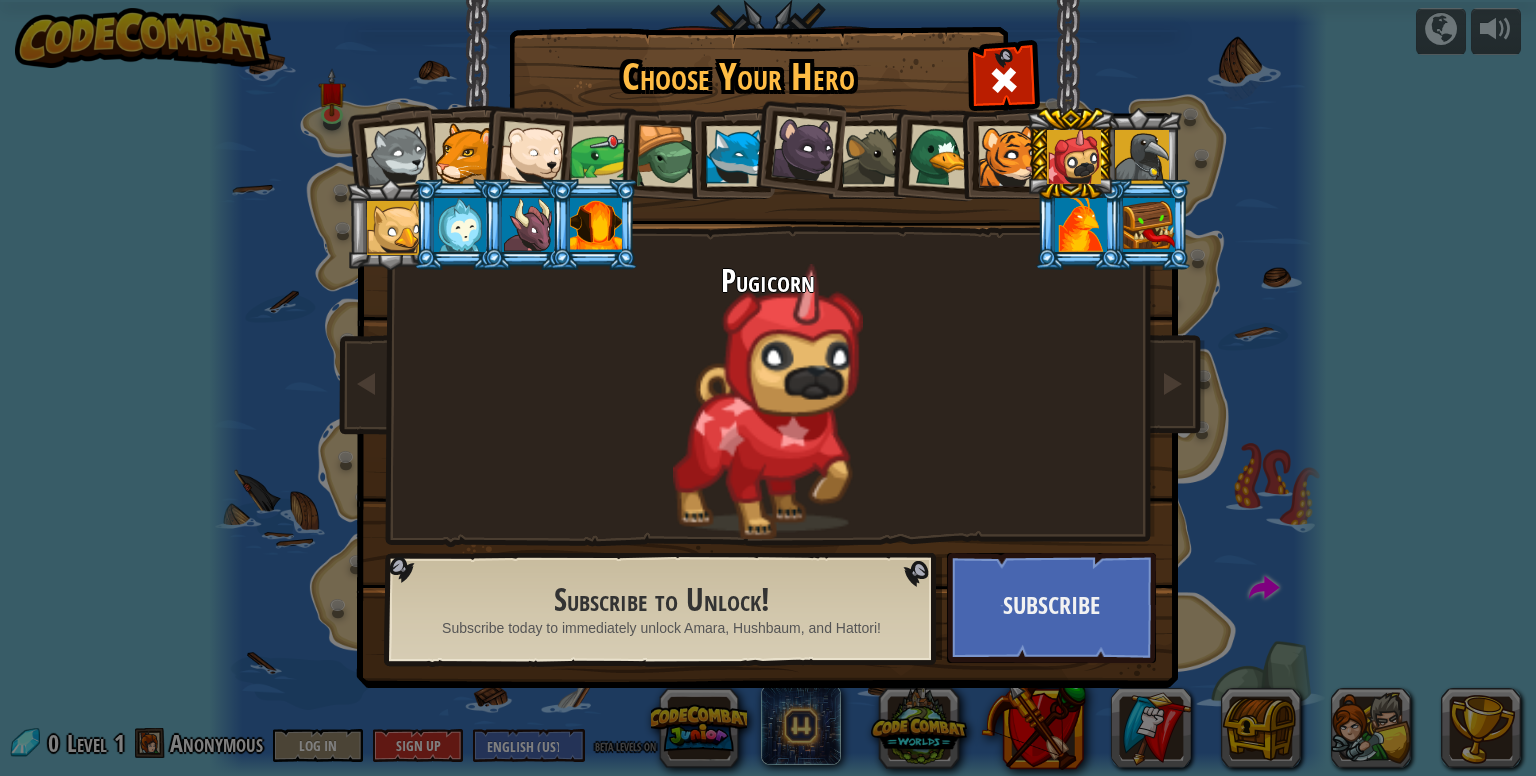 click at bounding box center [1081, 225] 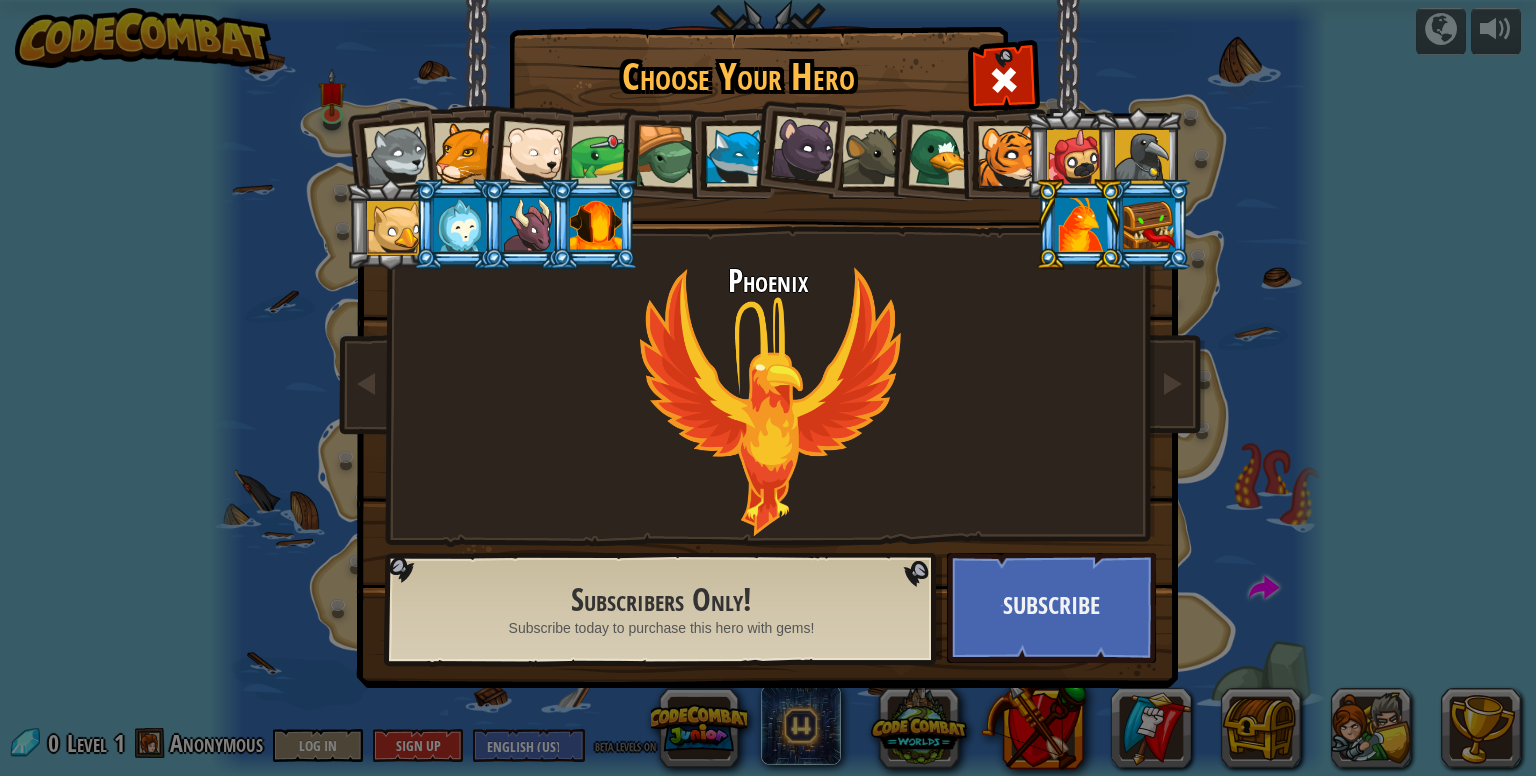 click at bounding box center (1142, 157) 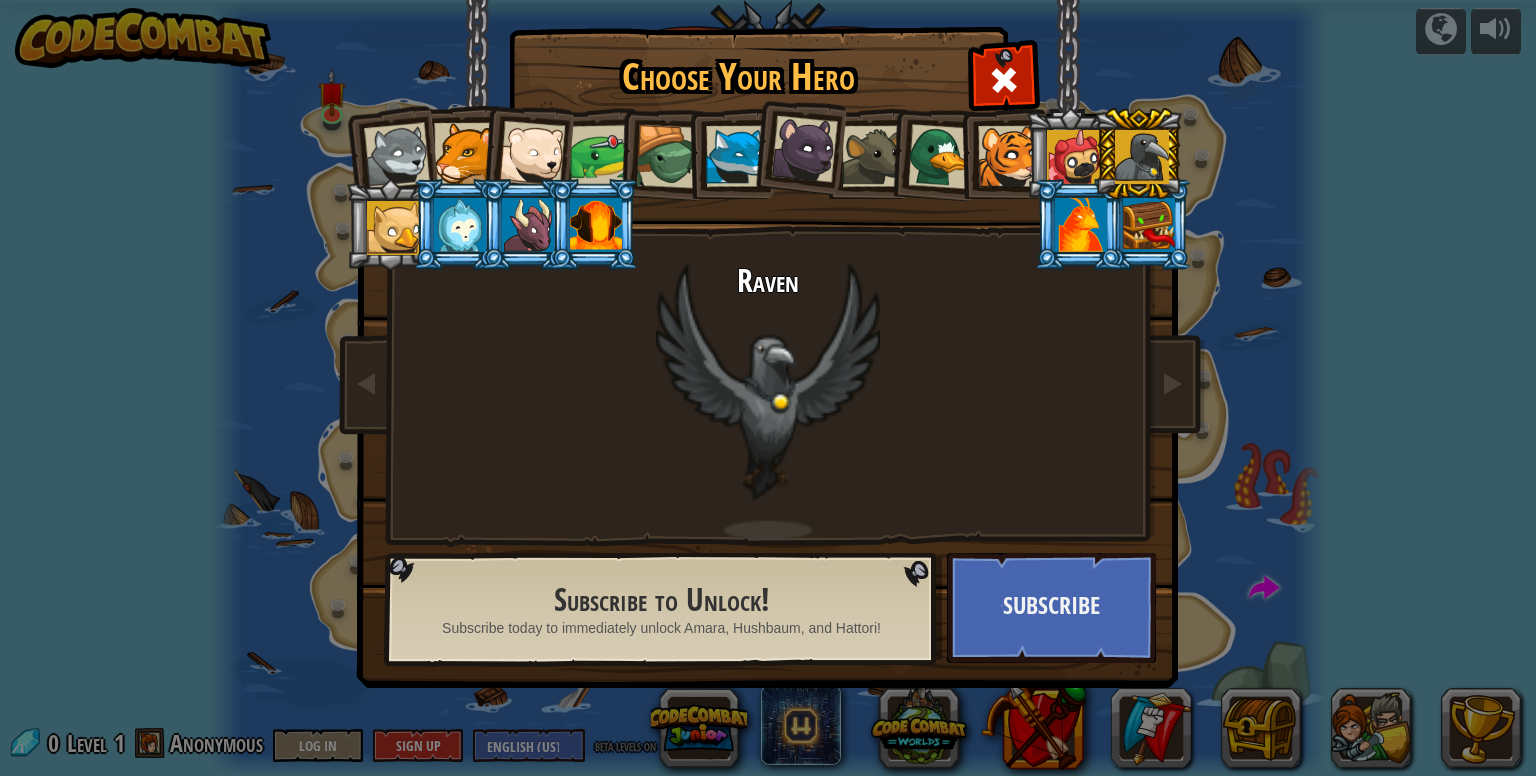 click at bounding box center (1074, 157) 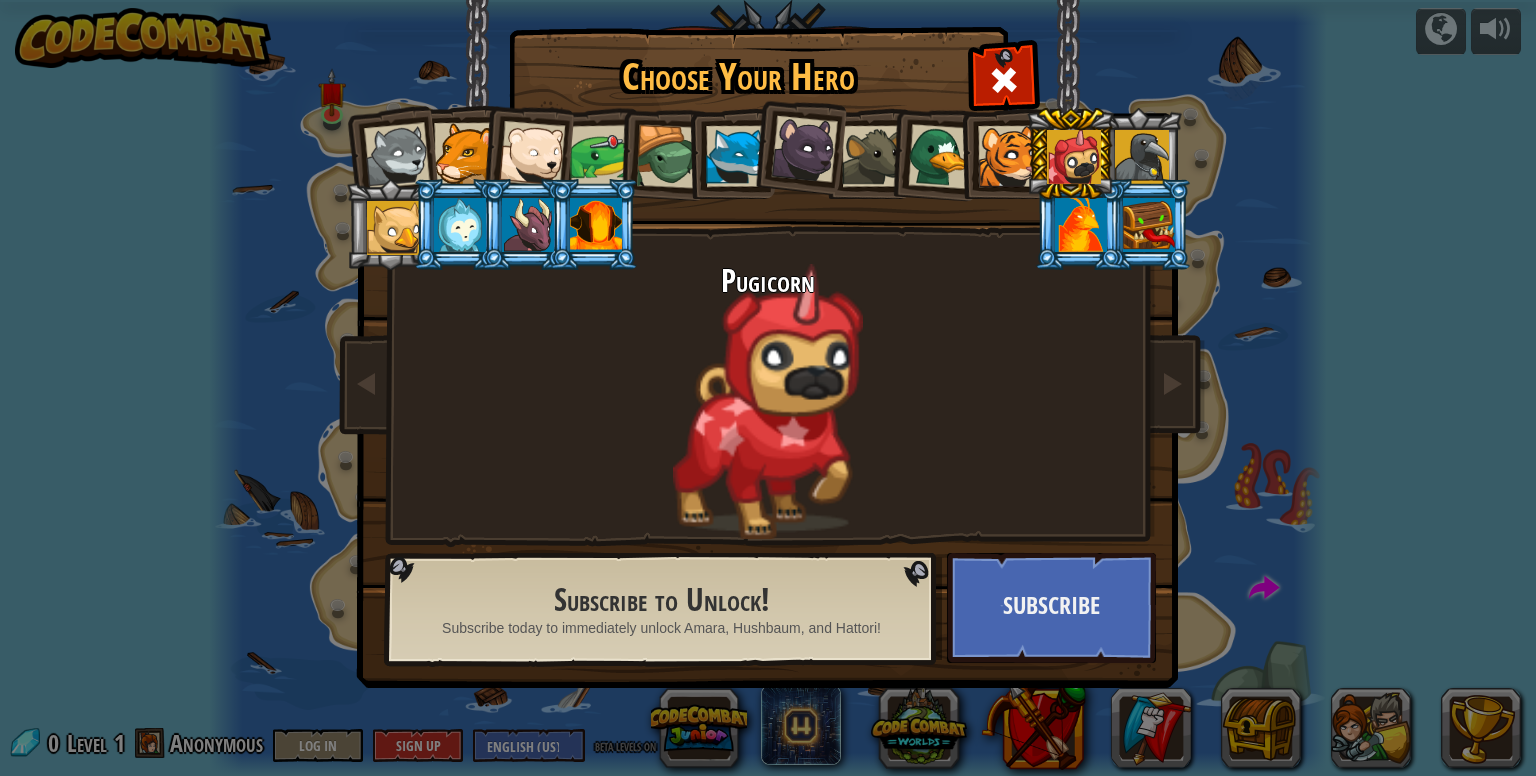 click at bounding box center (1081, 225) 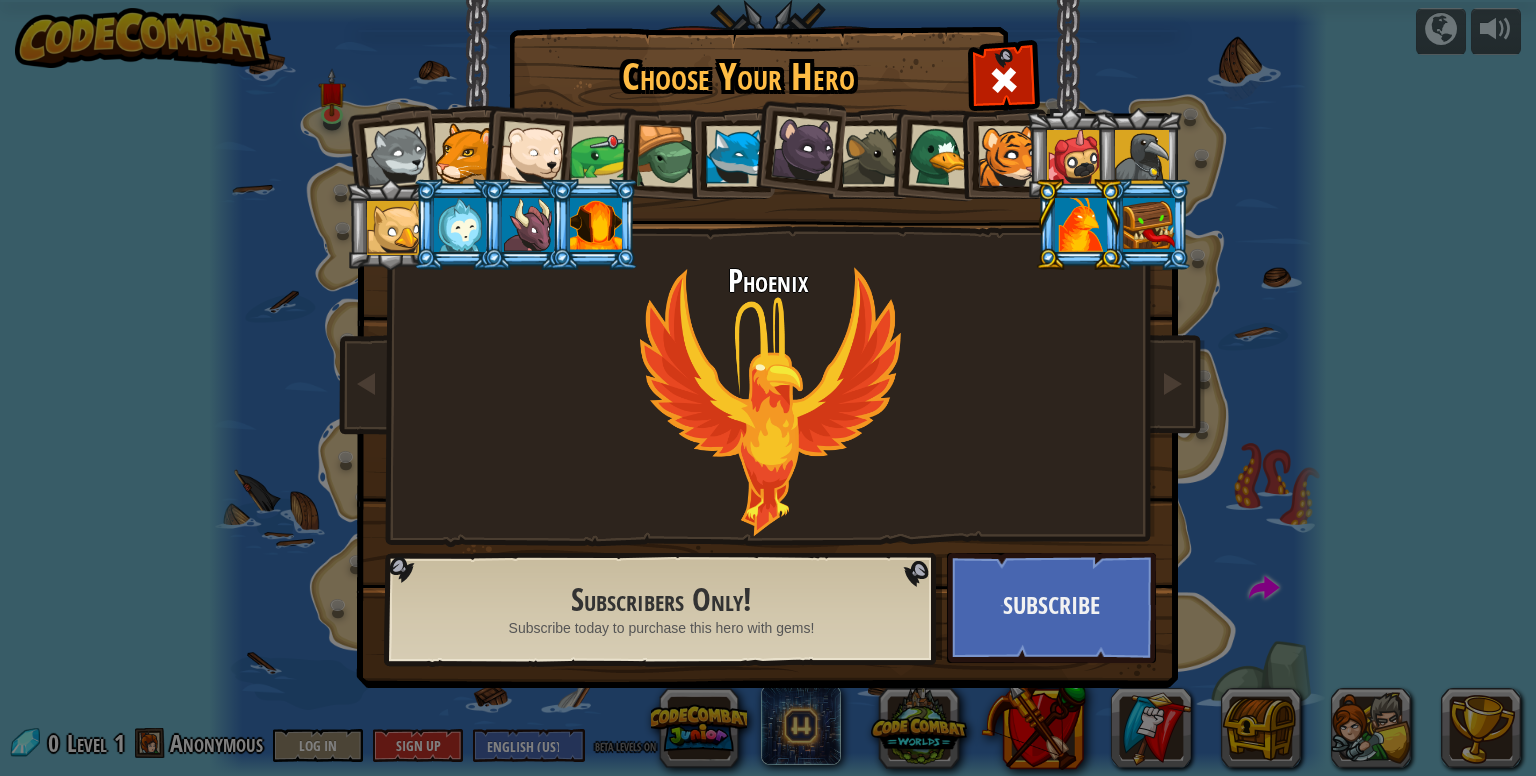 click at bounding box center [1008, 156] 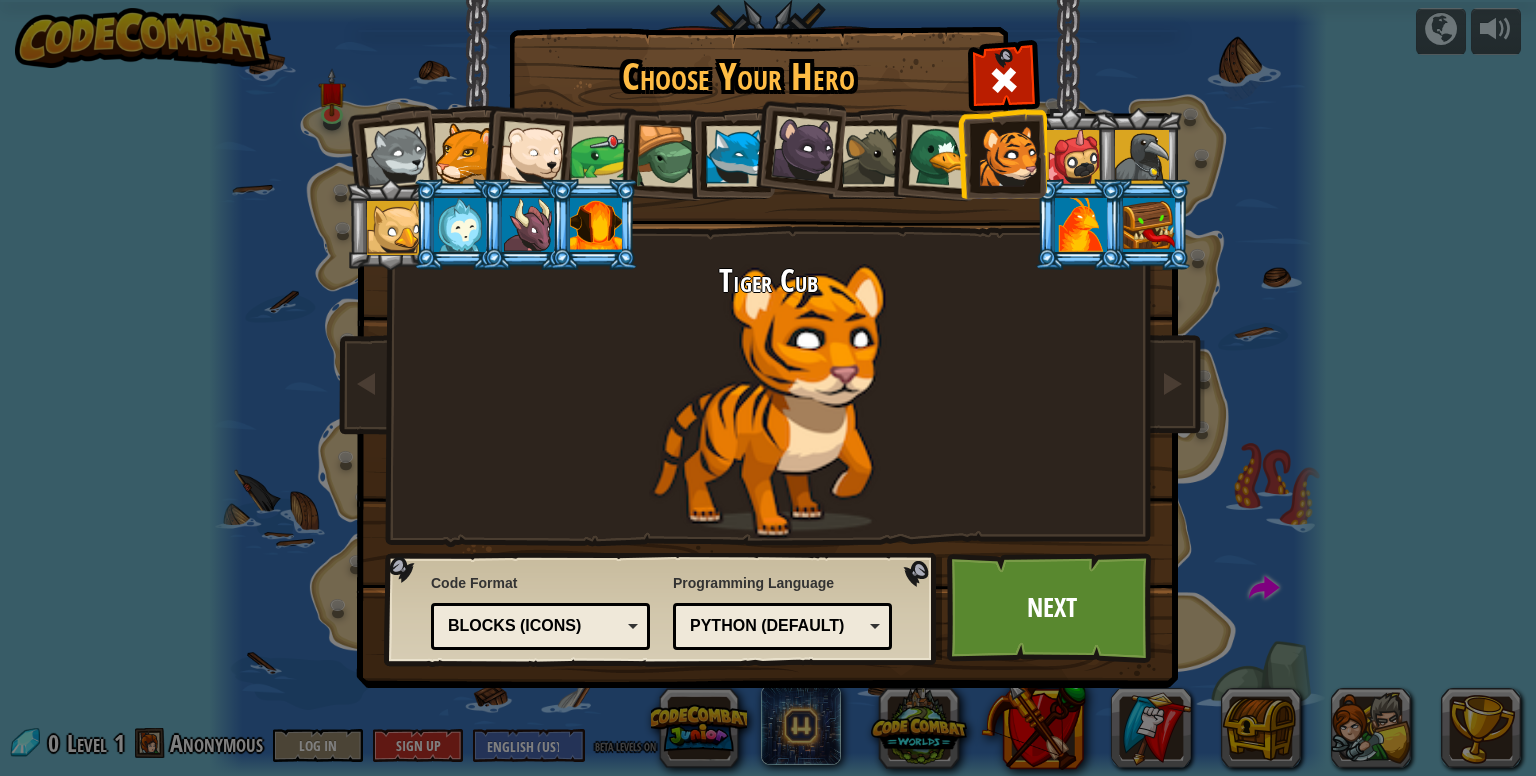 click at bounding box center [460, 225] 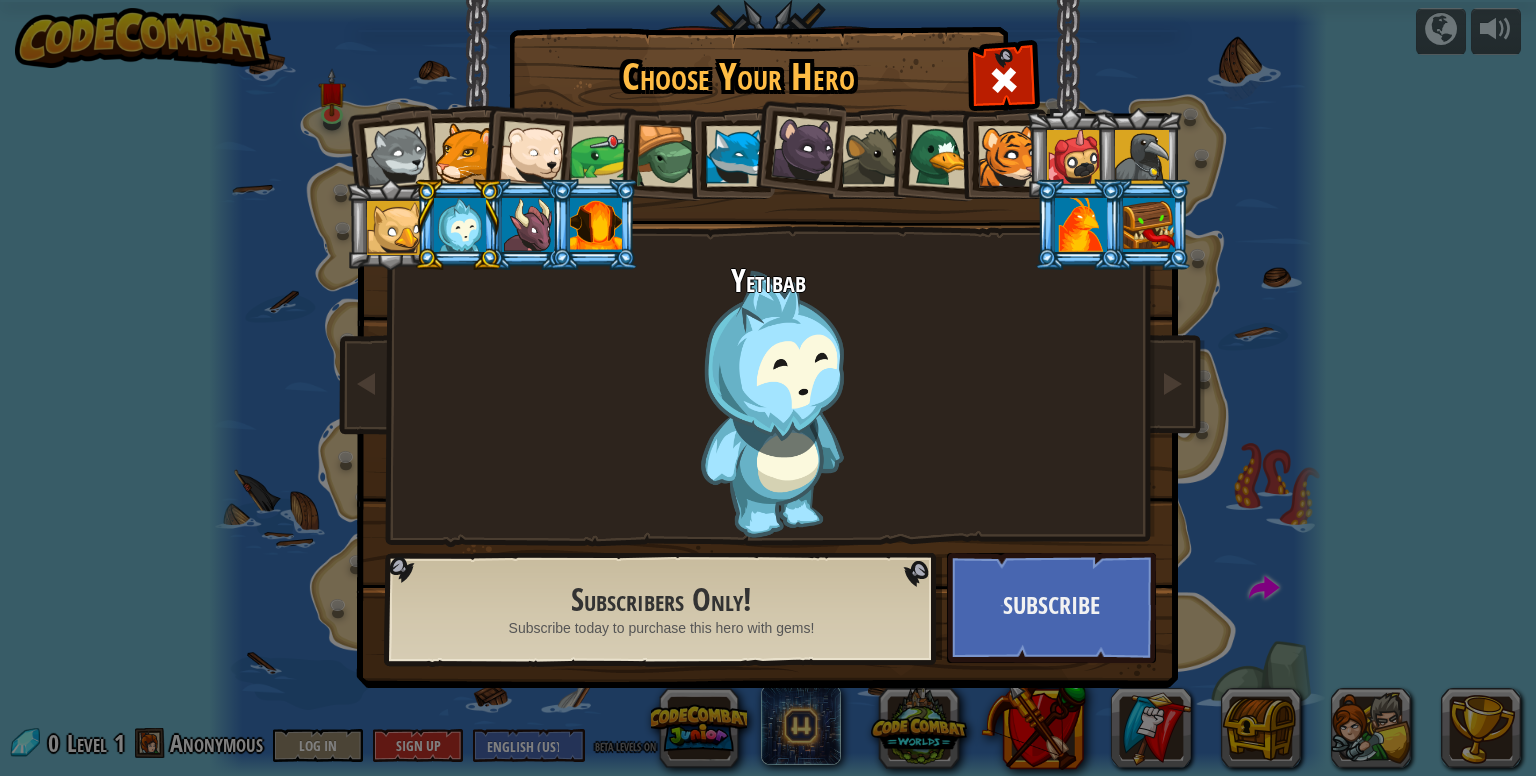 click at bounding box center (394, 228) 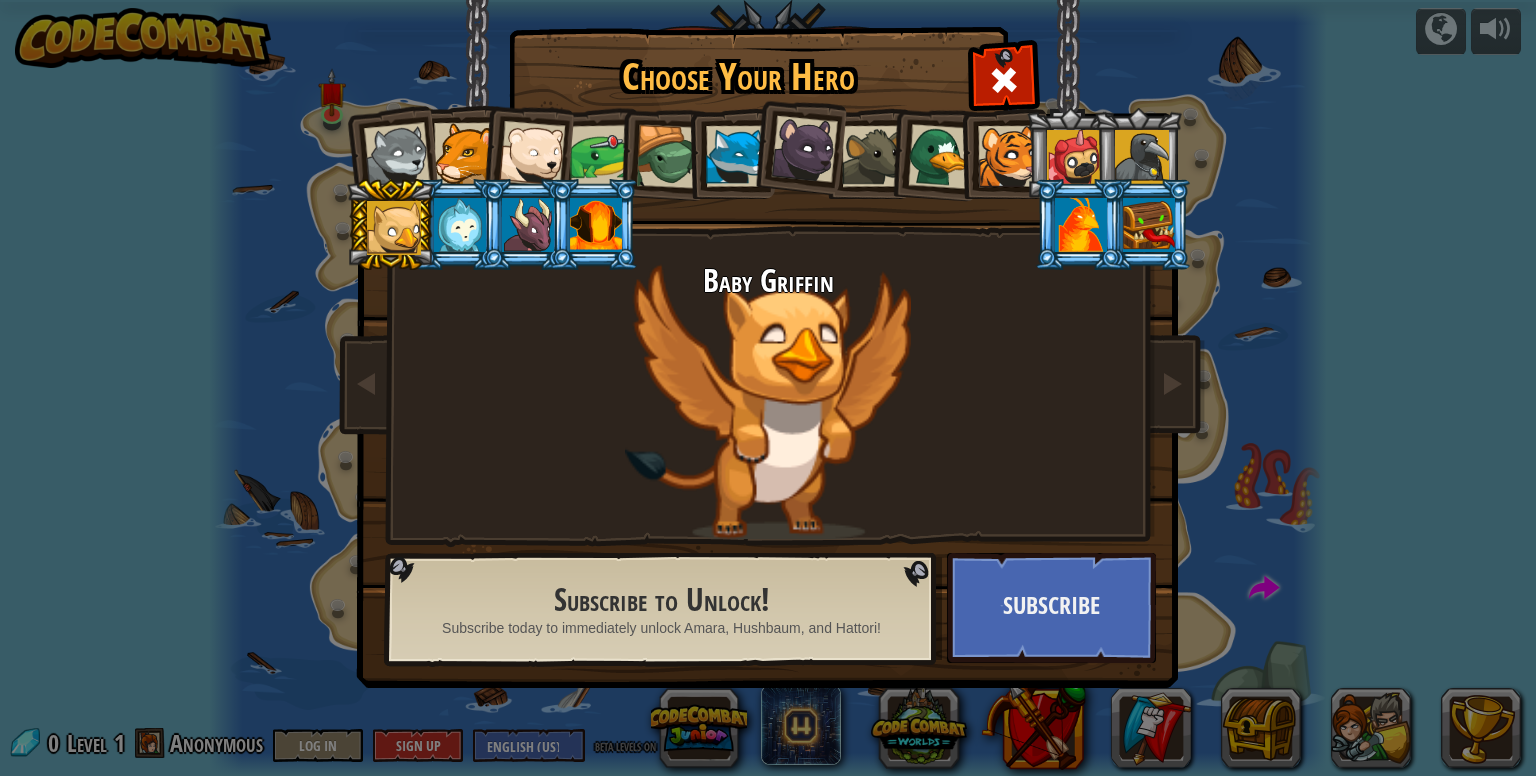 click at bounding box center (596, 225) 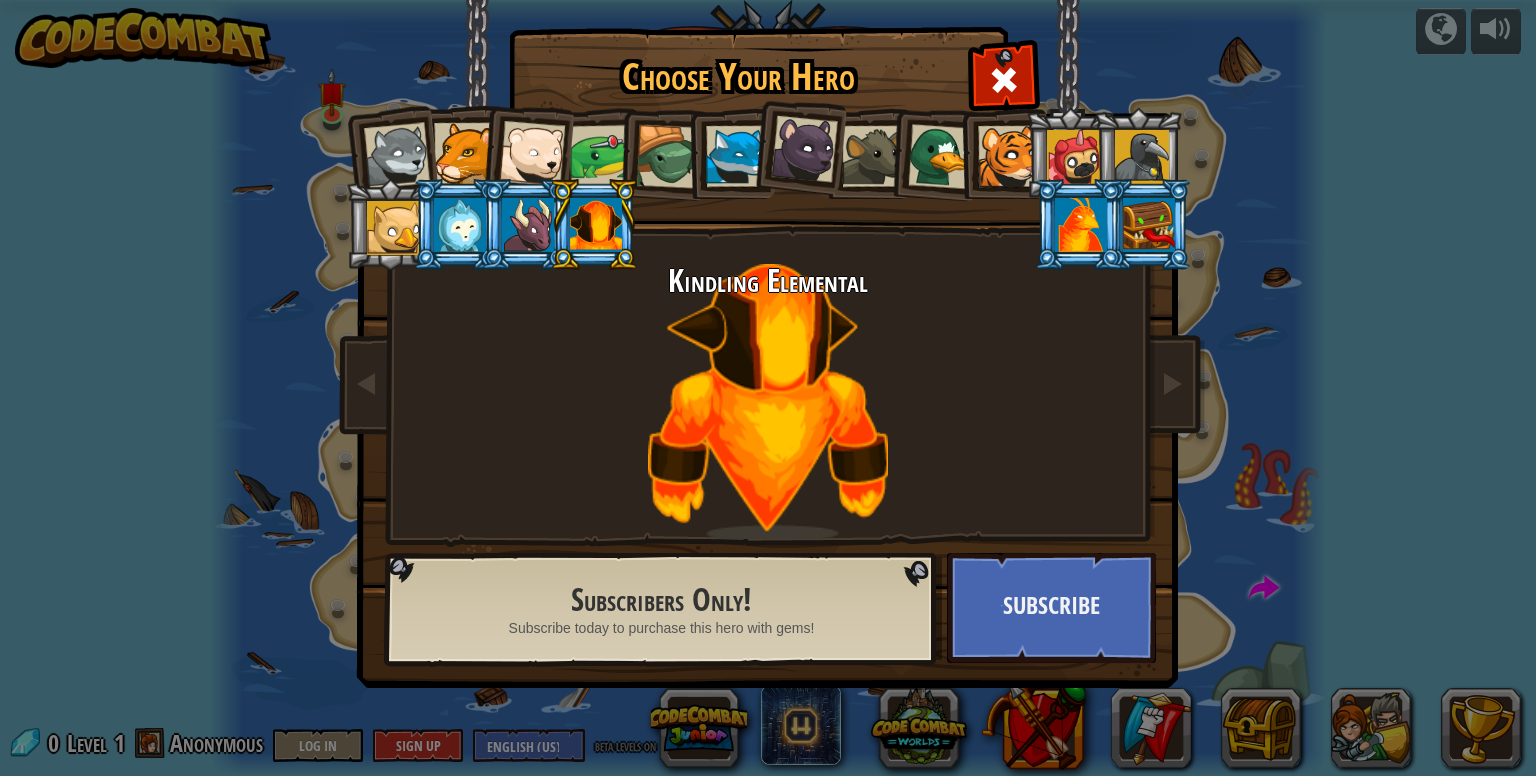 click at bounding box center [397, 156] 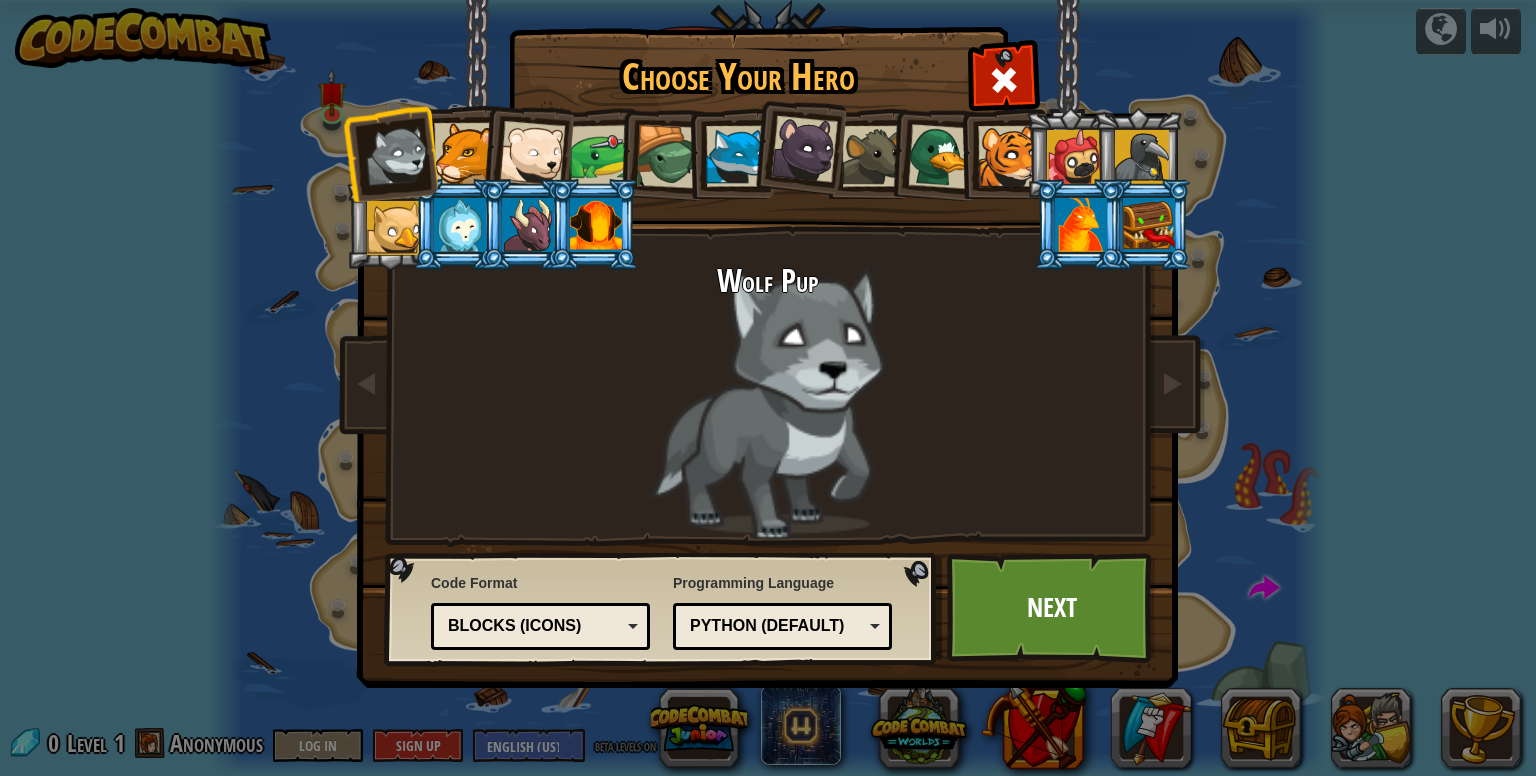 click at bounding box center (464, 153) 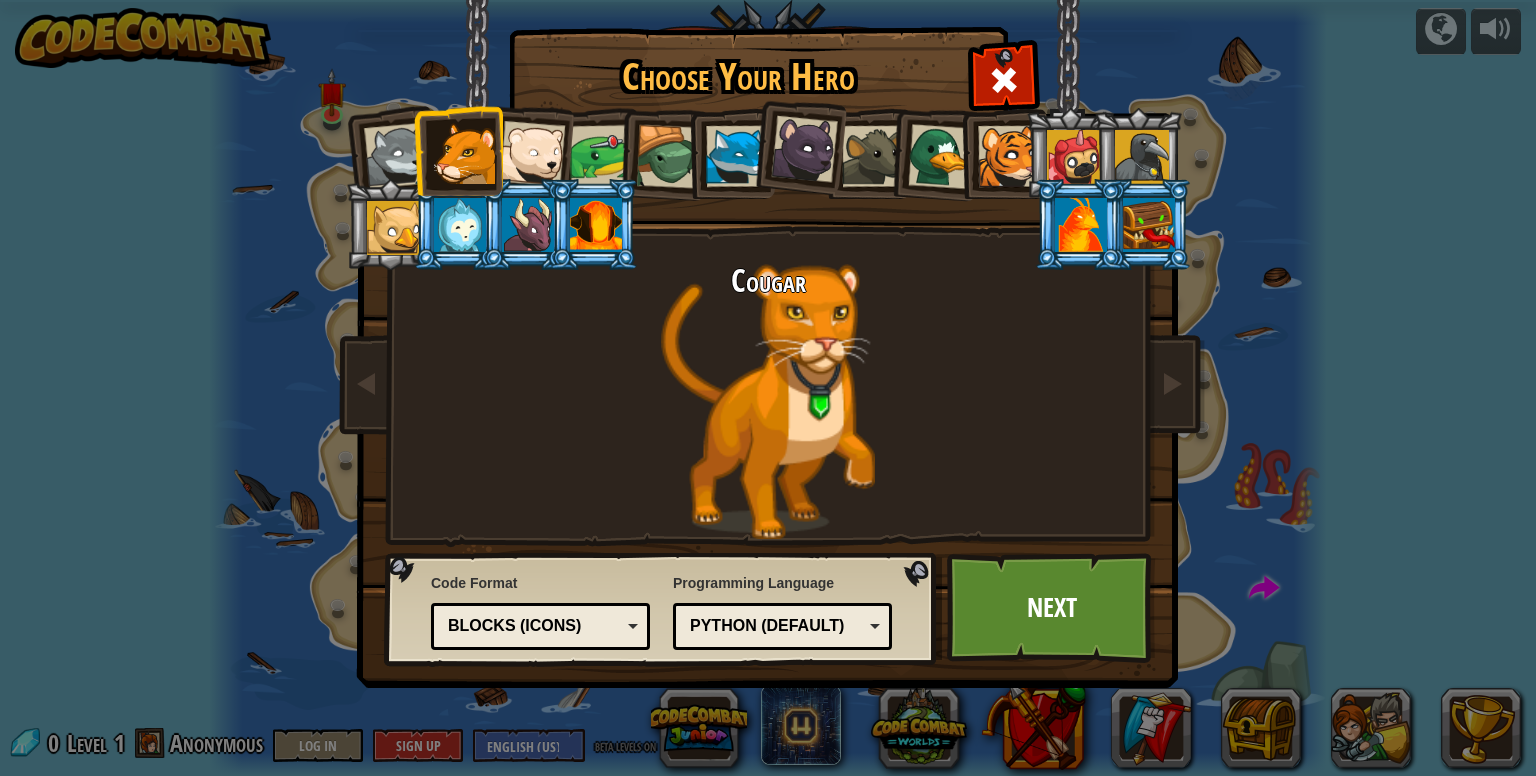 click at bounding box center (532, 154) 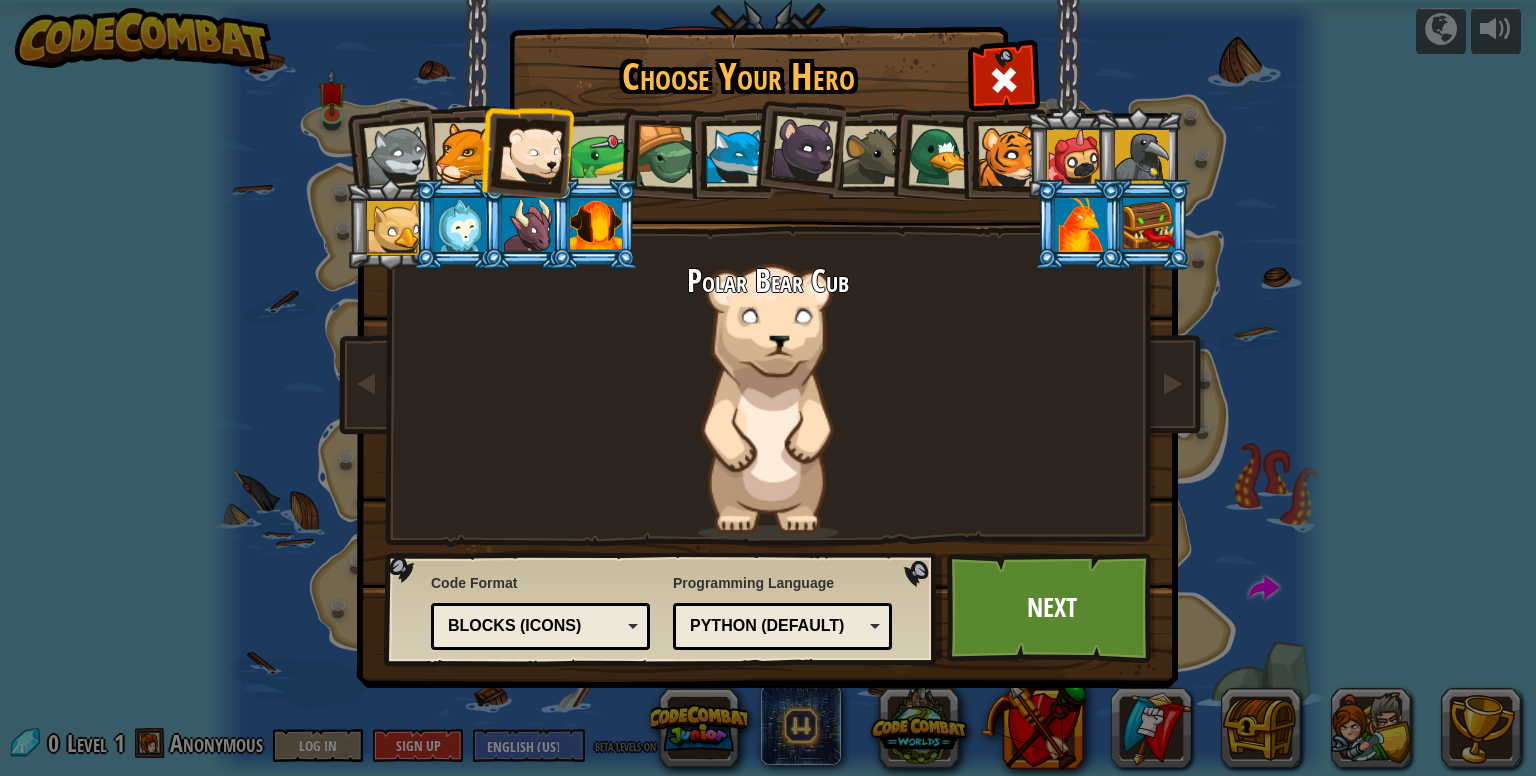 click at bounding box center (601, 156) 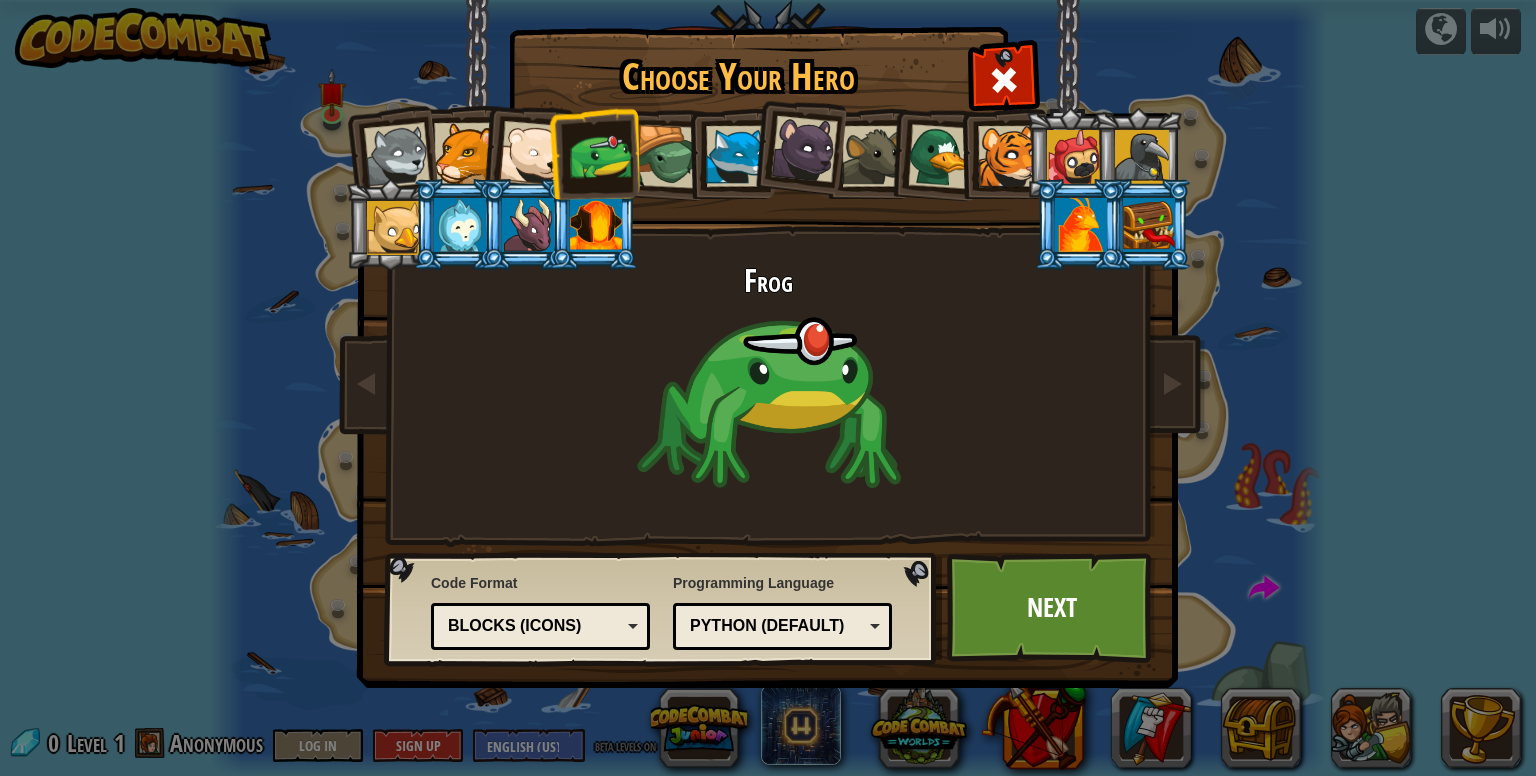 click at bounding box center (1074, 157) 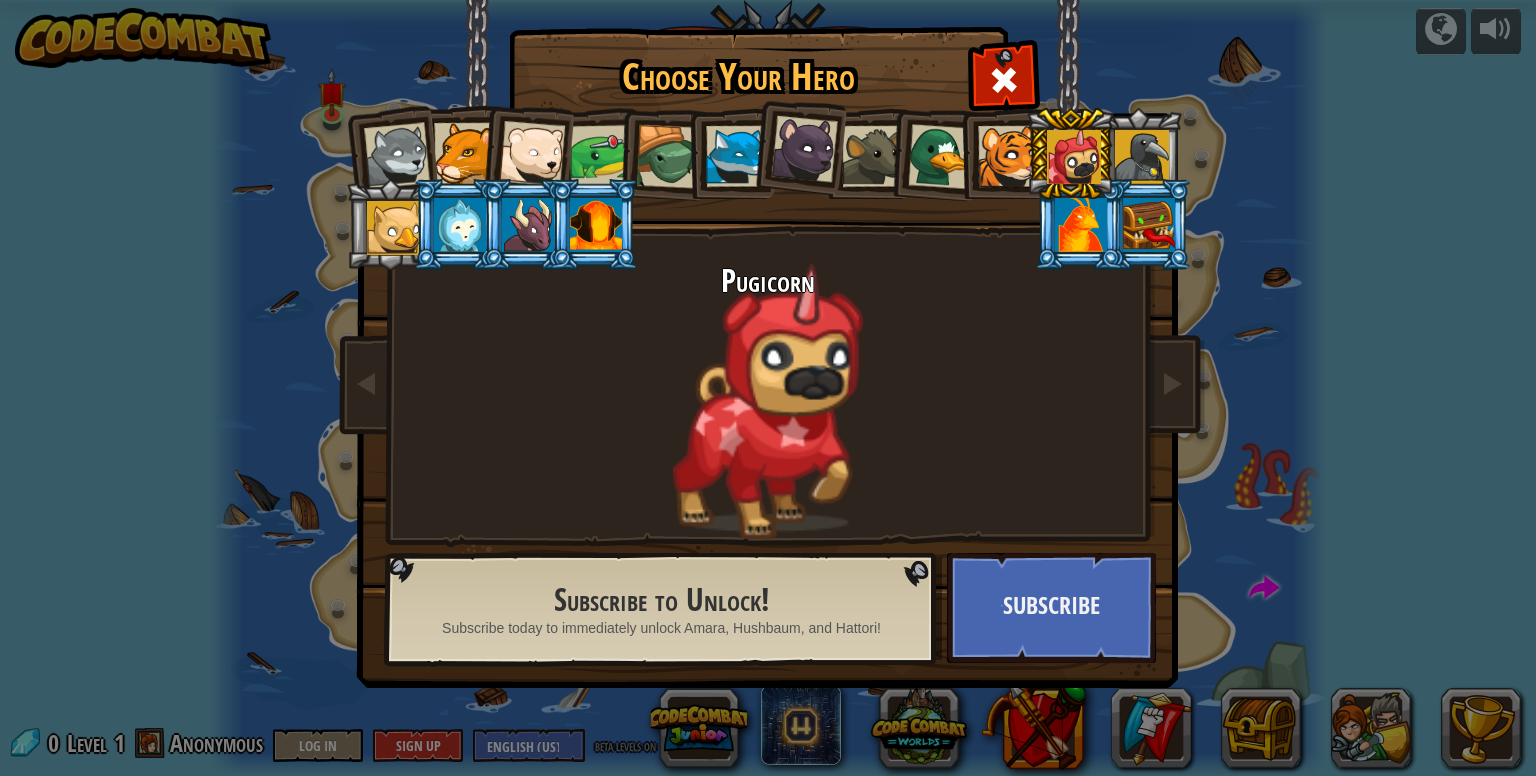 click at bounding box center (1142, 157) 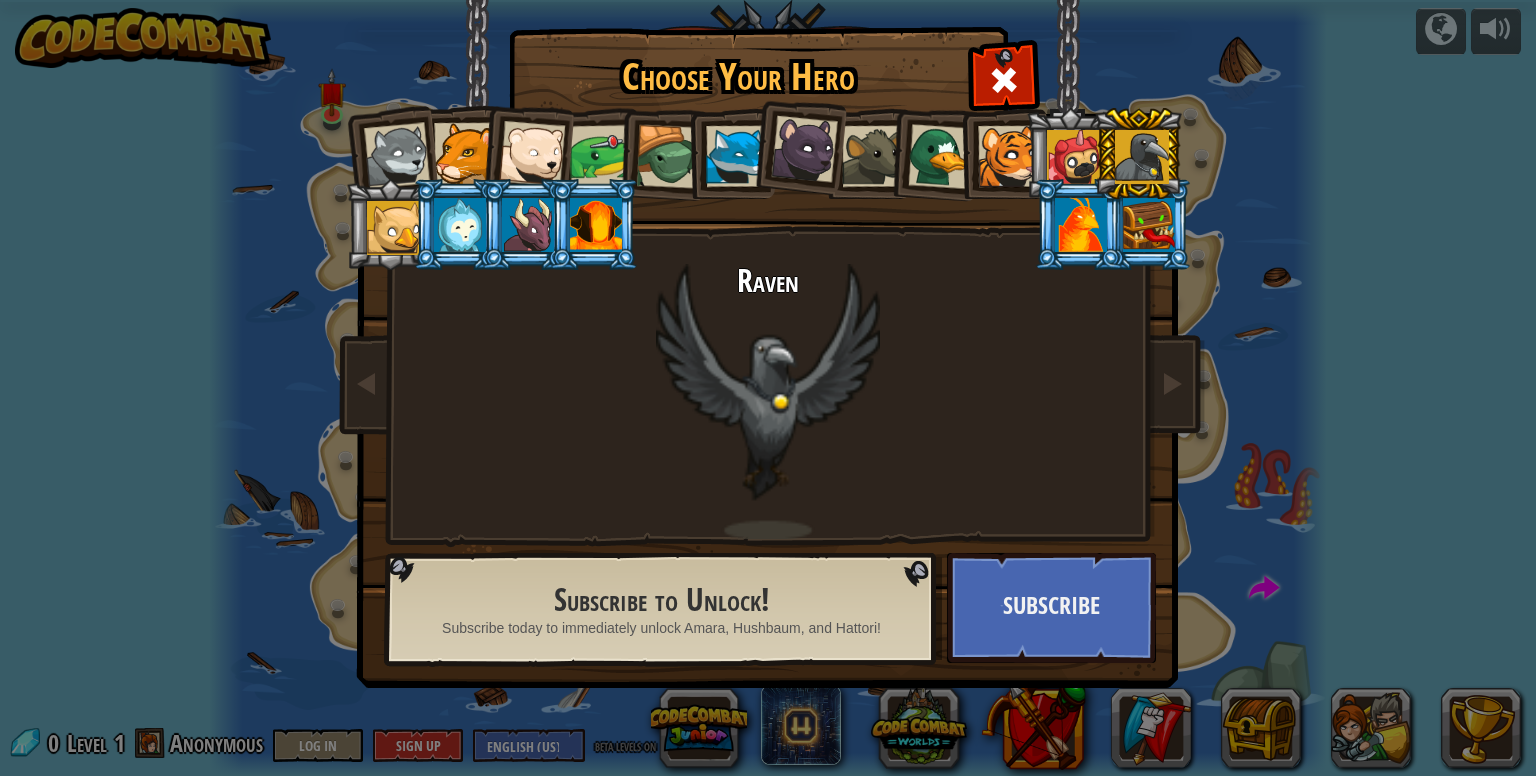 click at bounding box center (1008, 156) 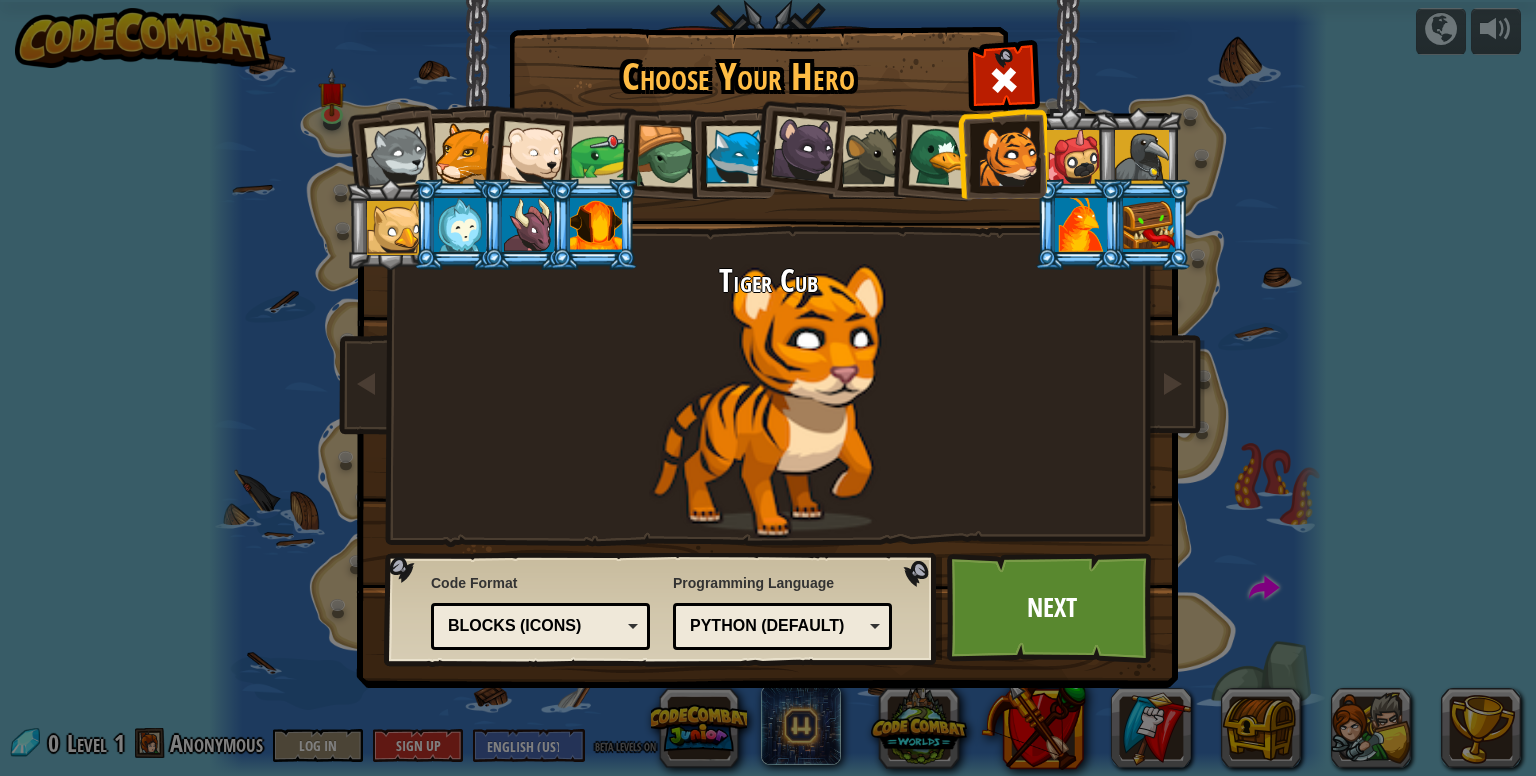click at bounding box center [532, 154] 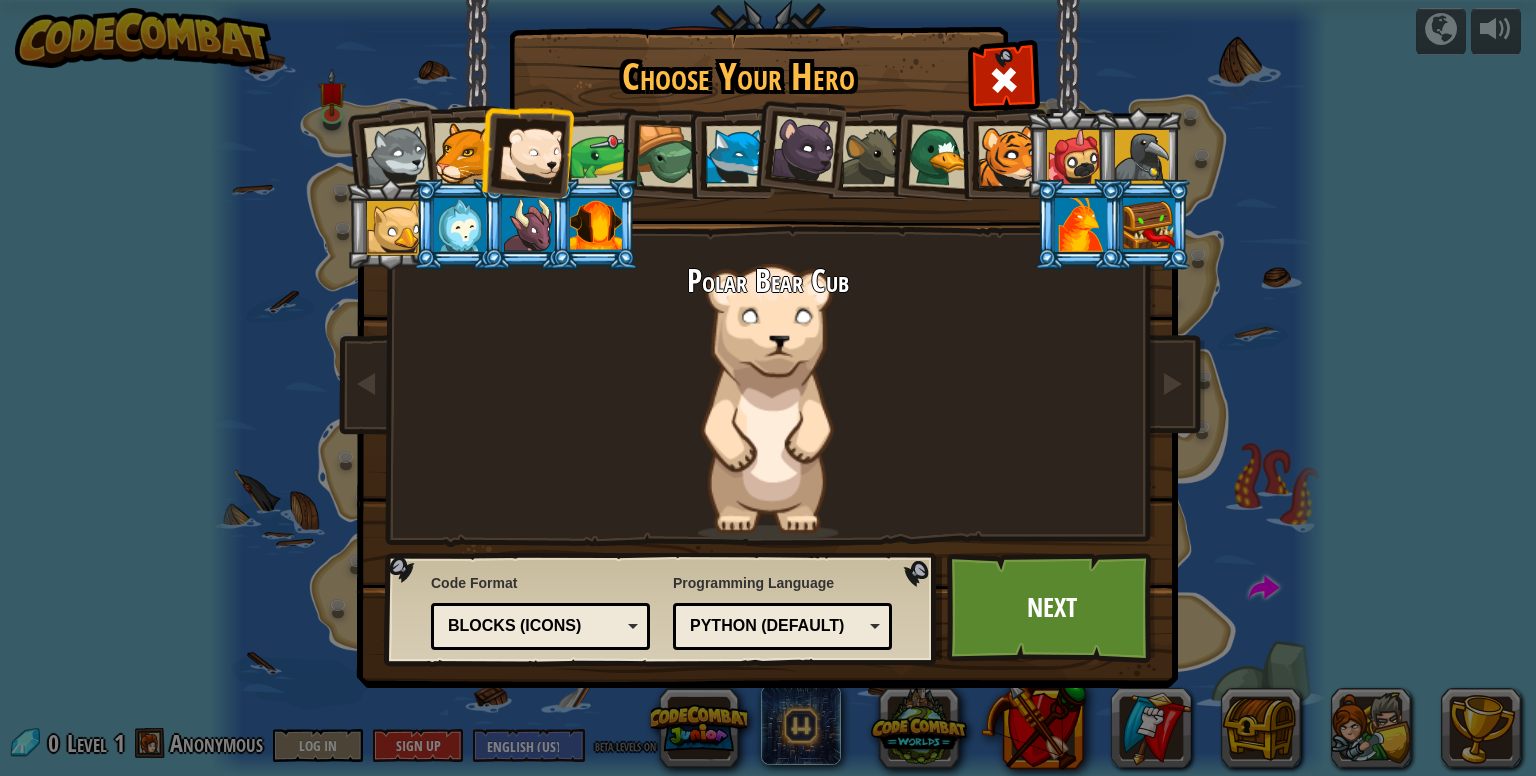 click at bounding box center (1008, 156) 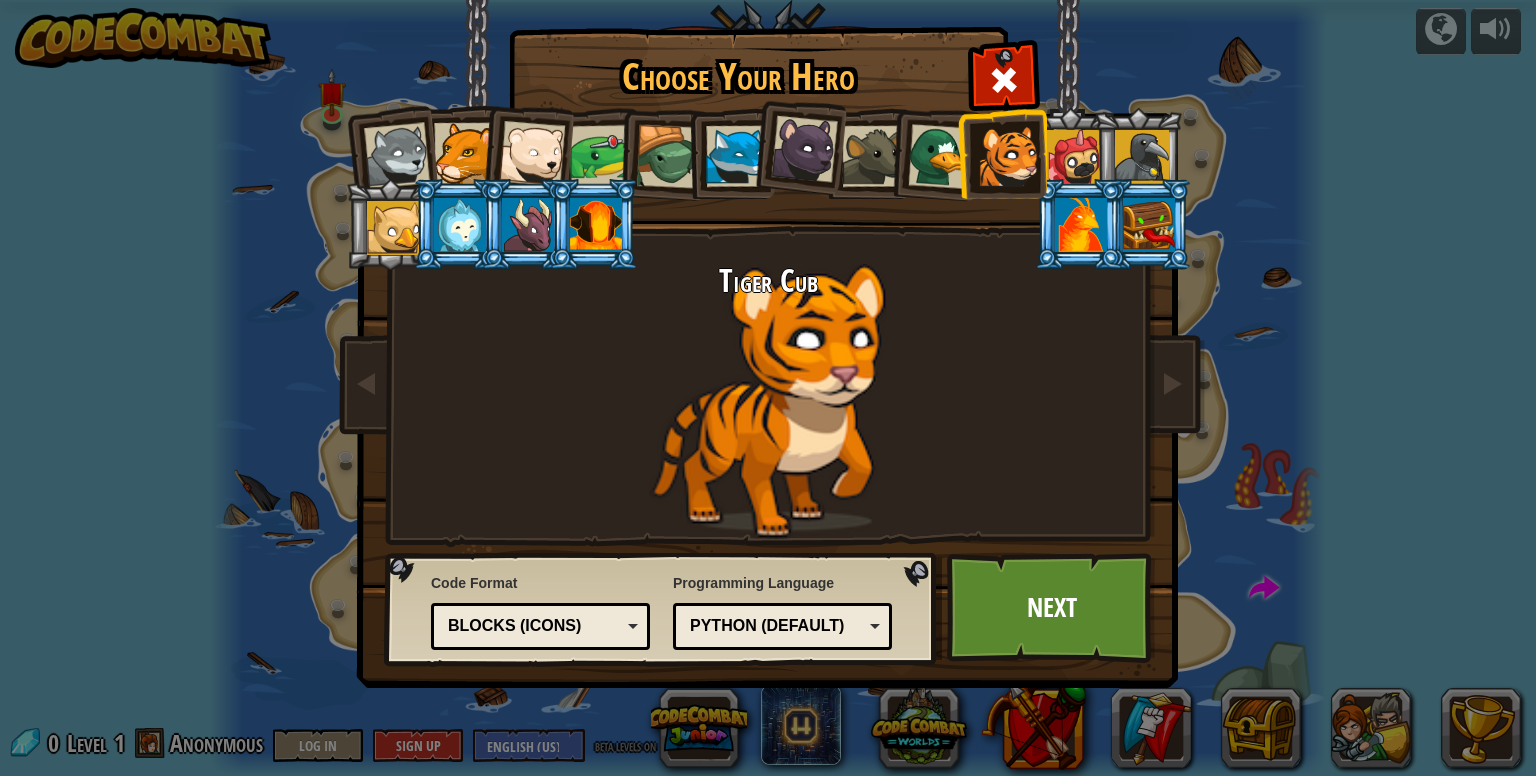 click at bounding box center (464, 153) 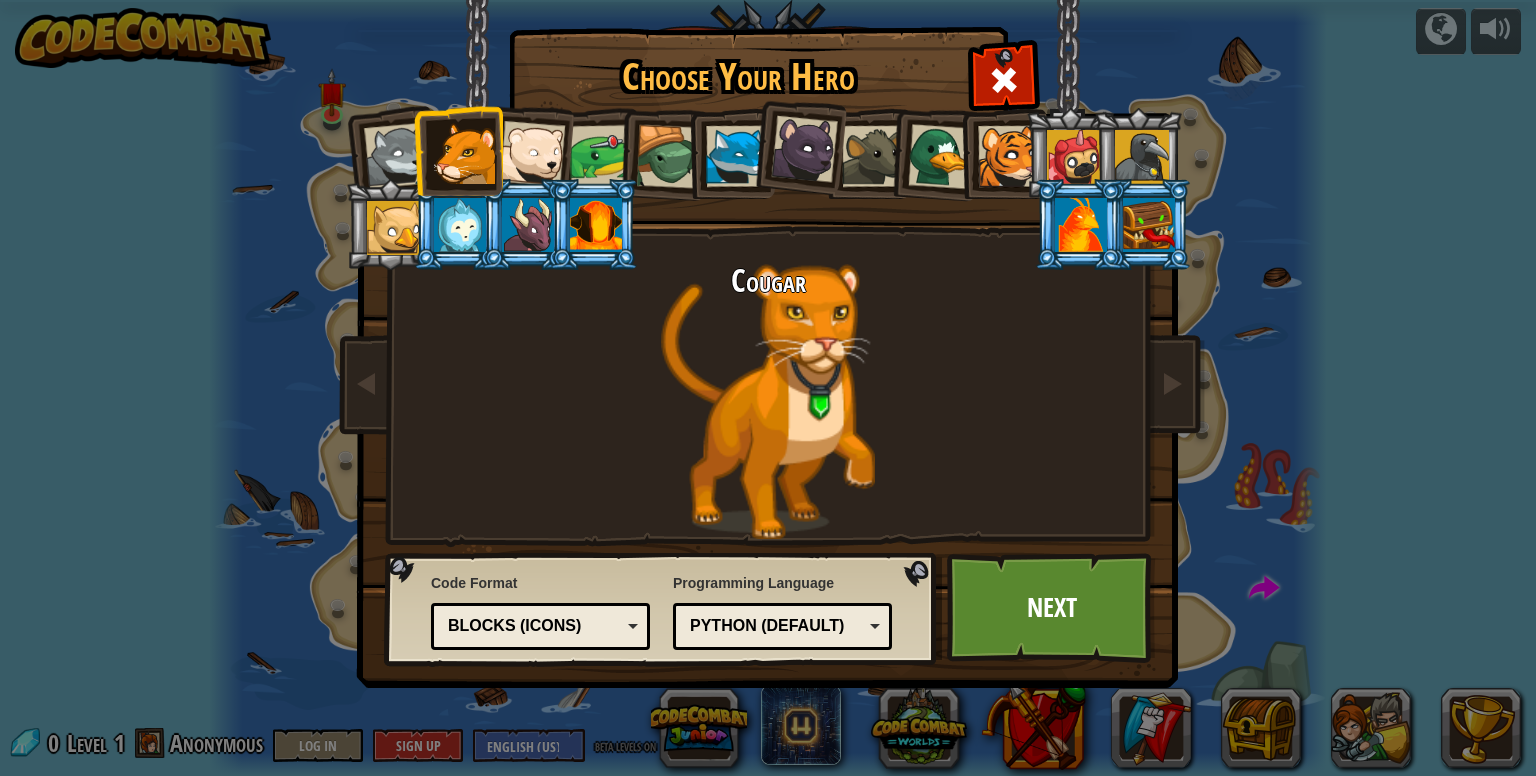 click at bounding box center (1008, 156) 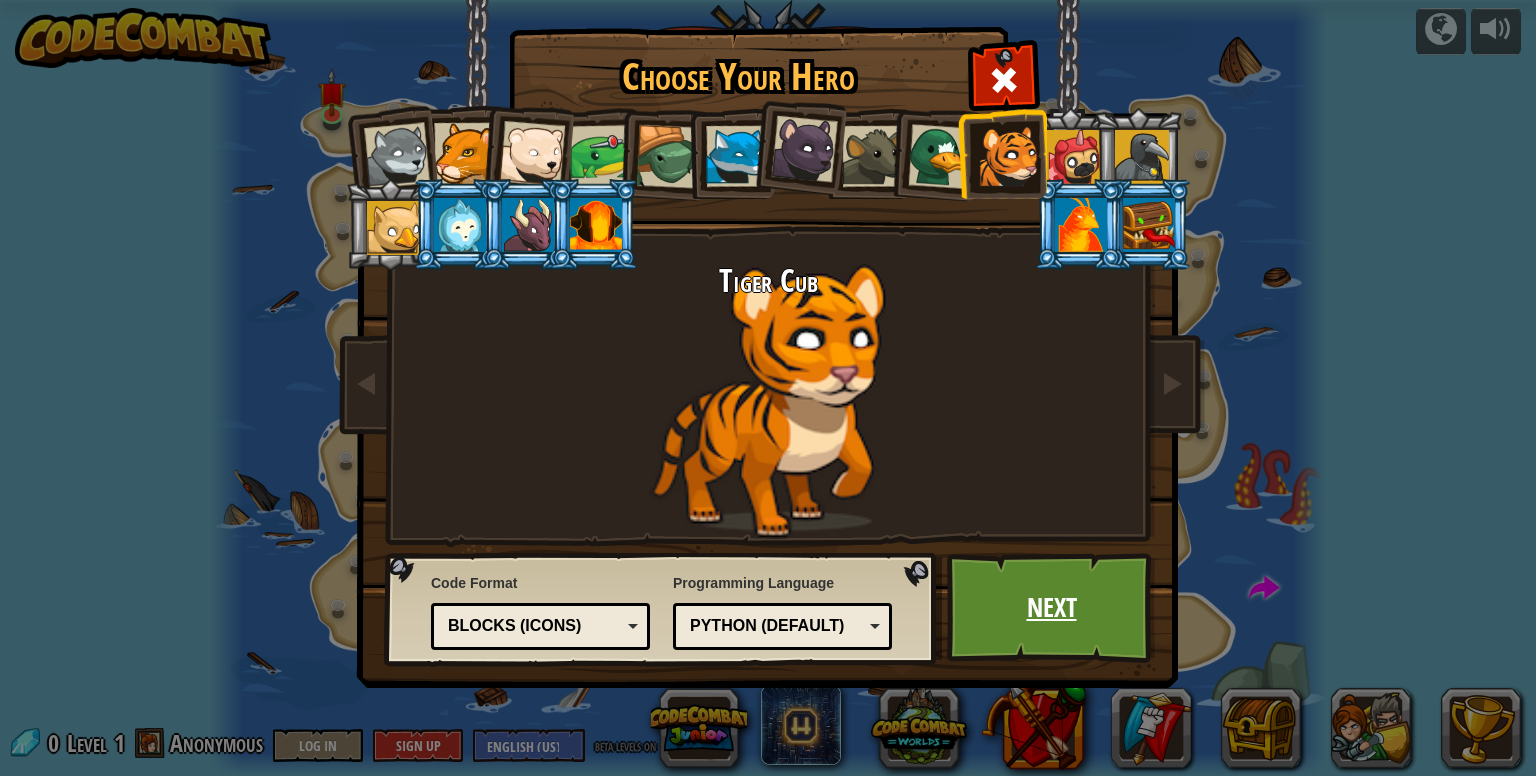 click on "Next" at bounding box center [1051, 608] 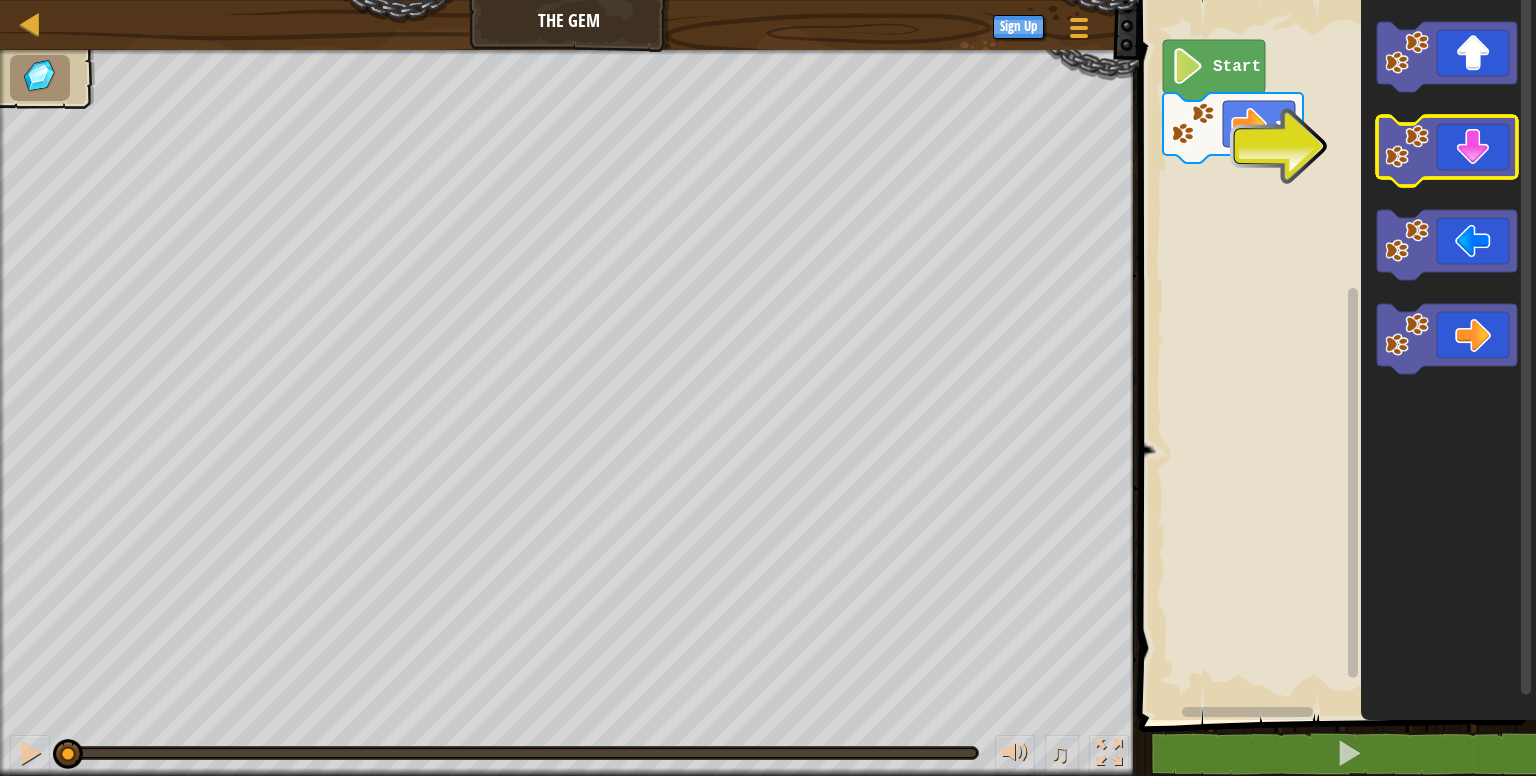 click 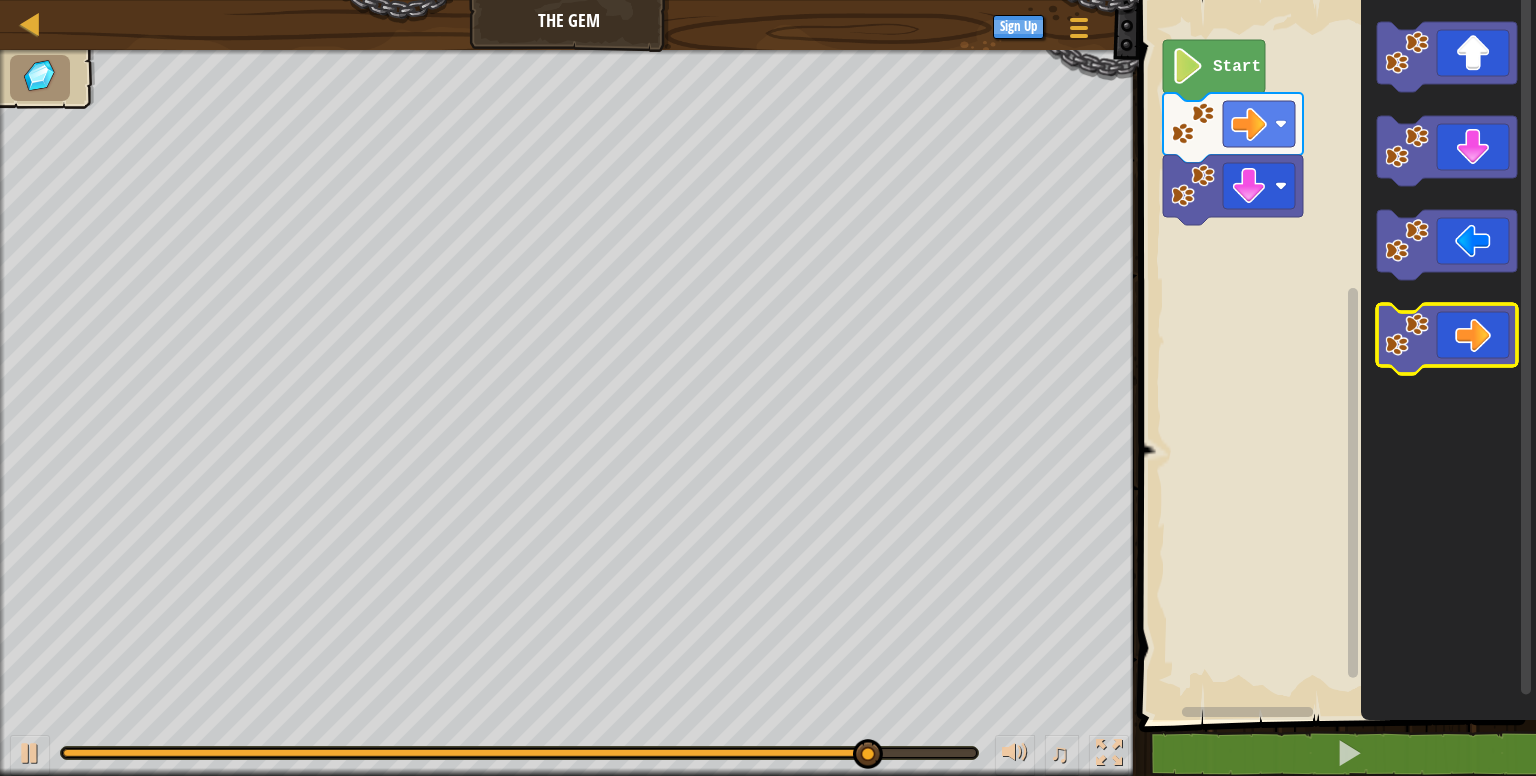 click 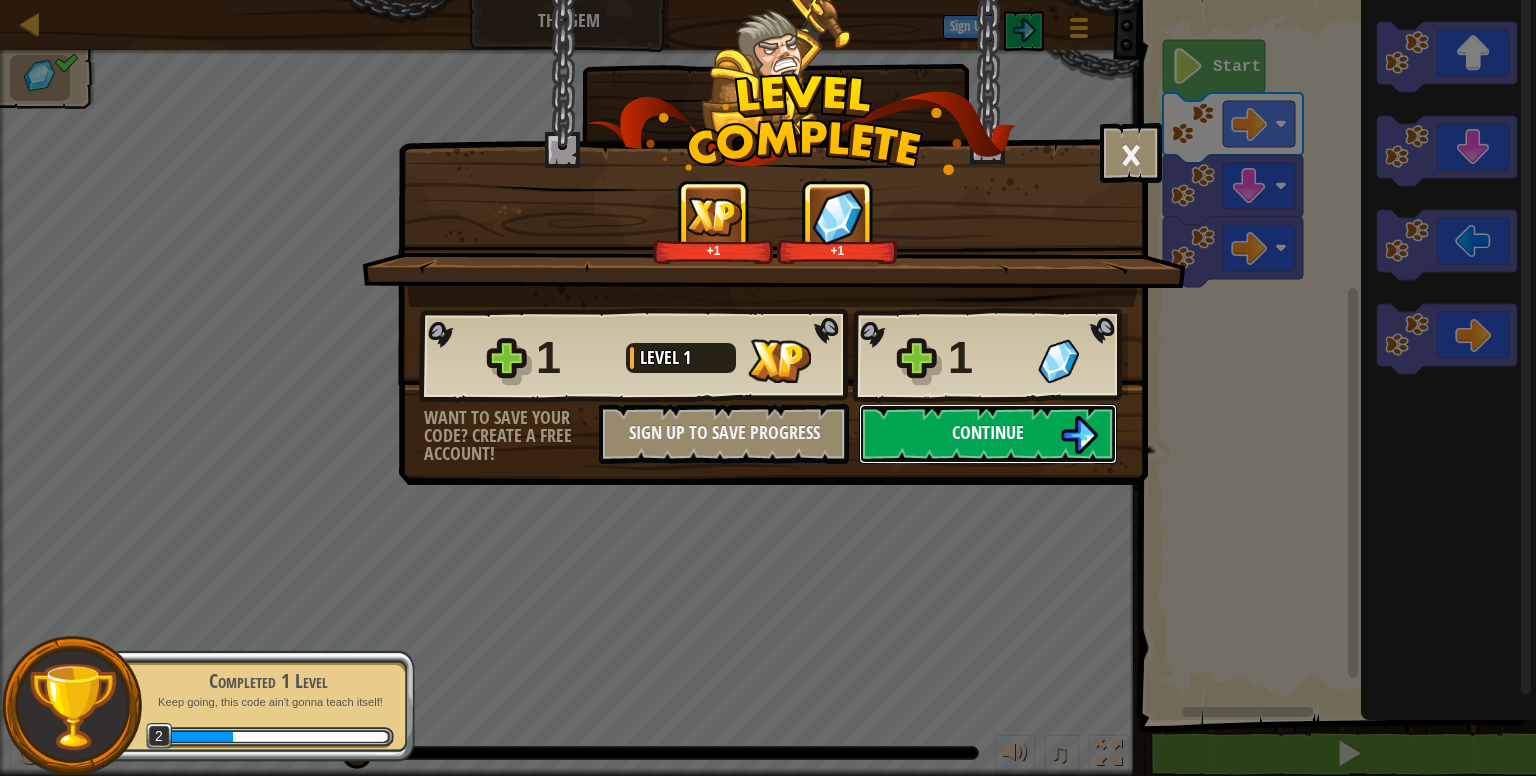 click on "Continue" at bounding box center [988, 434] 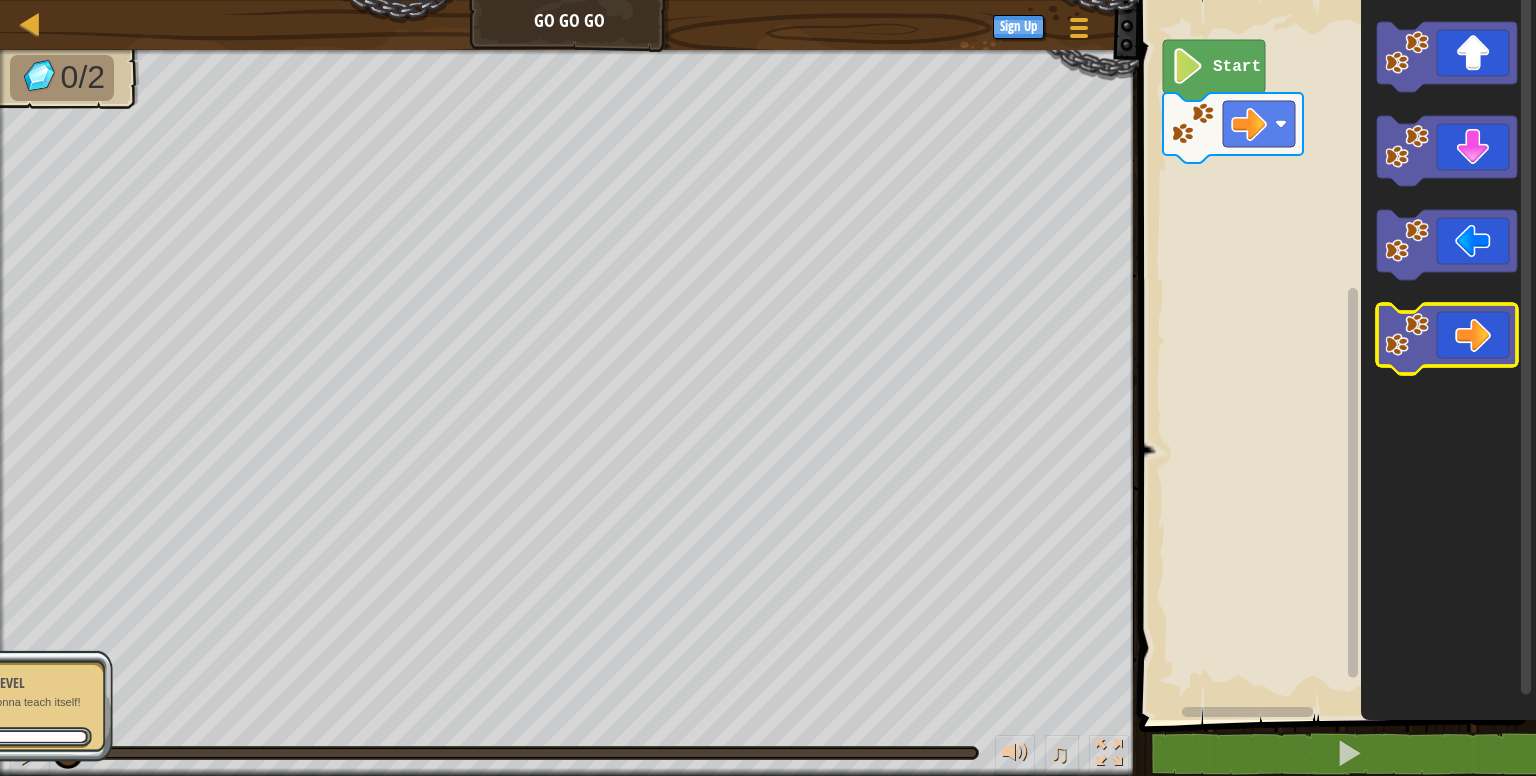 click 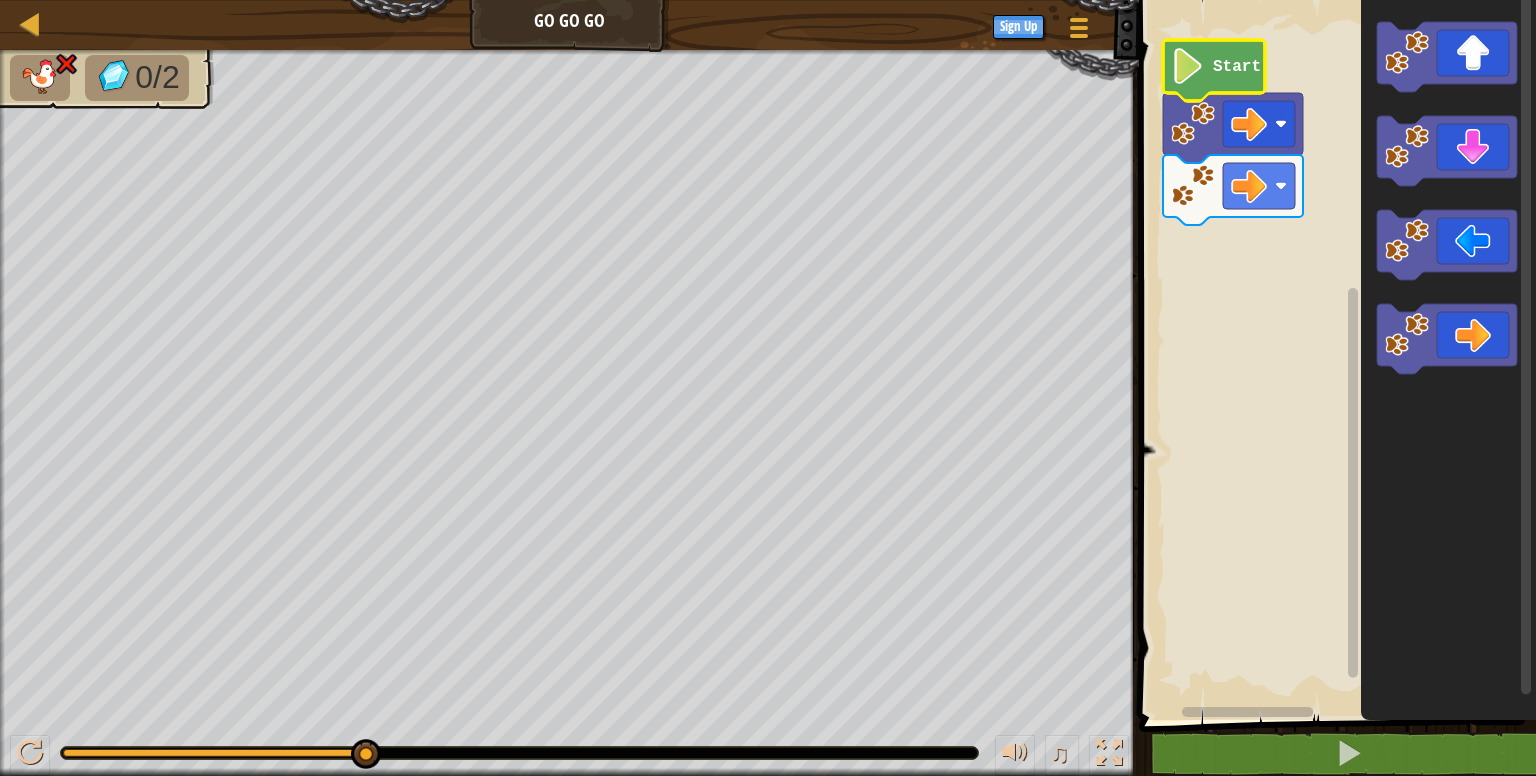 click 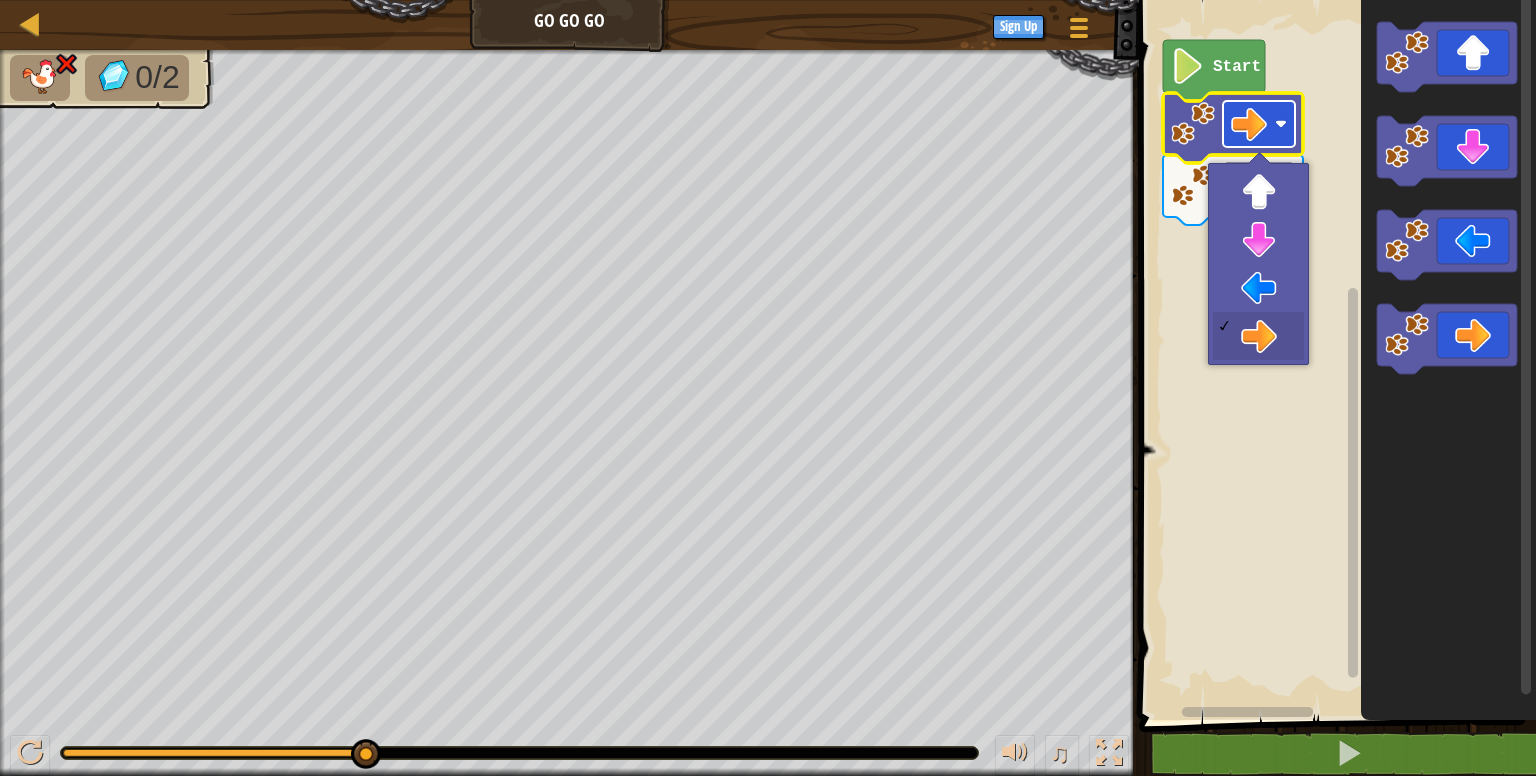 click 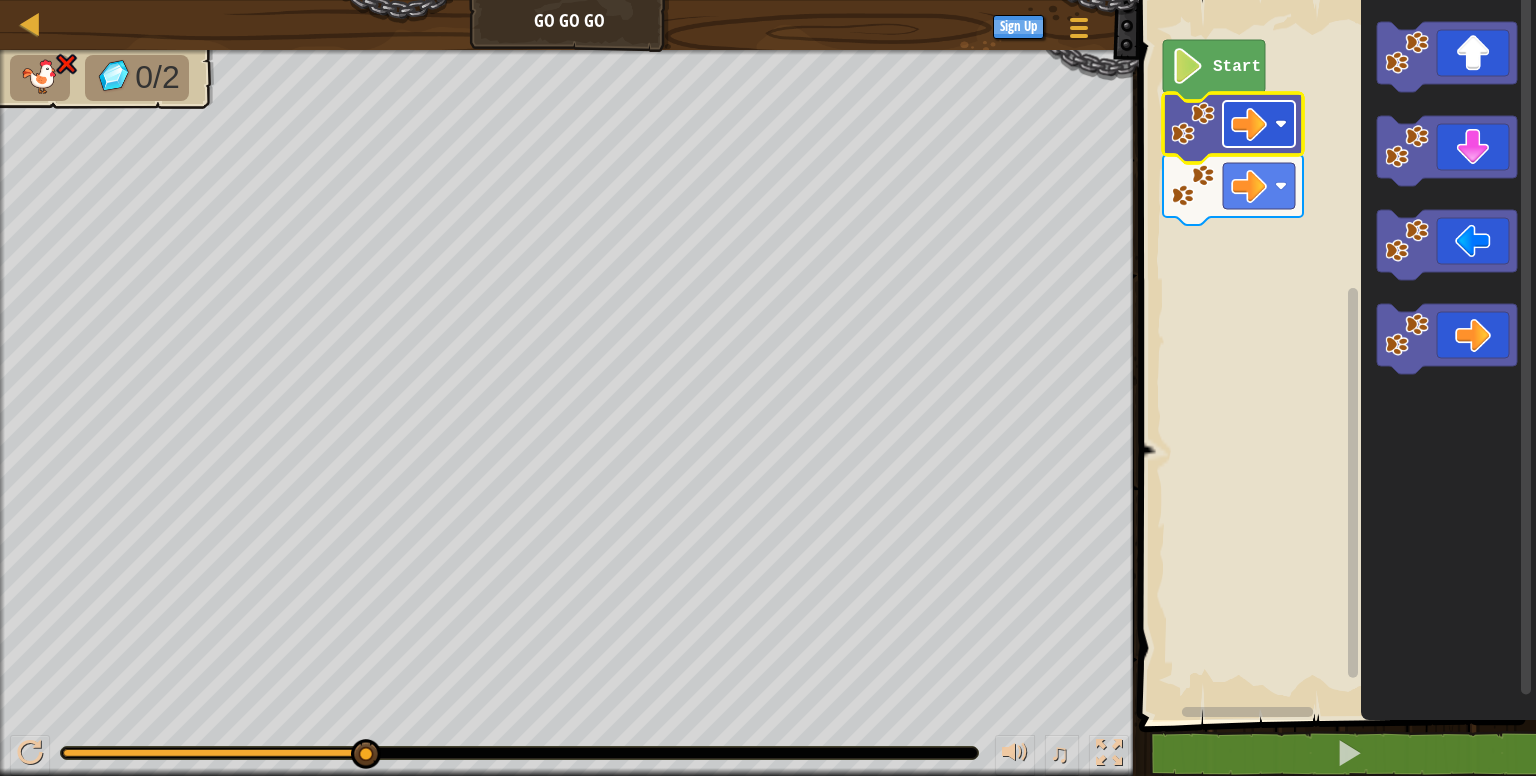 click 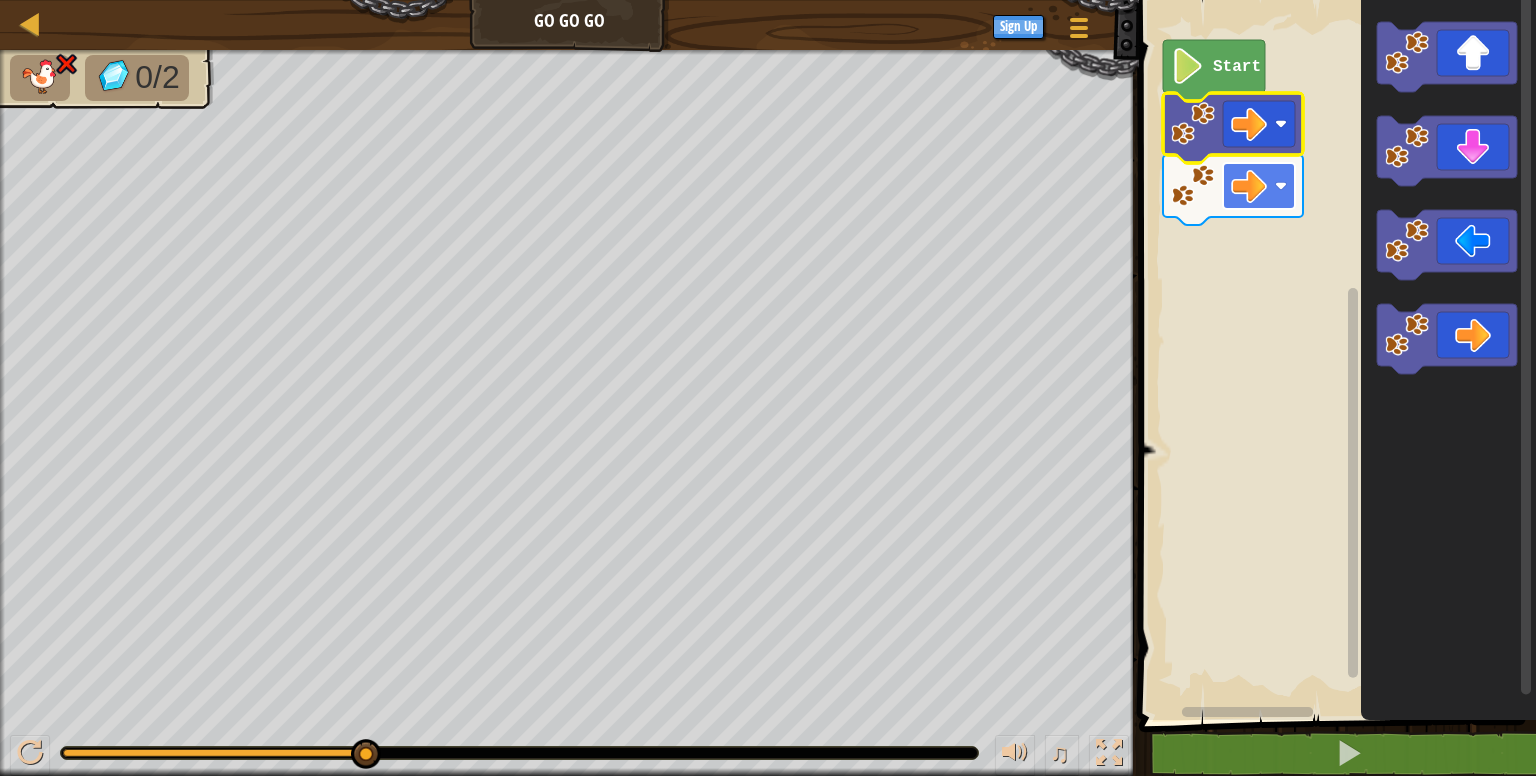 click 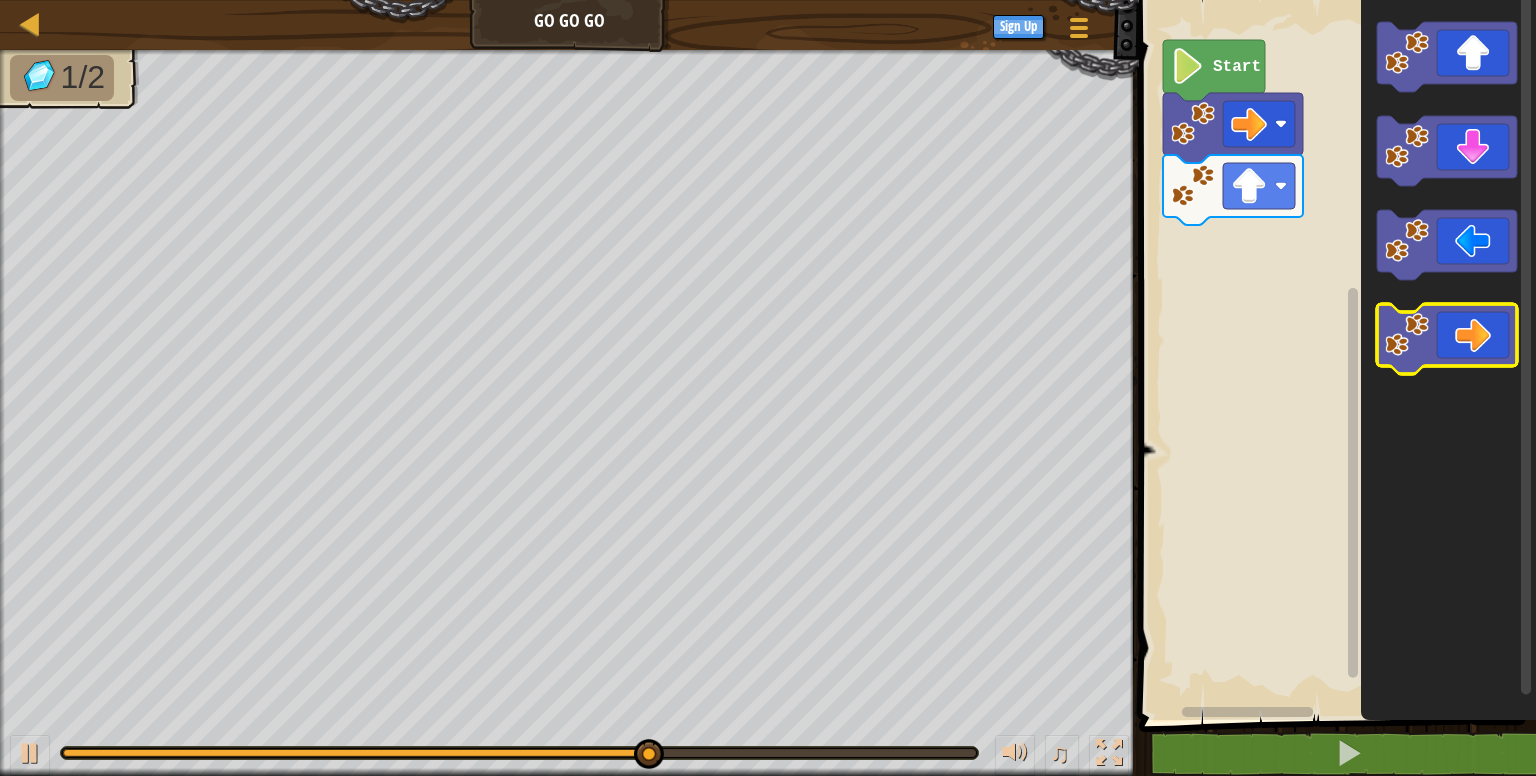 click 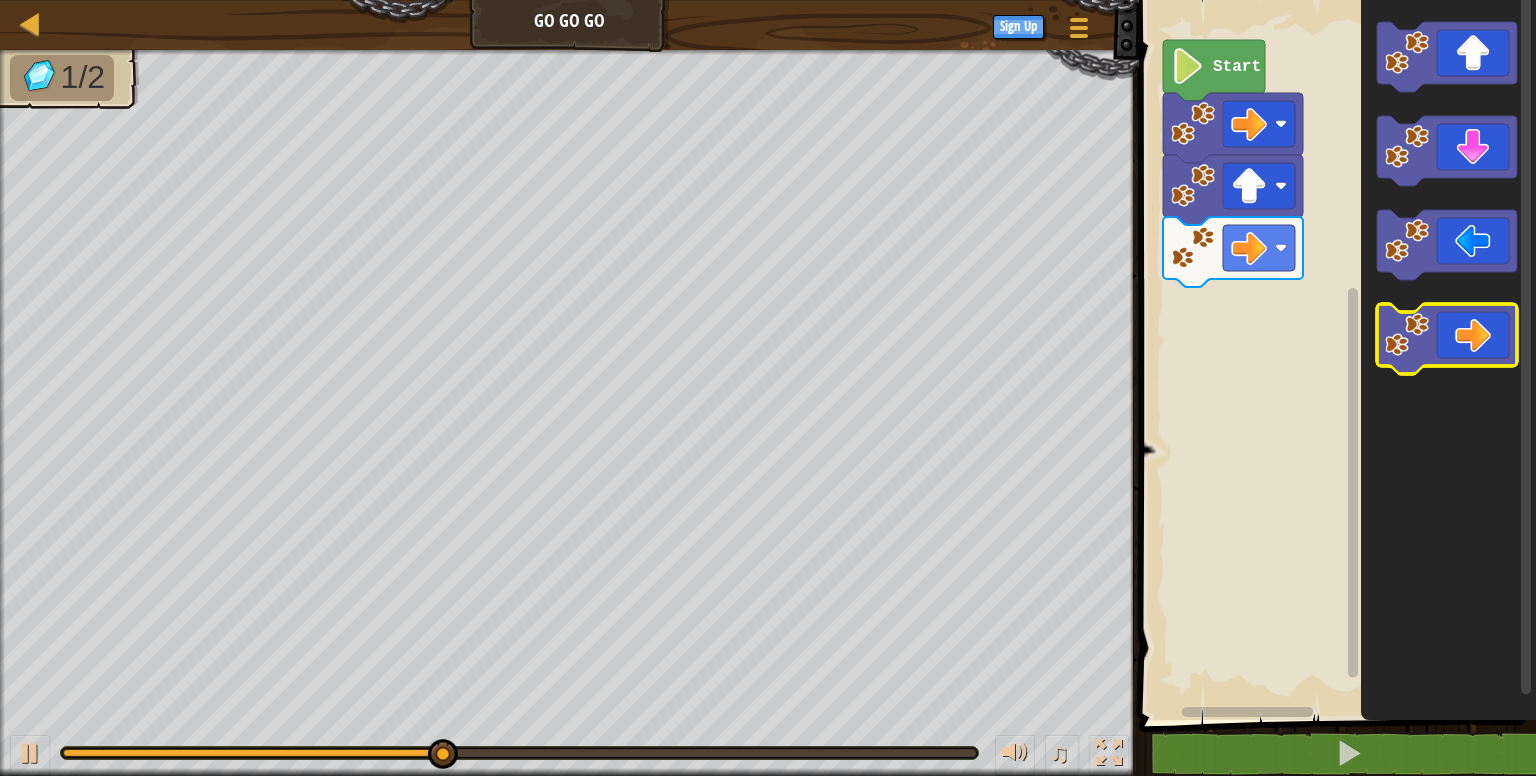 click 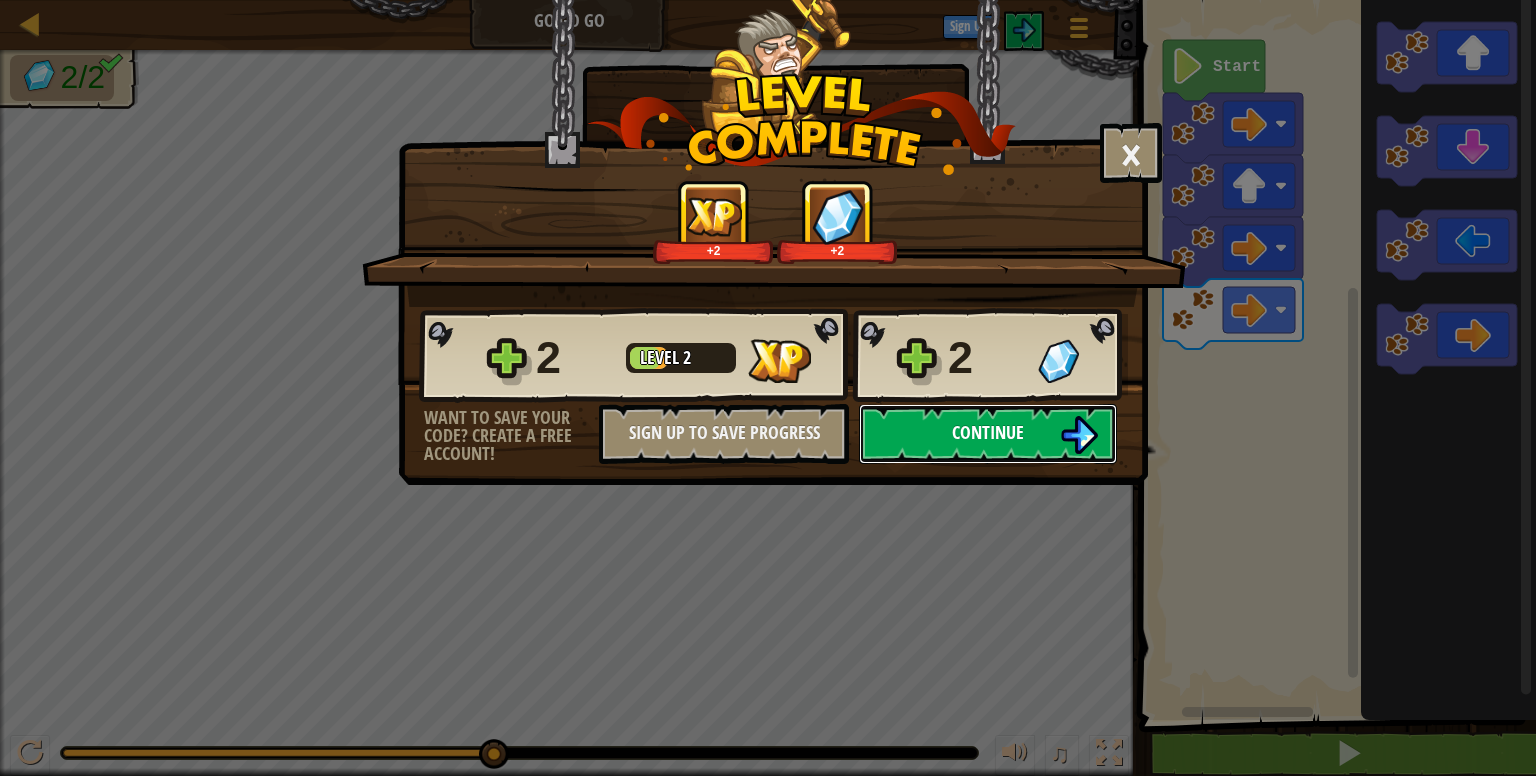 click on "Continue" at bounding box center (988, 432) 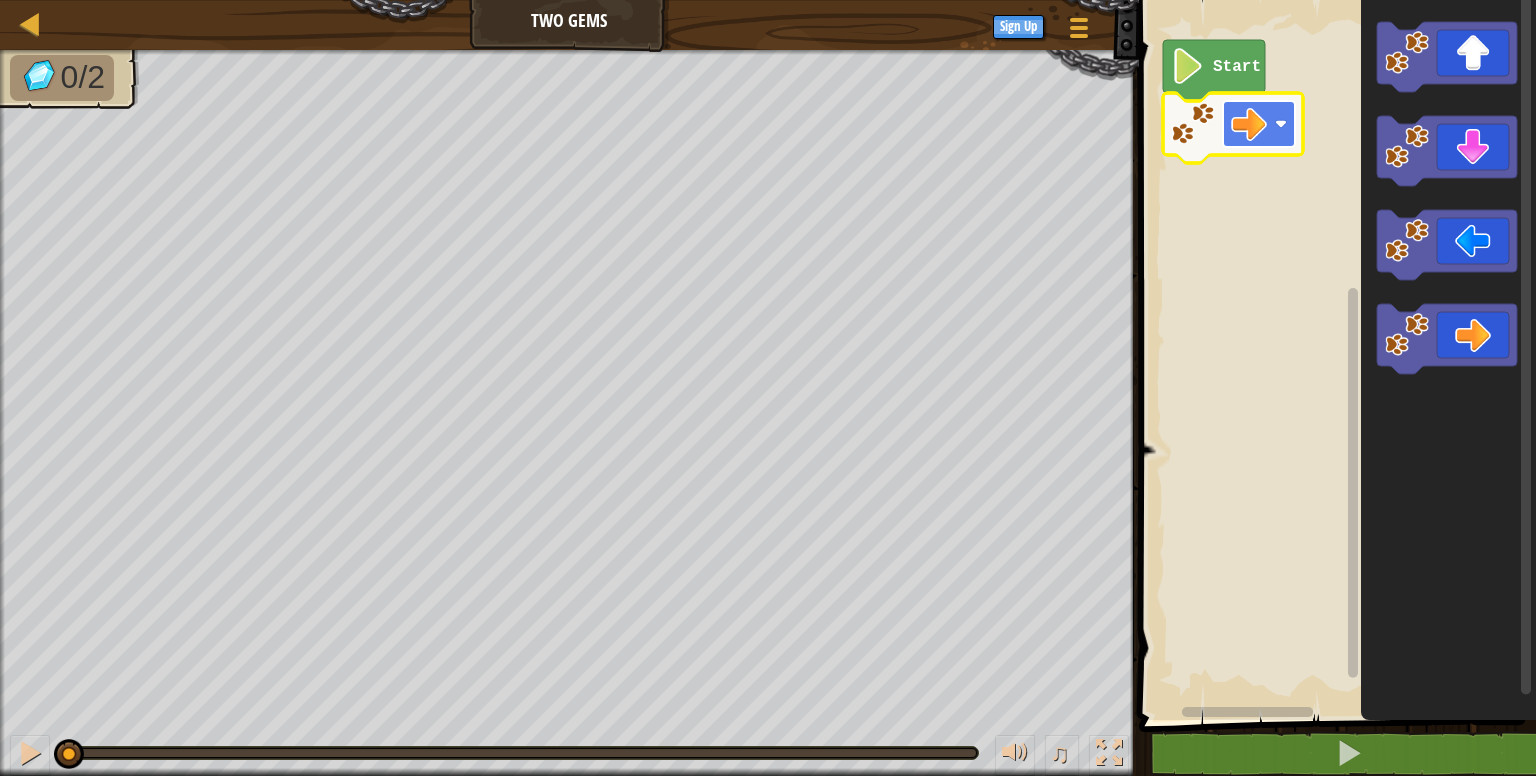 click 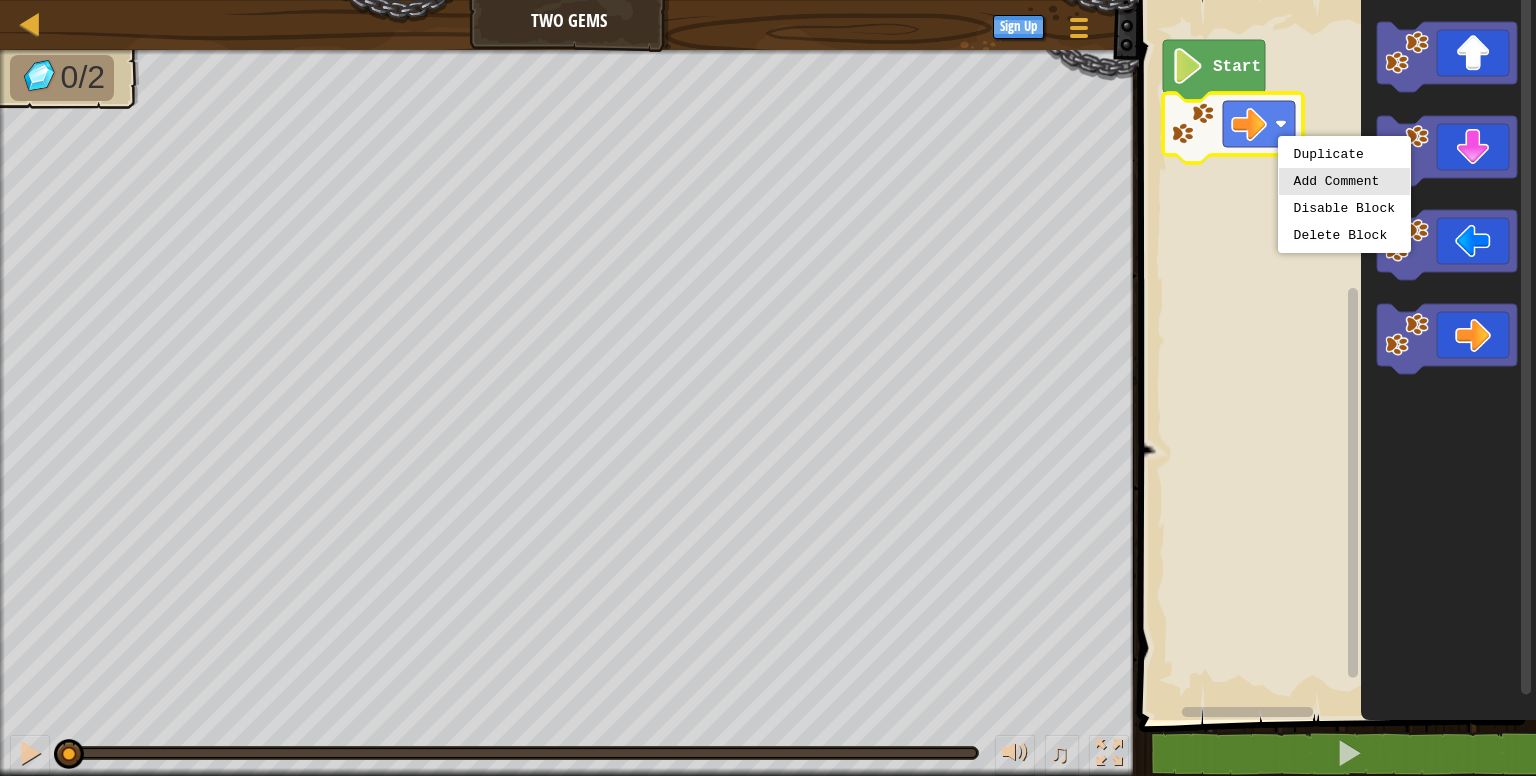 scroll, scrollTop: 0, scrollLeft: 0, axis: both 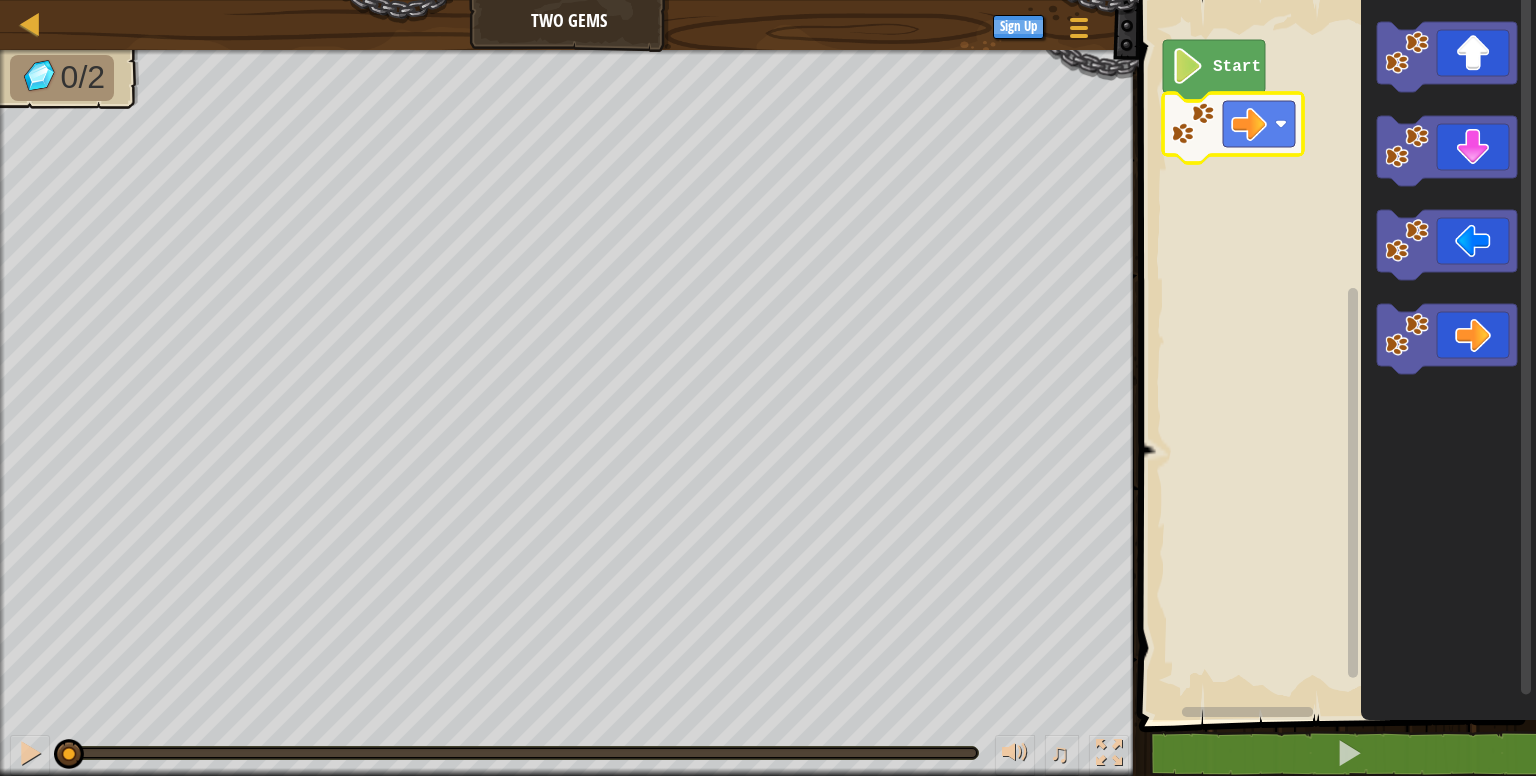 click 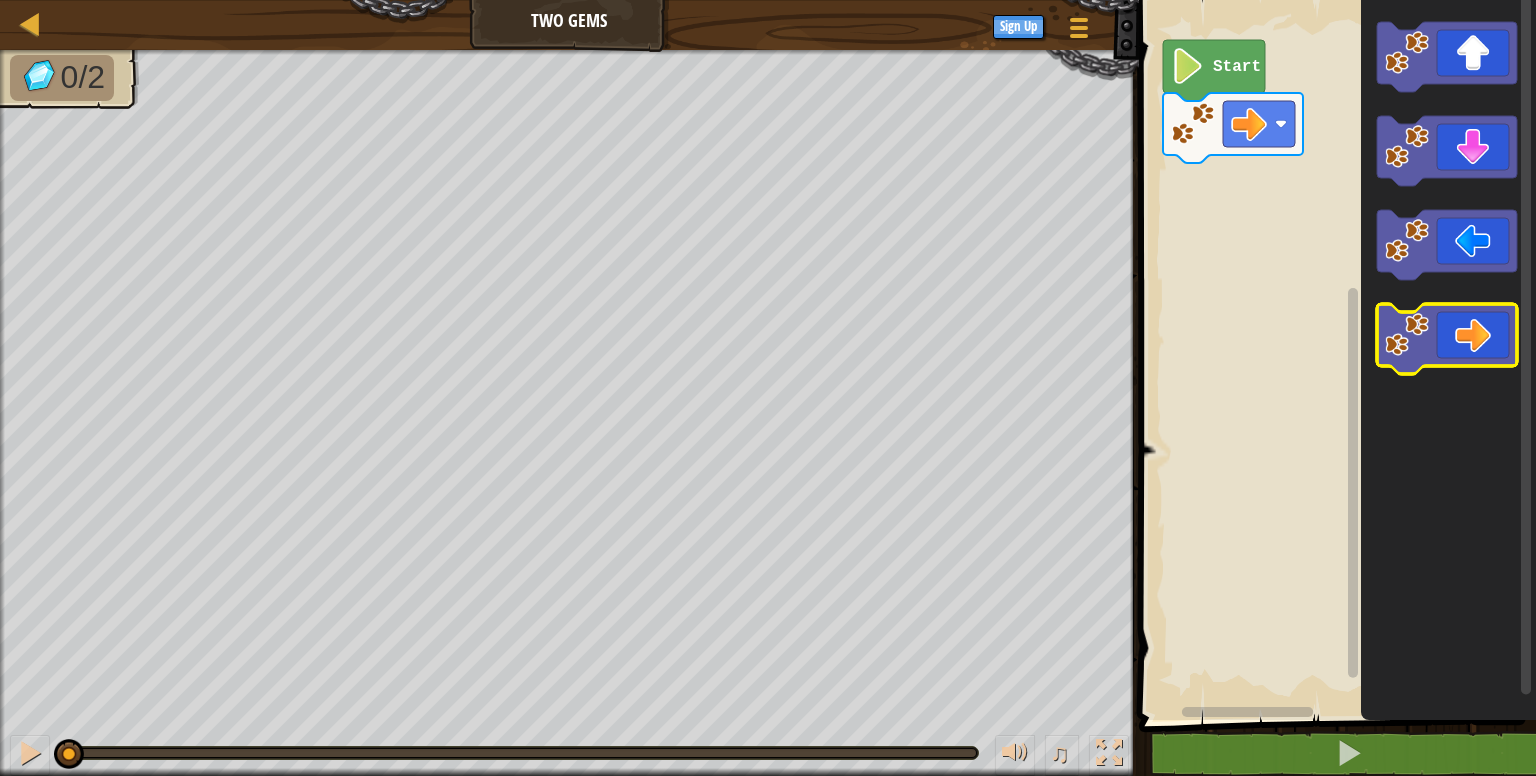 click 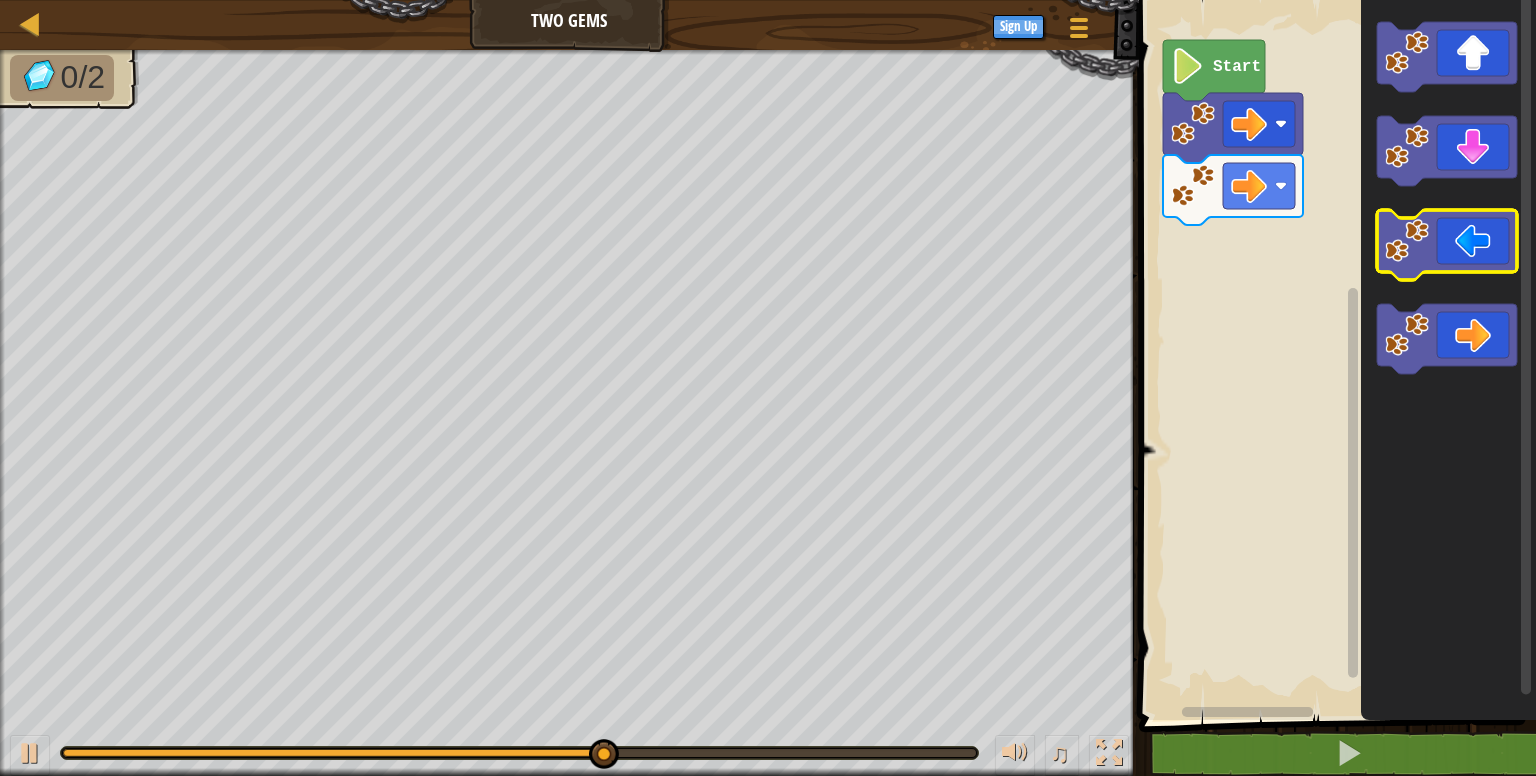 click 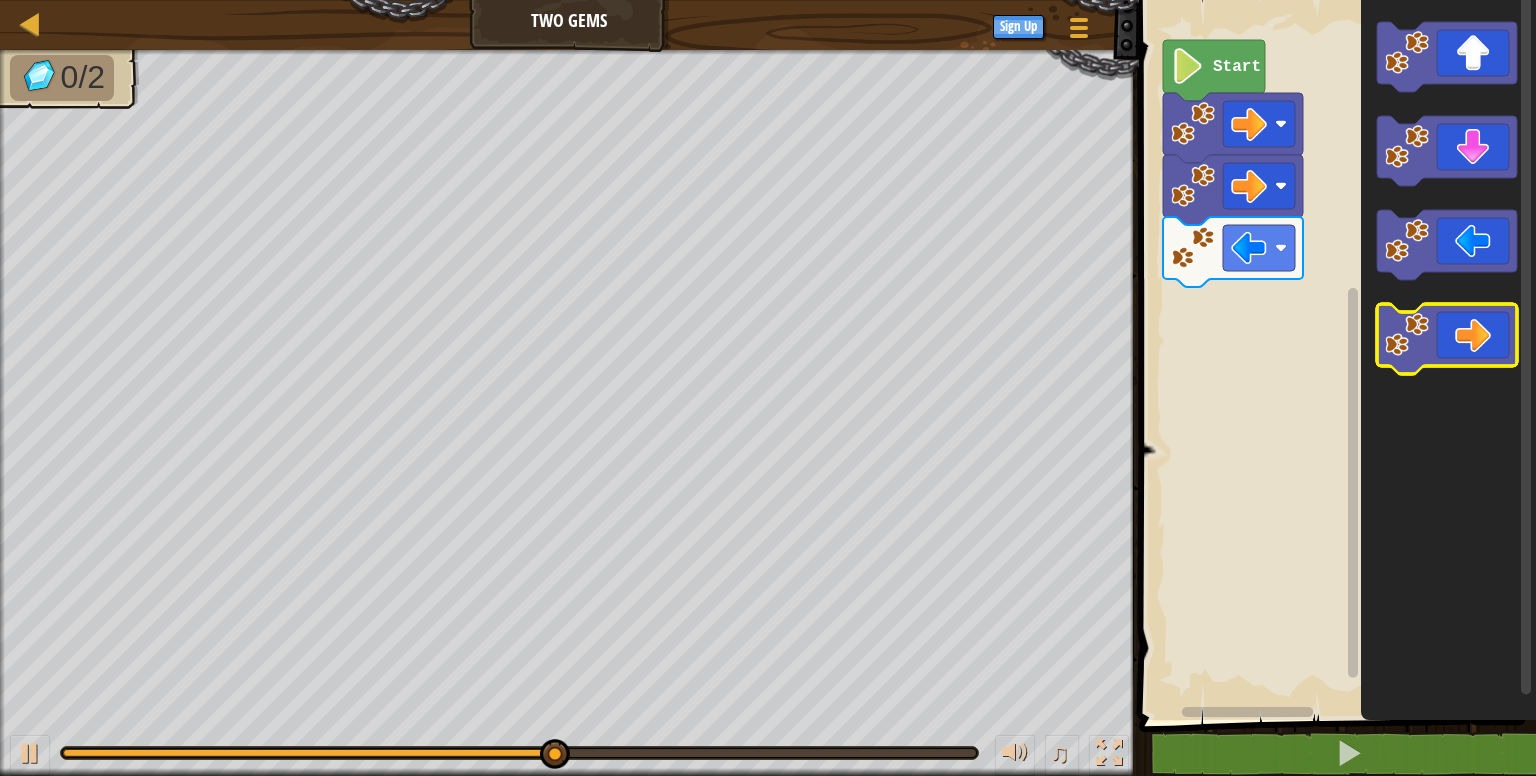 click 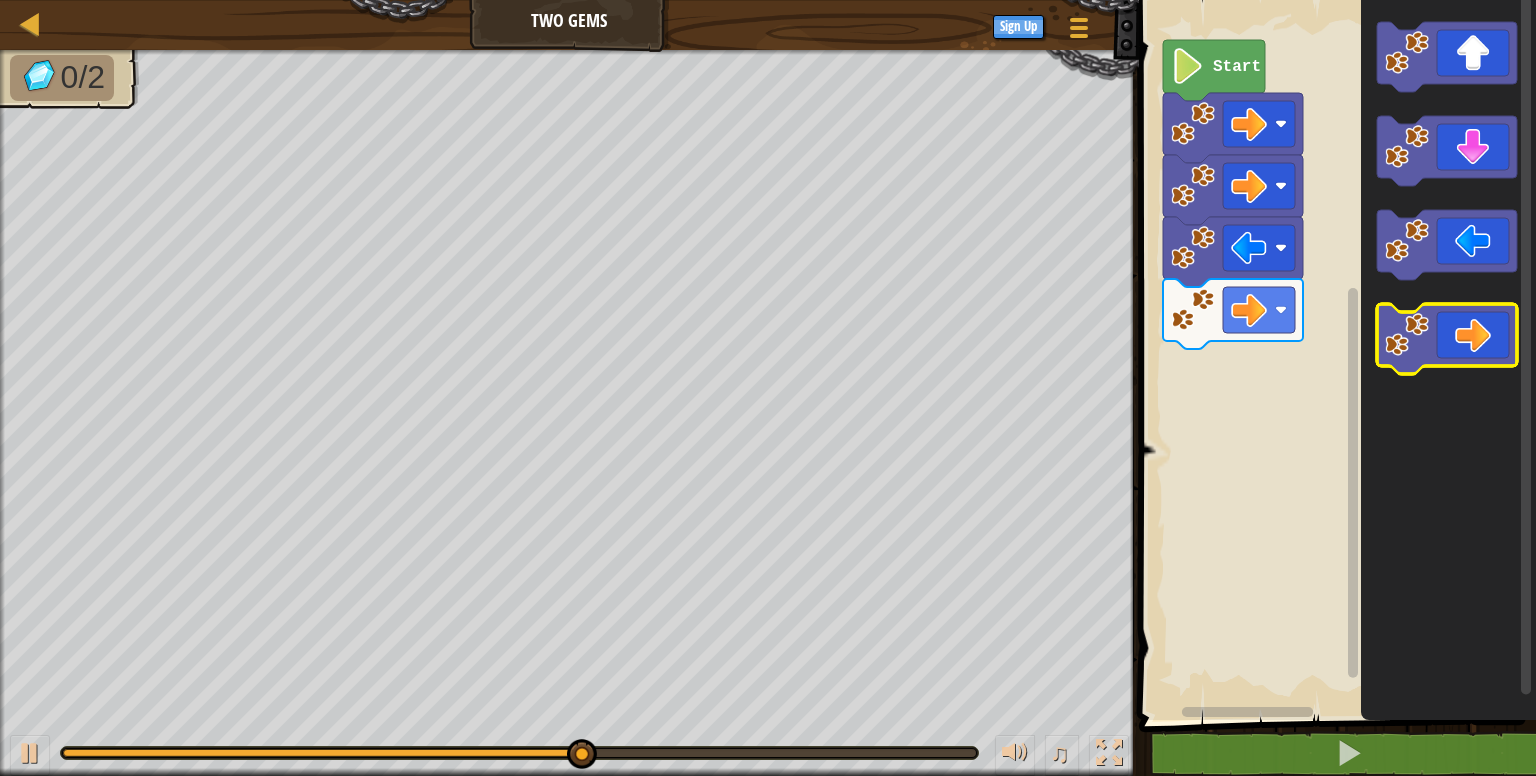 click 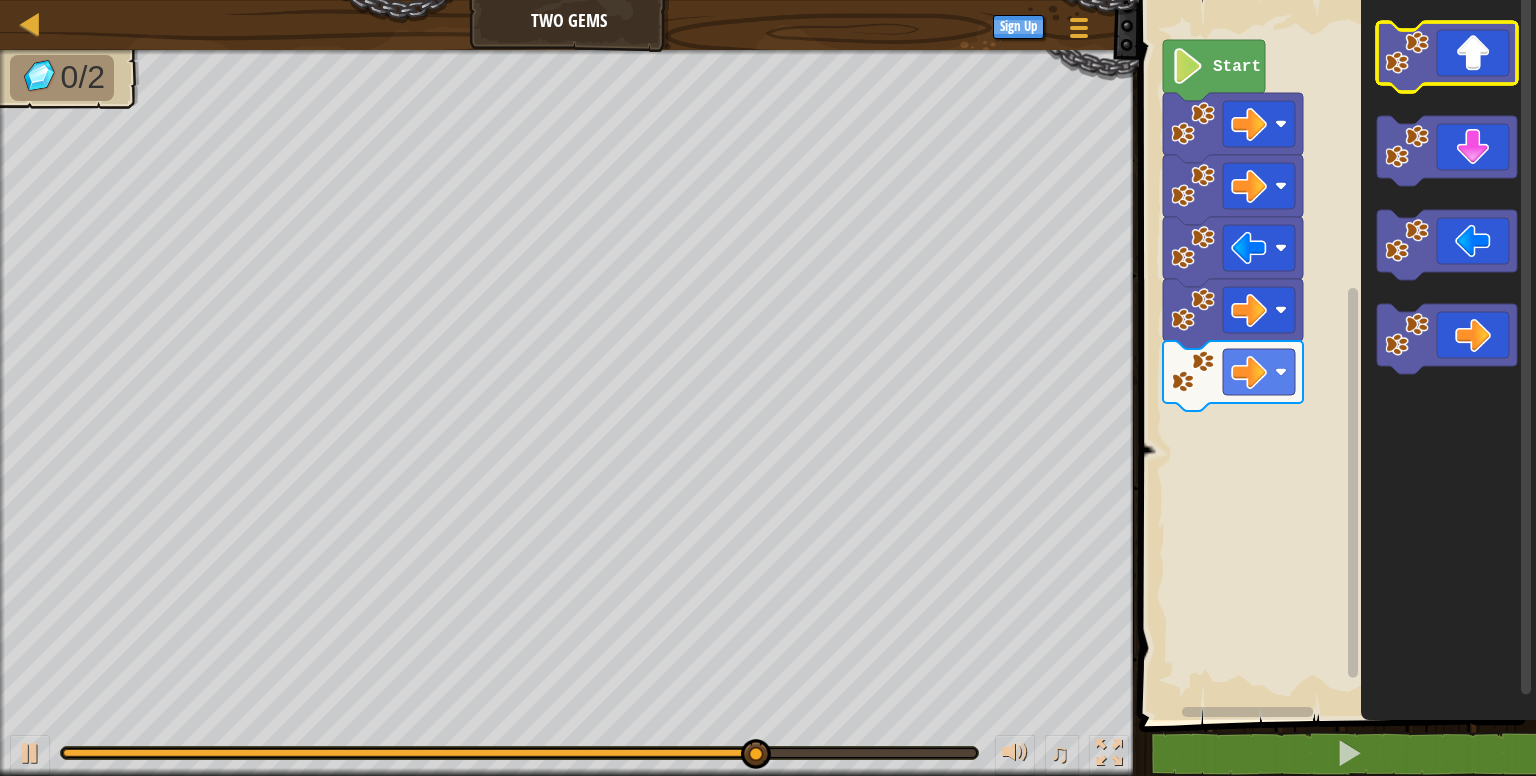 click 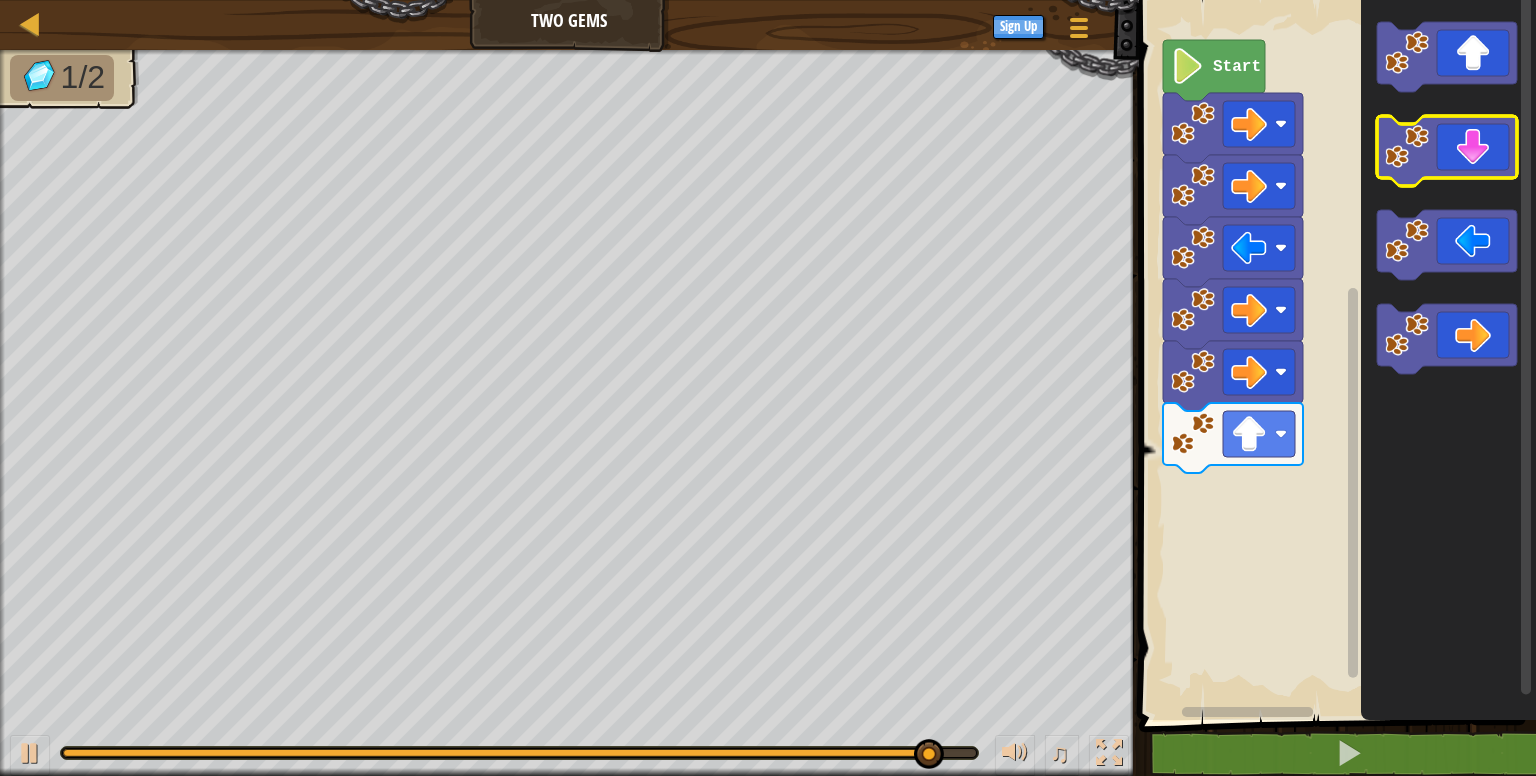 click 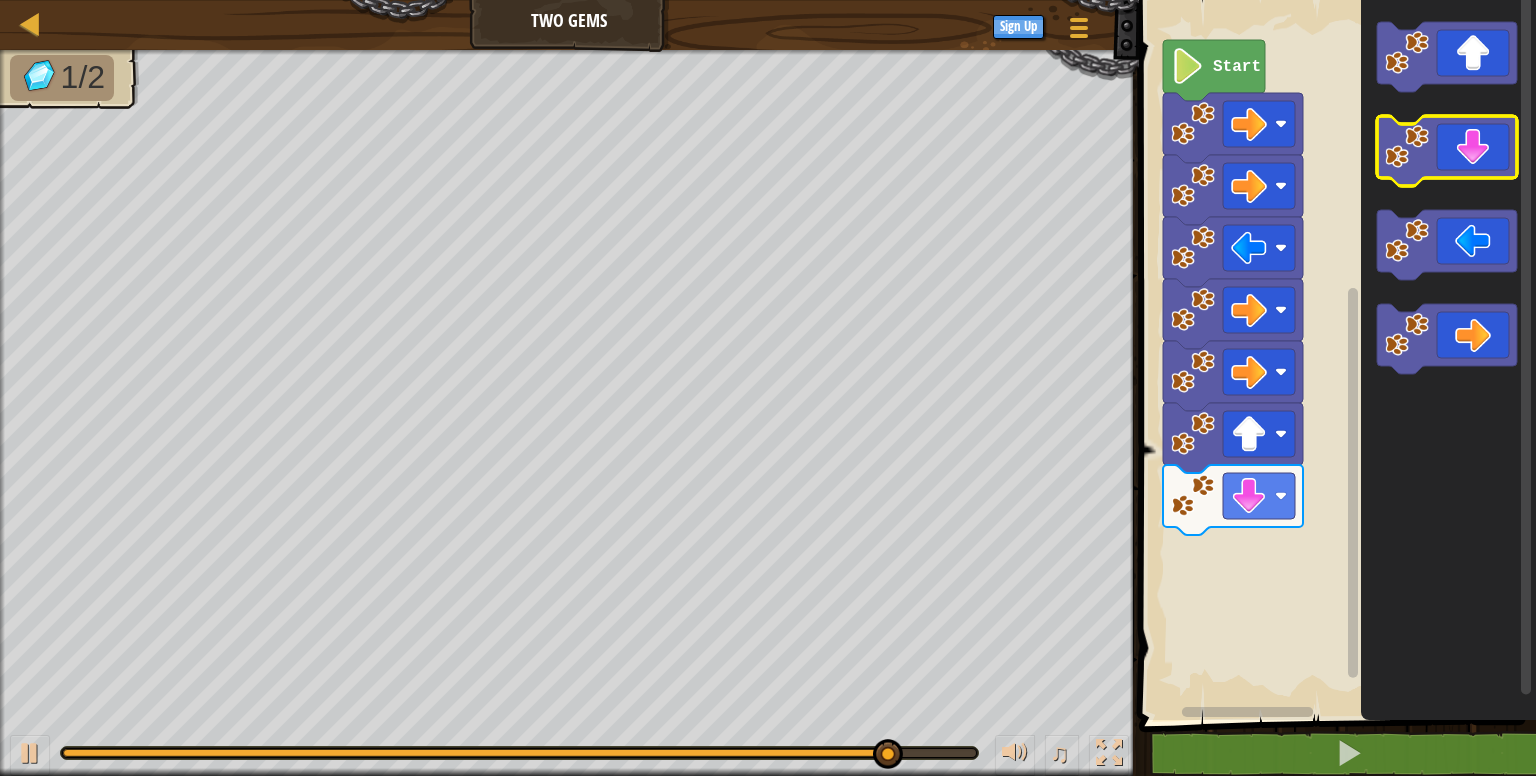 click 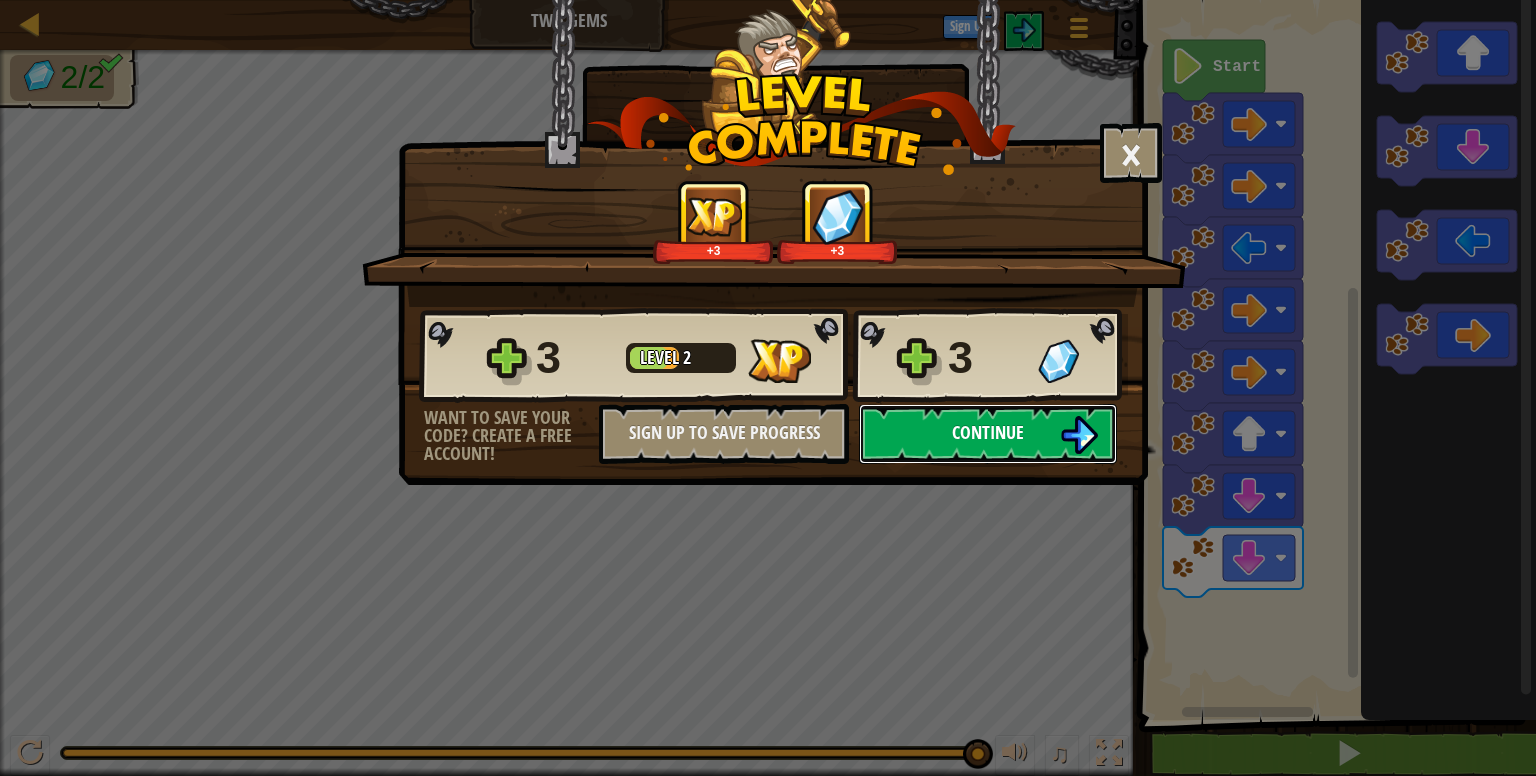 click on "Continue" at bounding box center [988, 432] 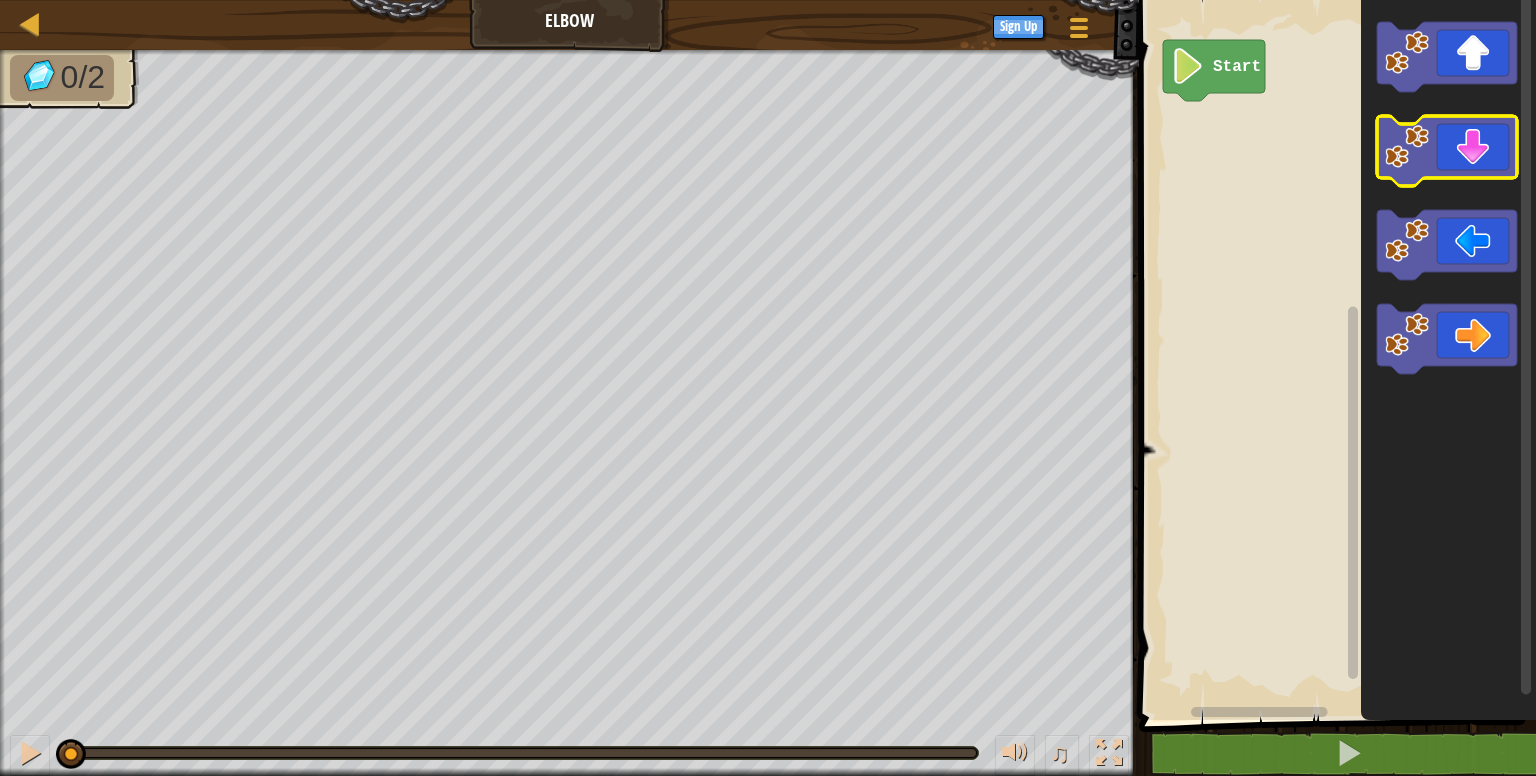 click 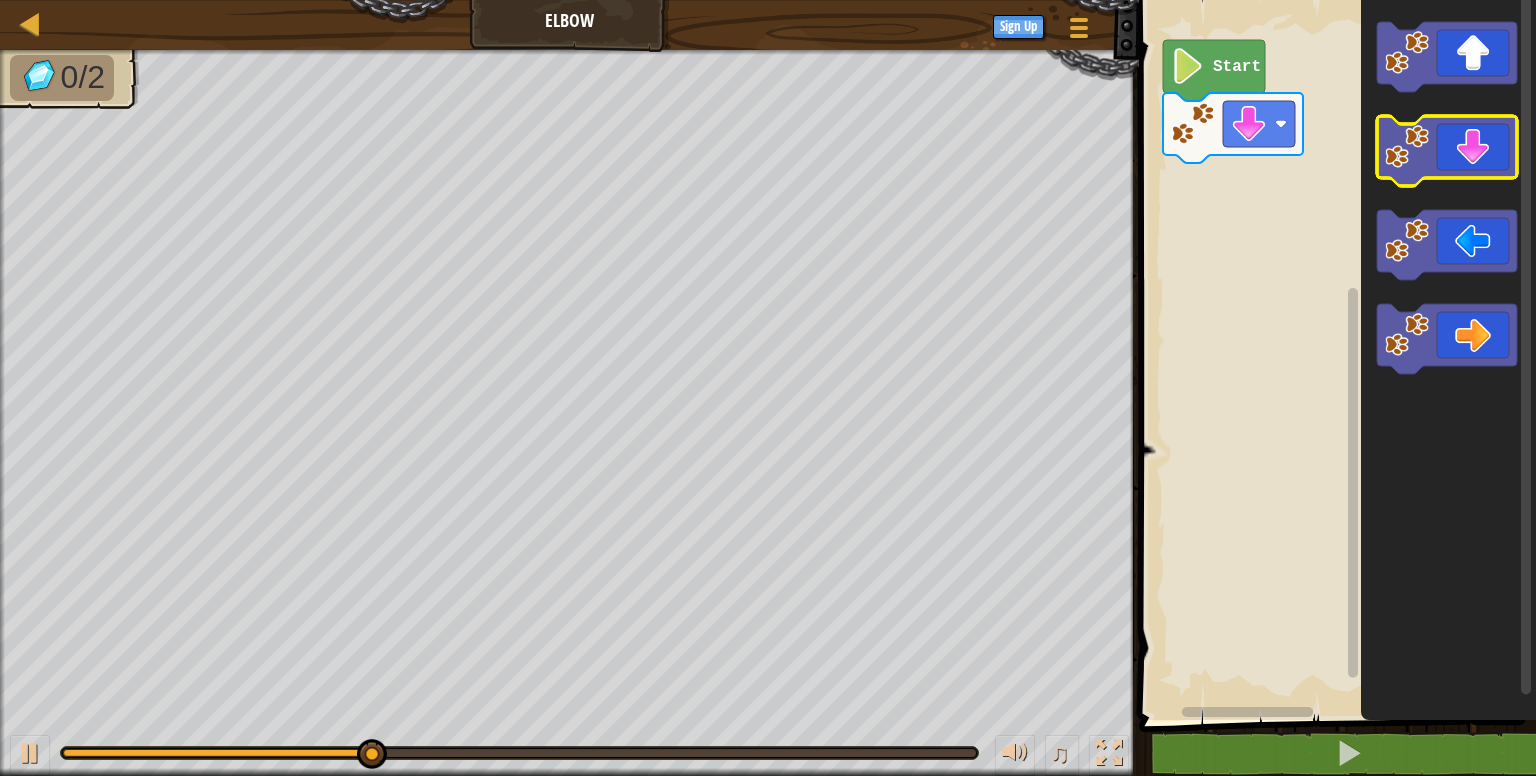 click 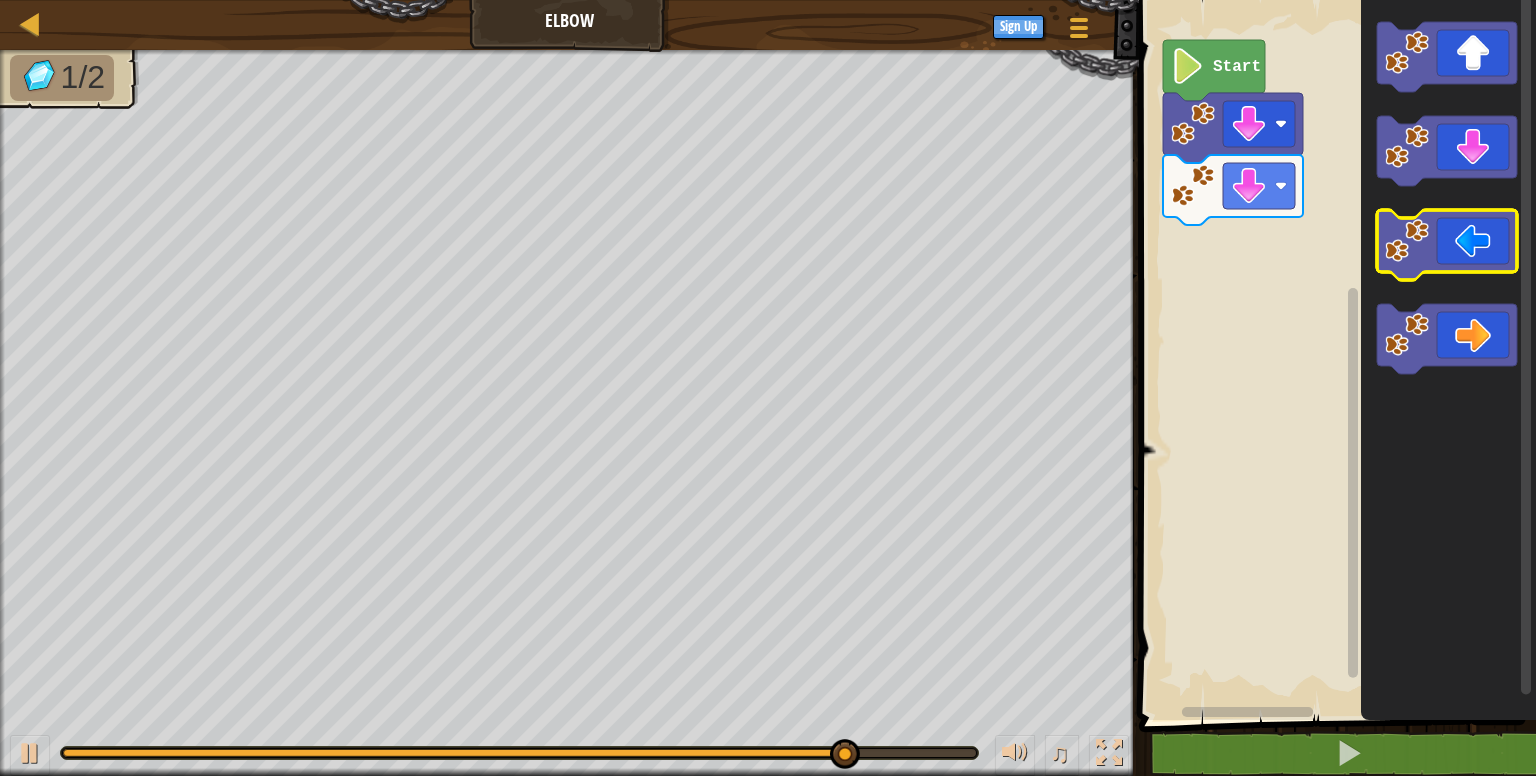 click 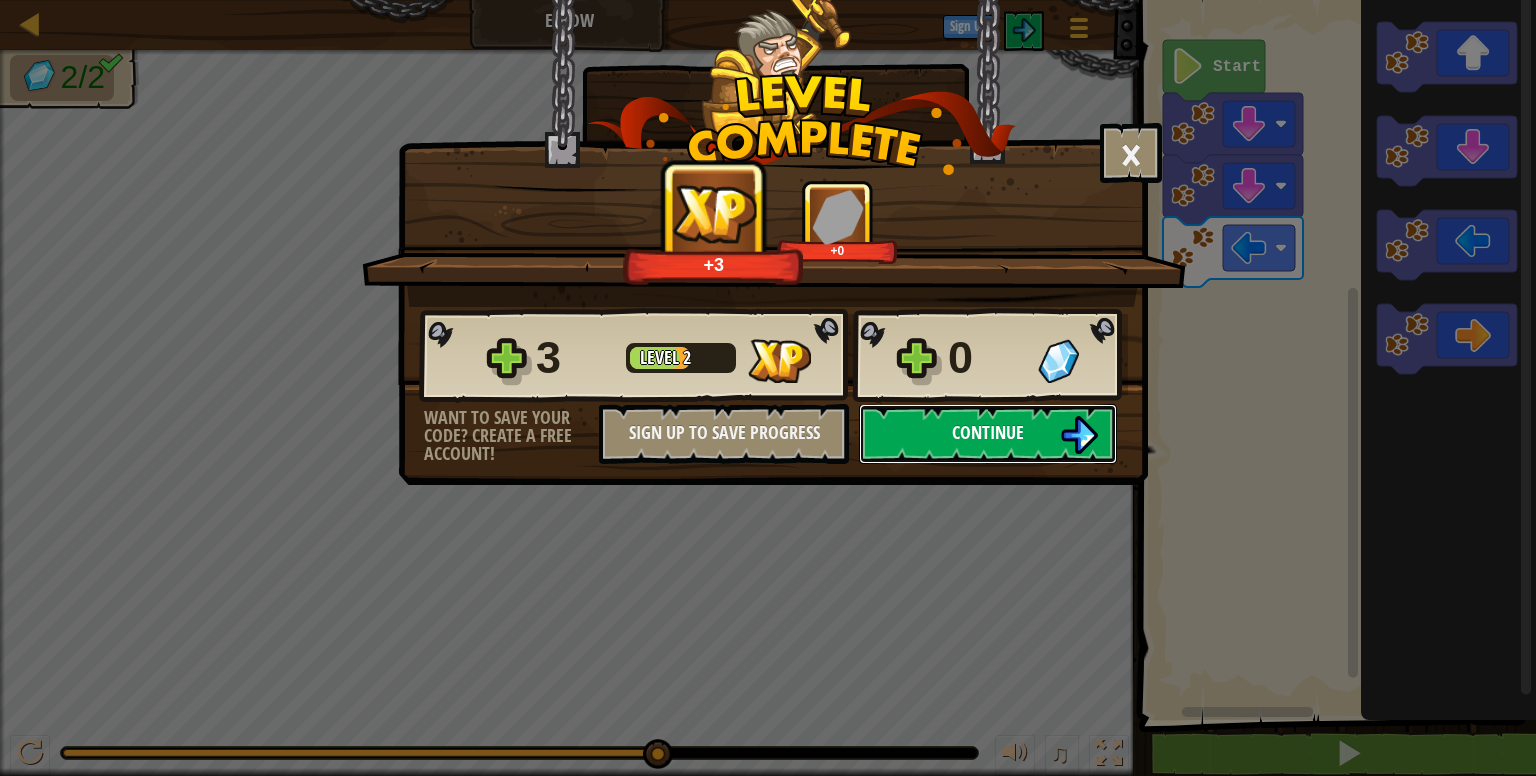 click on "Continue" at bounding box center [988, 432] 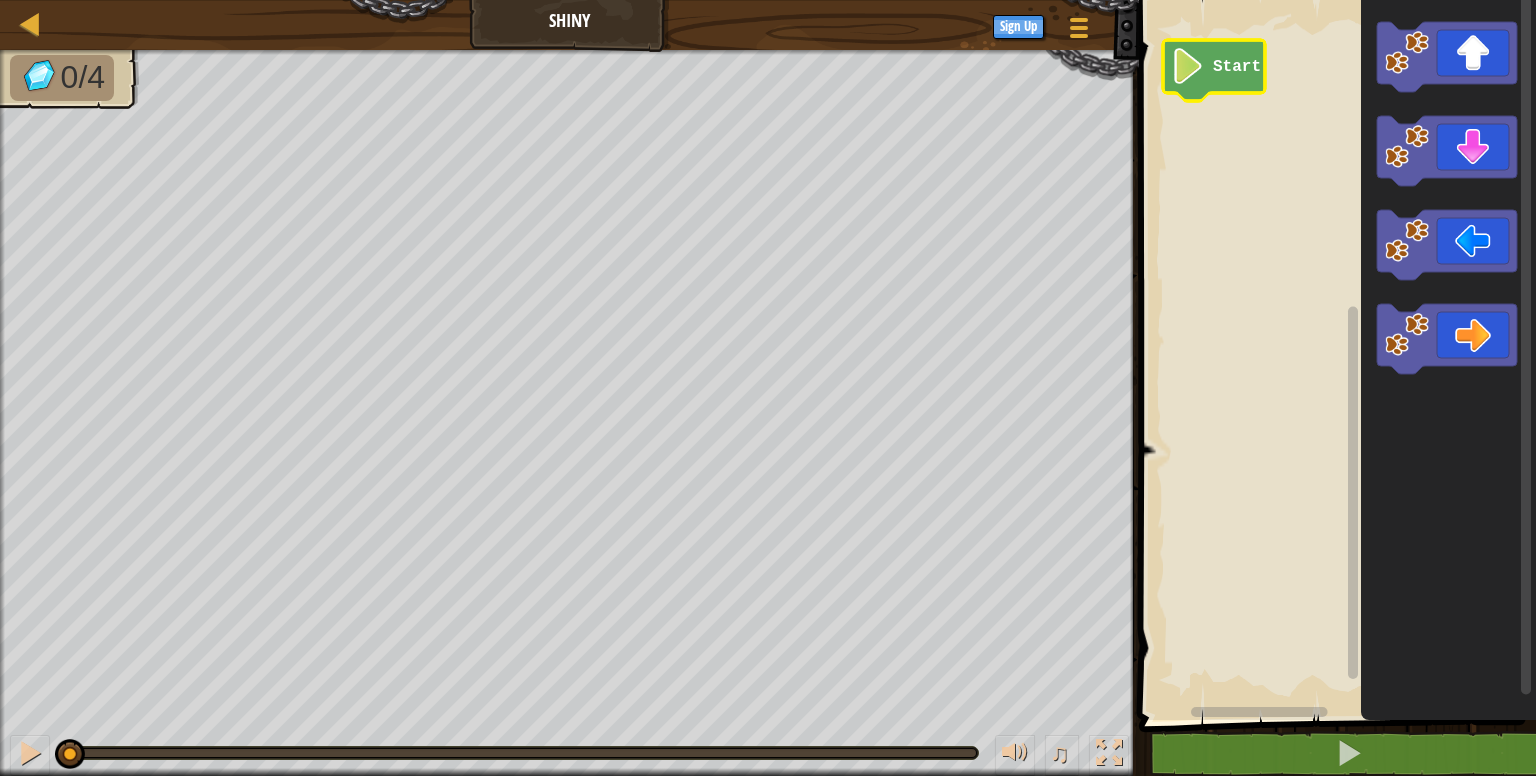 click 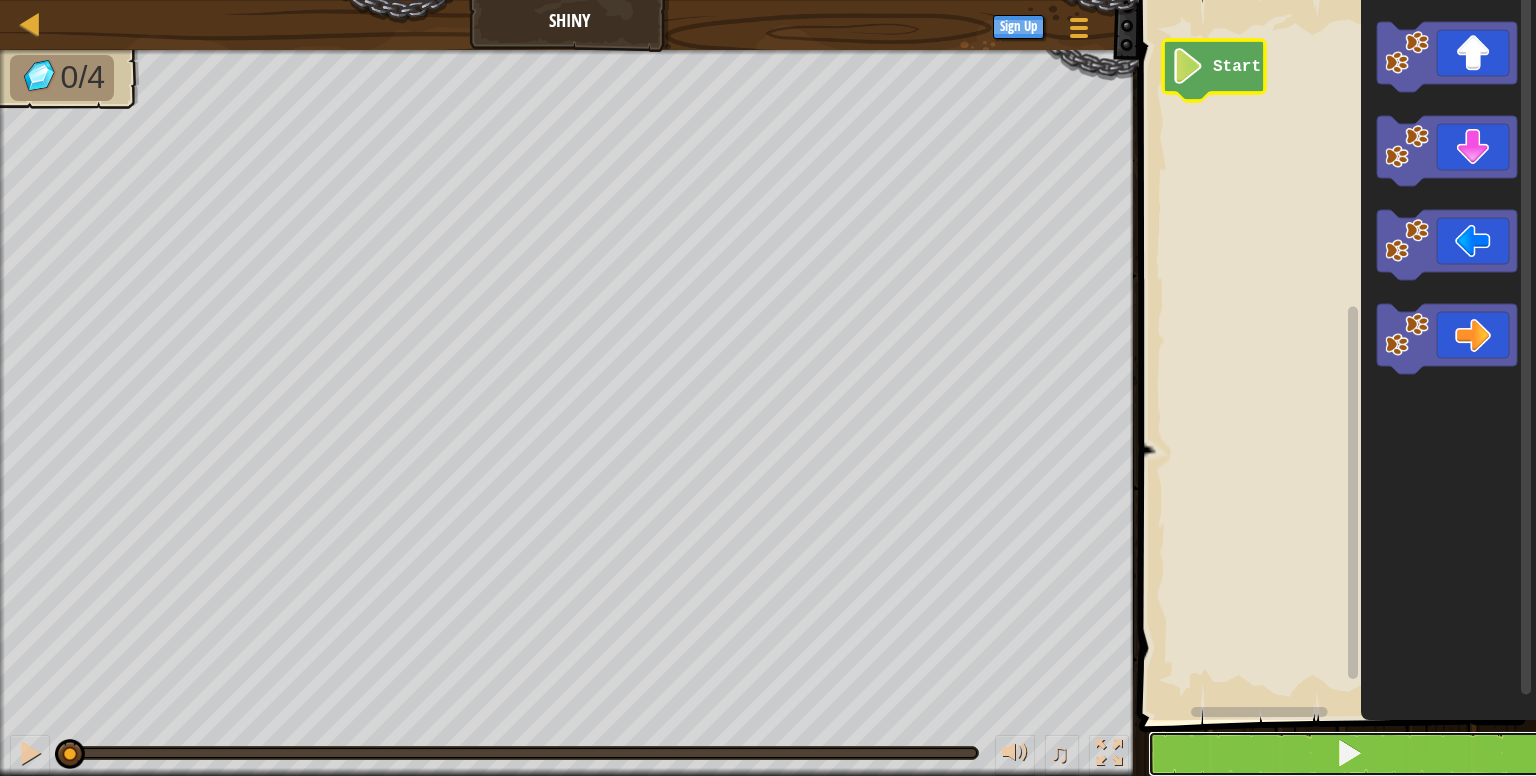 click at bounding box center (1349, 754) 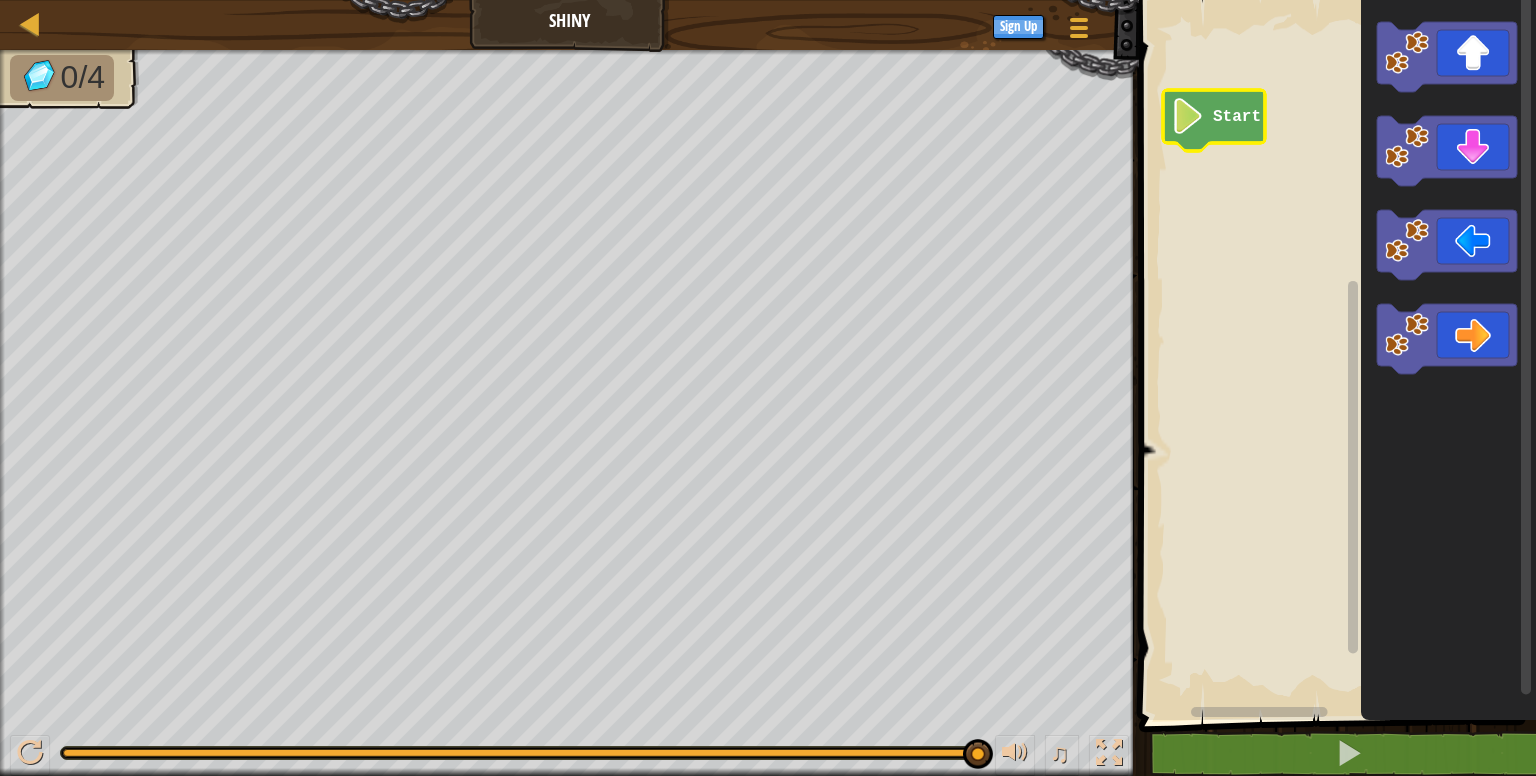 click on "Start" 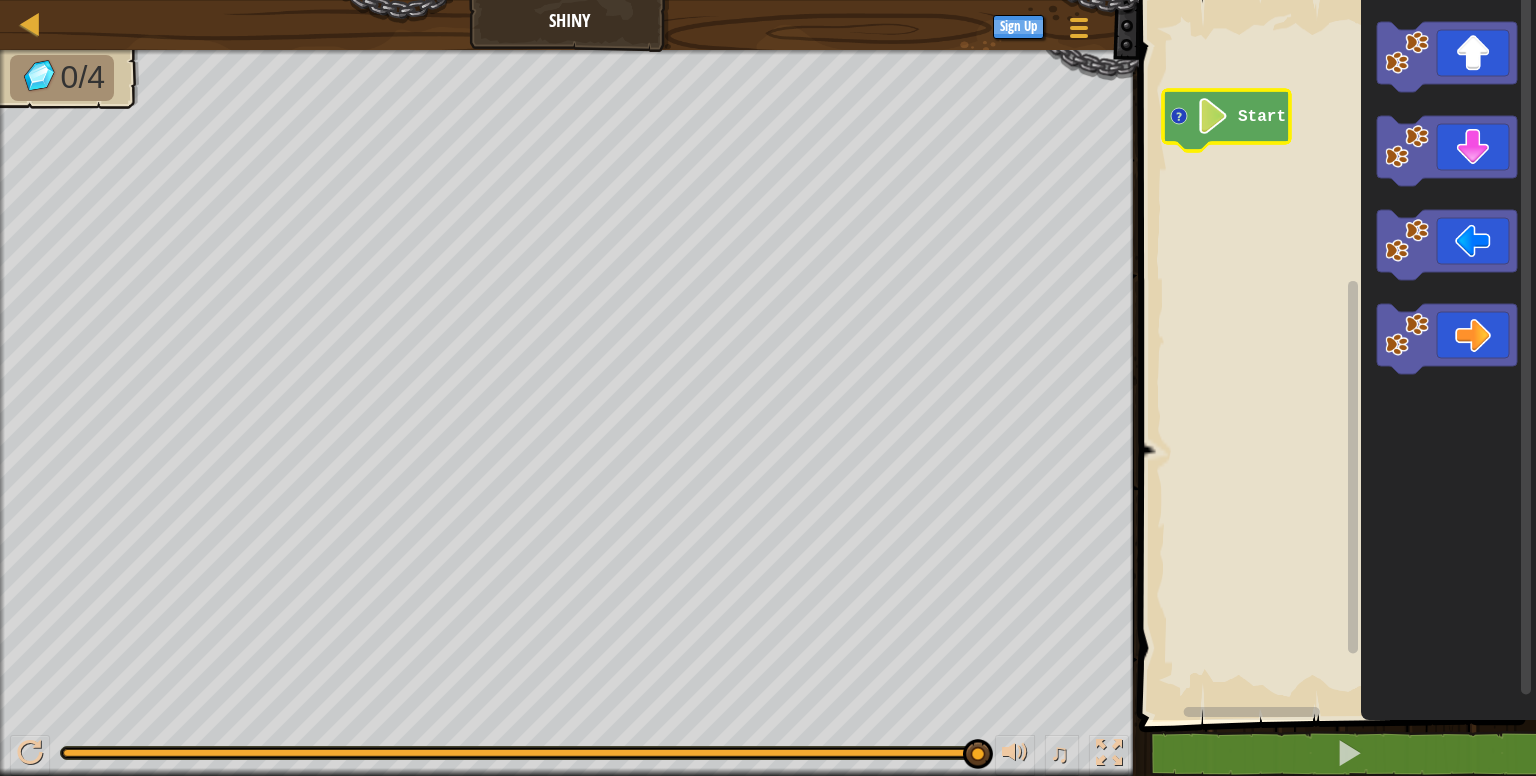 click 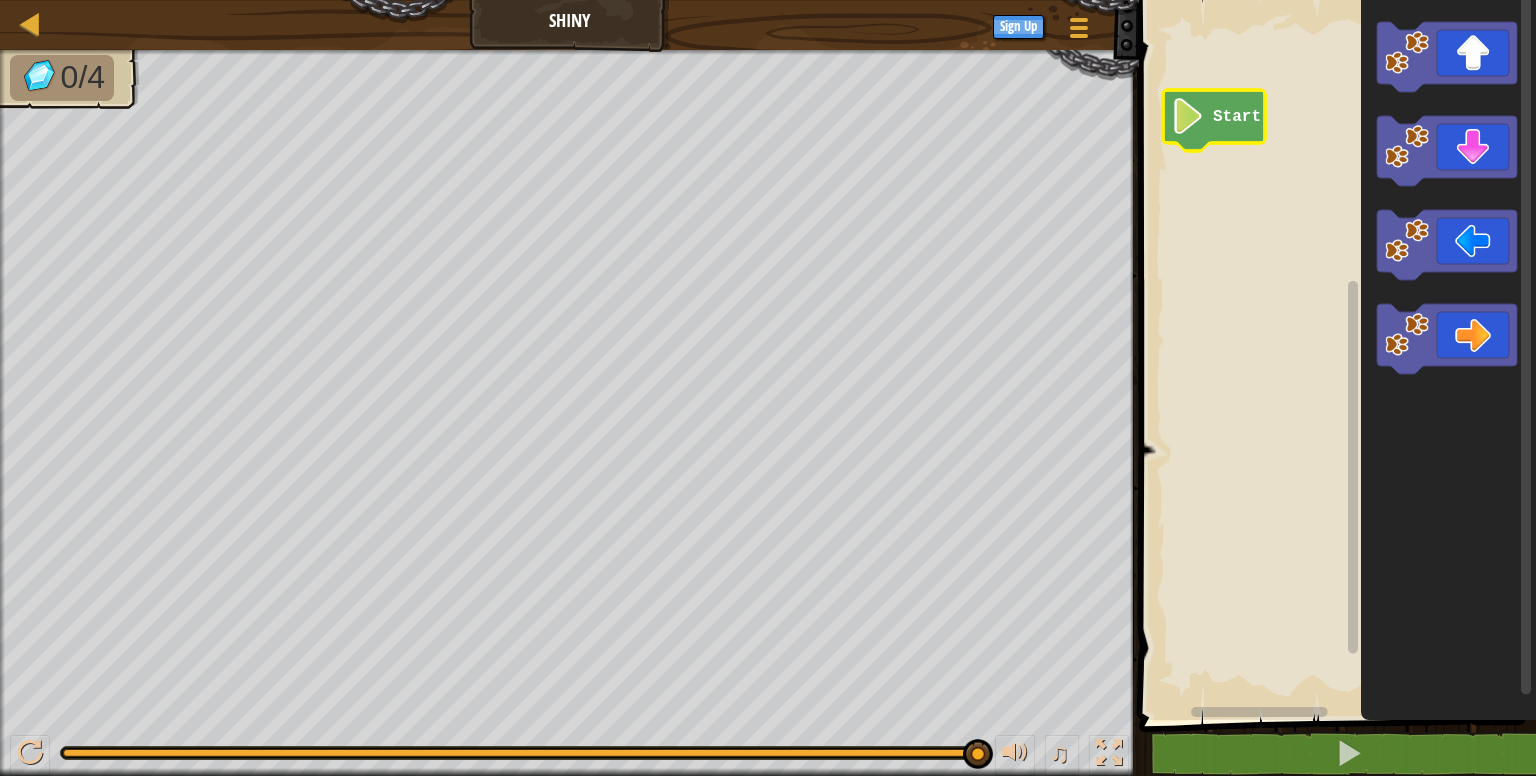 click on "Start" 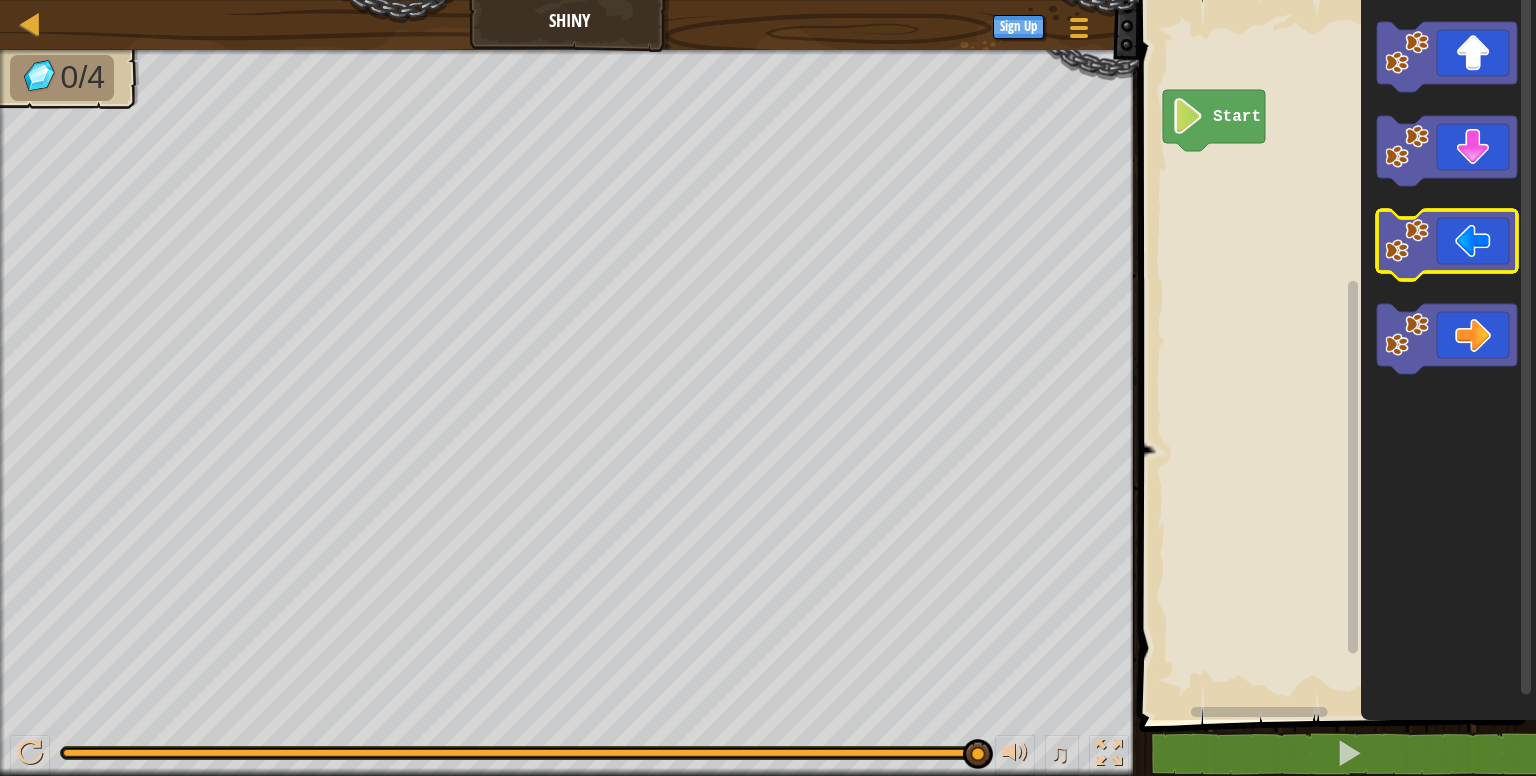 click 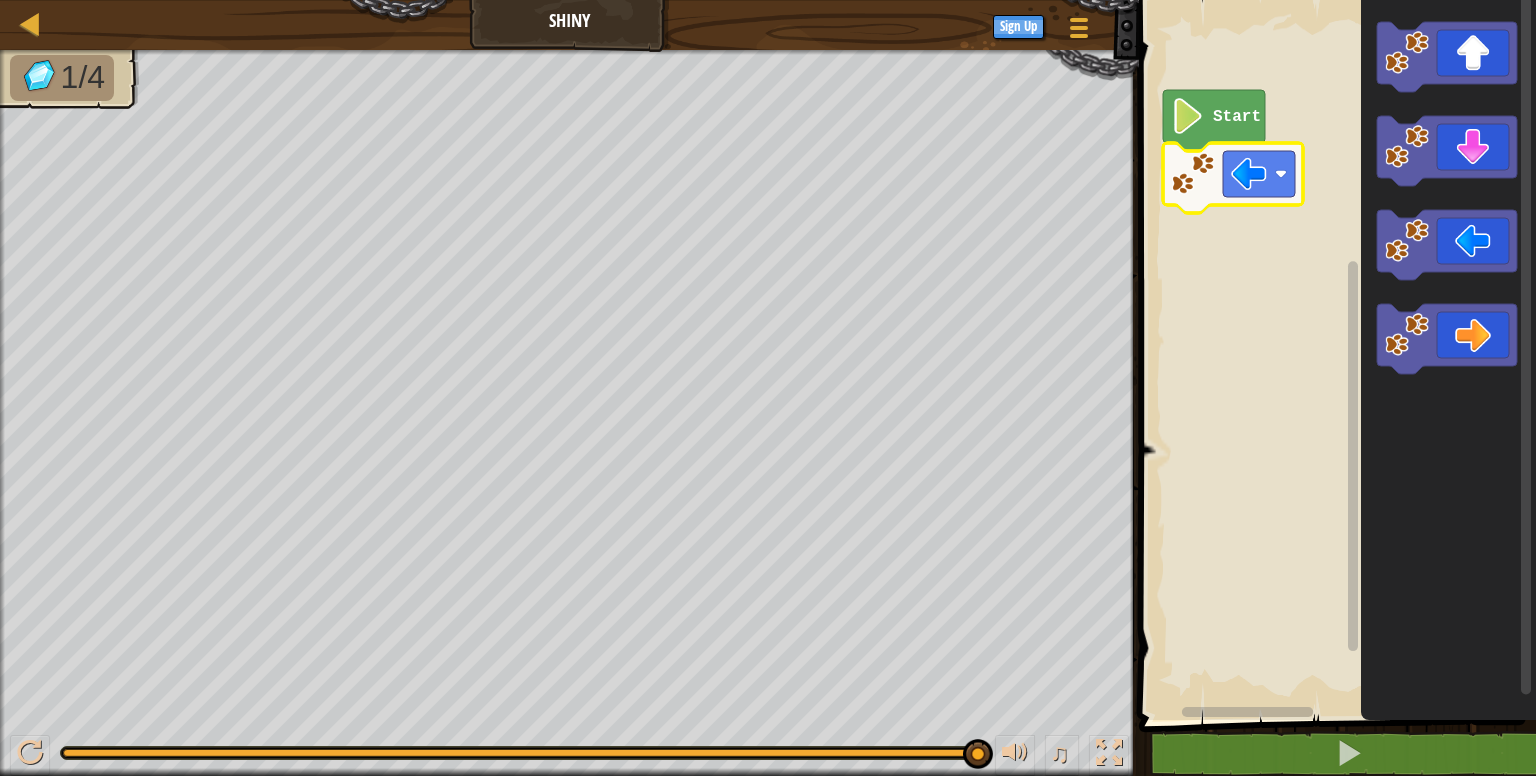 click 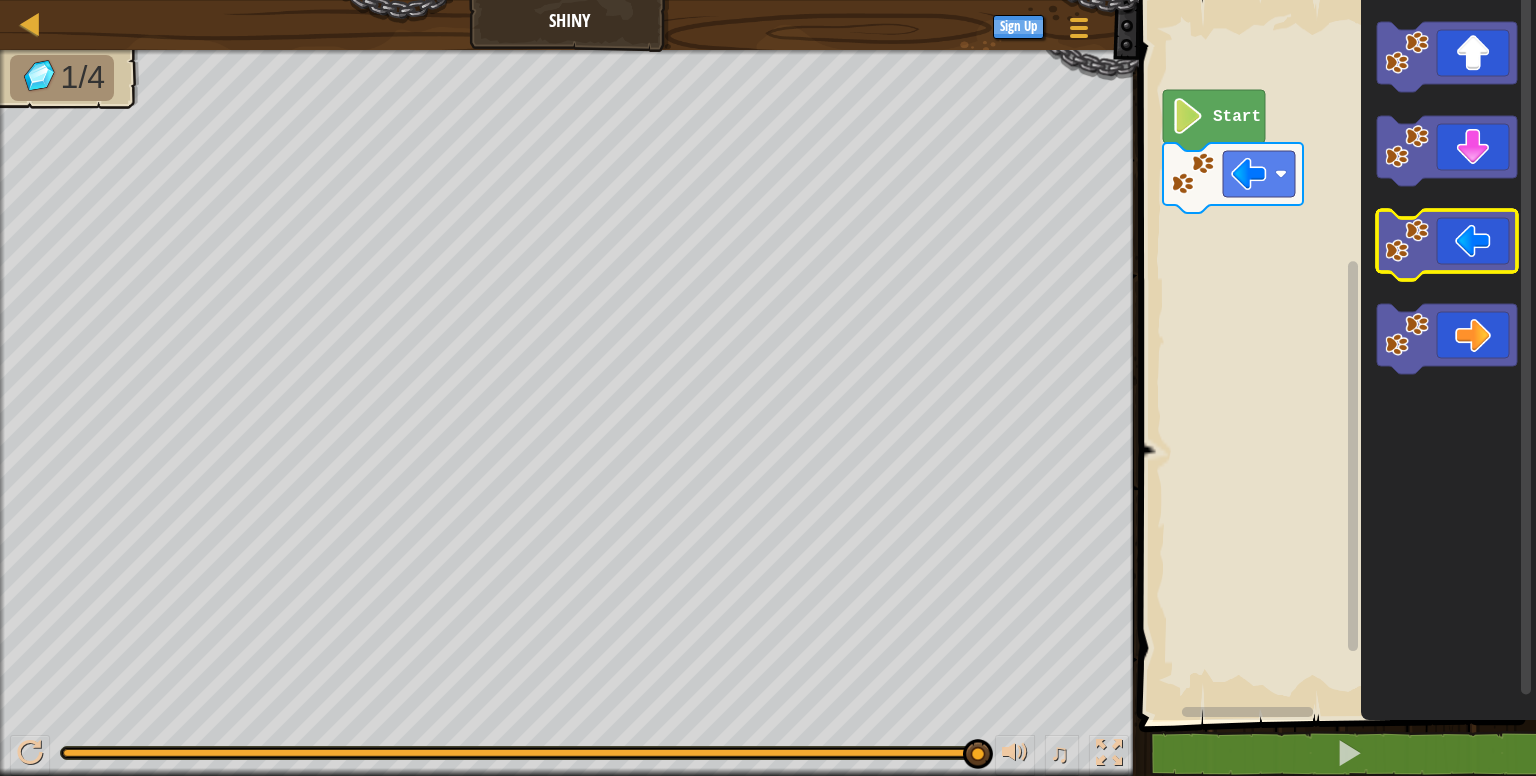 click 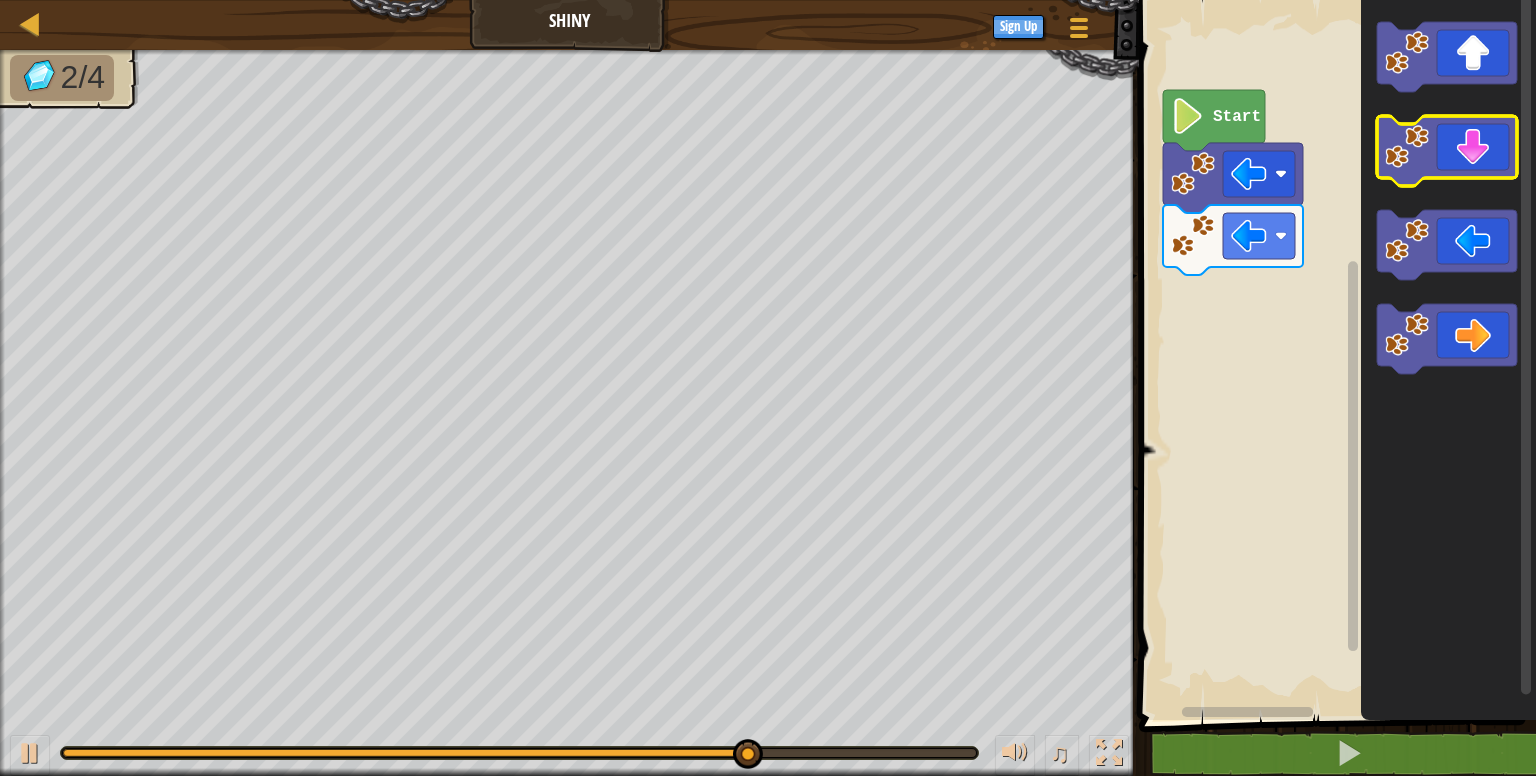 click 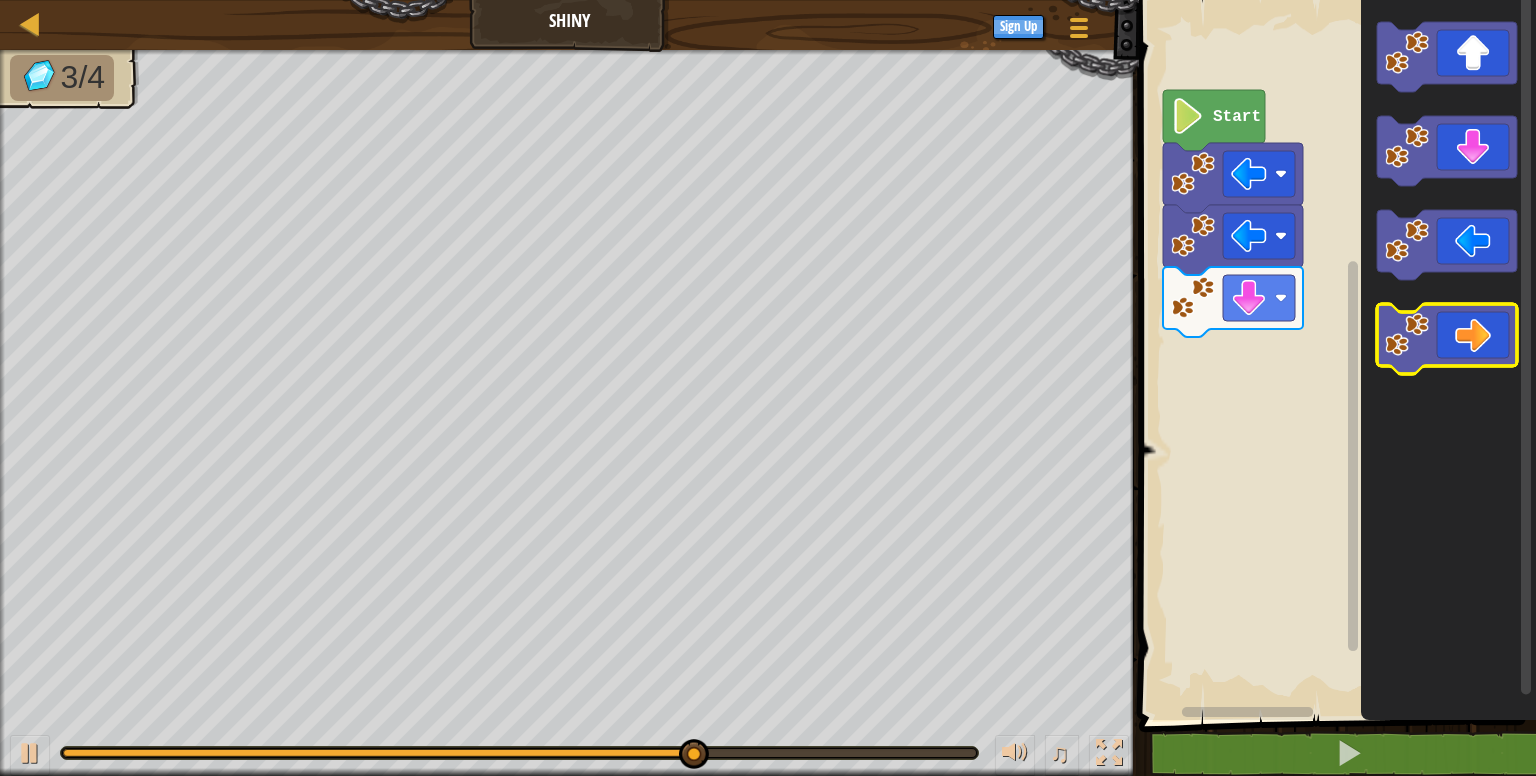 click 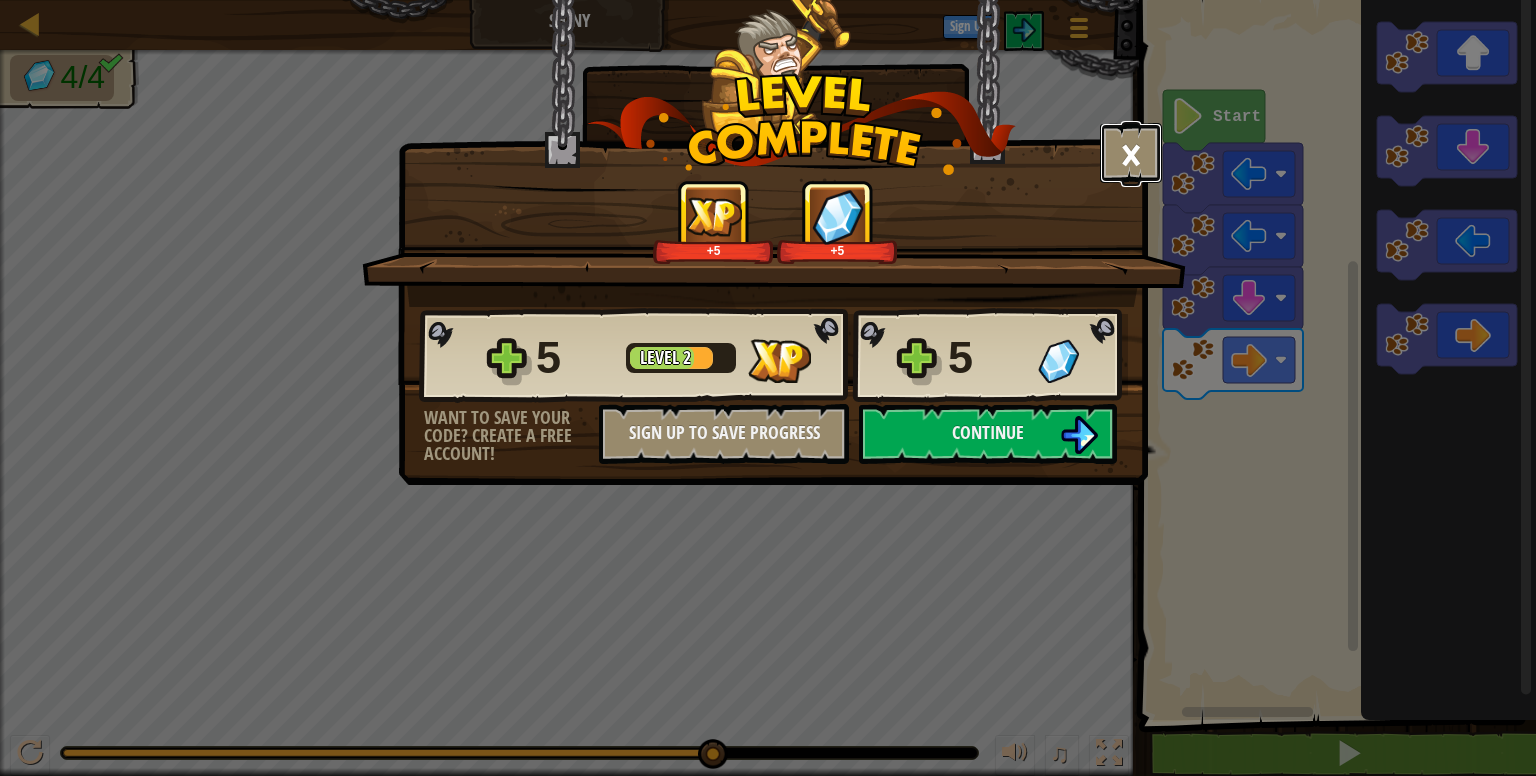 click on "×" at bounding box center [1131, 153] 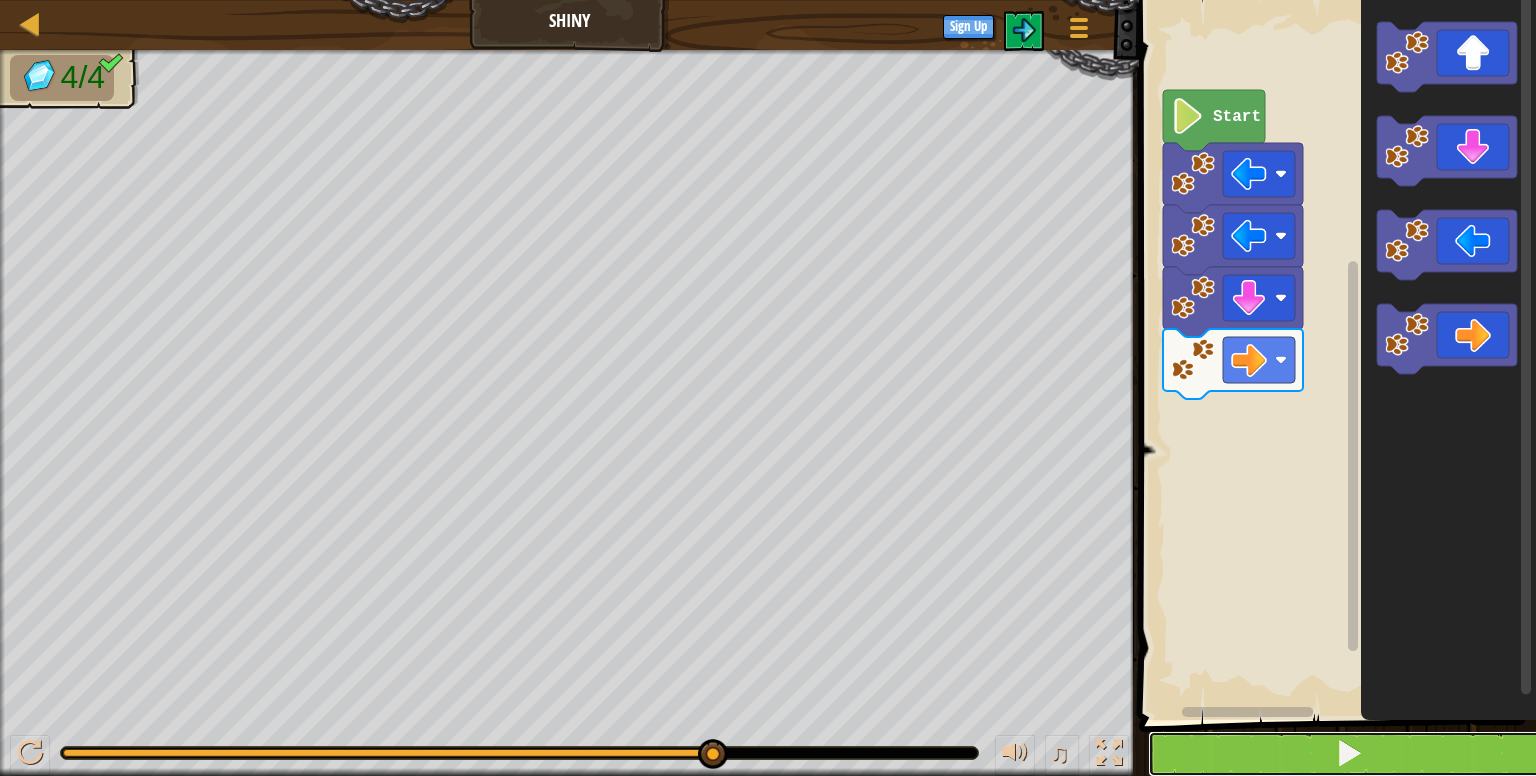 click at bounding box center [1349, 754] 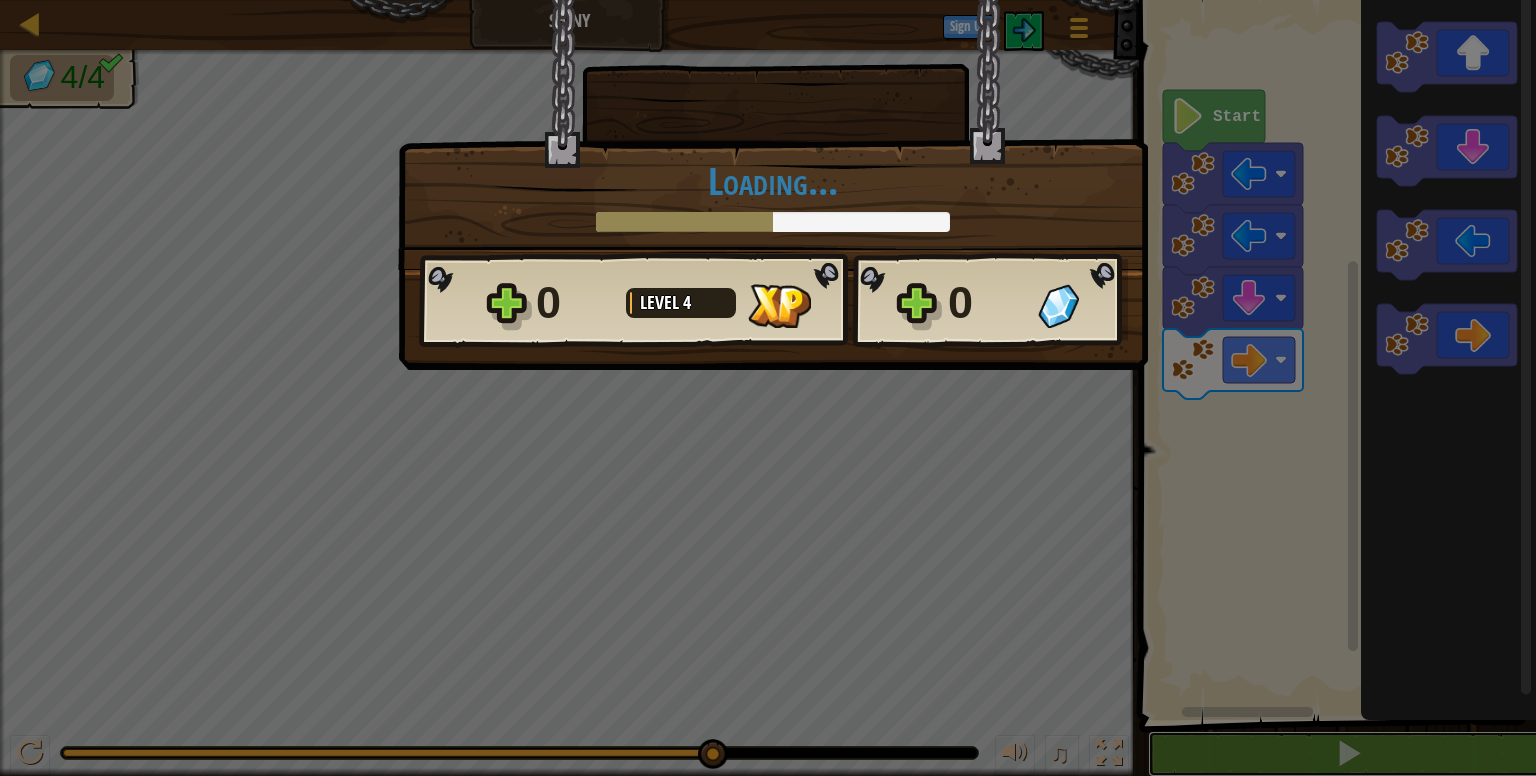 scroll, scrollTop: 0, scrollLeft: 0, axis: both 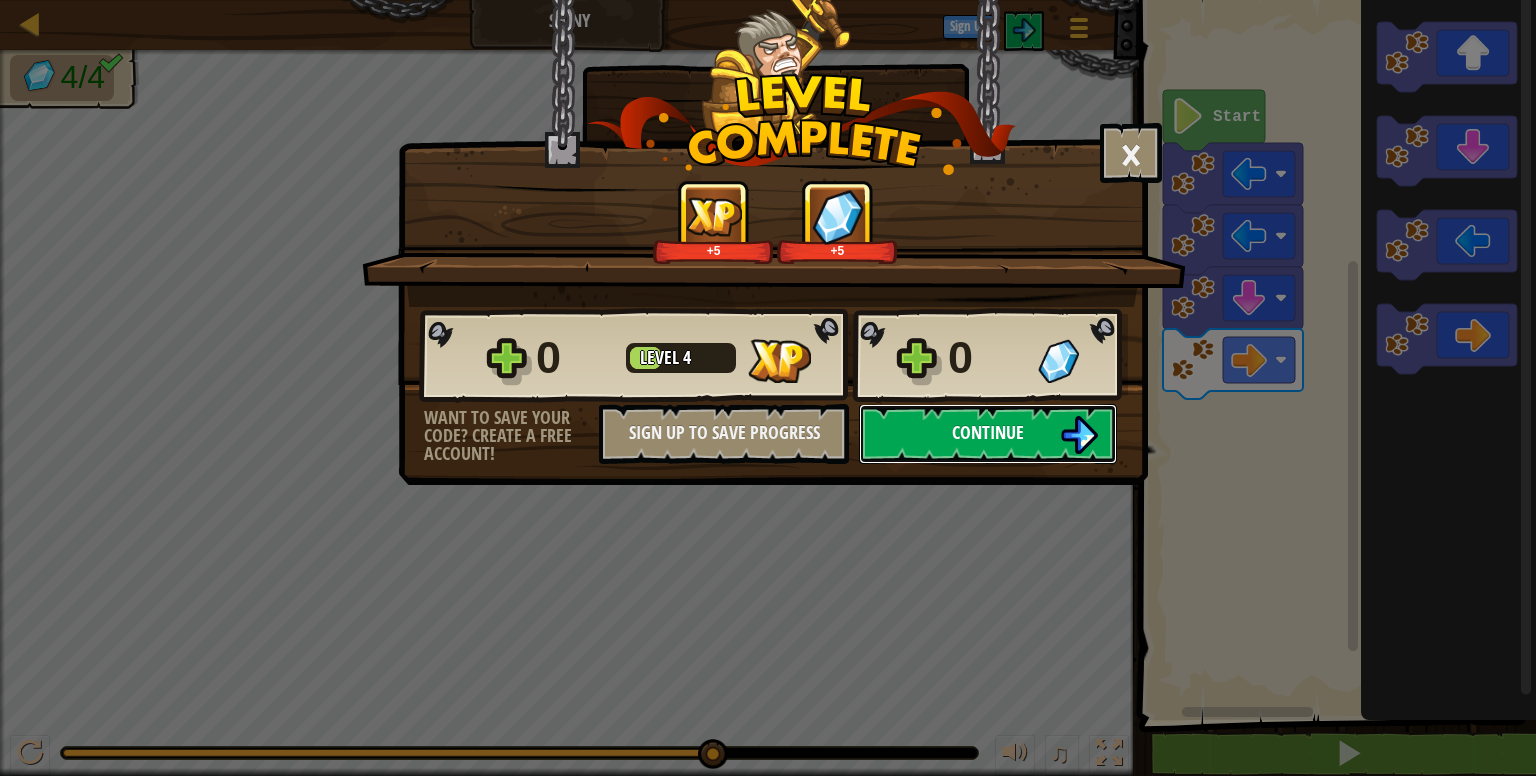 click on "Continue" at bounding box center [988, 434] 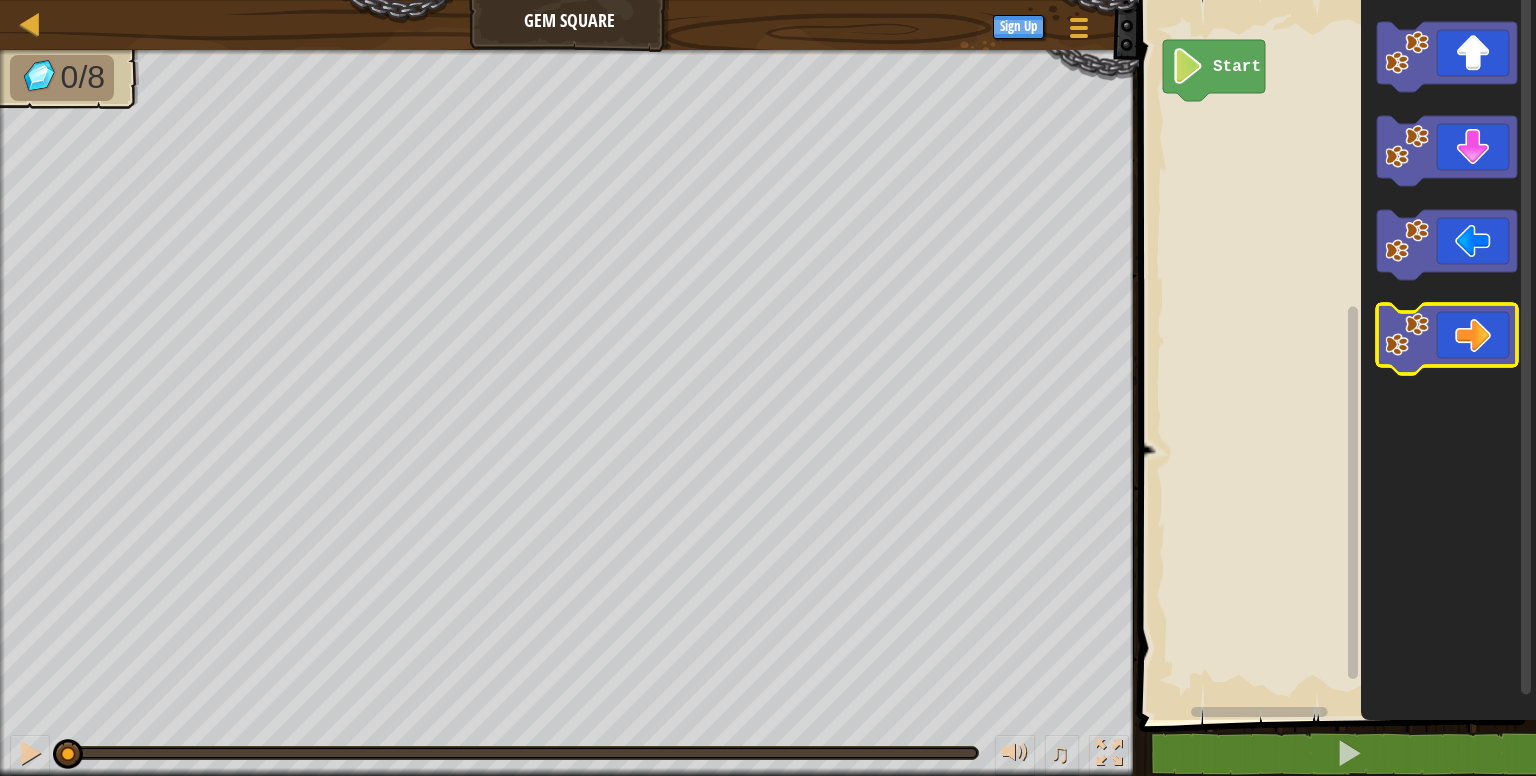 click 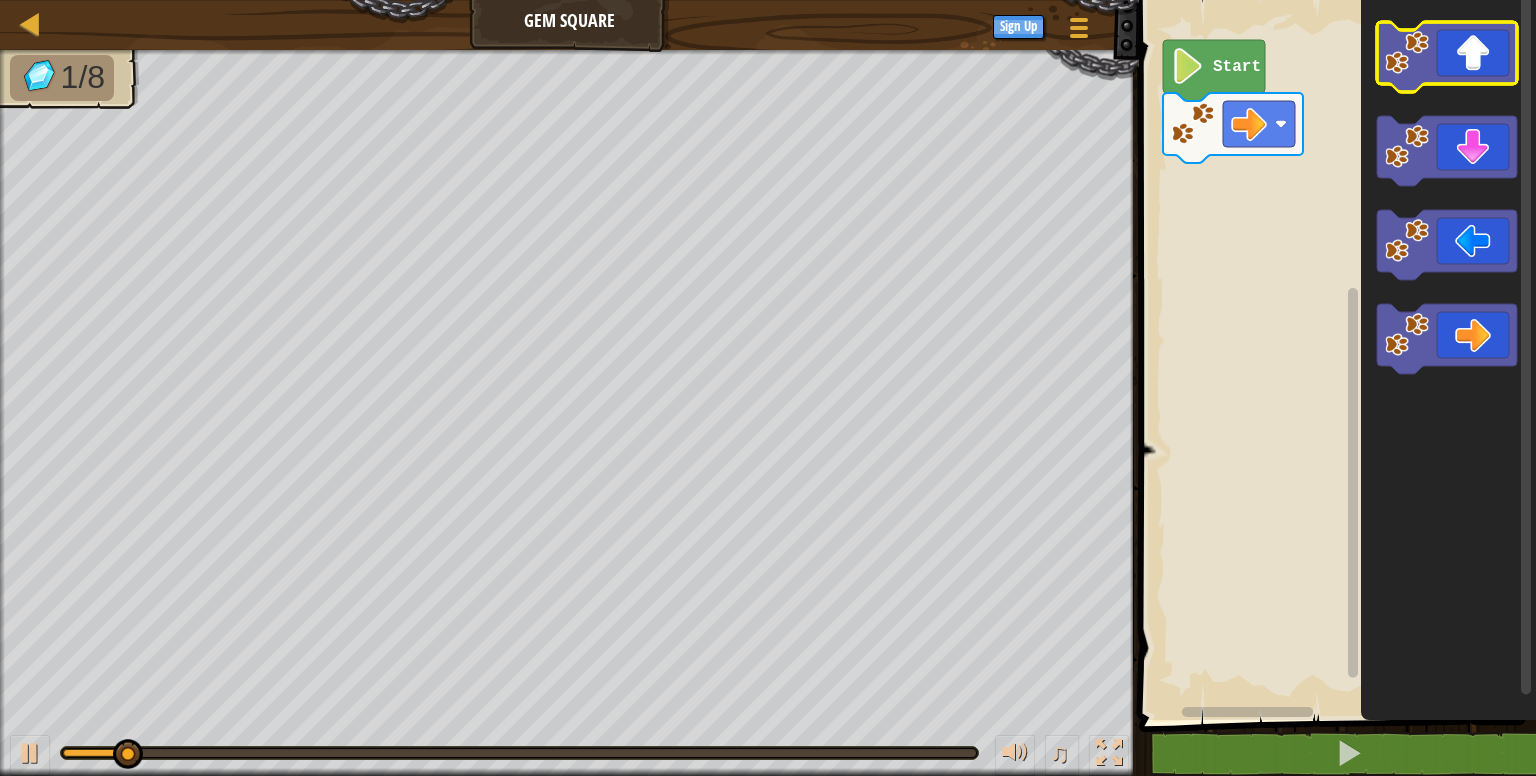 click 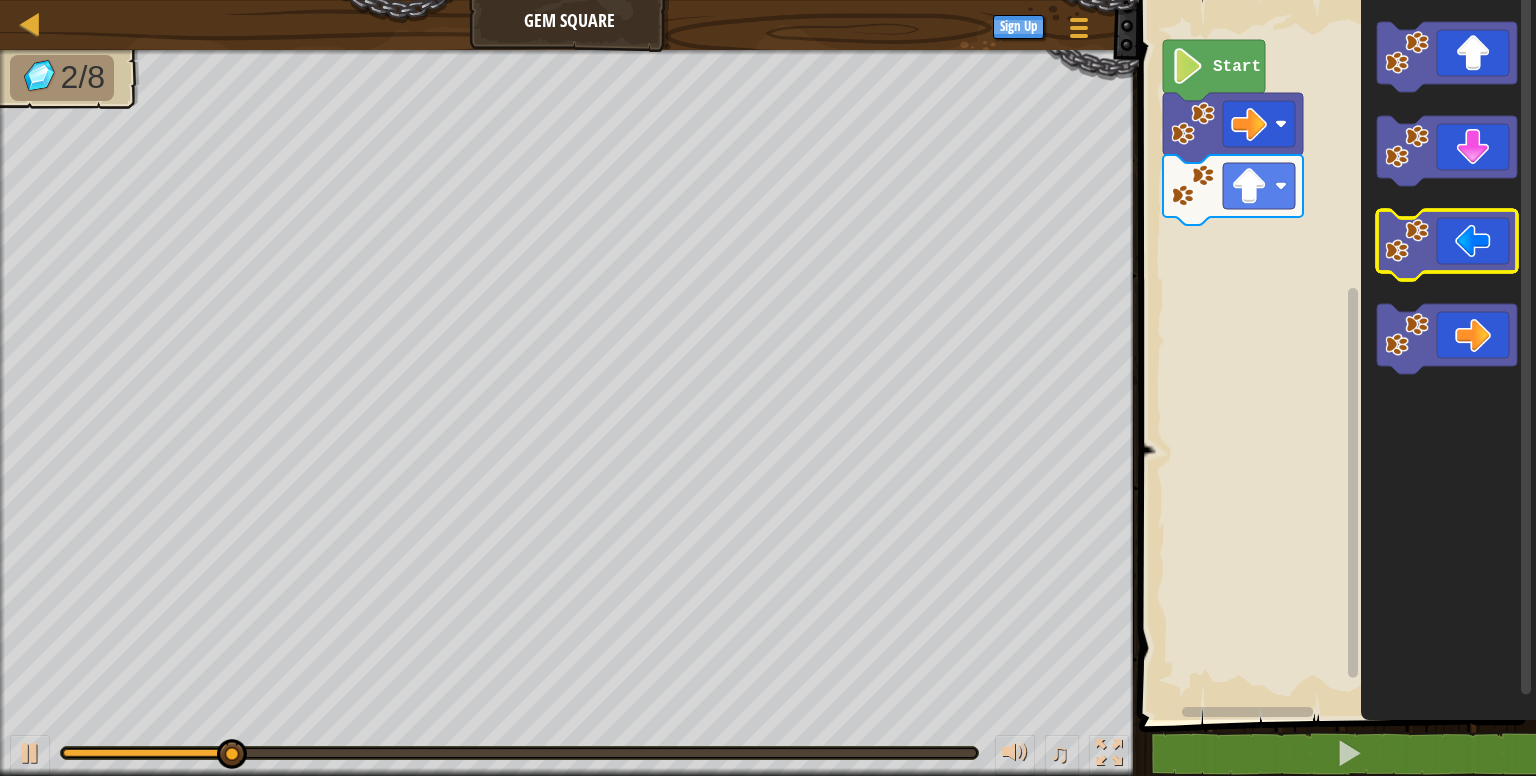 click 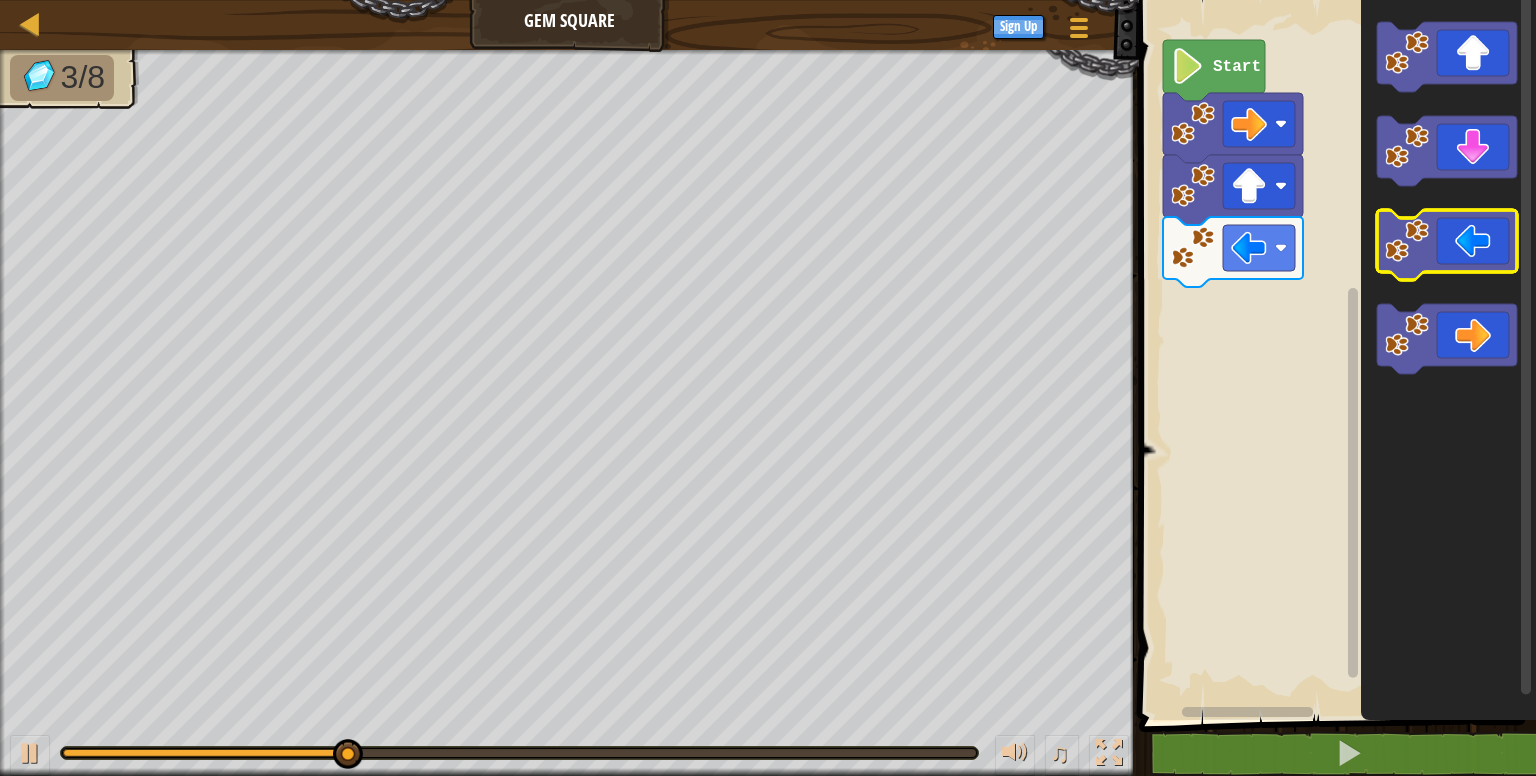 click 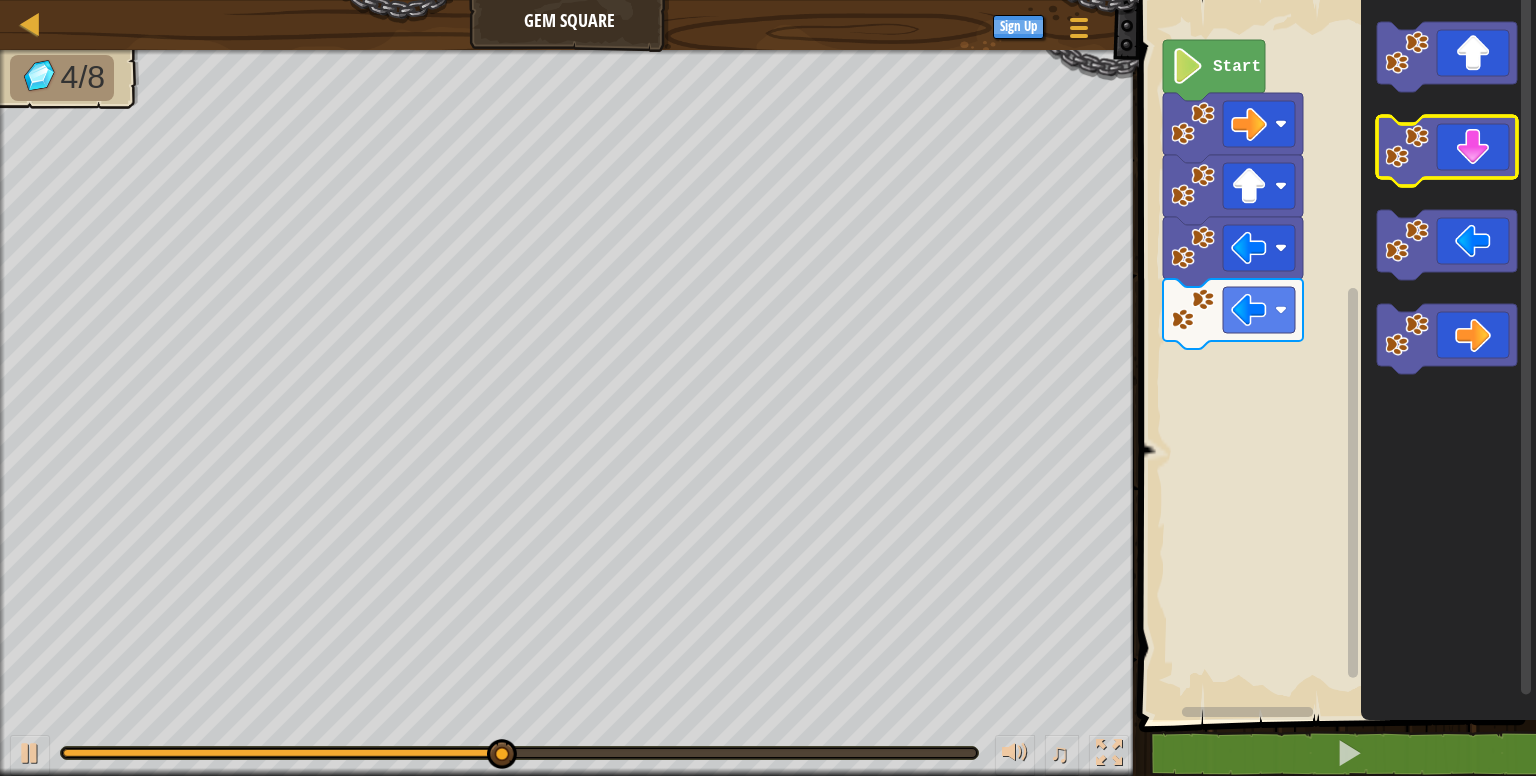 click 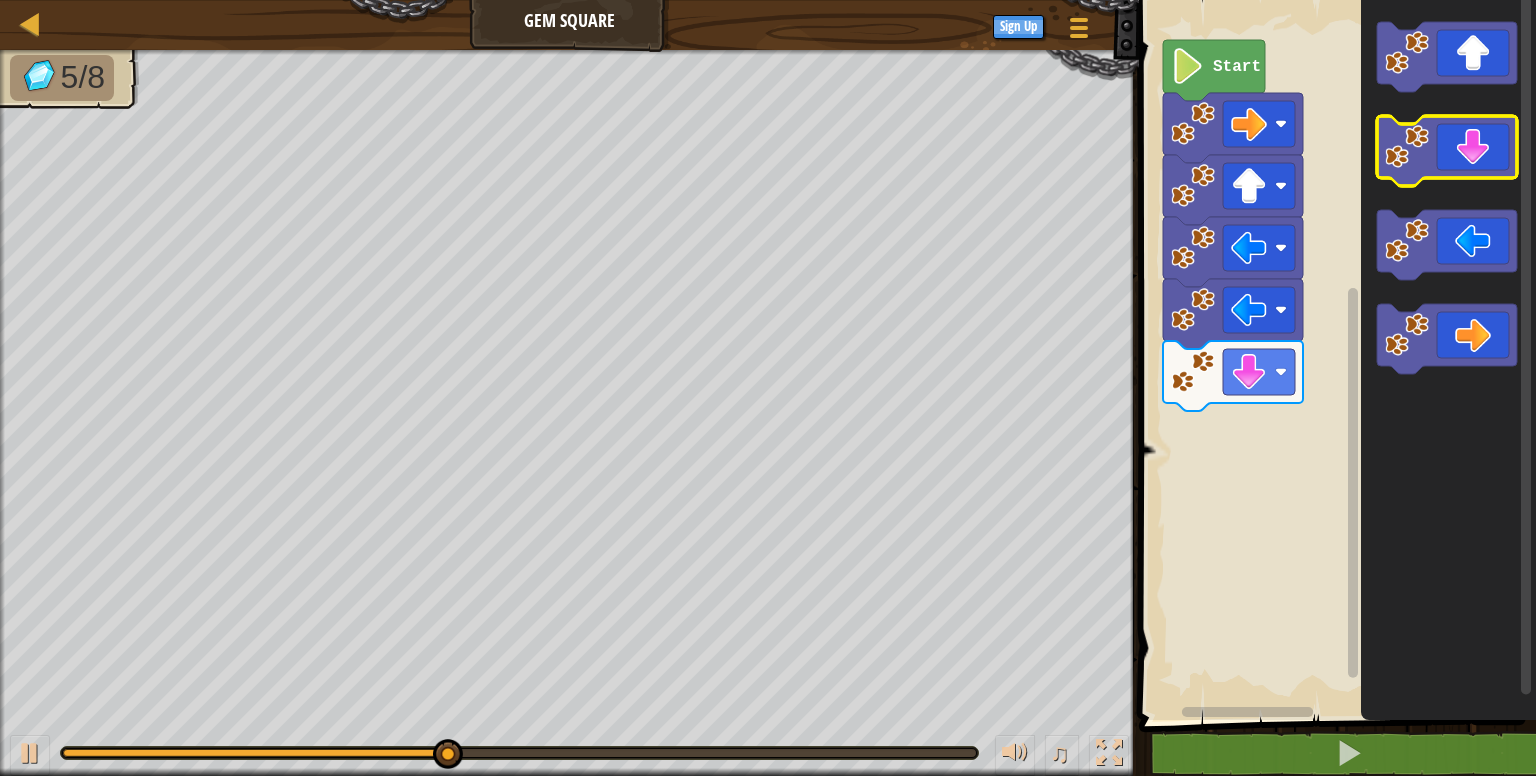click 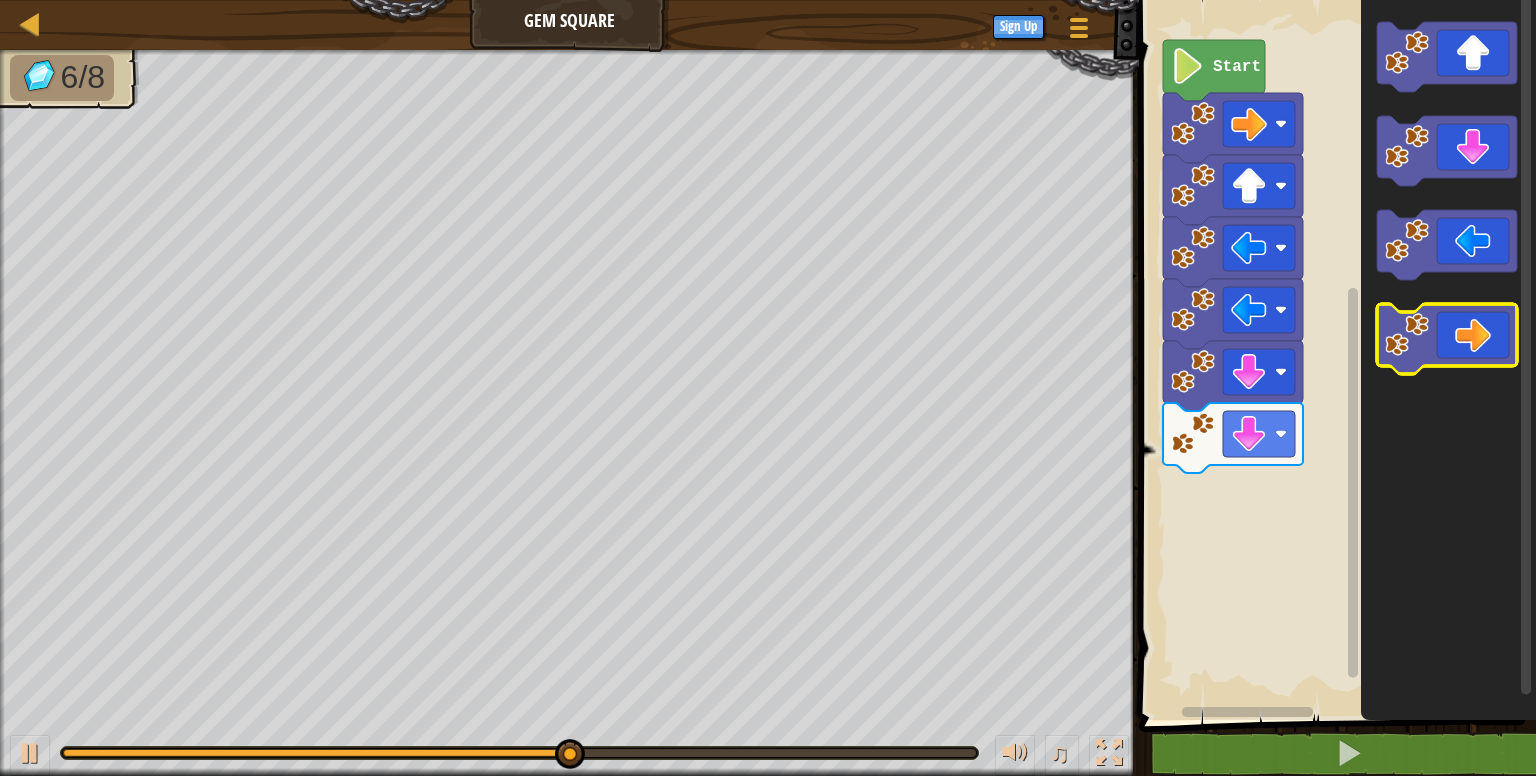click 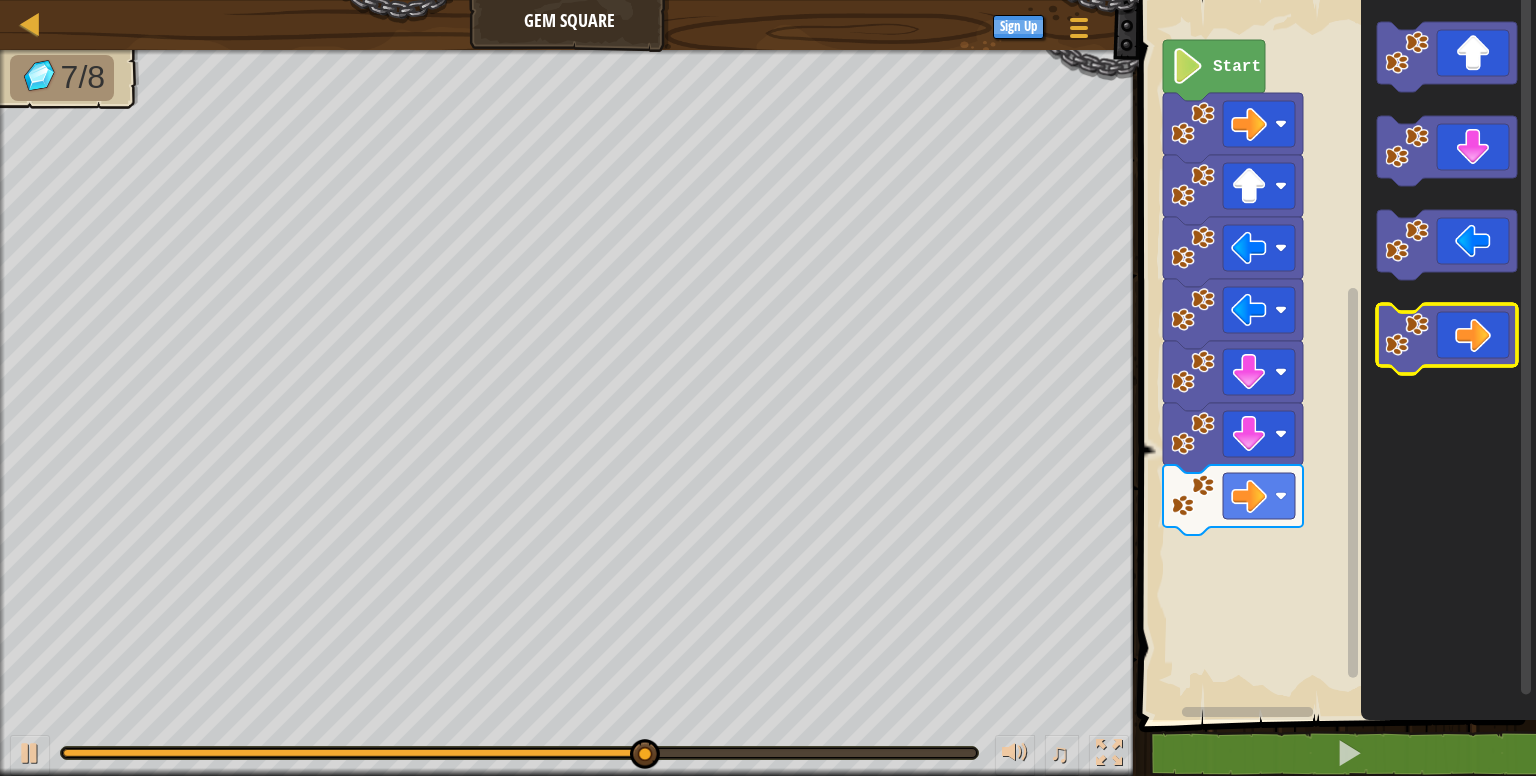 click 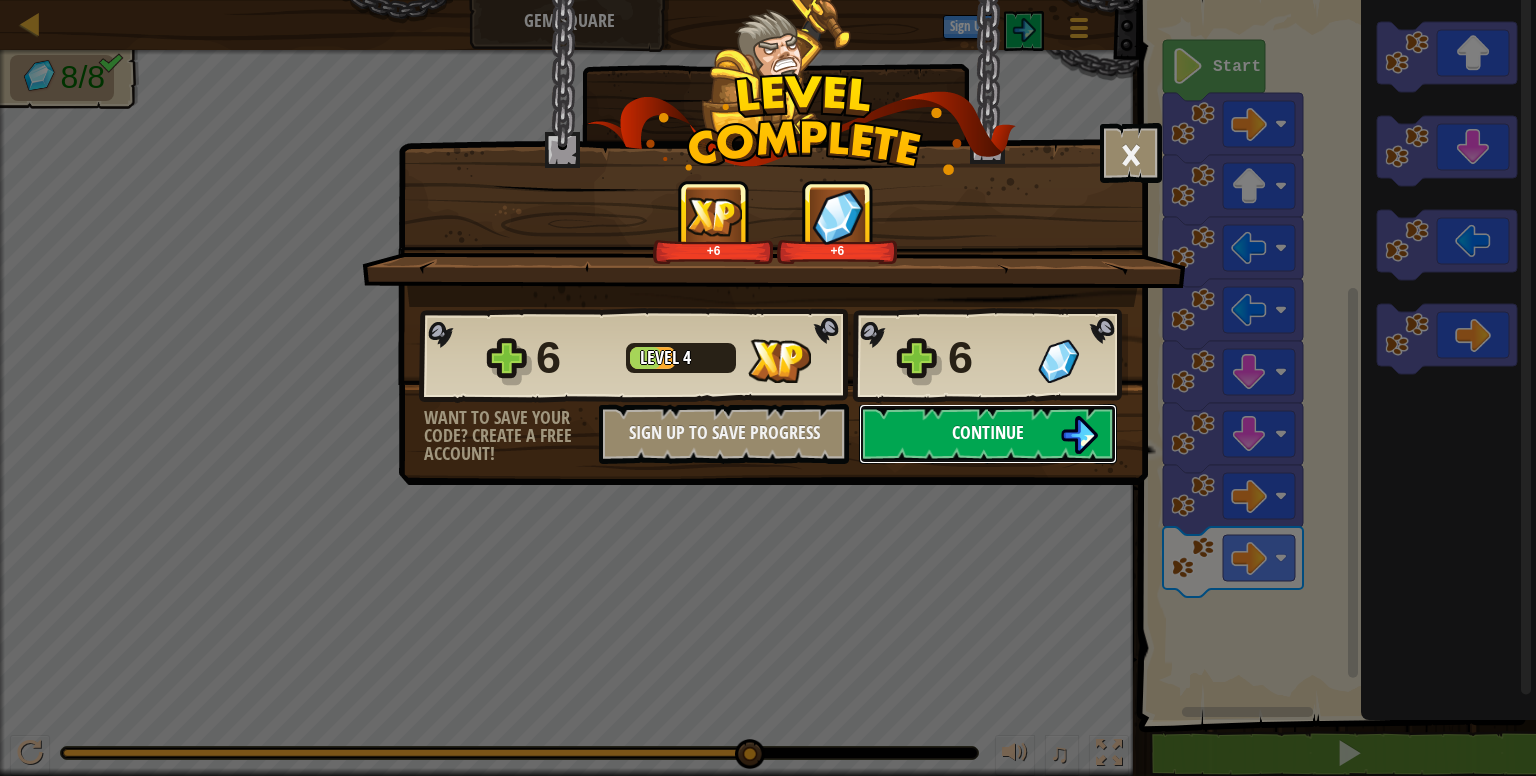 click on "Continue" at bounding box center (988, 432) 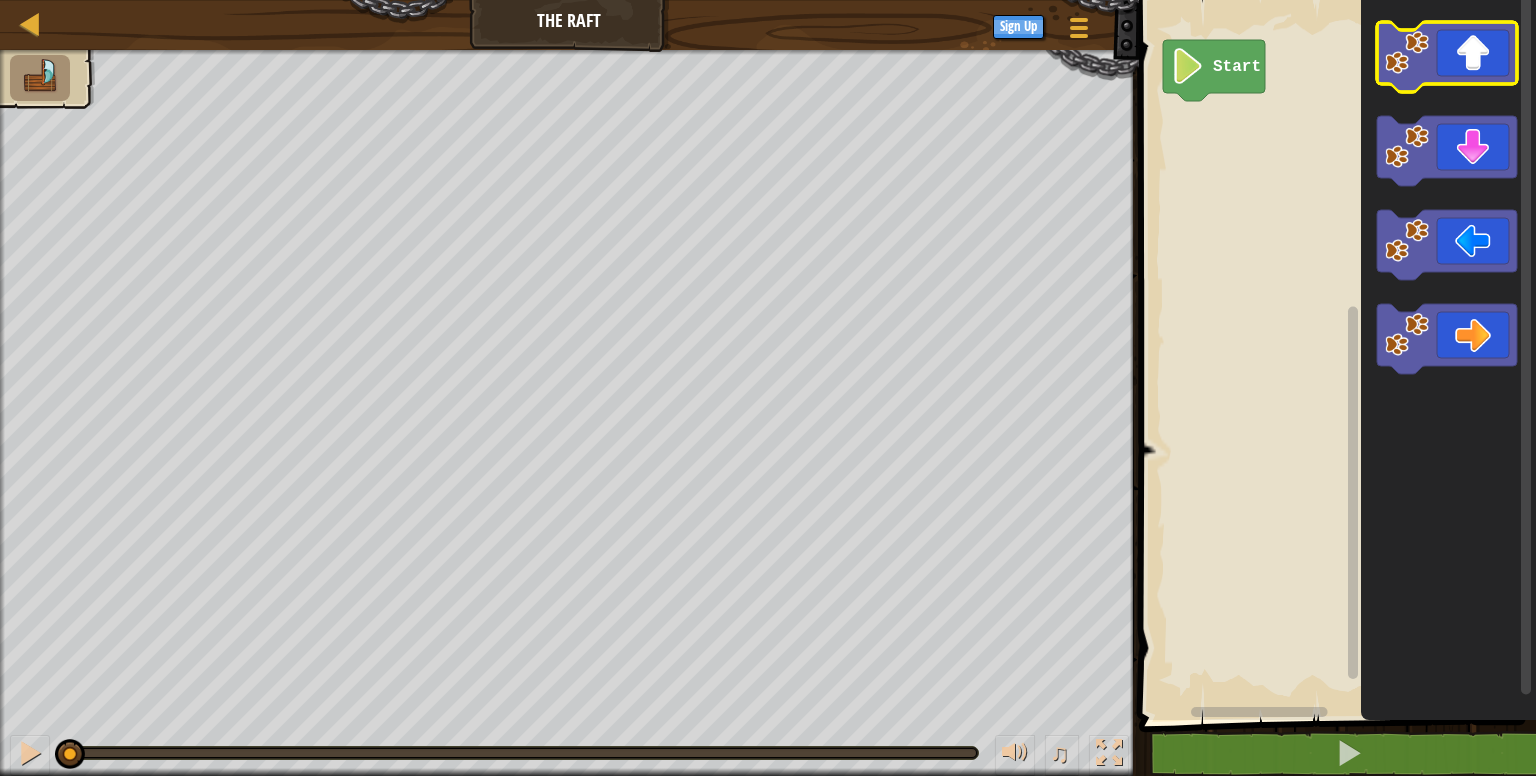 click 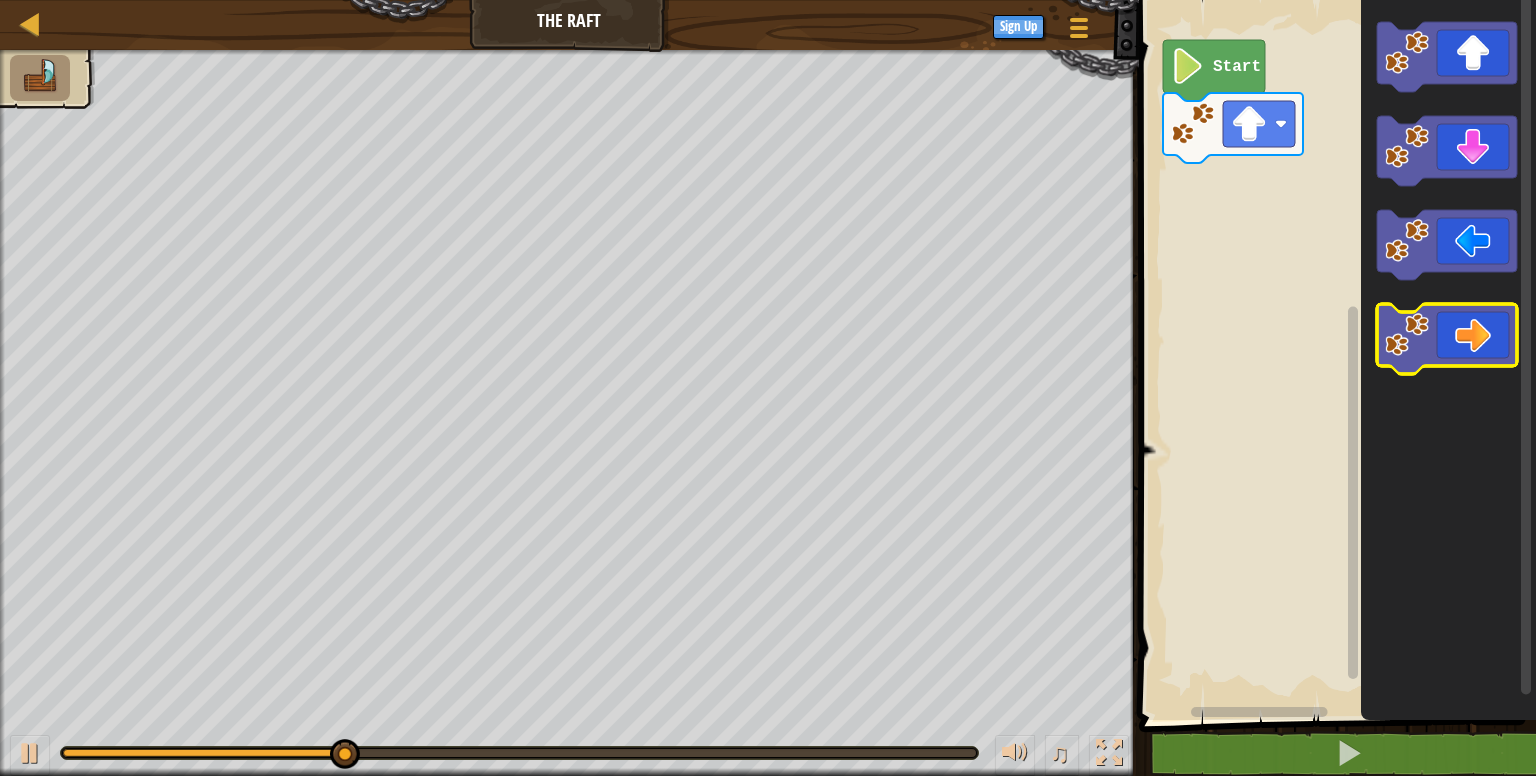 click 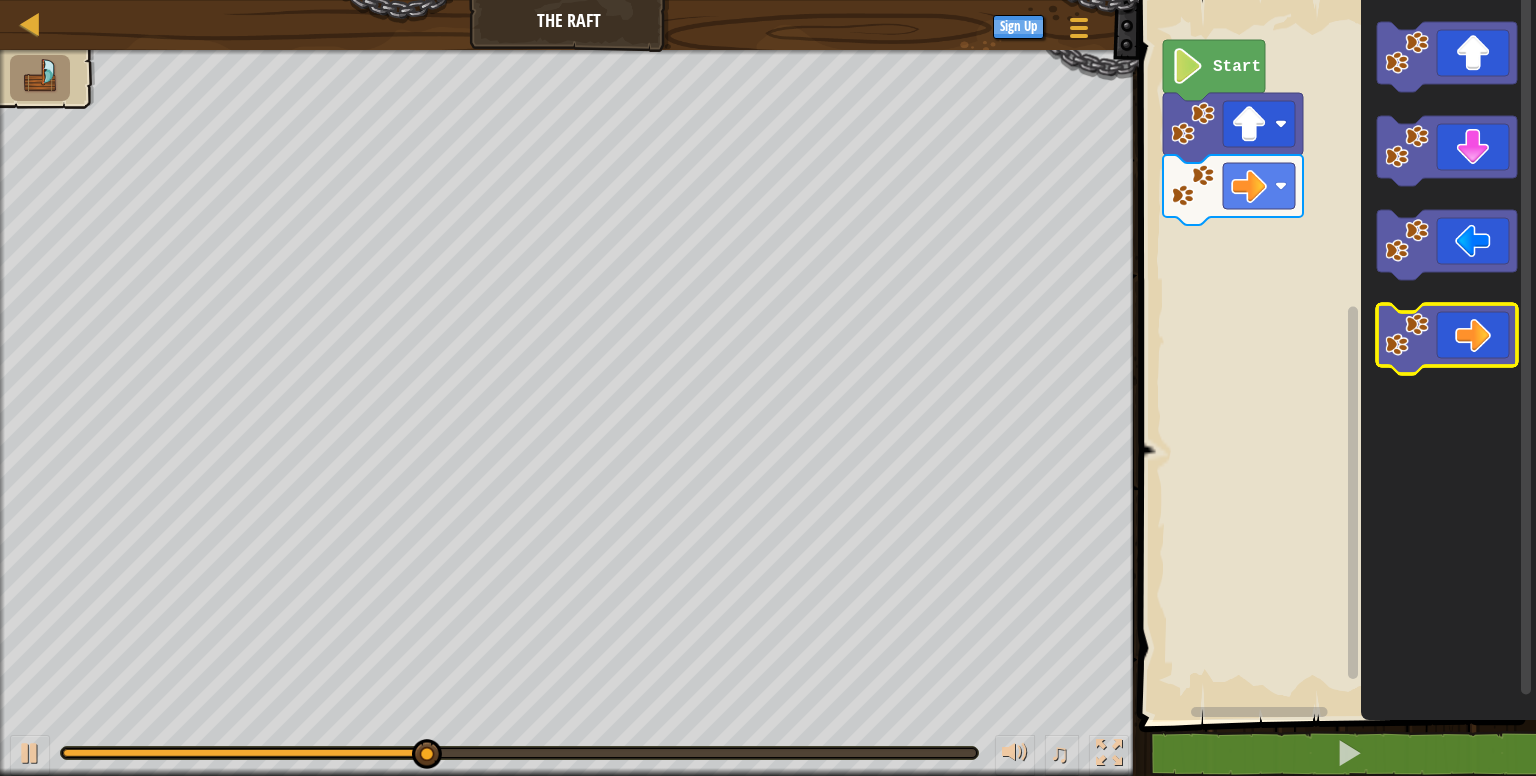 click 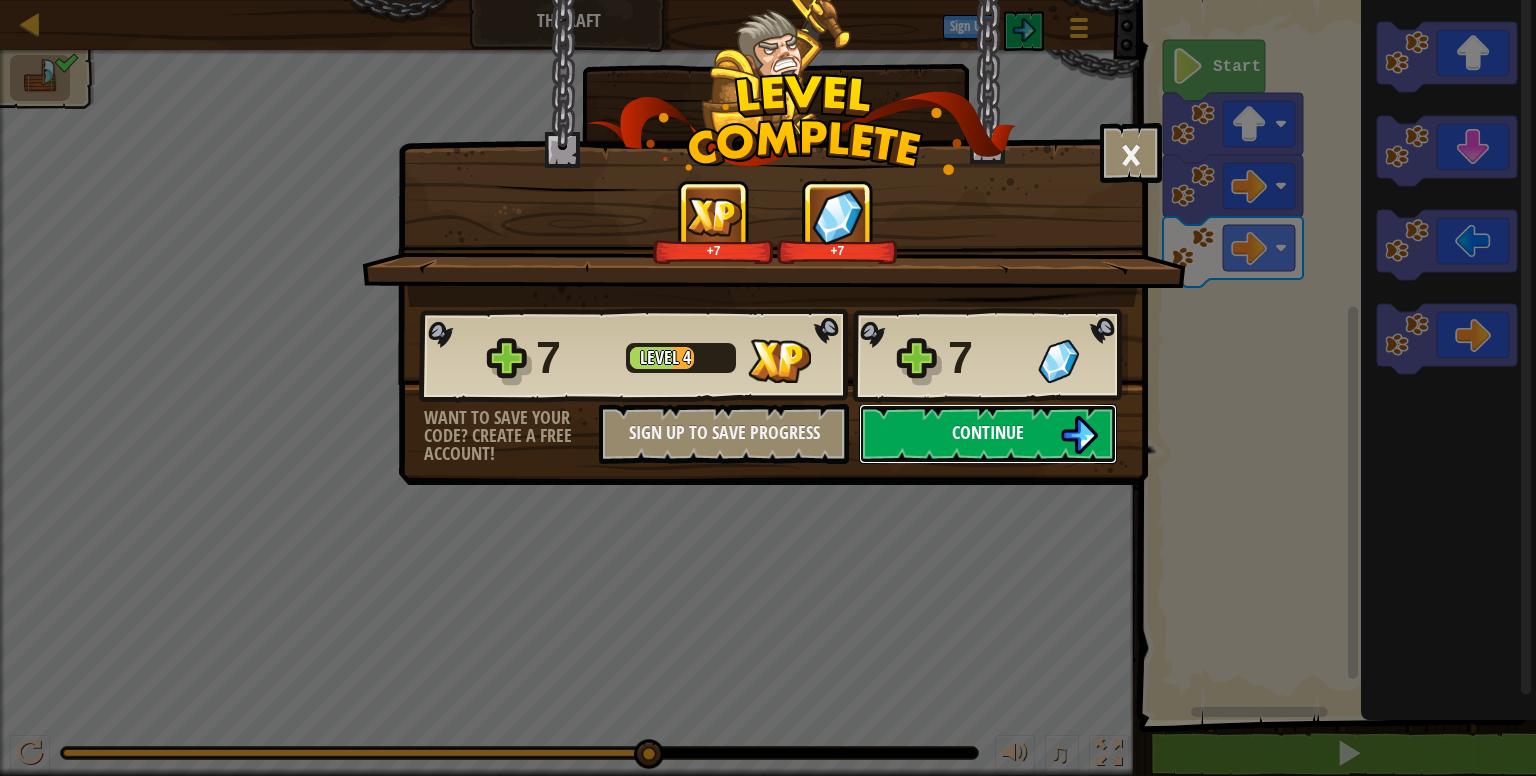 click on "Continue" at bounding box center [988, 432] 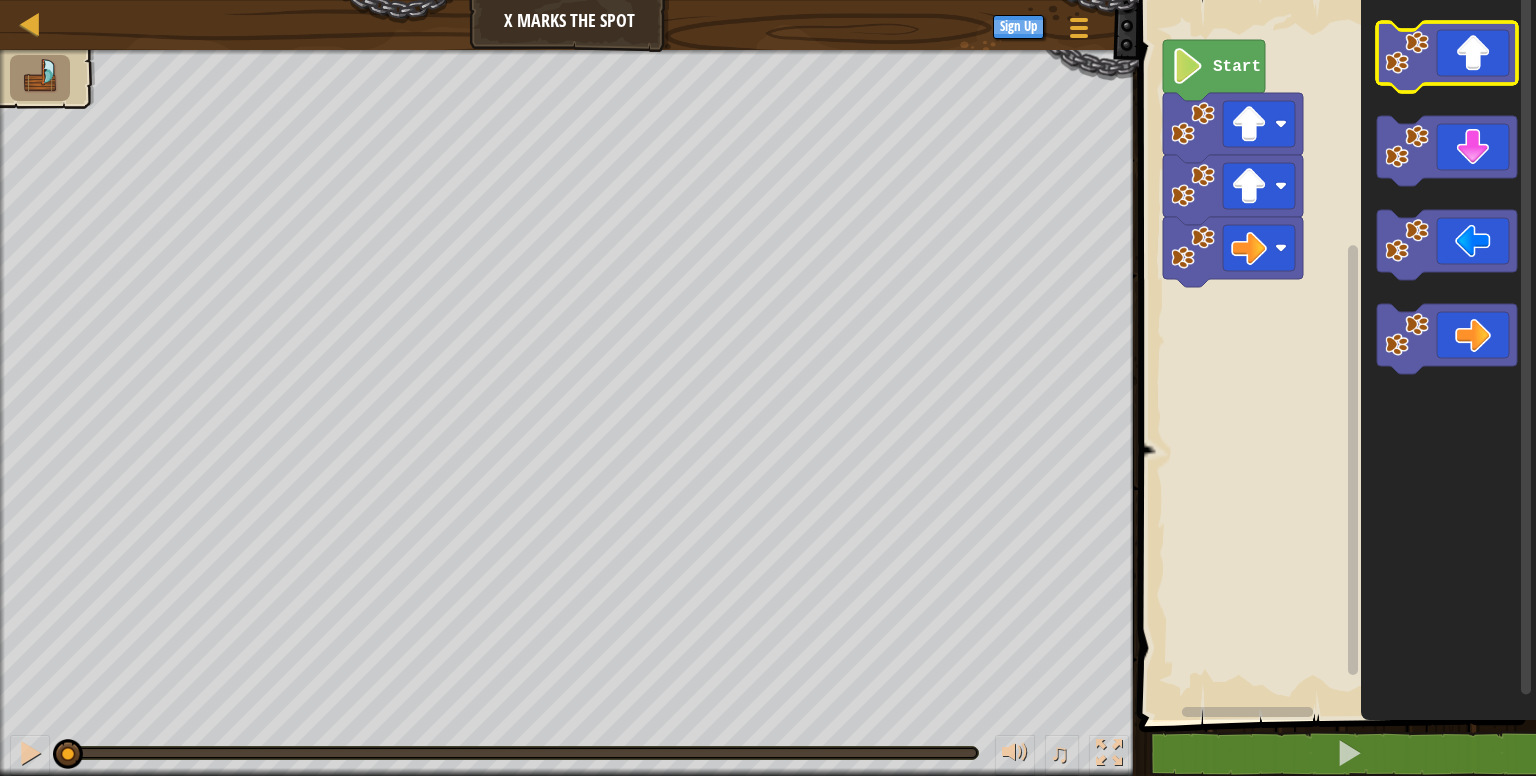 click 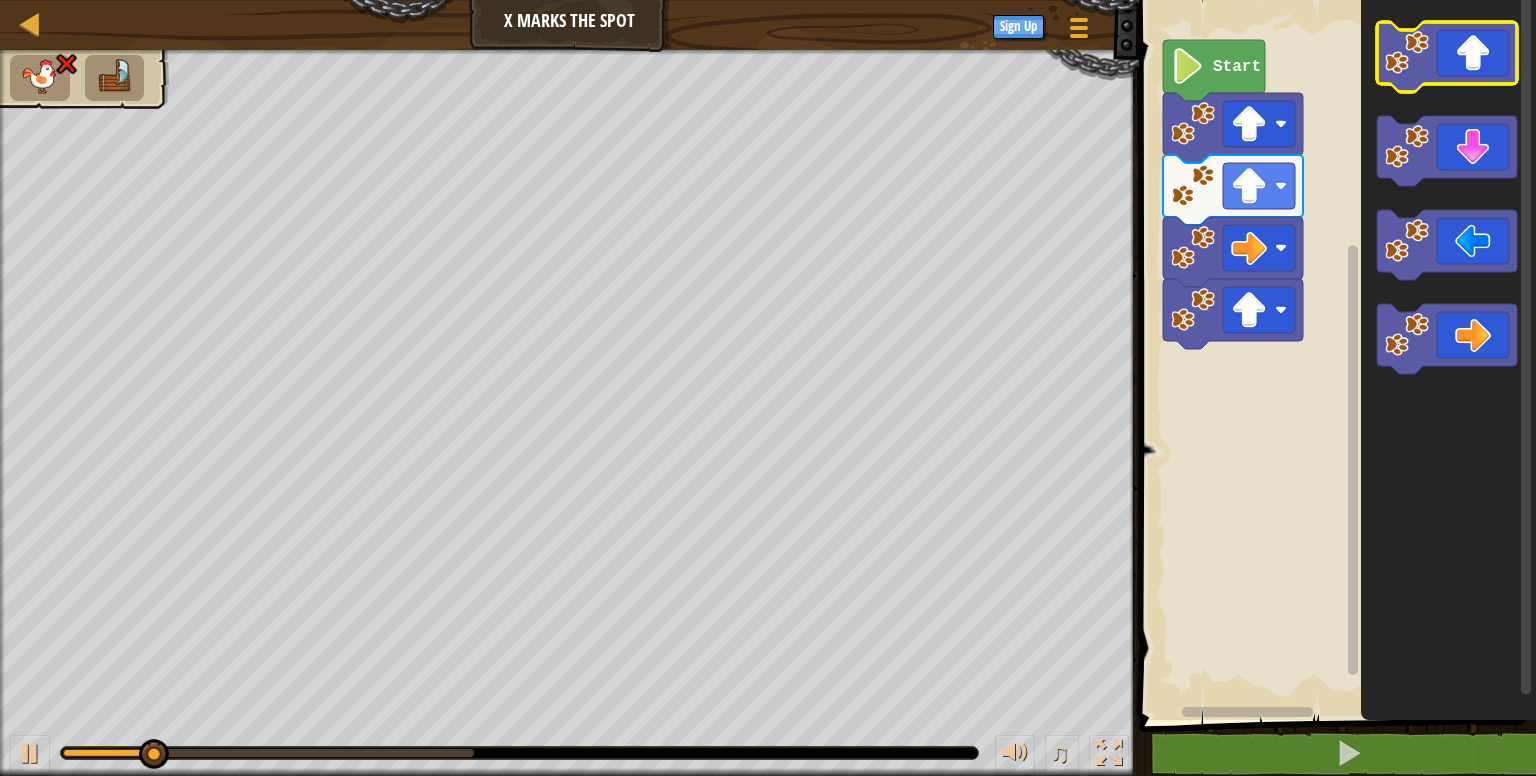 click 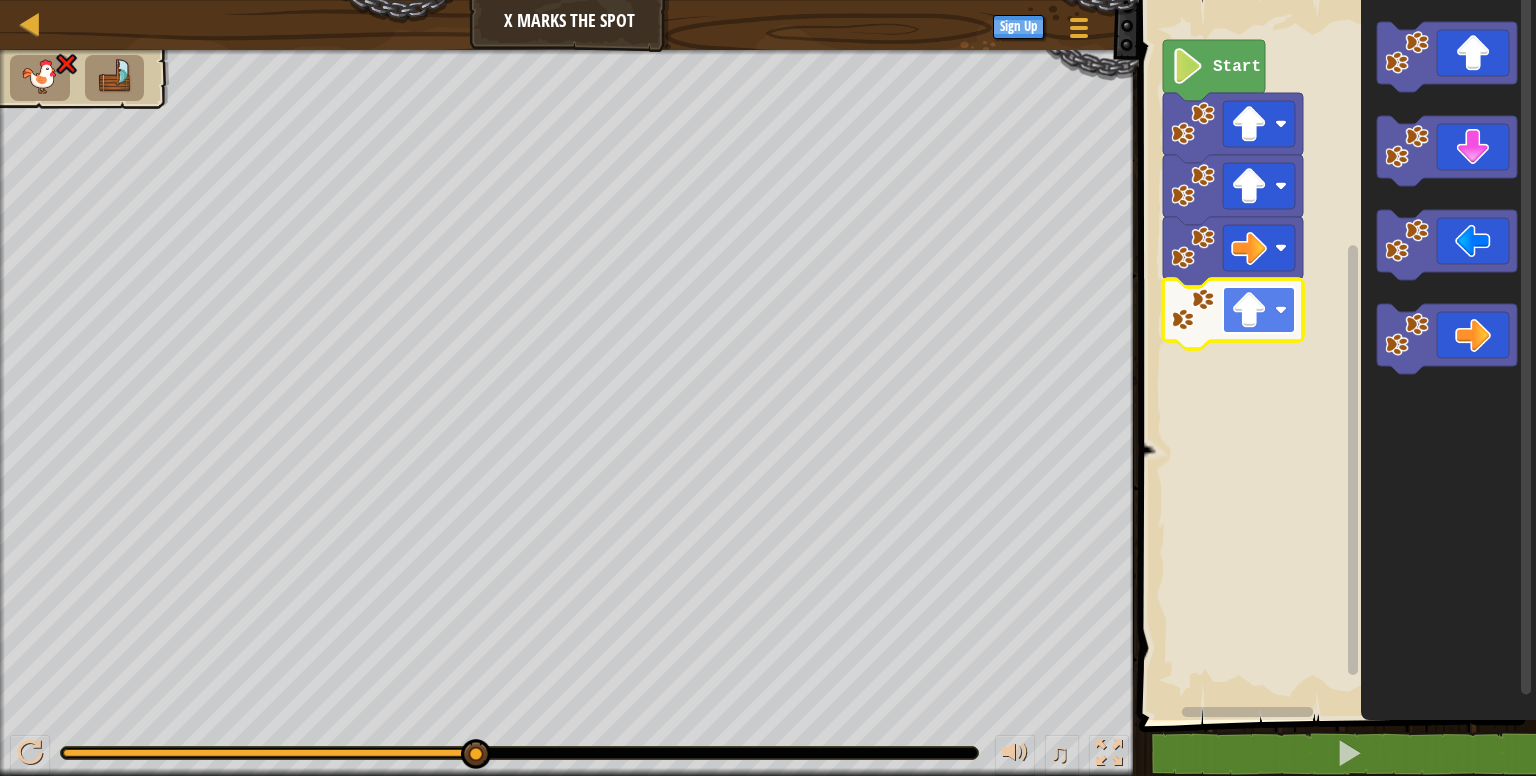 click 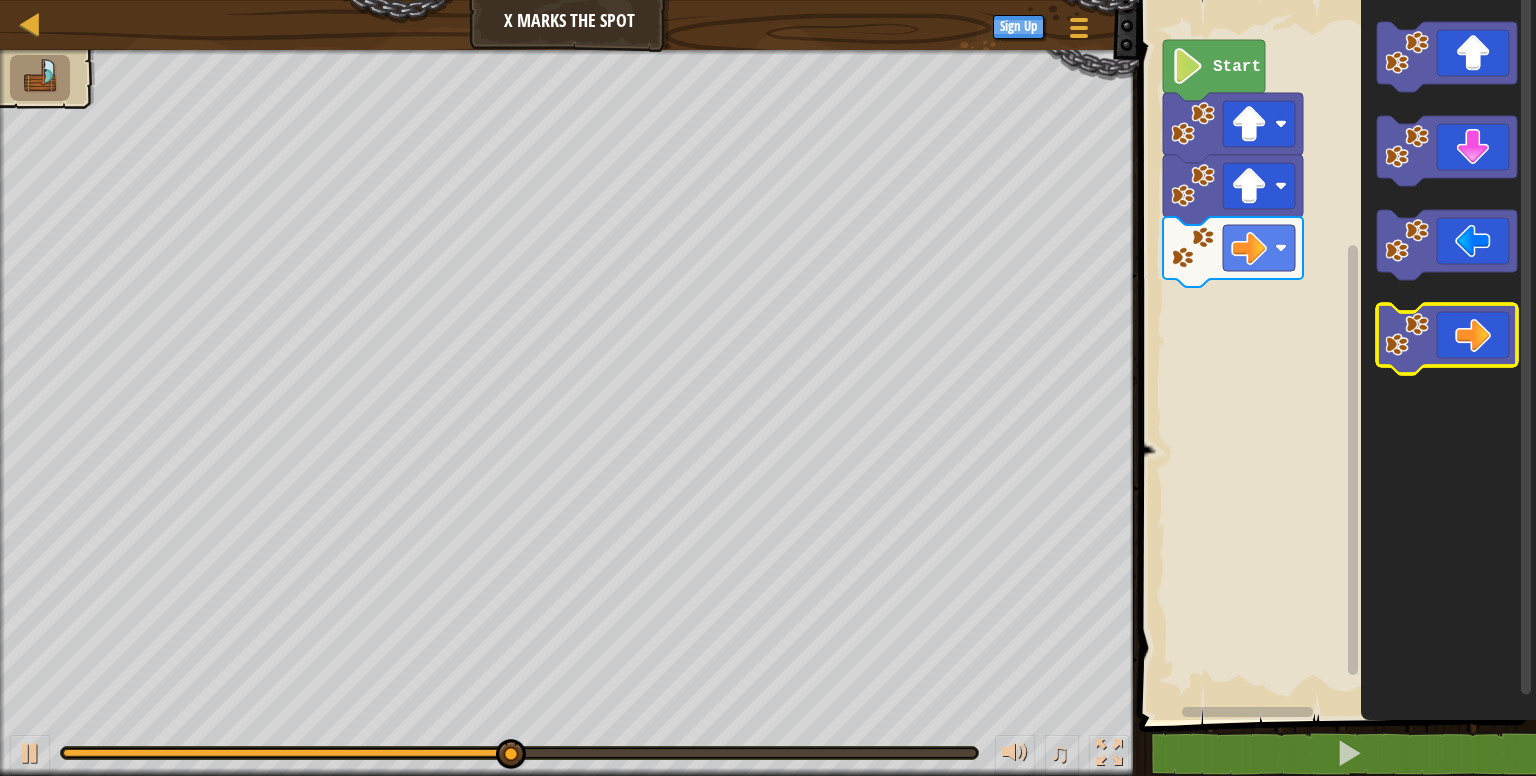 click 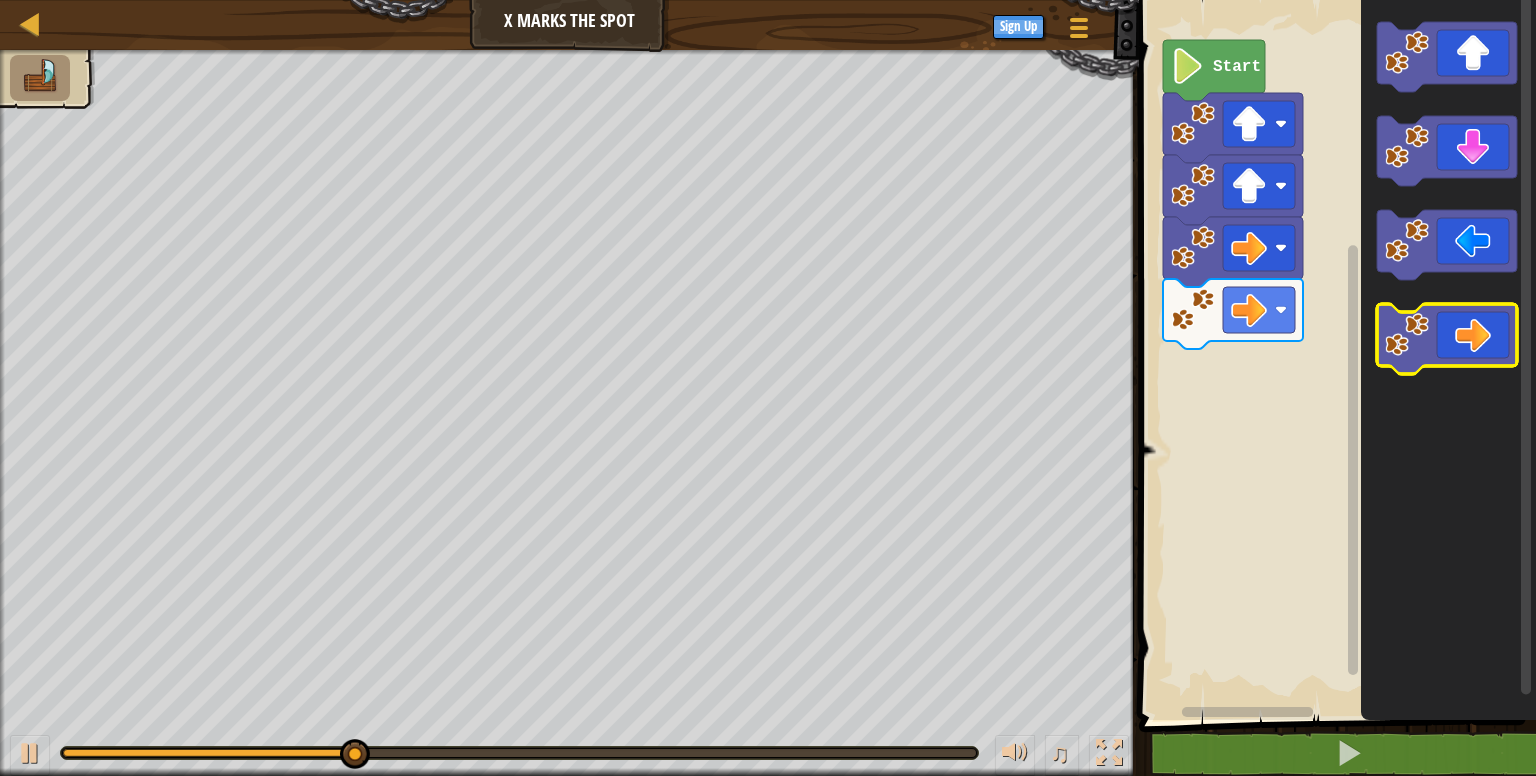 click 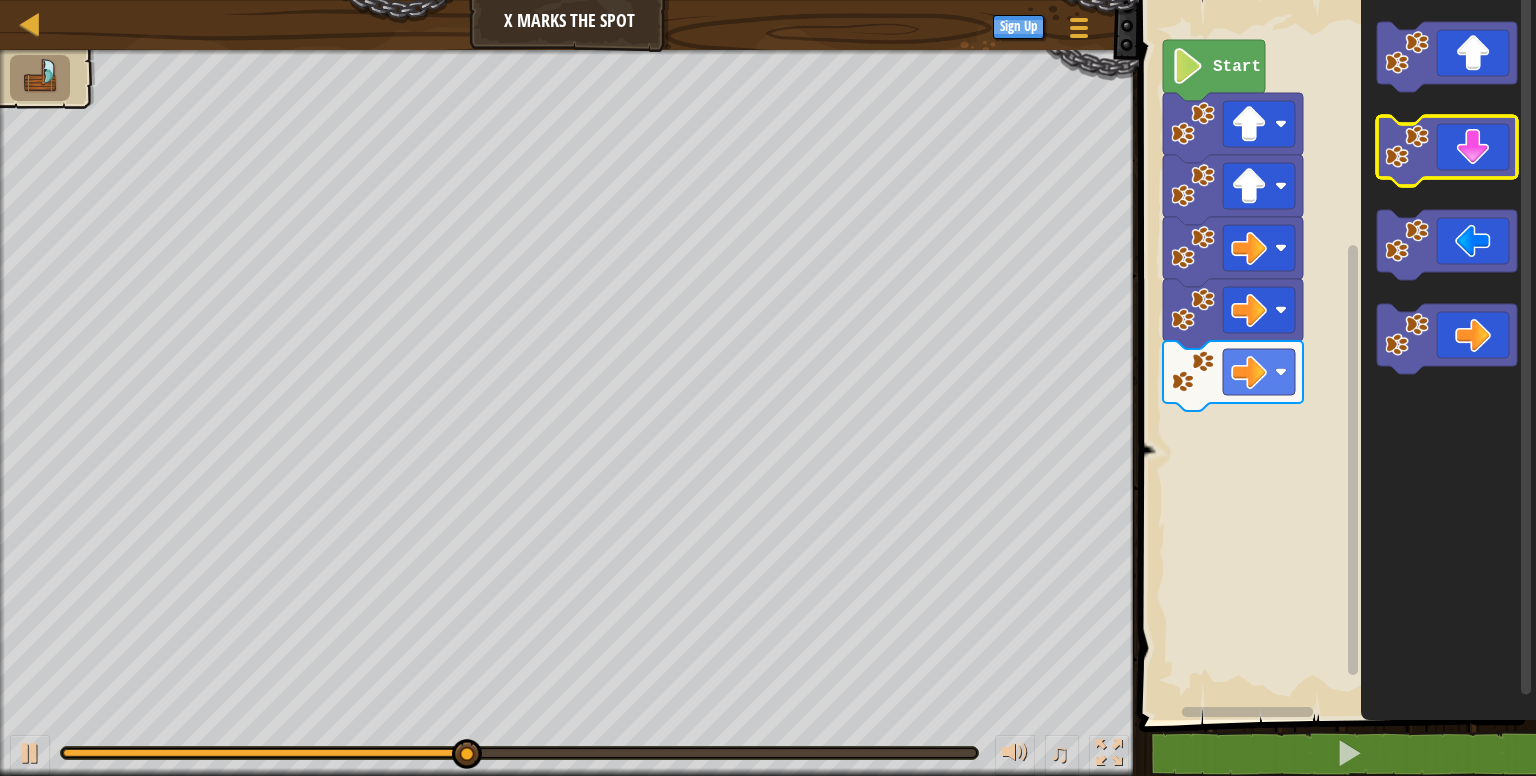 click 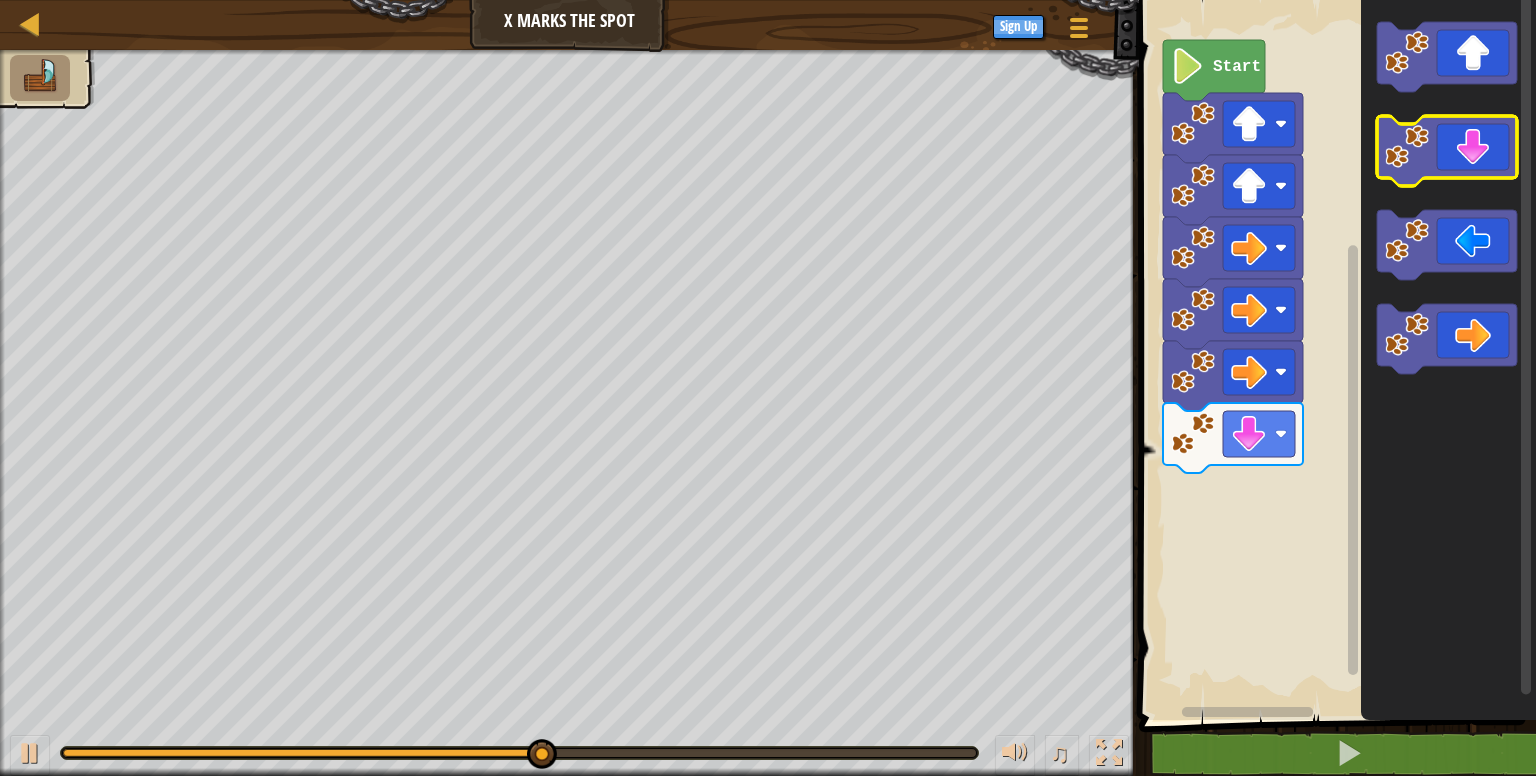 click 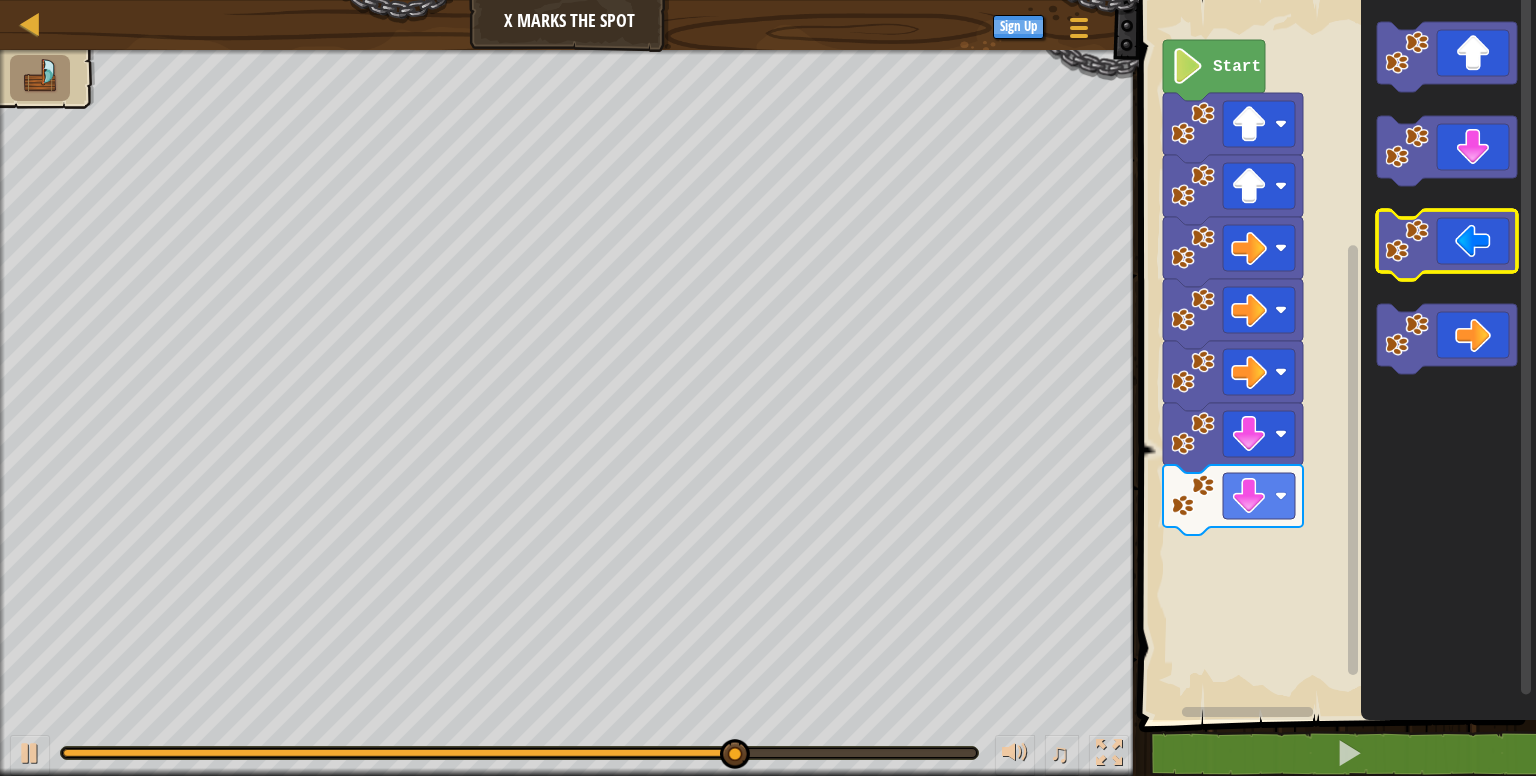 click 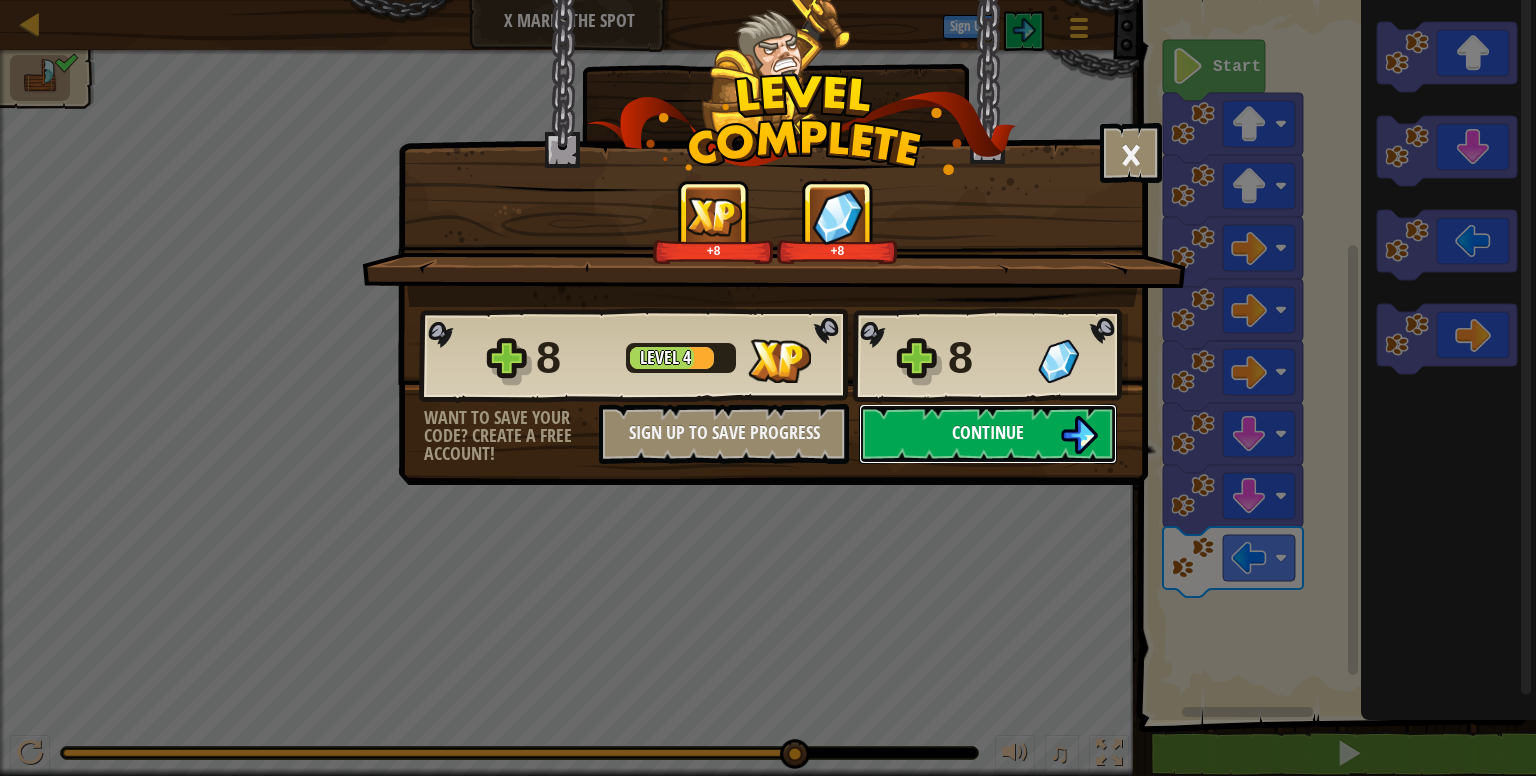 click on "Continue" at bounding box center (988, 432) 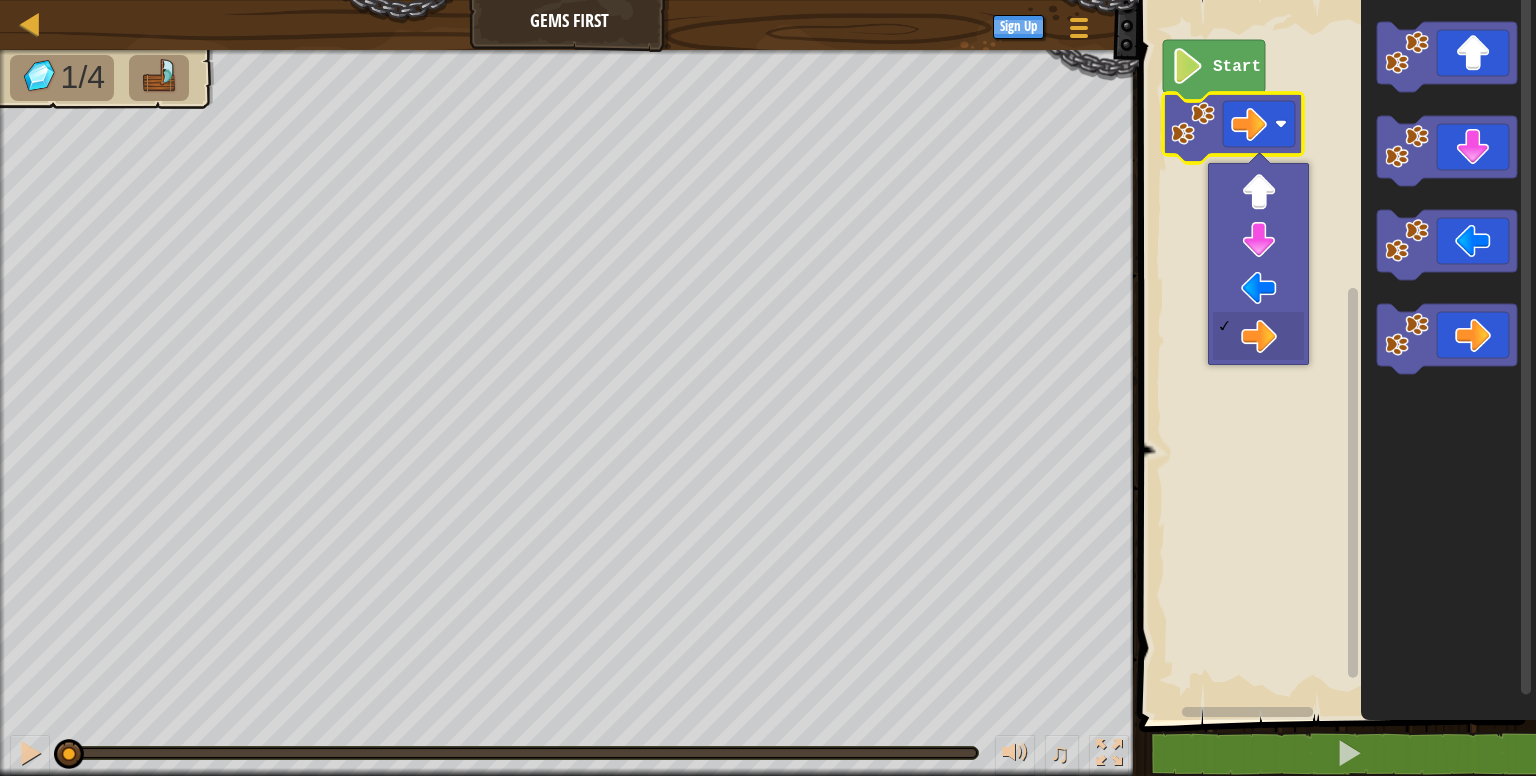 click 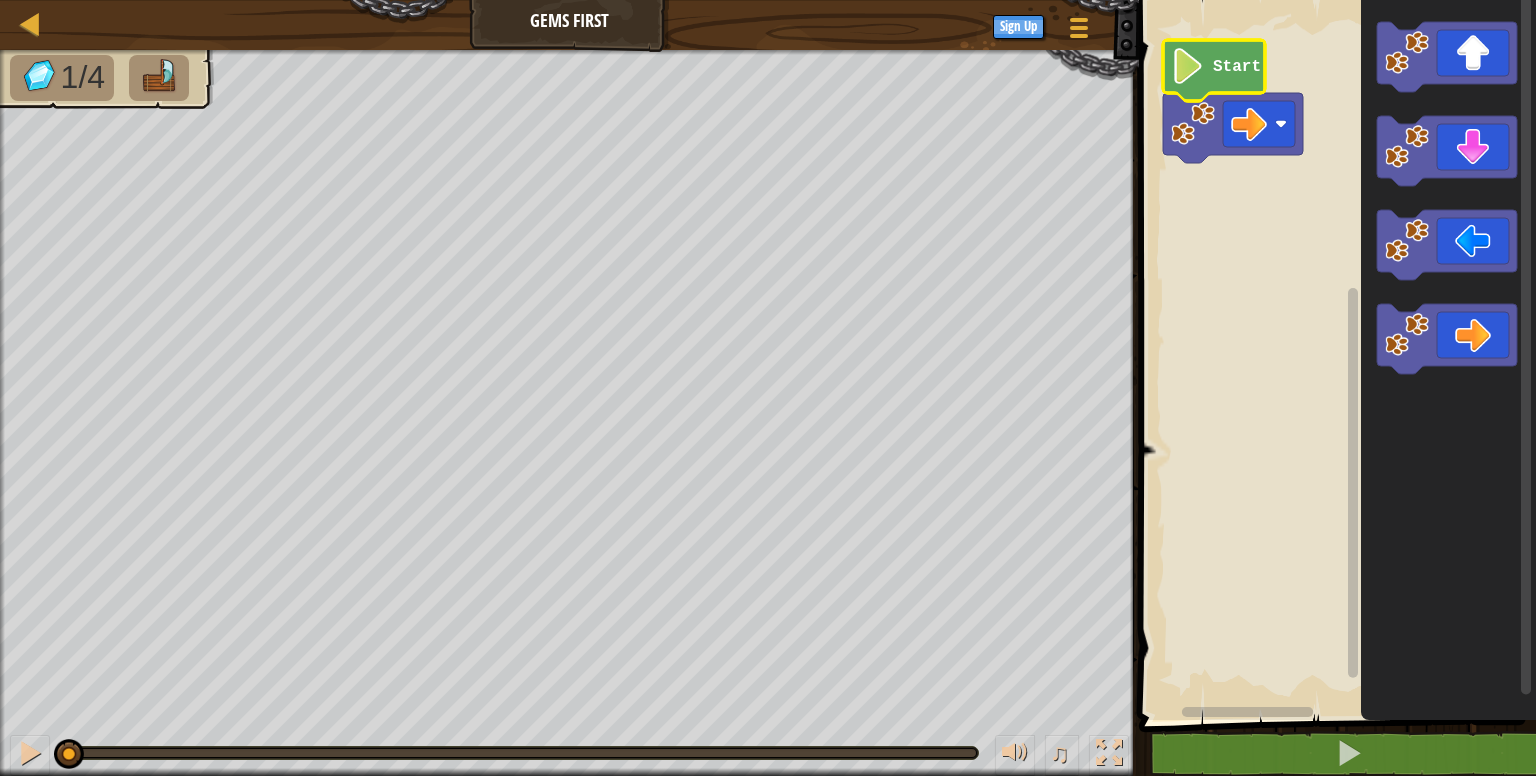 click 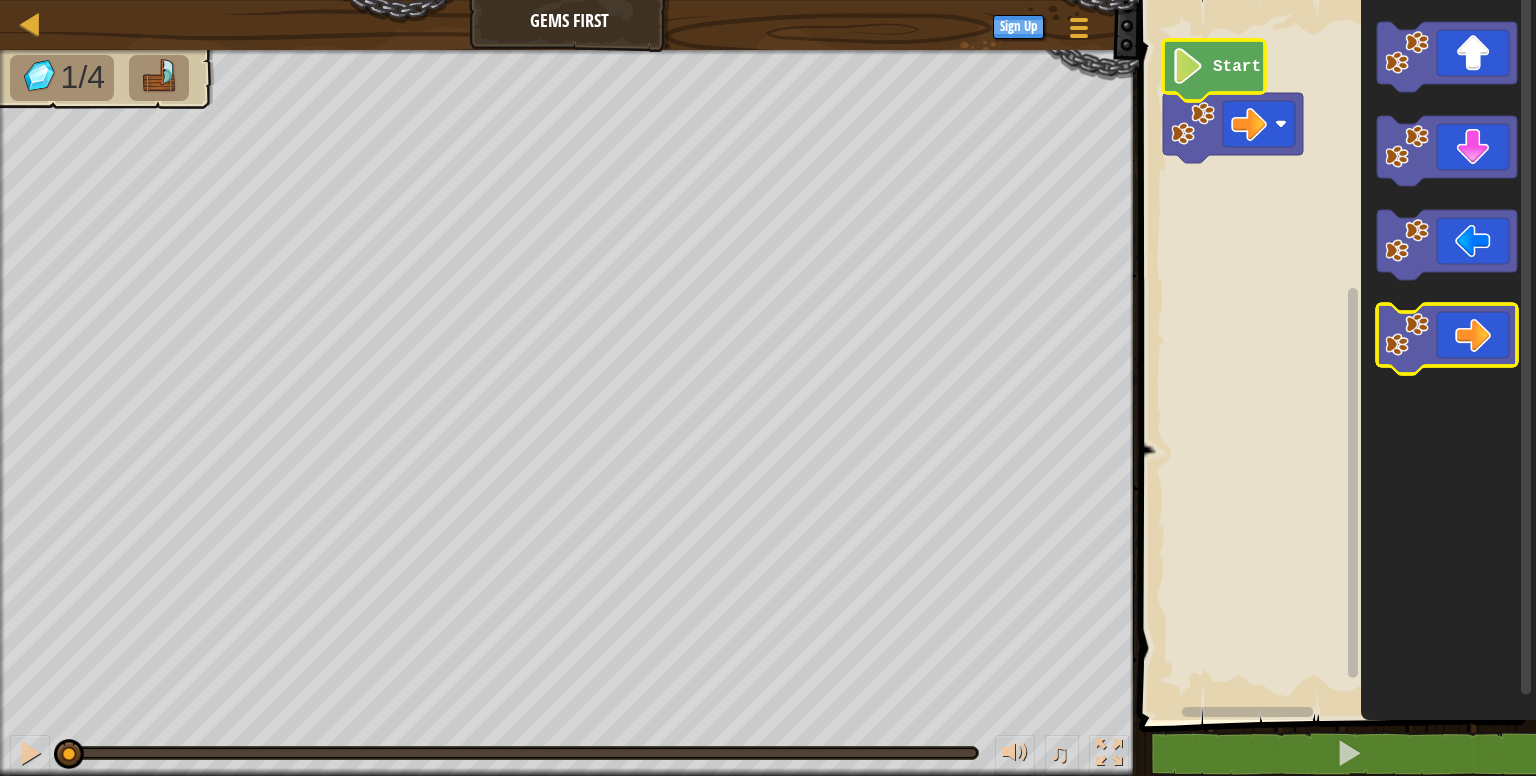 click 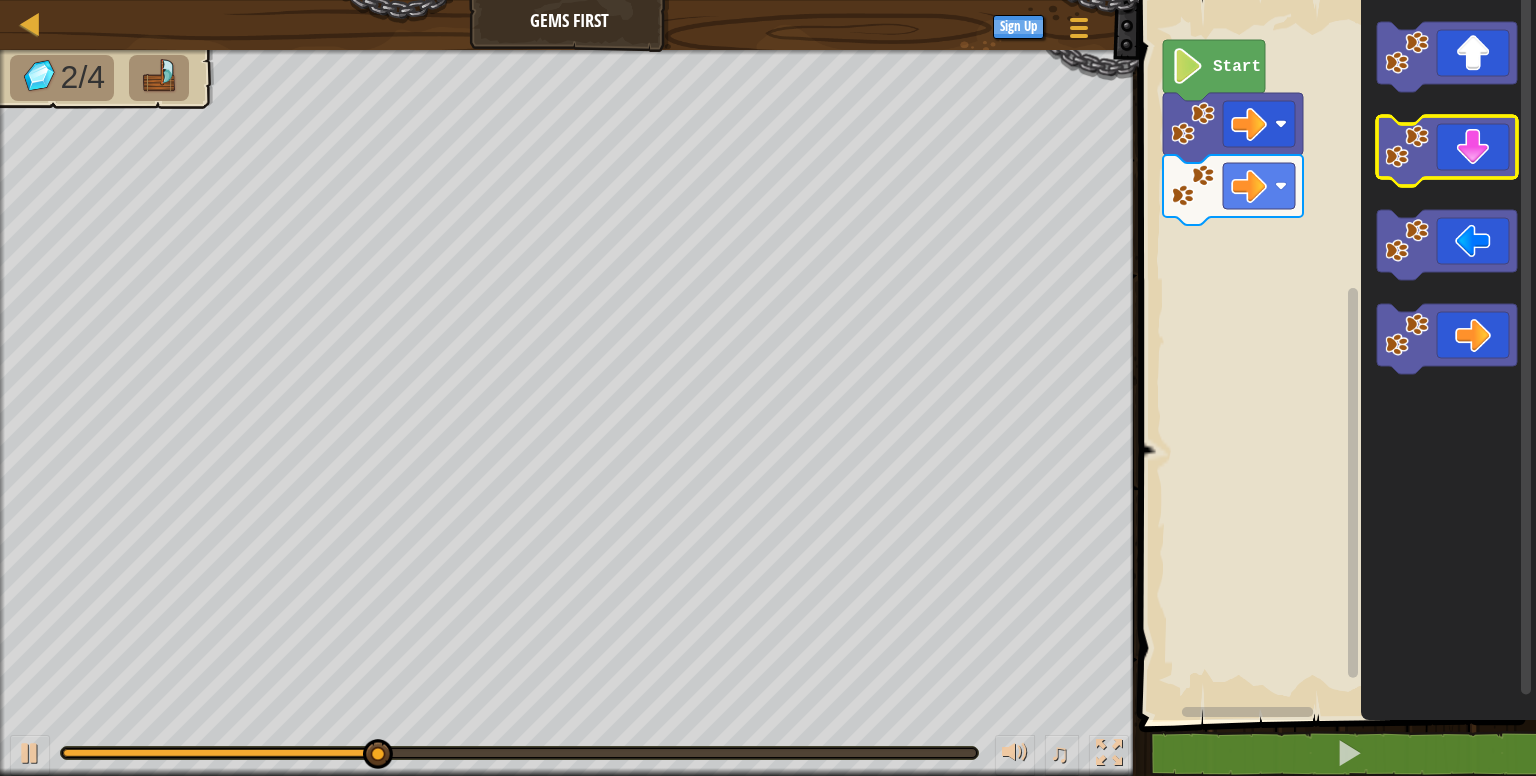 click 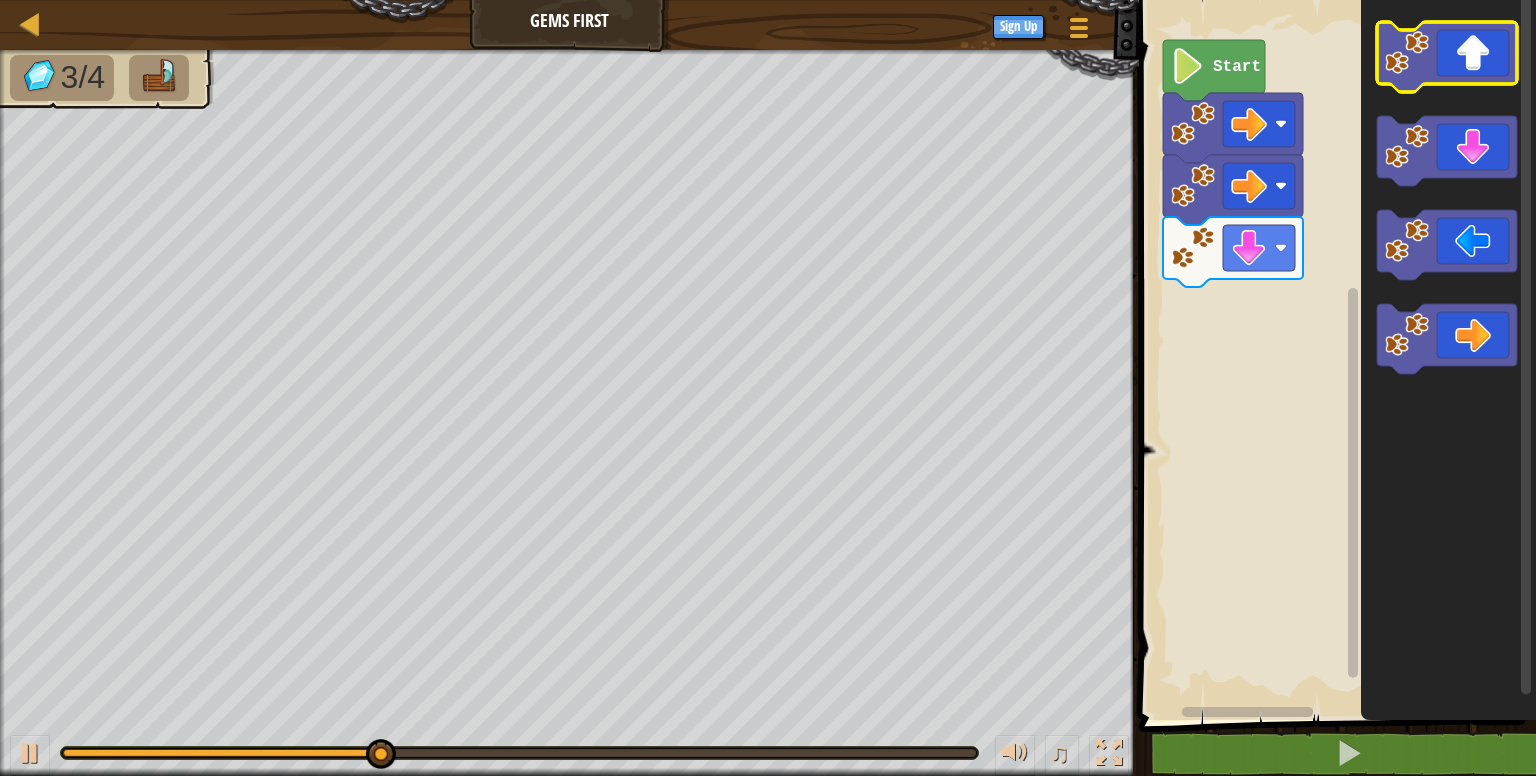 click 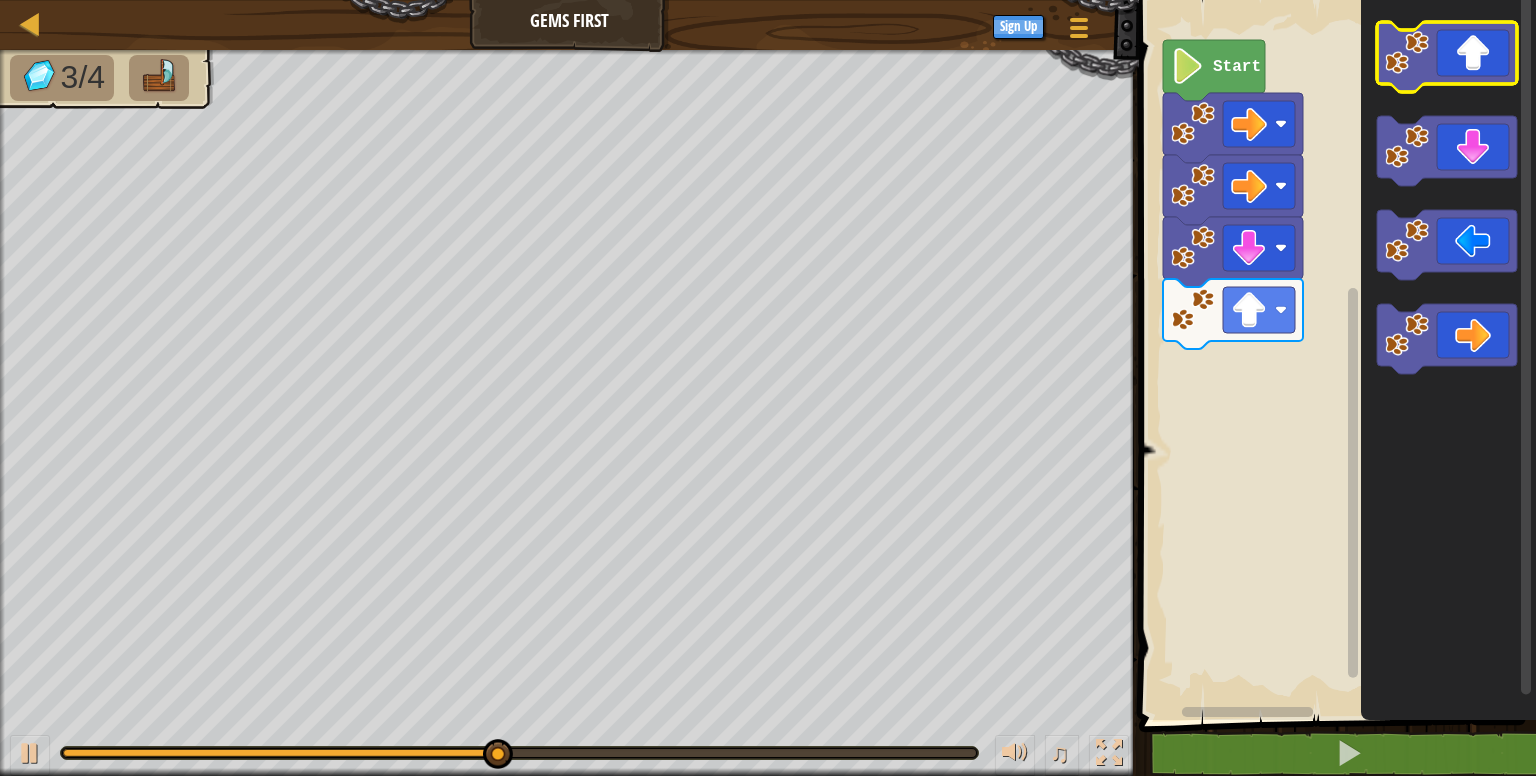 click 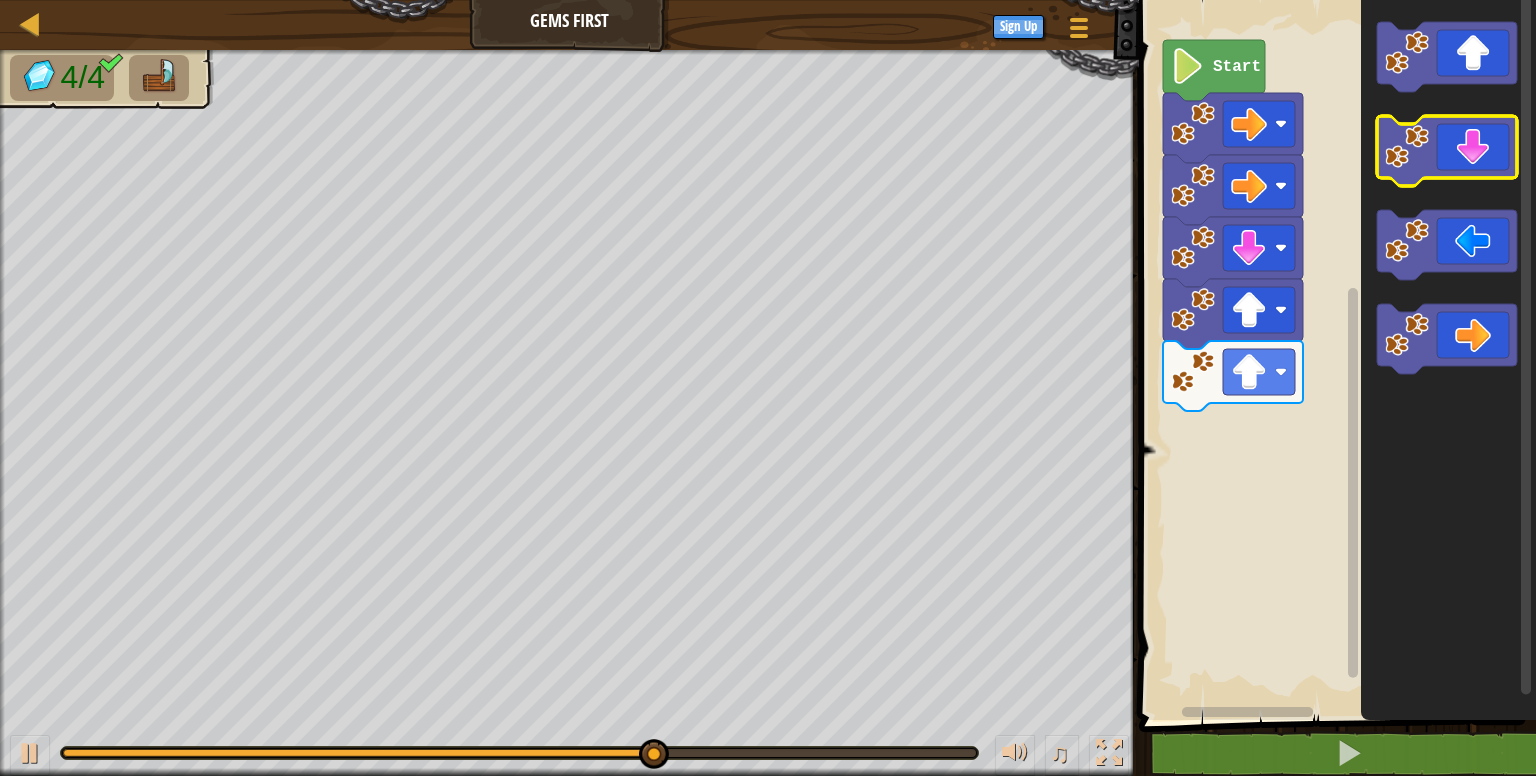 click 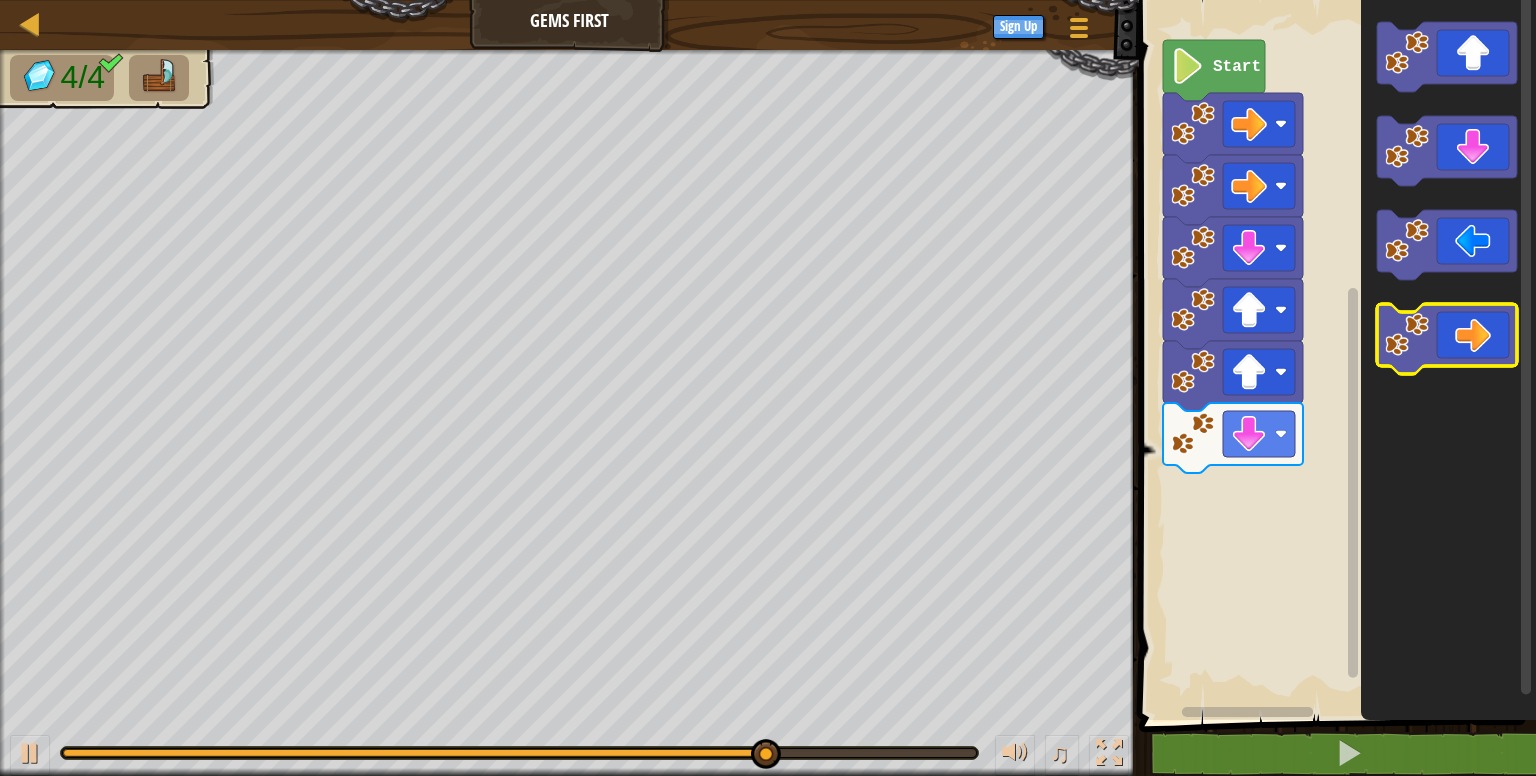 click 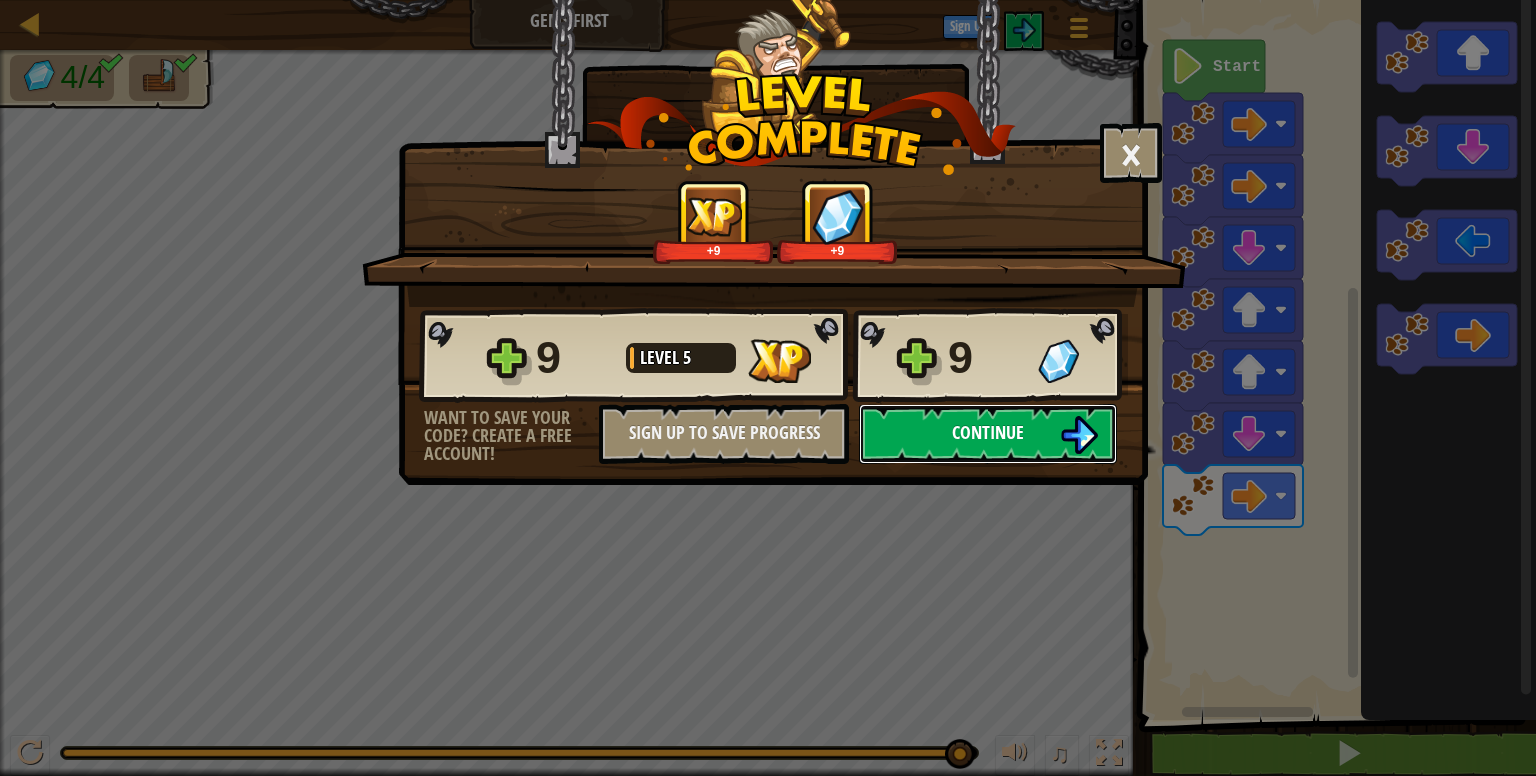 click on "Continue" at bounding box center (988, 432) 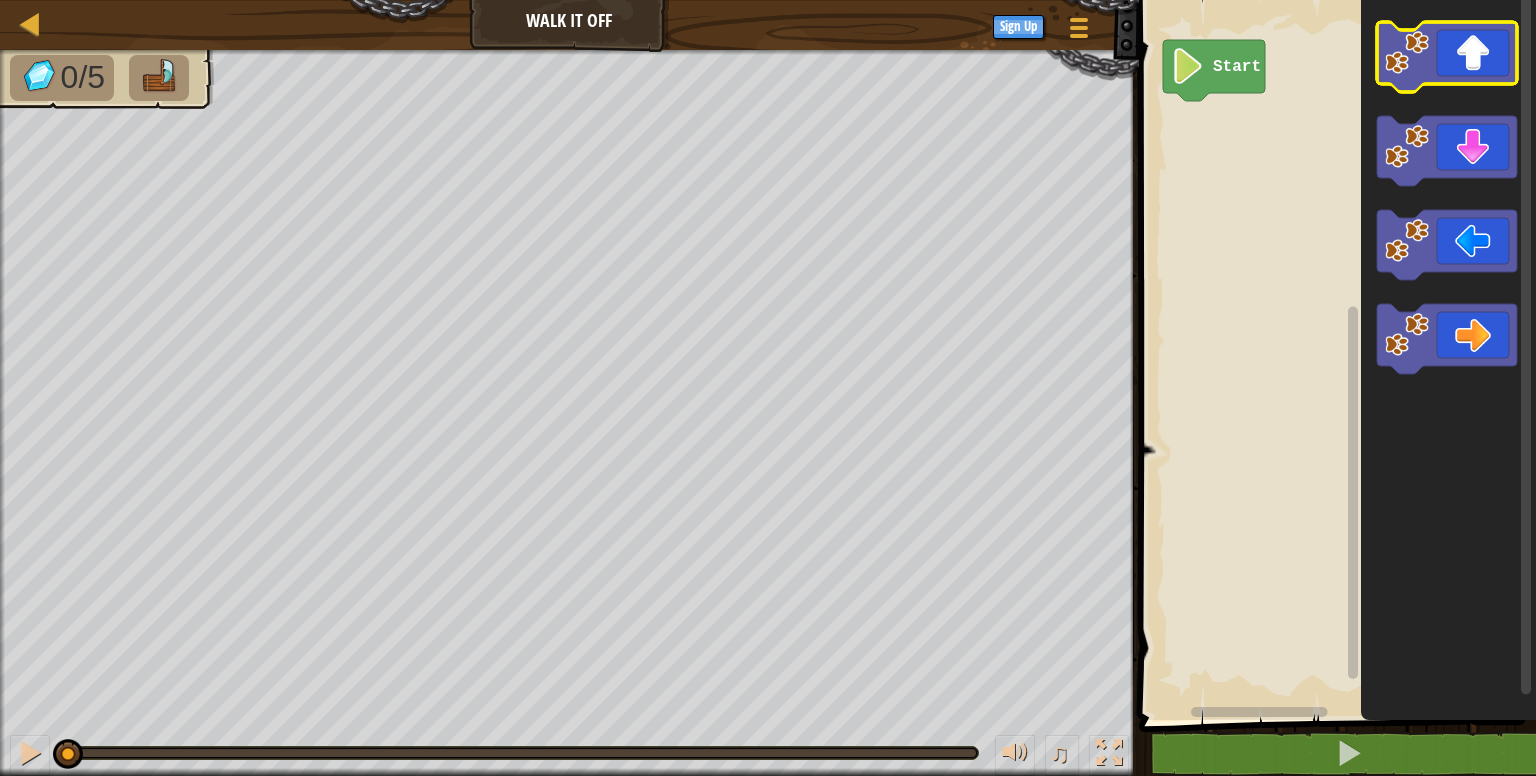 click 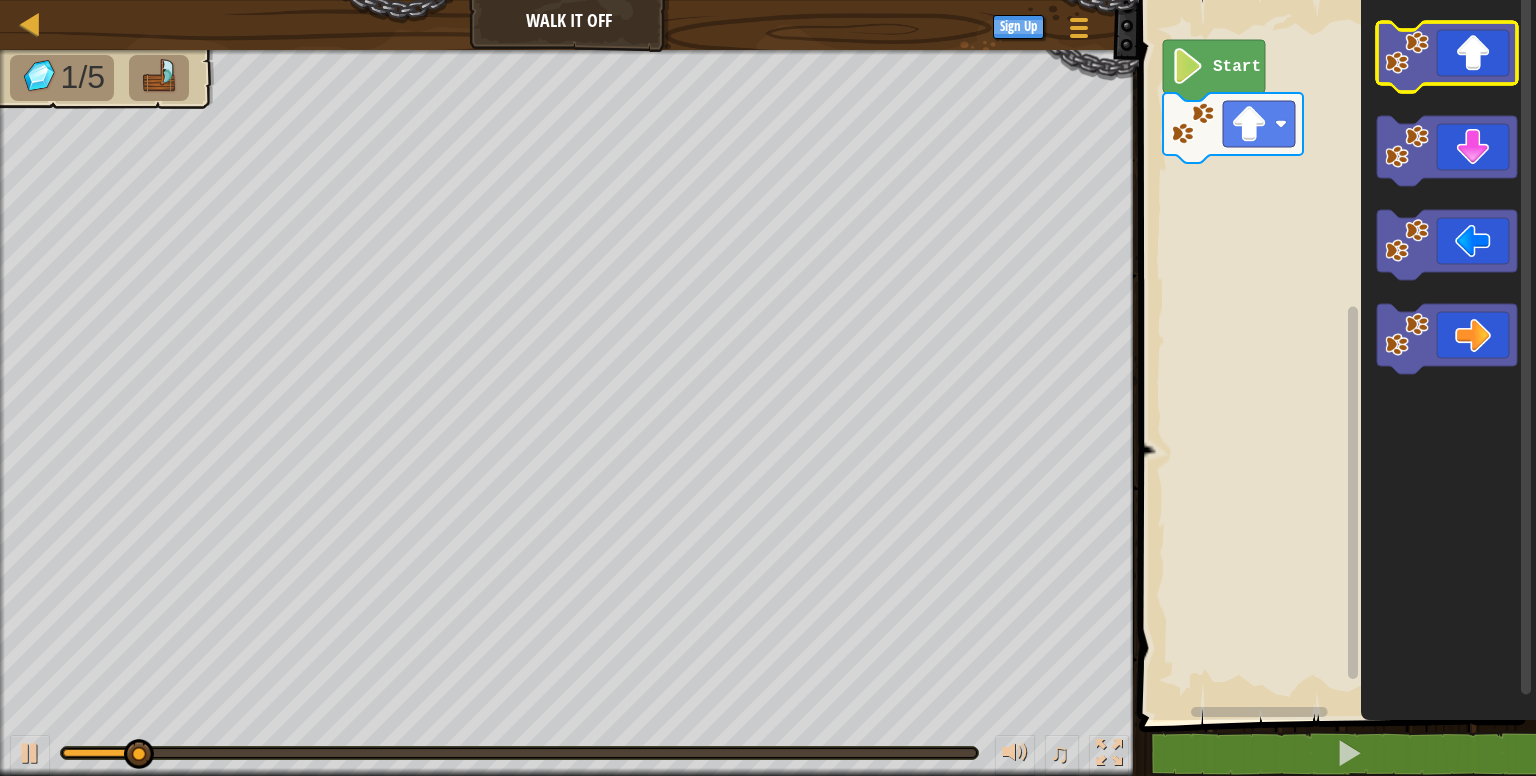 click 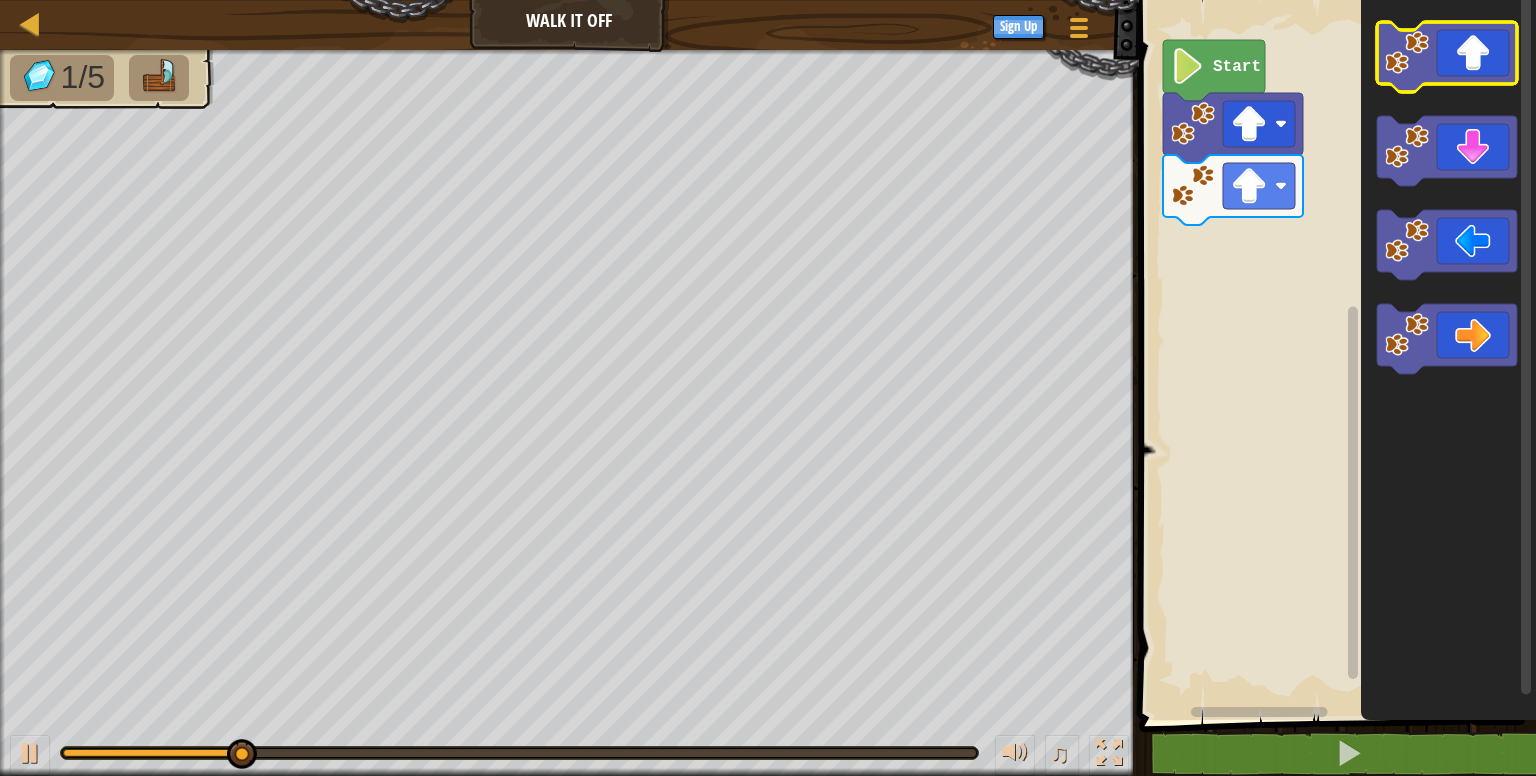 click 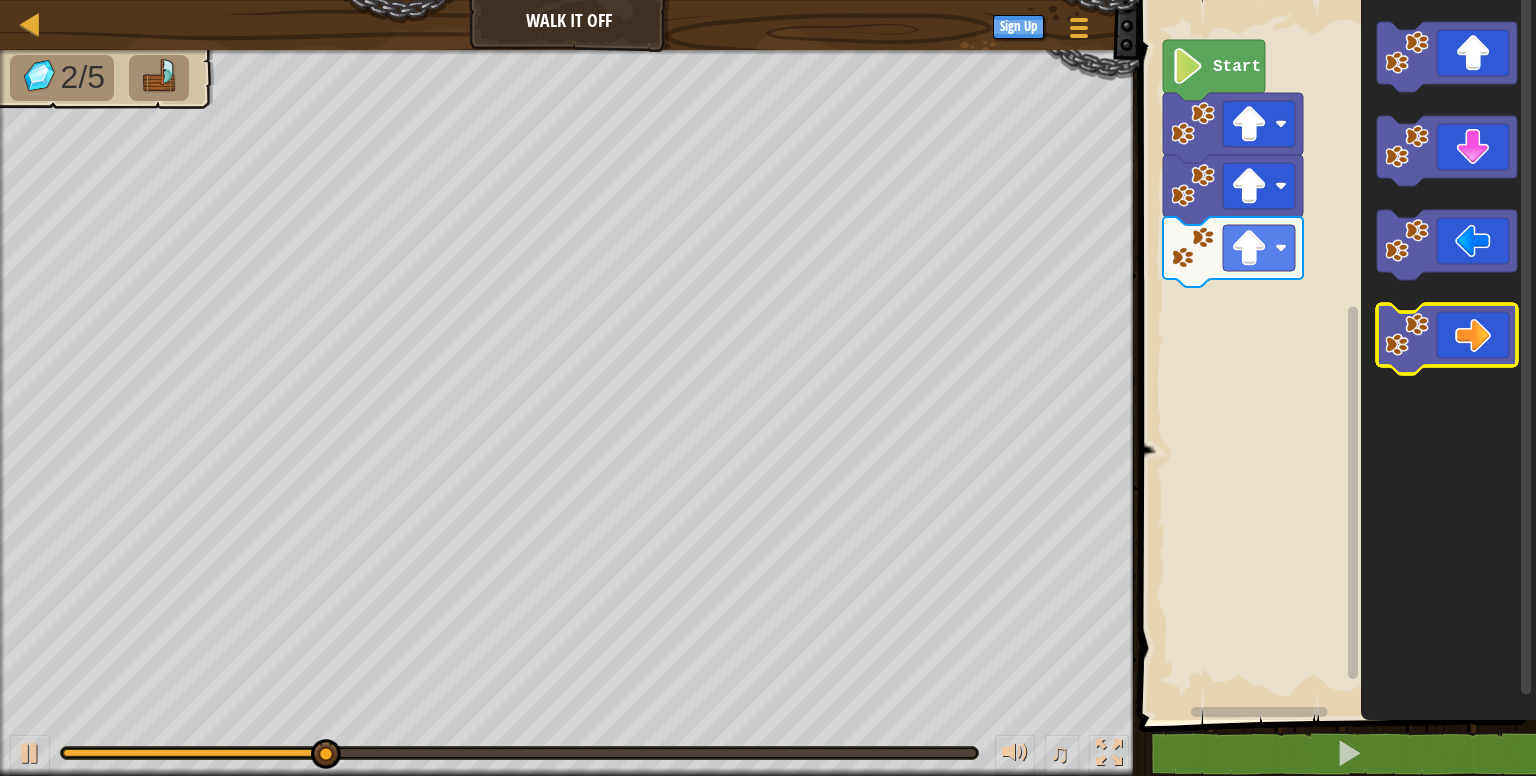 click 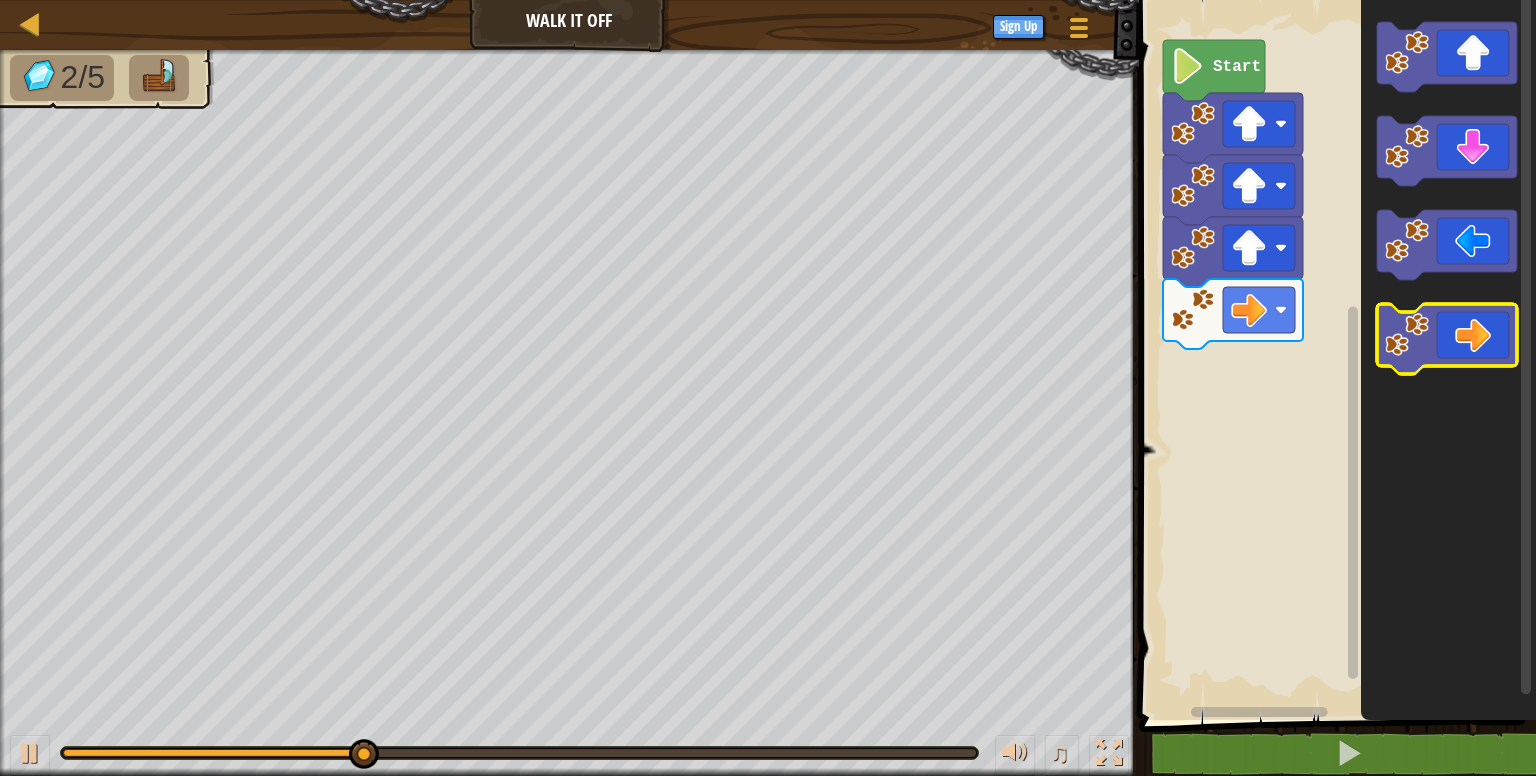 click 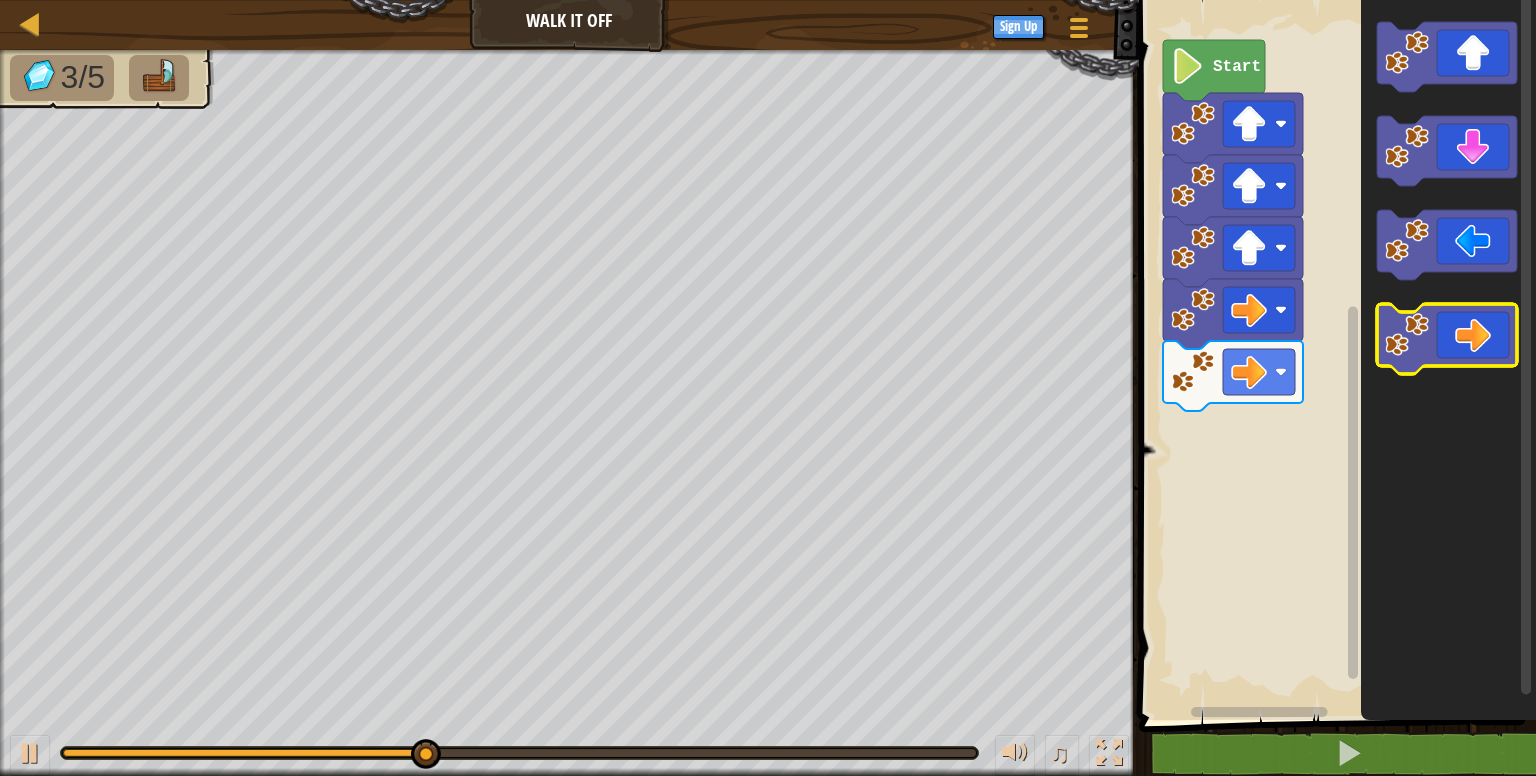 click 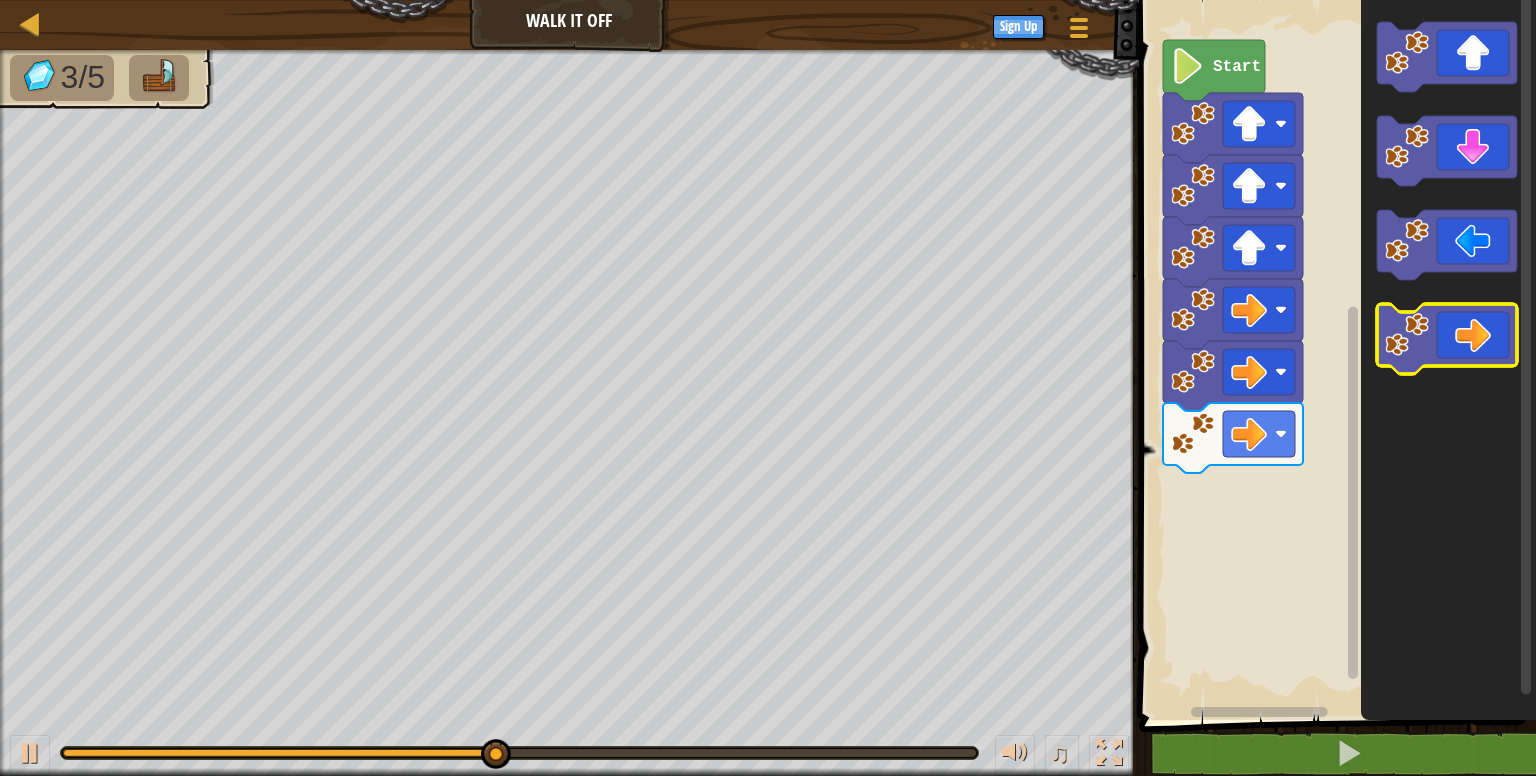 click 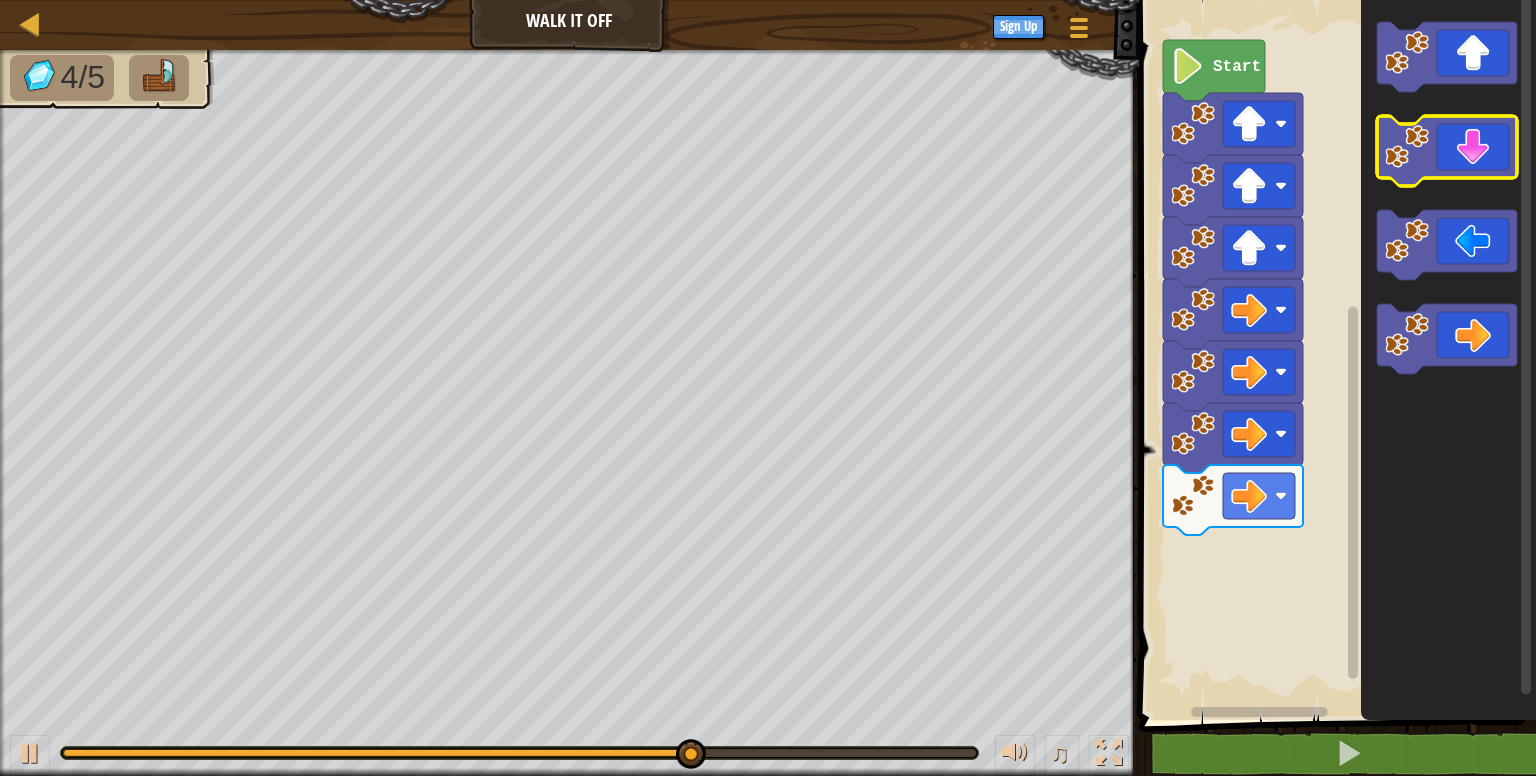 click 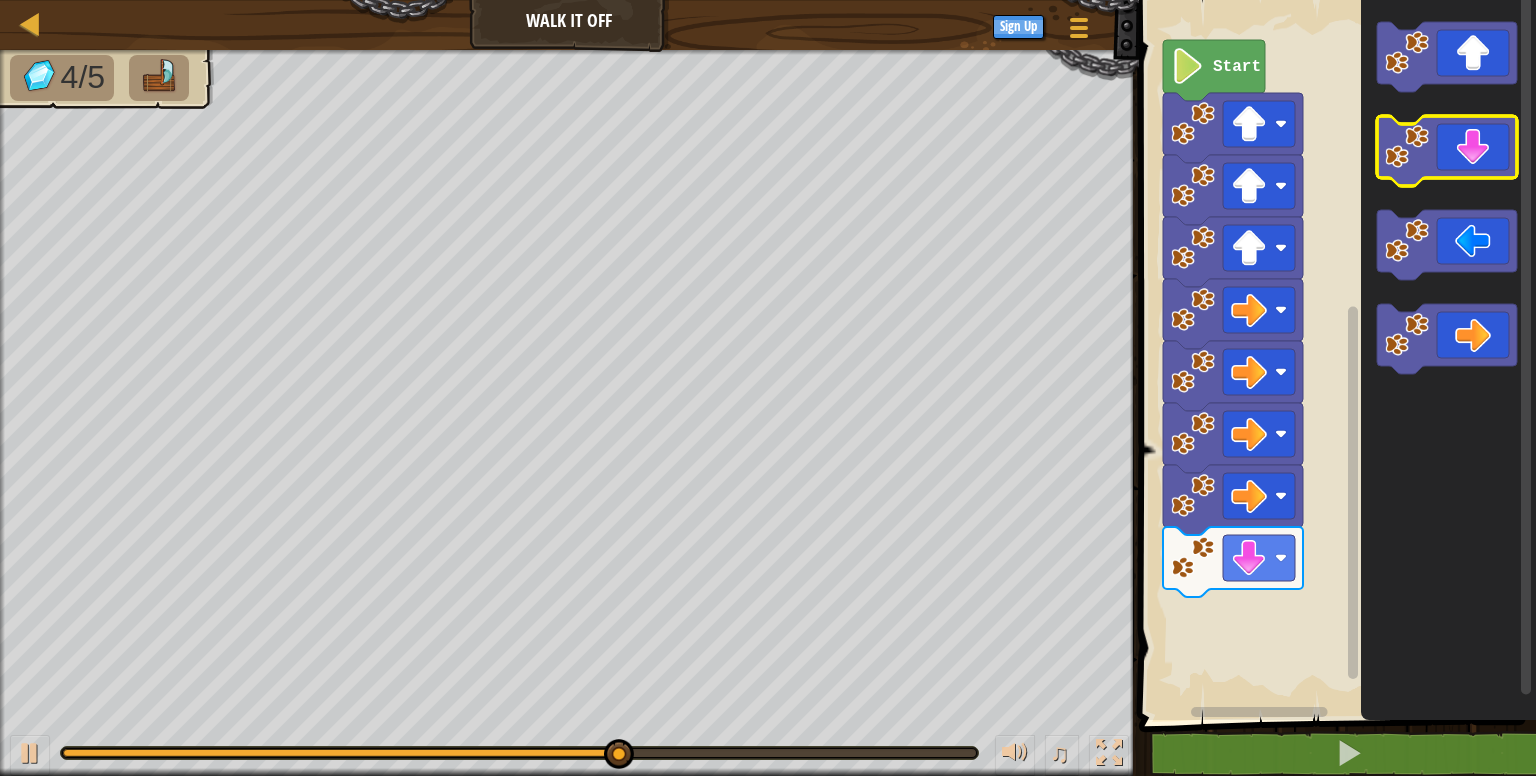 click 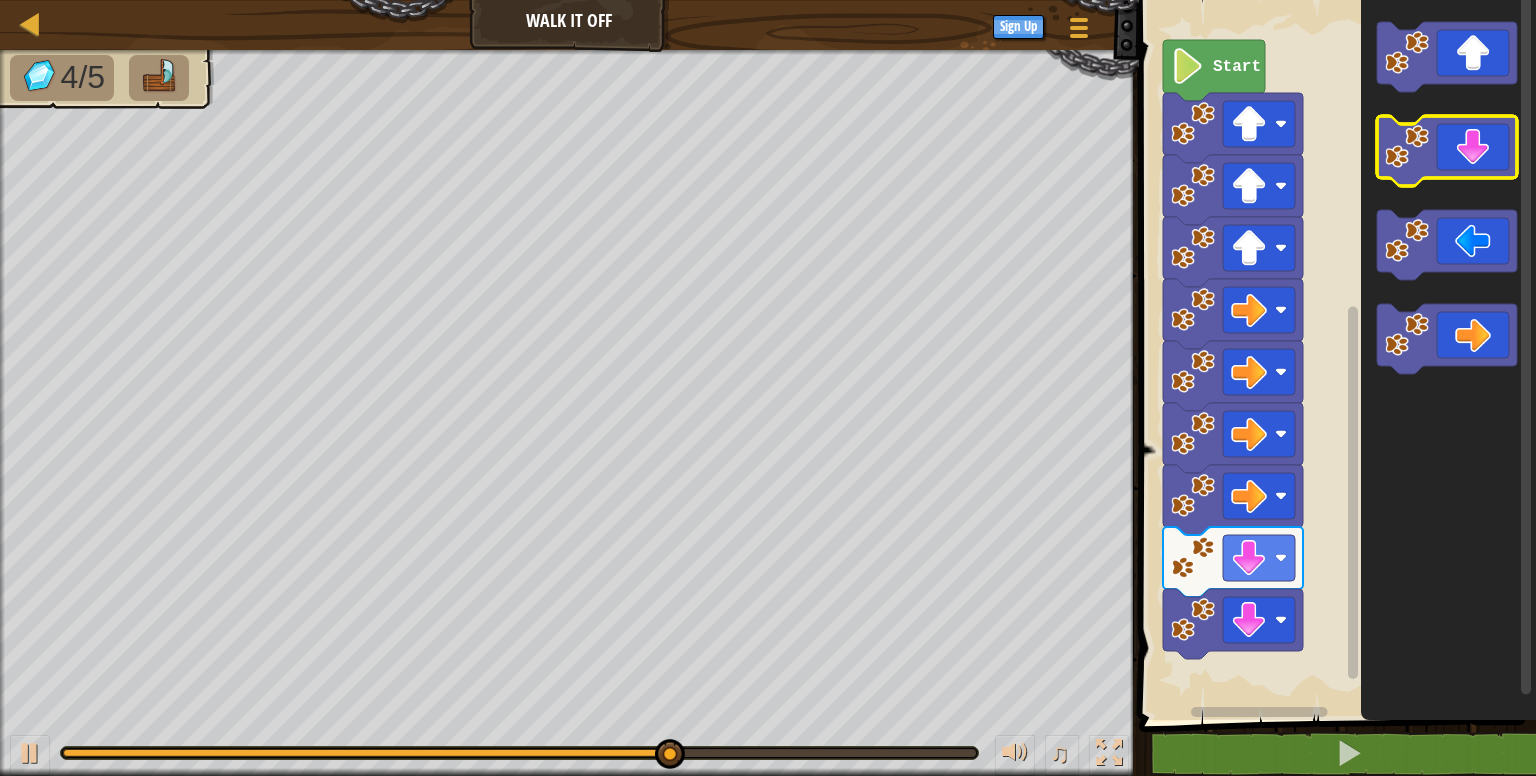 click 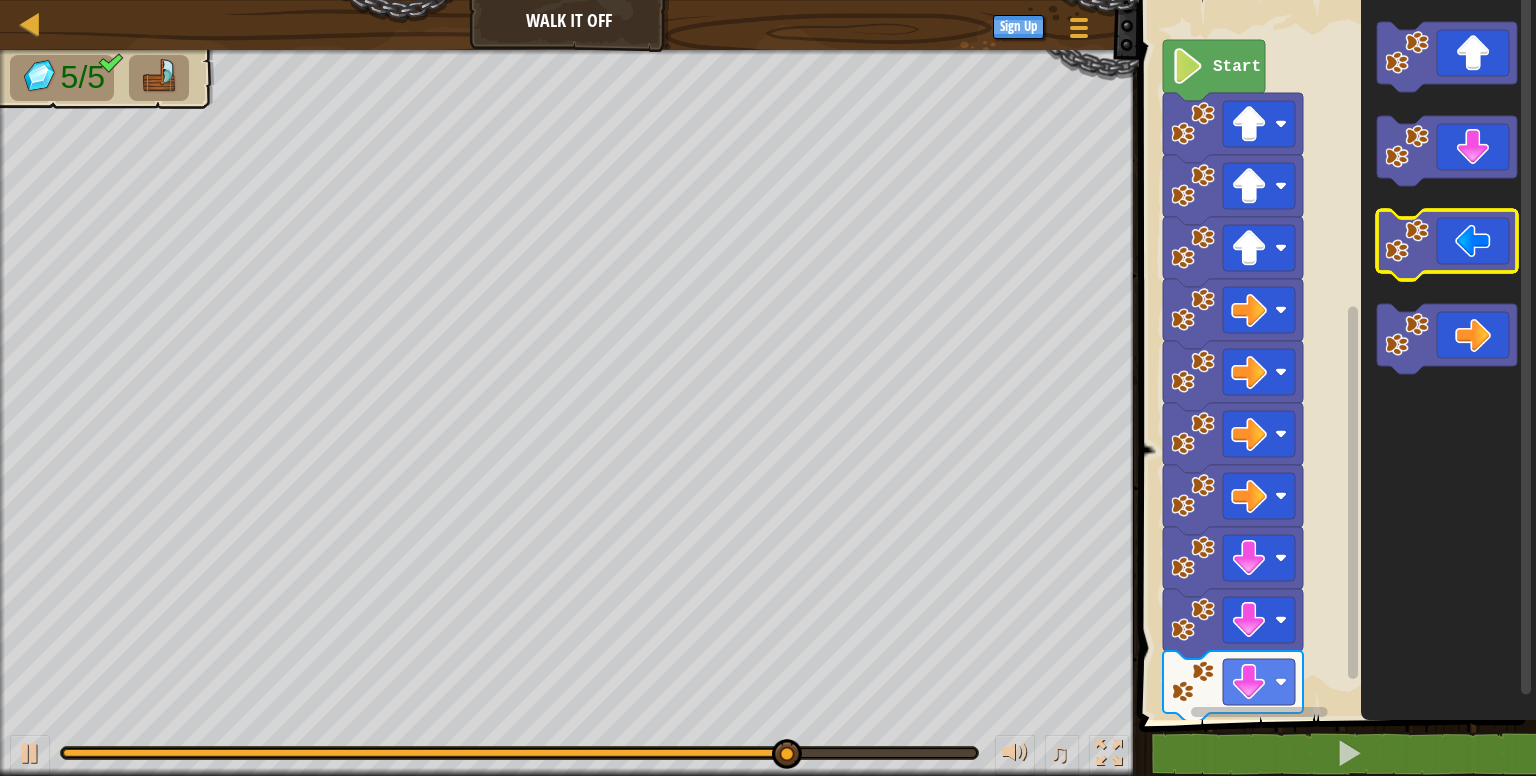 click 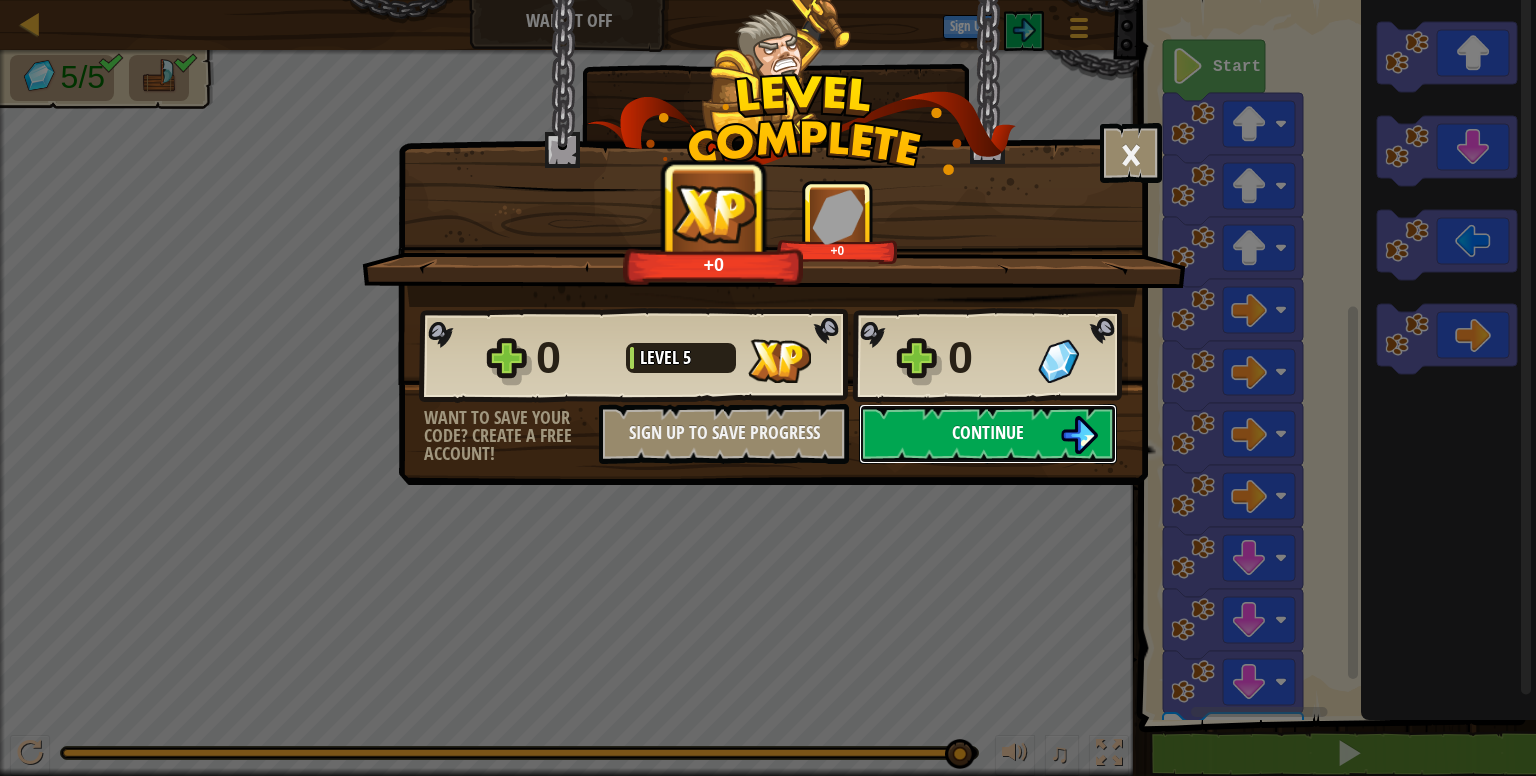 click on "Continue" at bounding box center [988, 432] 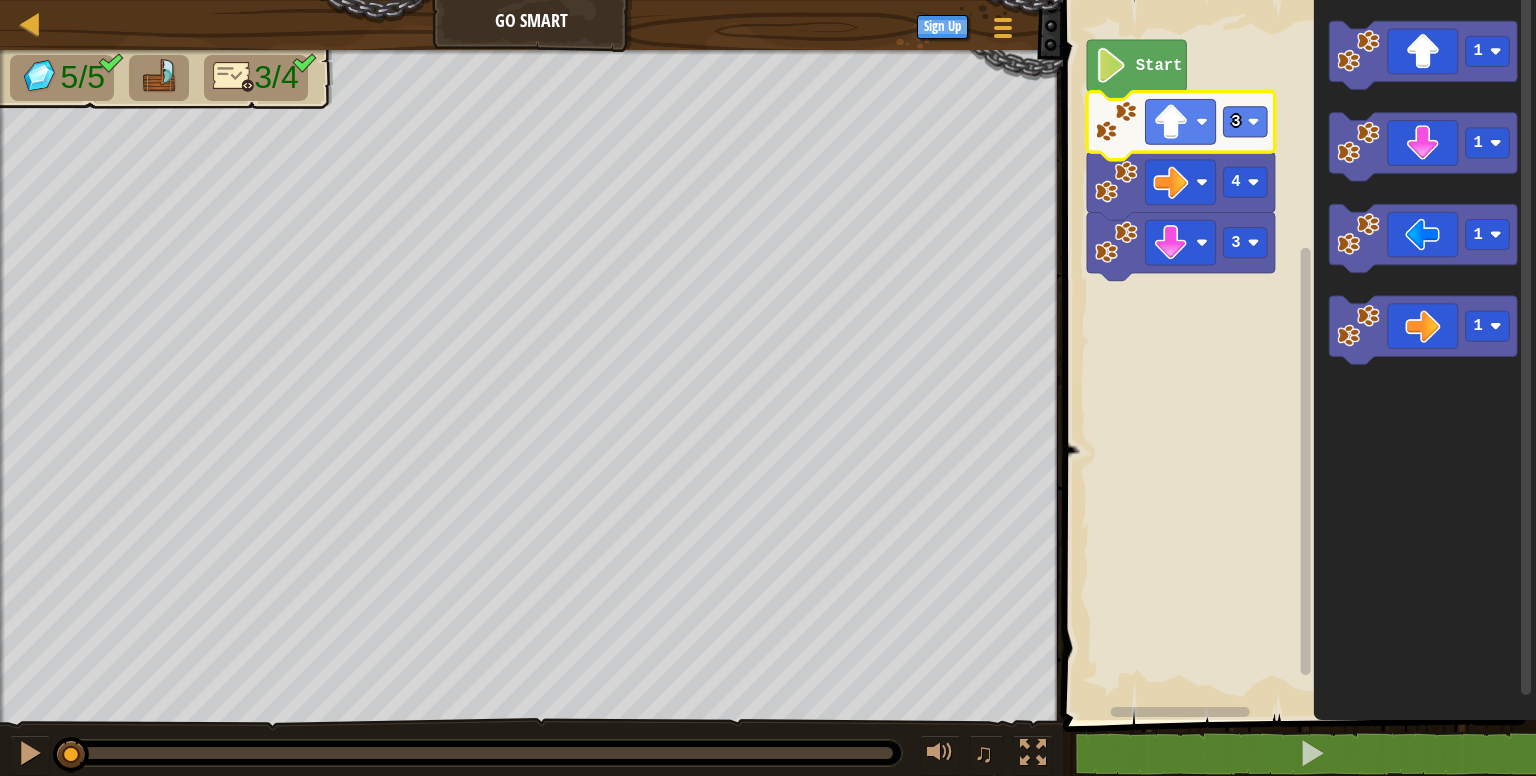 click 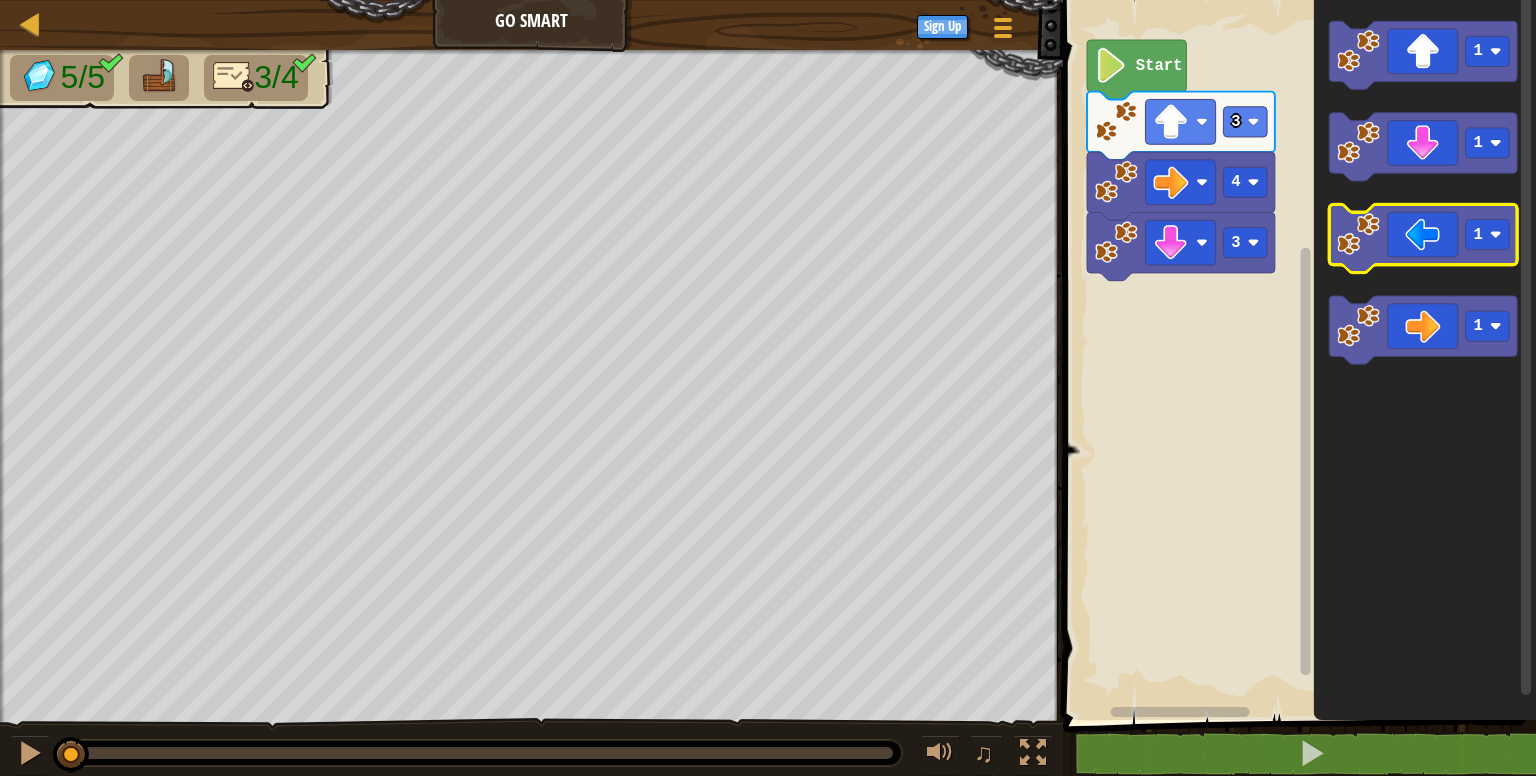 click 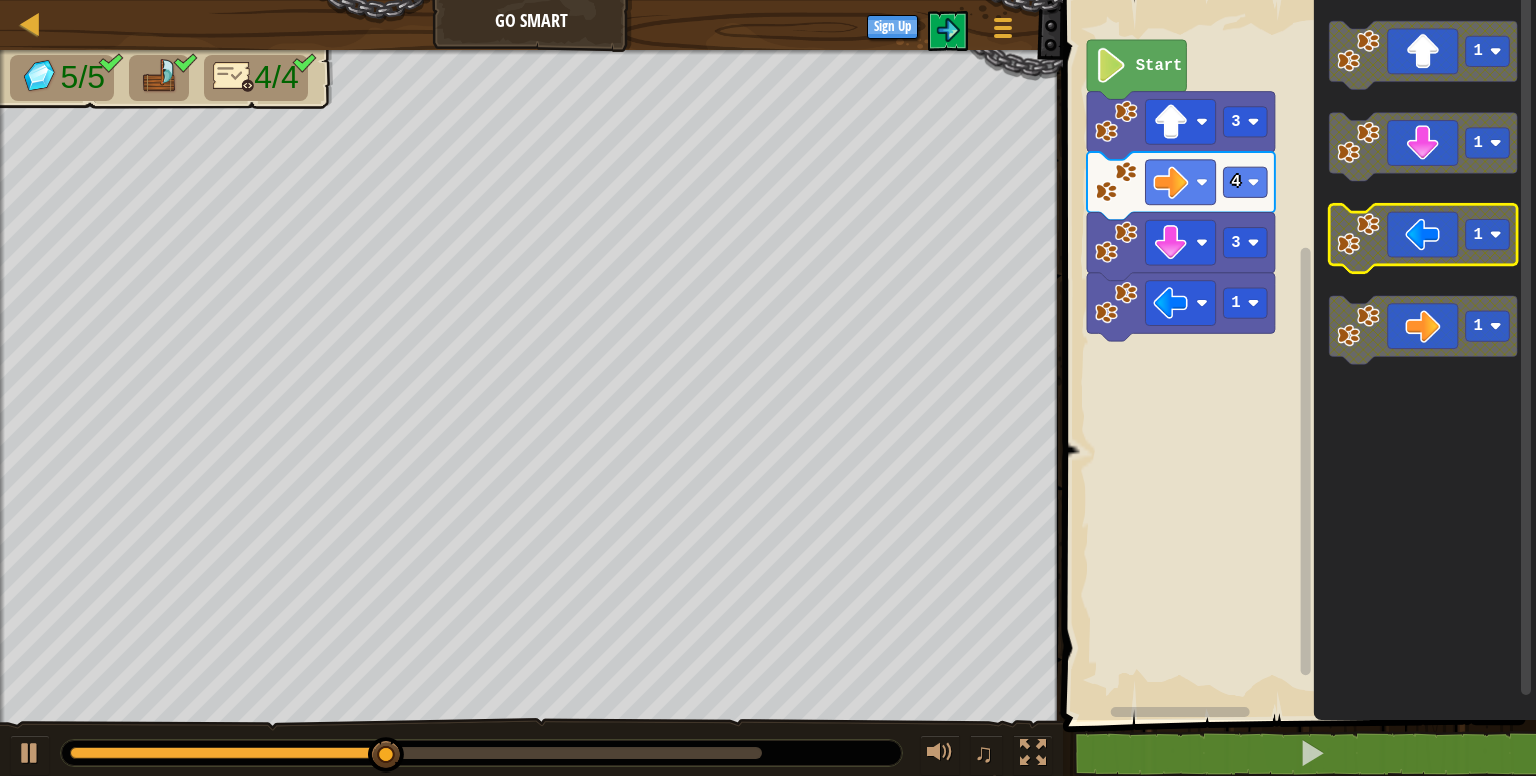 click on "1" 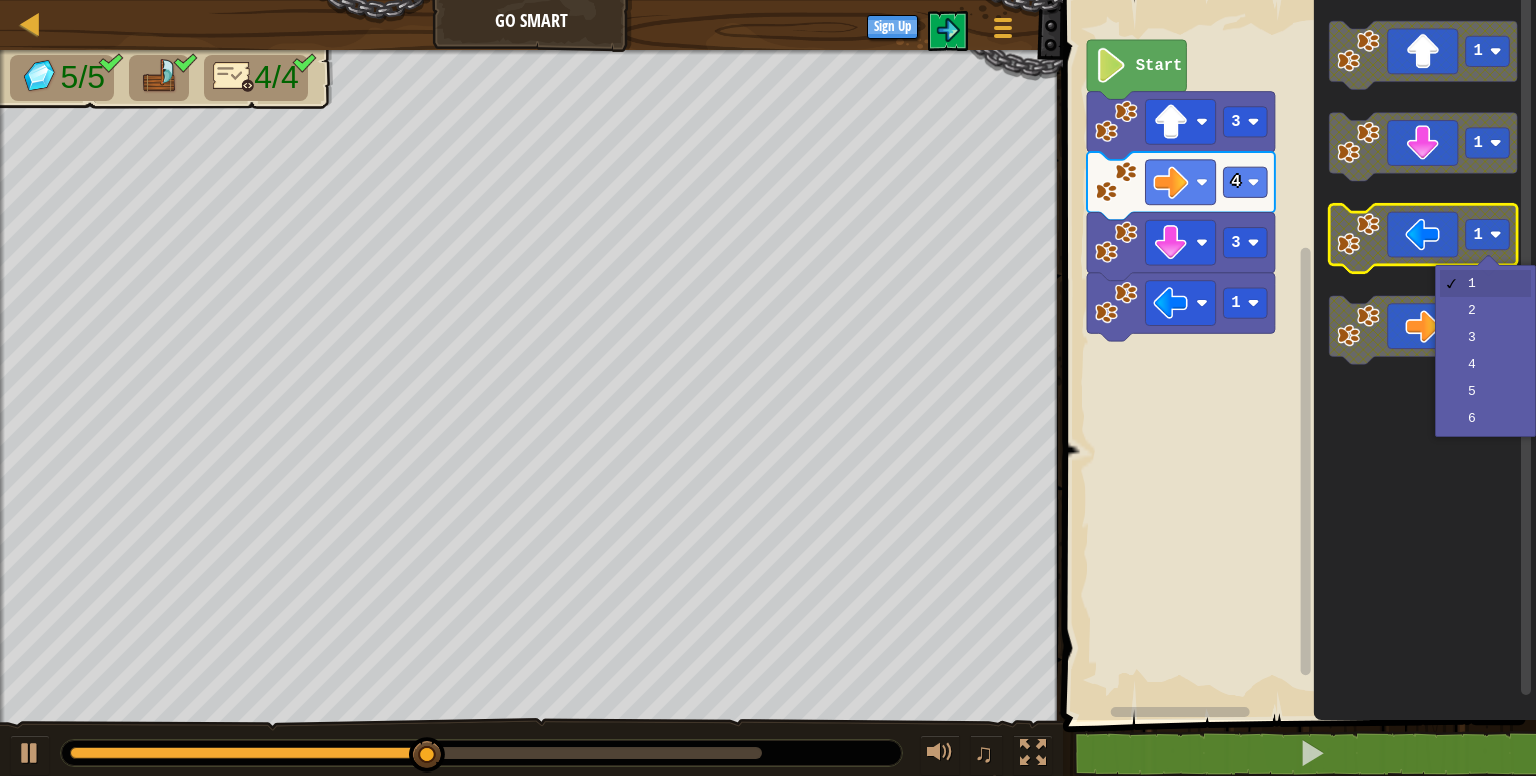click on "1" 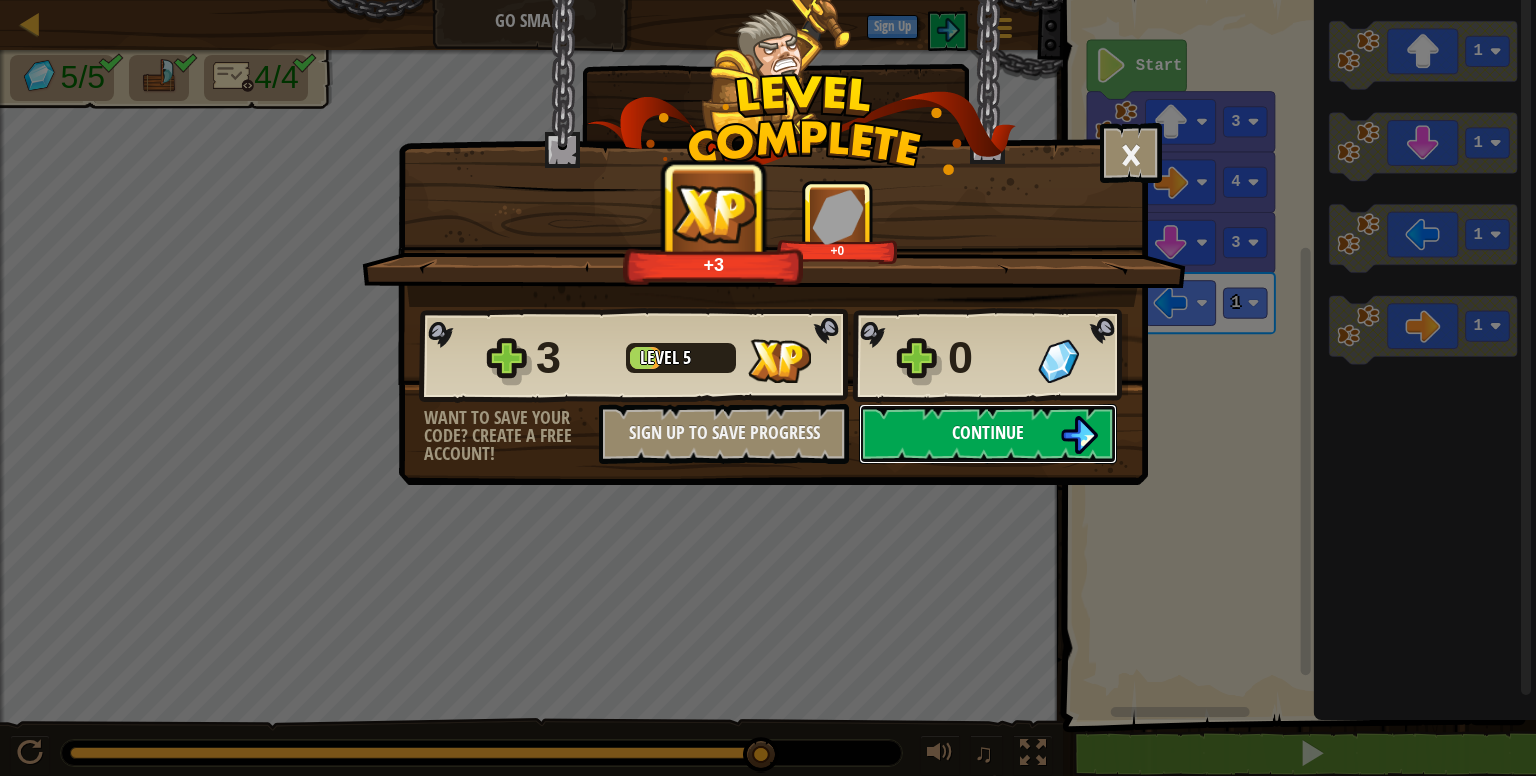 click on "Continue" at bounding box center [988, 432] 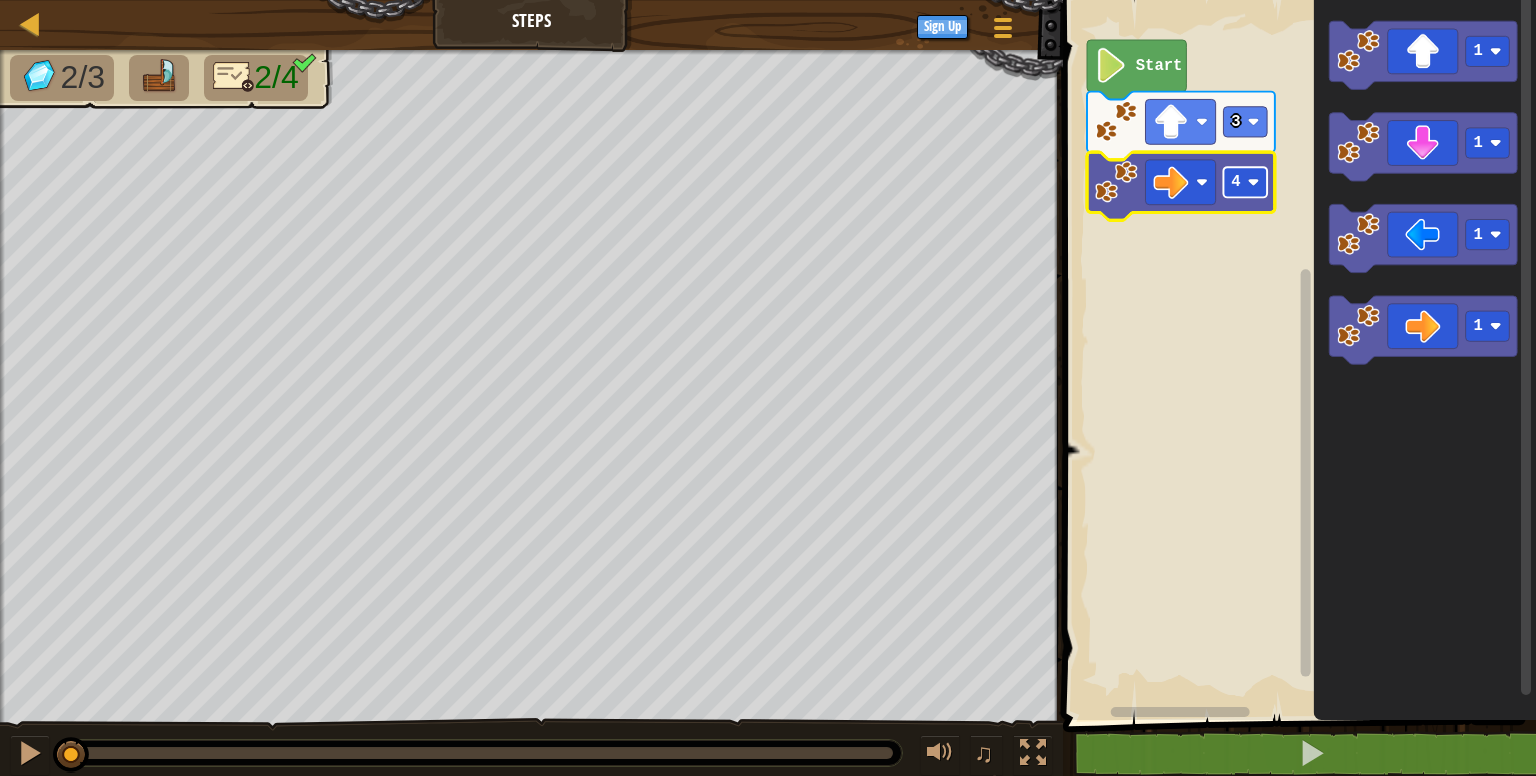 click 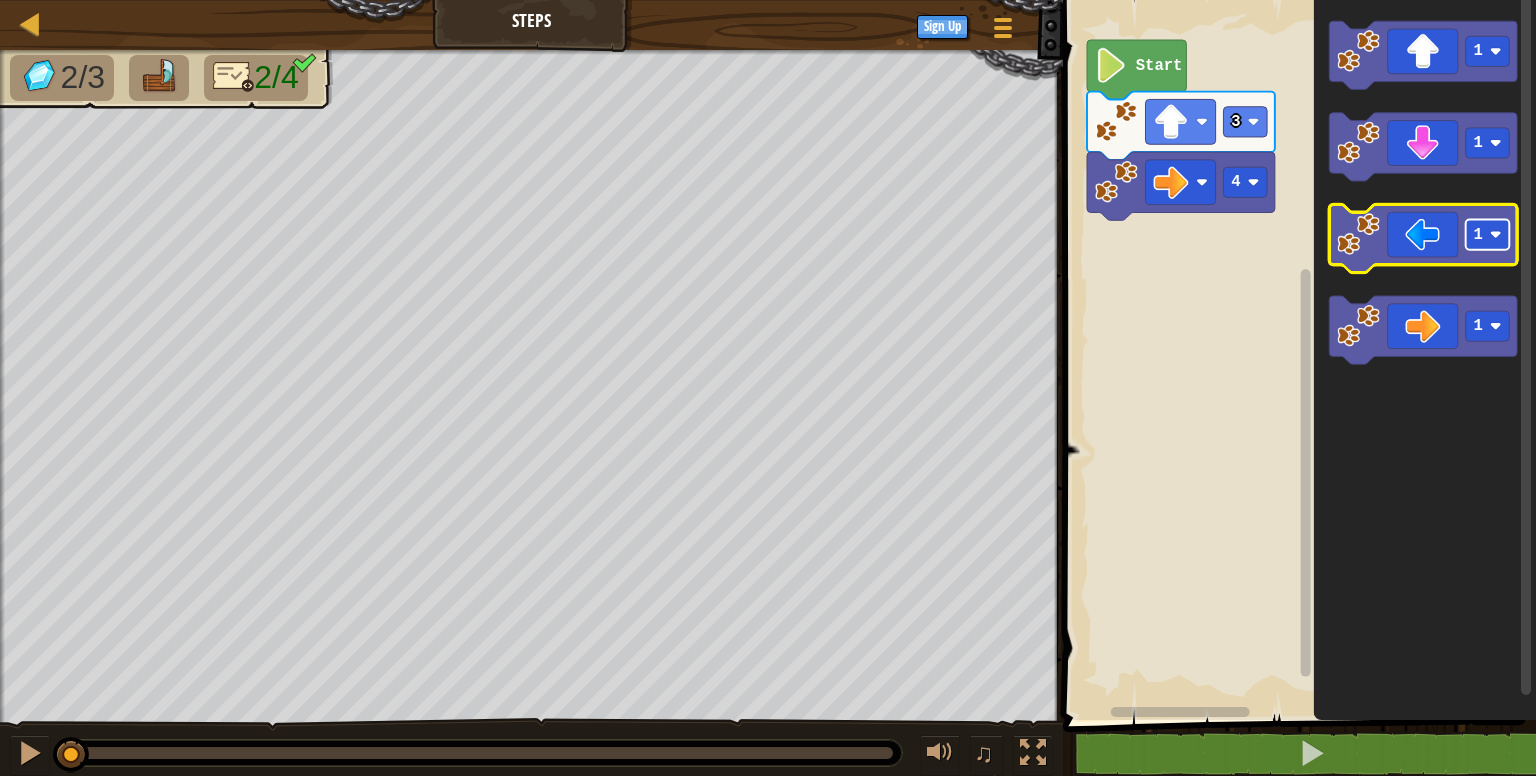 click 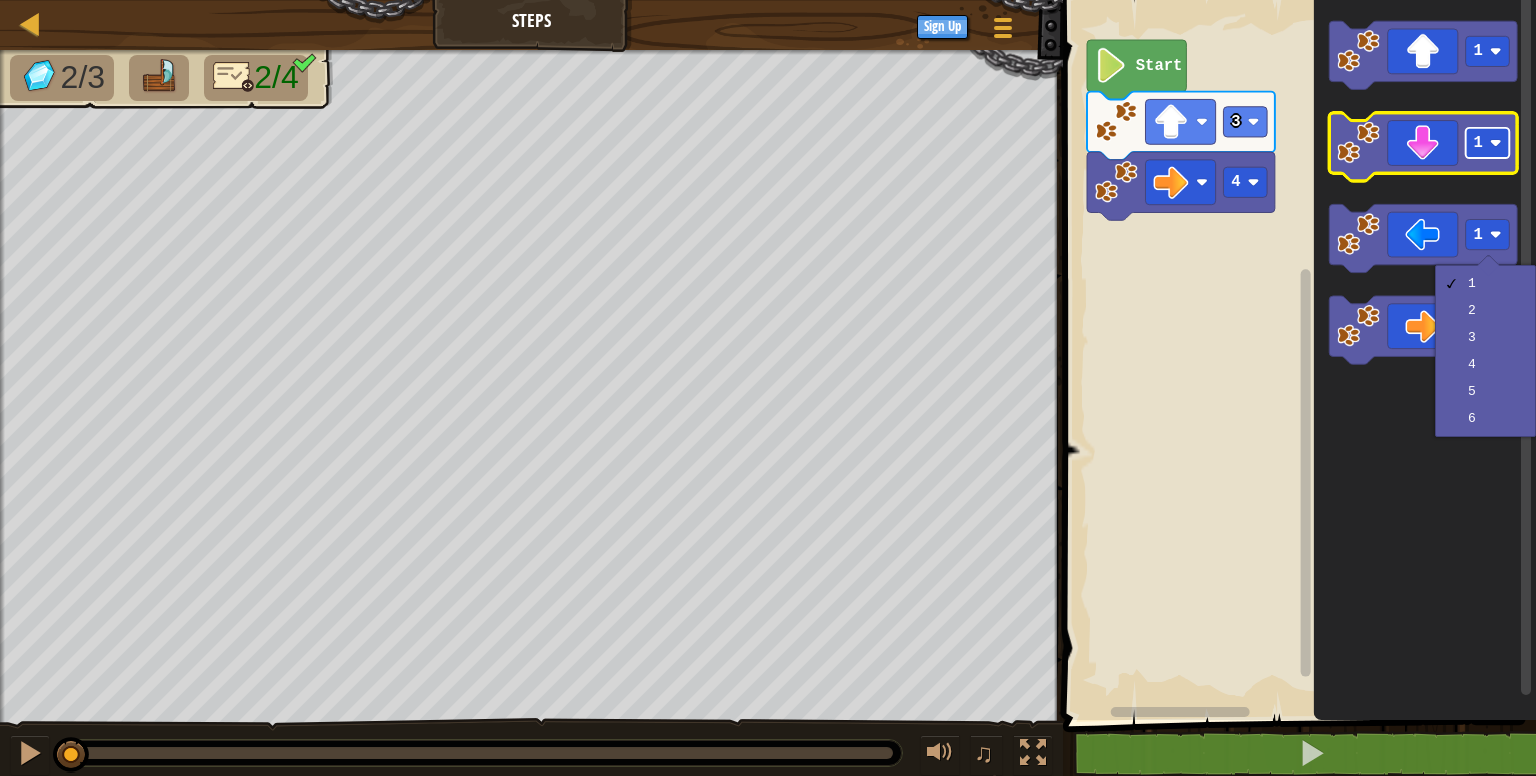 click 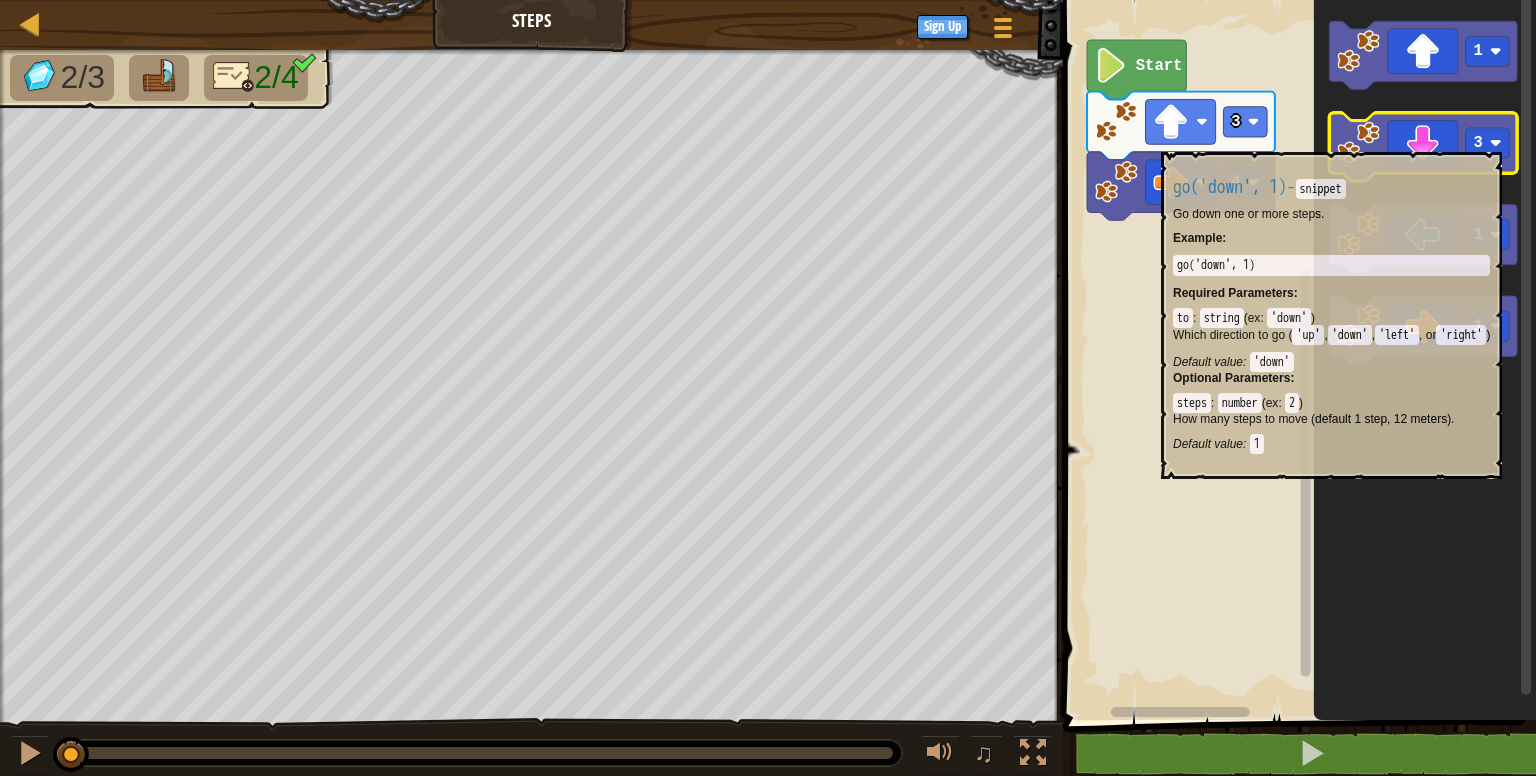 click 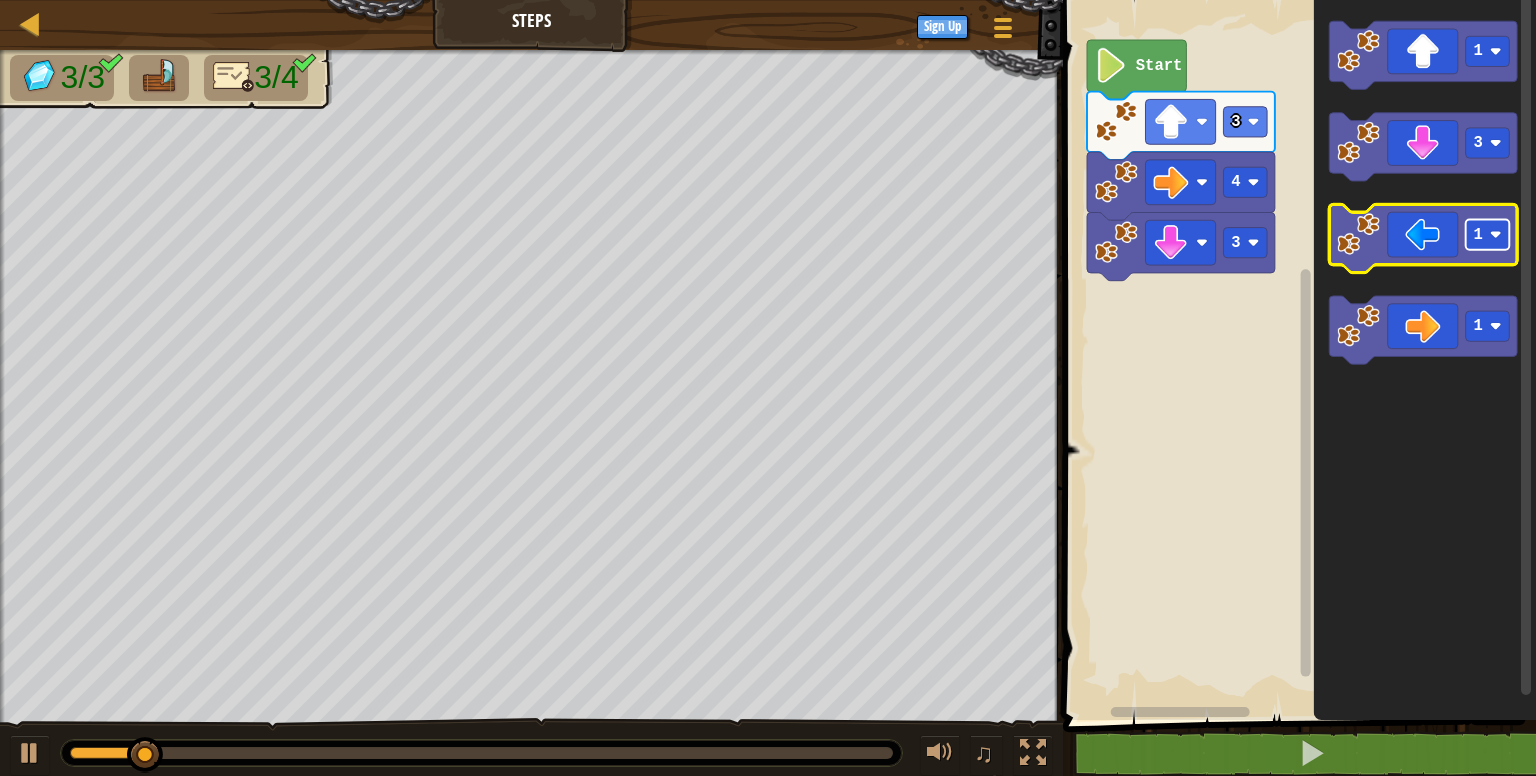click 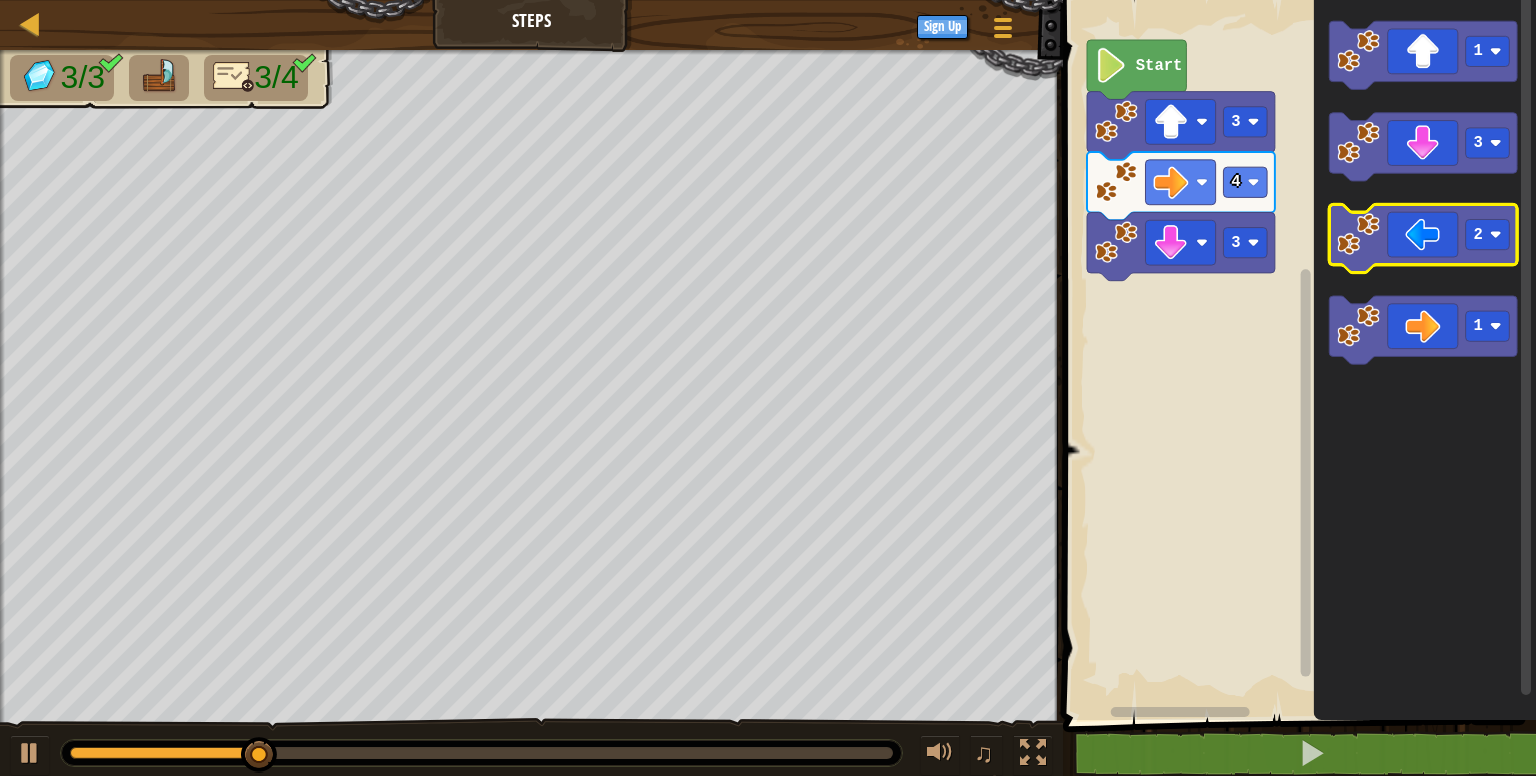 click 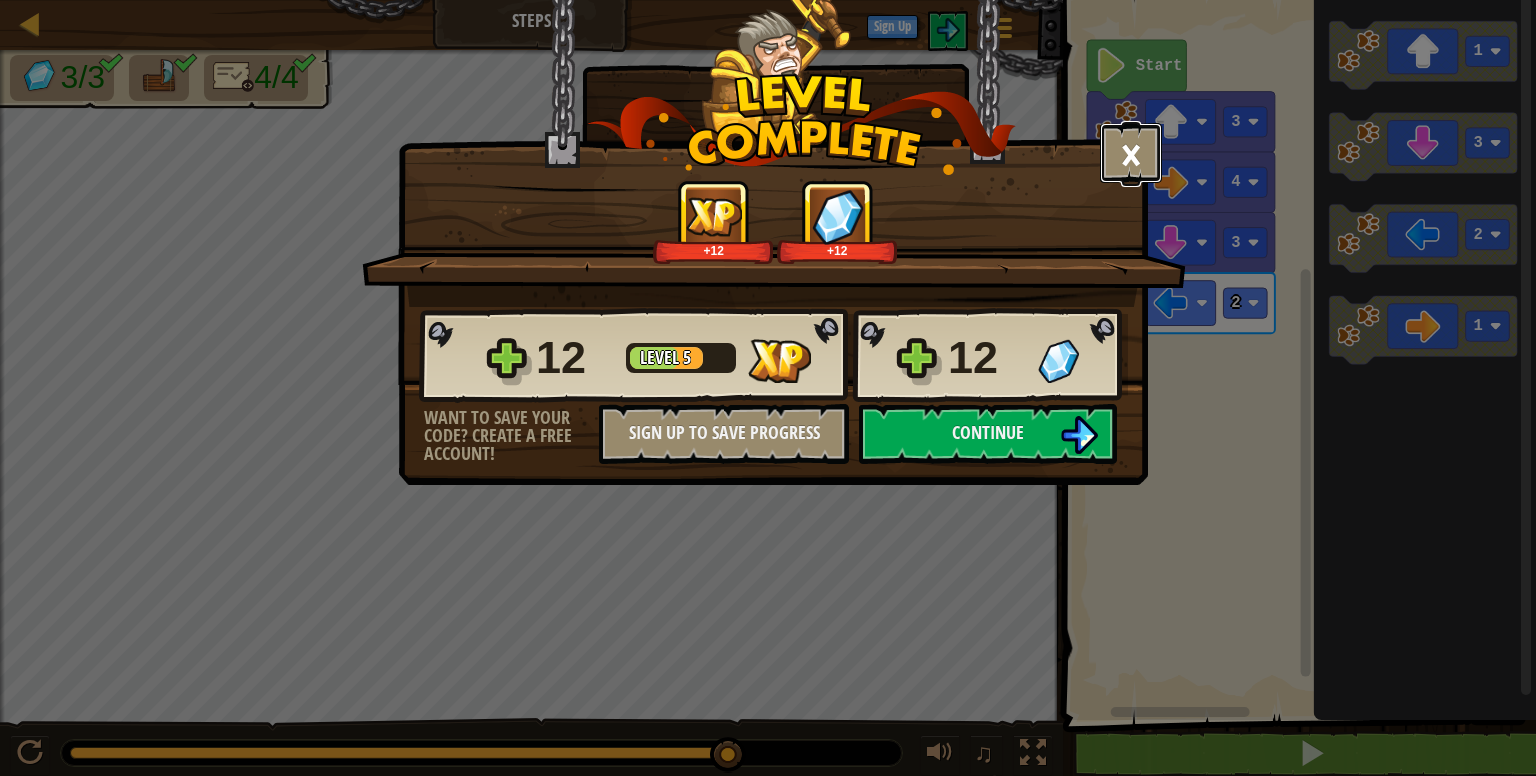 click on "×" at bounding box center (1131, 153) 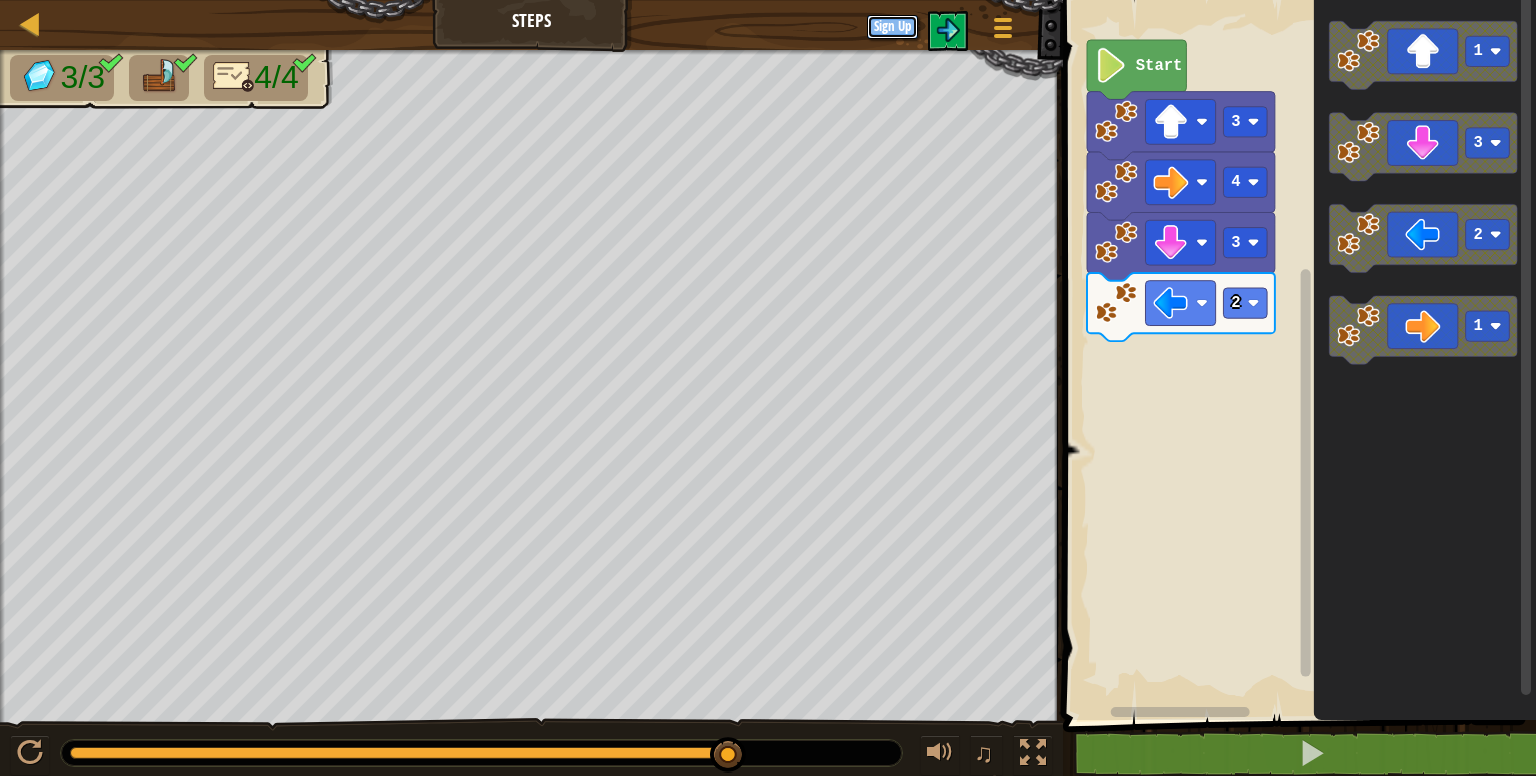 click on "Sign Up" at bounding box center [892, 27] 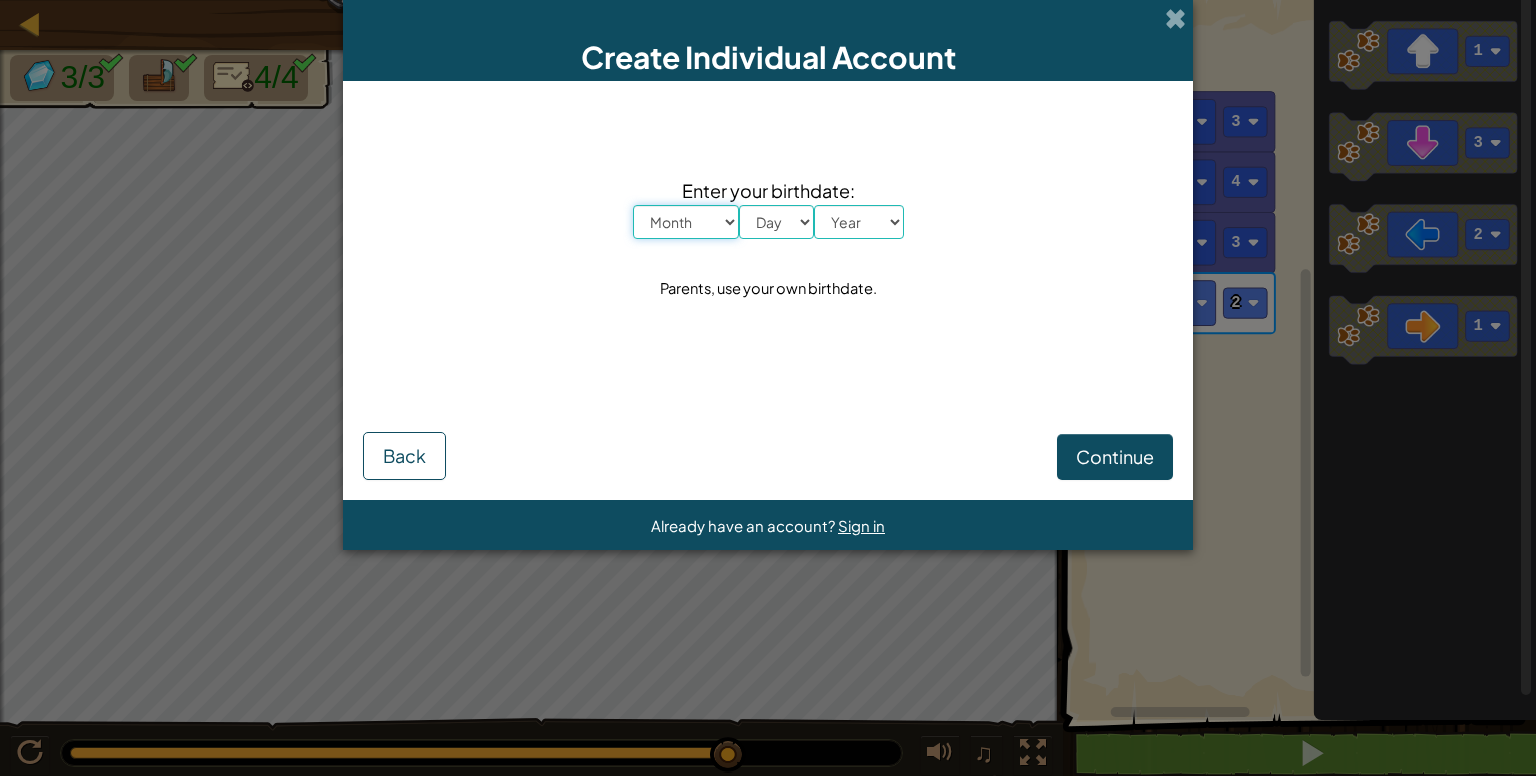 click on "Month January February March April May June July August September October November December" at bounding box center (686, 222) 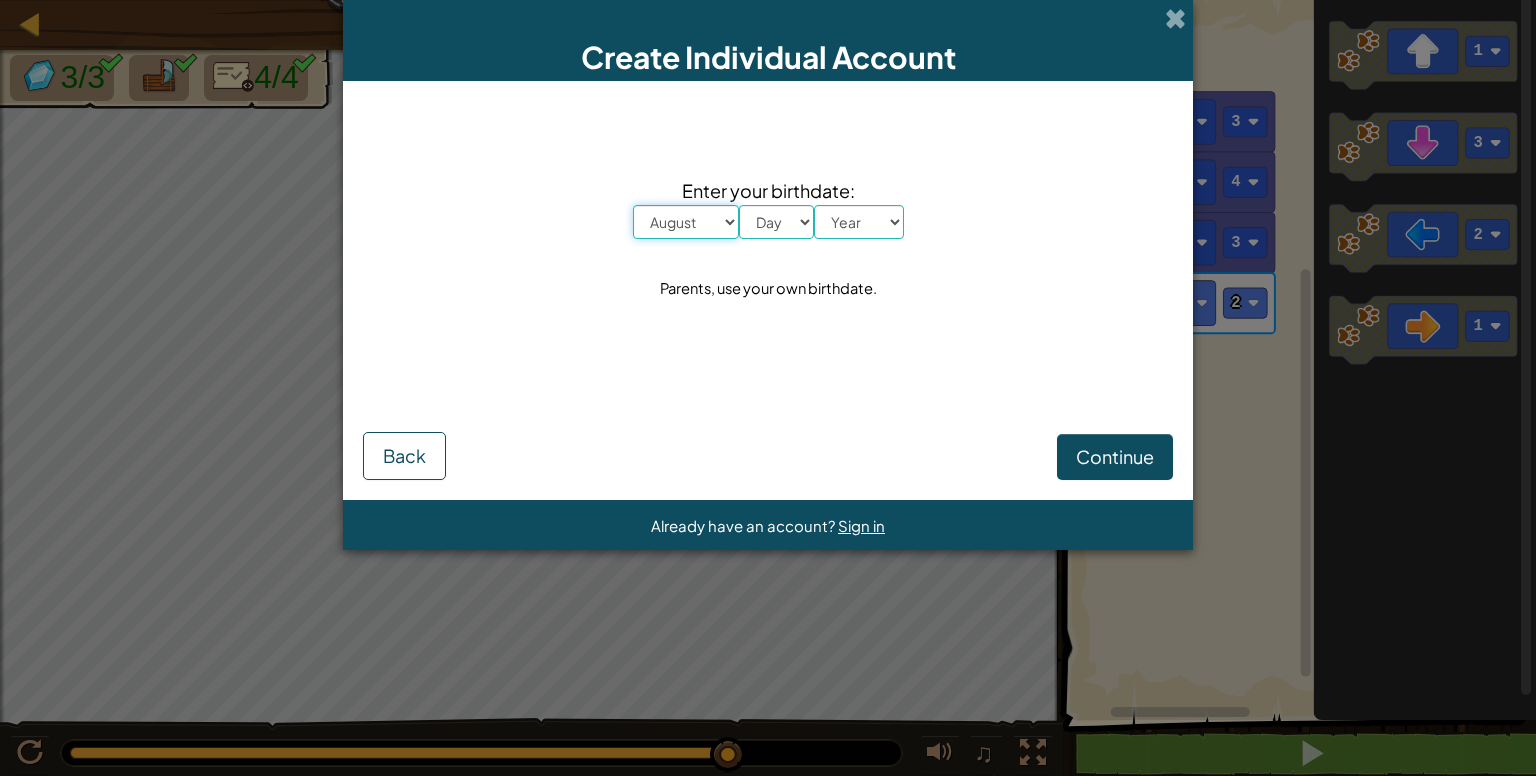 click on "Month January February March April May June July August September October November December" at bounding box center (686, 222) 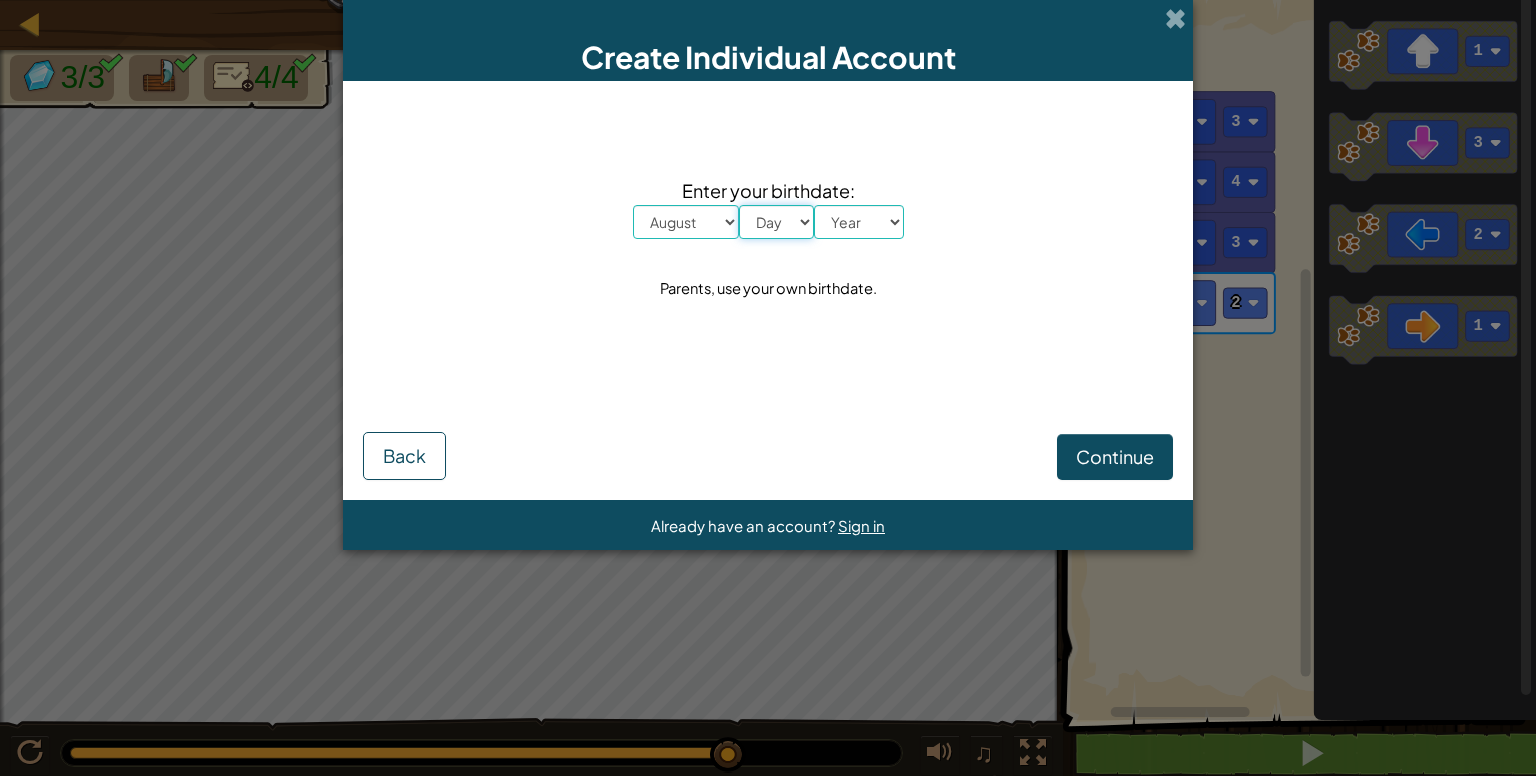 click on "Day 1 2 3 4 5 6 7 8 9 10 11 12 13 14 15 16 17 18 19 20 21 22 23 24 25 26 27 28 29 30 31" at bounding box center (776, 222) 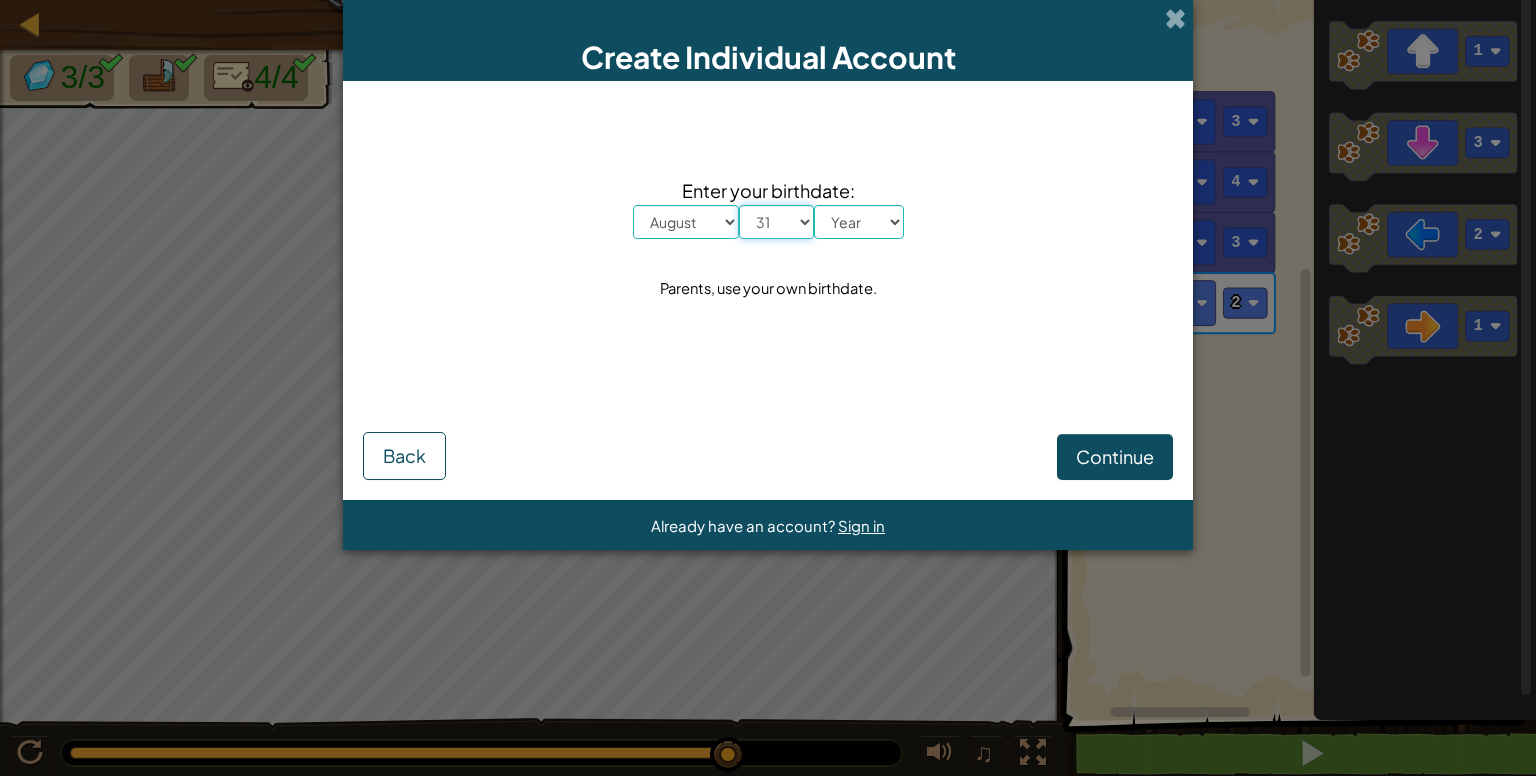 click on "Day 1 2 3 4 5 6 7 8 9 10 11 12 13 14 15 16 17 18 19 20 21 22 23 24 25 26 27 28 29 30 31" at bounding box center [776, 222] 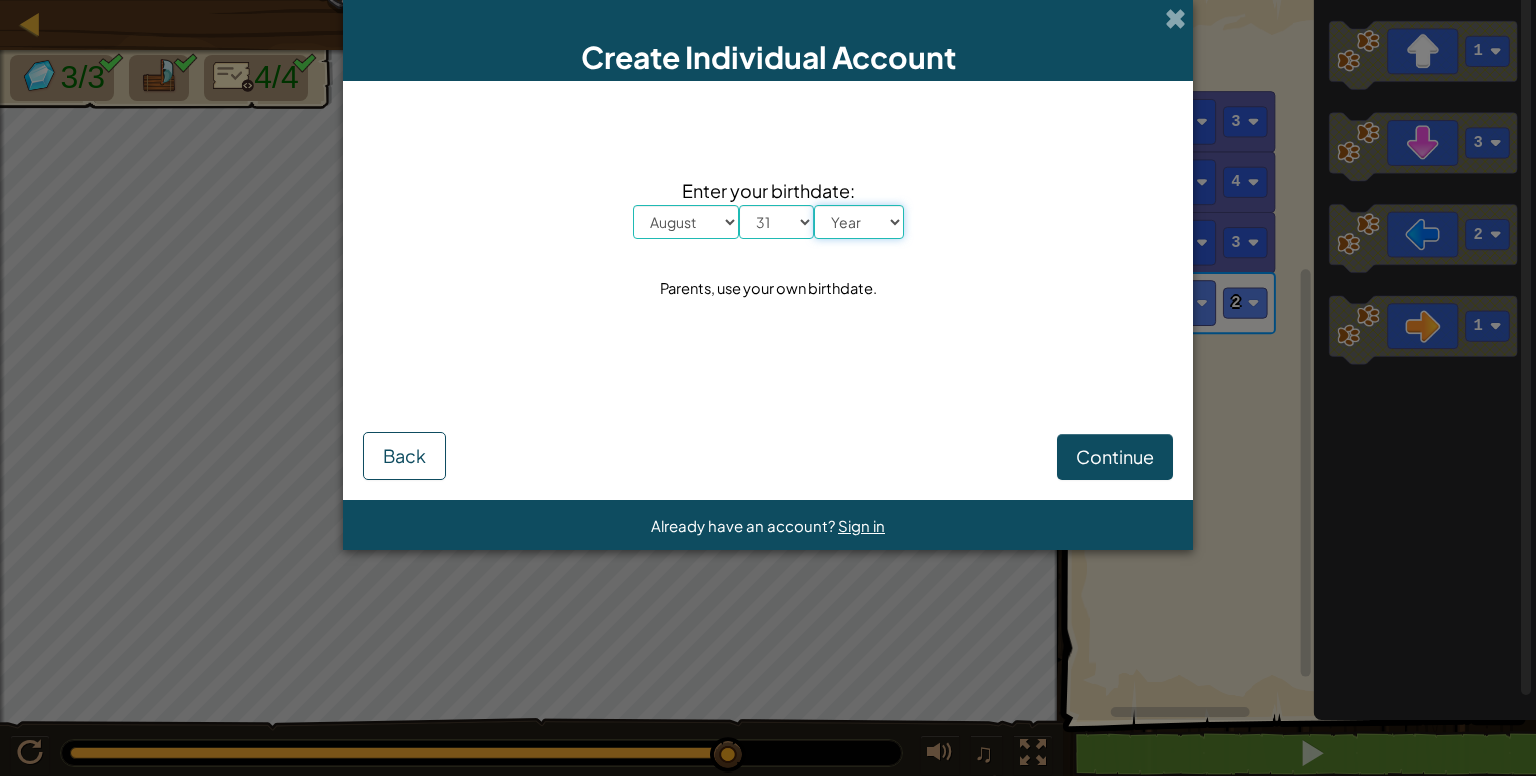 click on "Year 2025 2024 2023 2022 2021 2020 2019 2018 2017 2016 2015 2014 2013 2012 2011 2010 2009 2008 2007 2006 2005 2004 2003 2002 2001 2000 1999 1998 1997 1996 1995 1994 1993 1992 1991 1990 1989 1988 1987 1986 1985 1984 1983 1982 1981 1980 1979 1978 1977 1976 1975 1974 1973 1972 1971 1970 1969 1968 1967 1966 1965 1964 1963 1962 1961 1960 1959 1958 1957 1956 1955 1954 1953 1952 1951 1950 1949 1948 1947 1946 1945 1944 1943 1942 1941 1940 1939 1938 1937 1936 1935 1934 1933 1932 1931 1930 1929 1928 1927 1926" at bounding box center [859, 222] 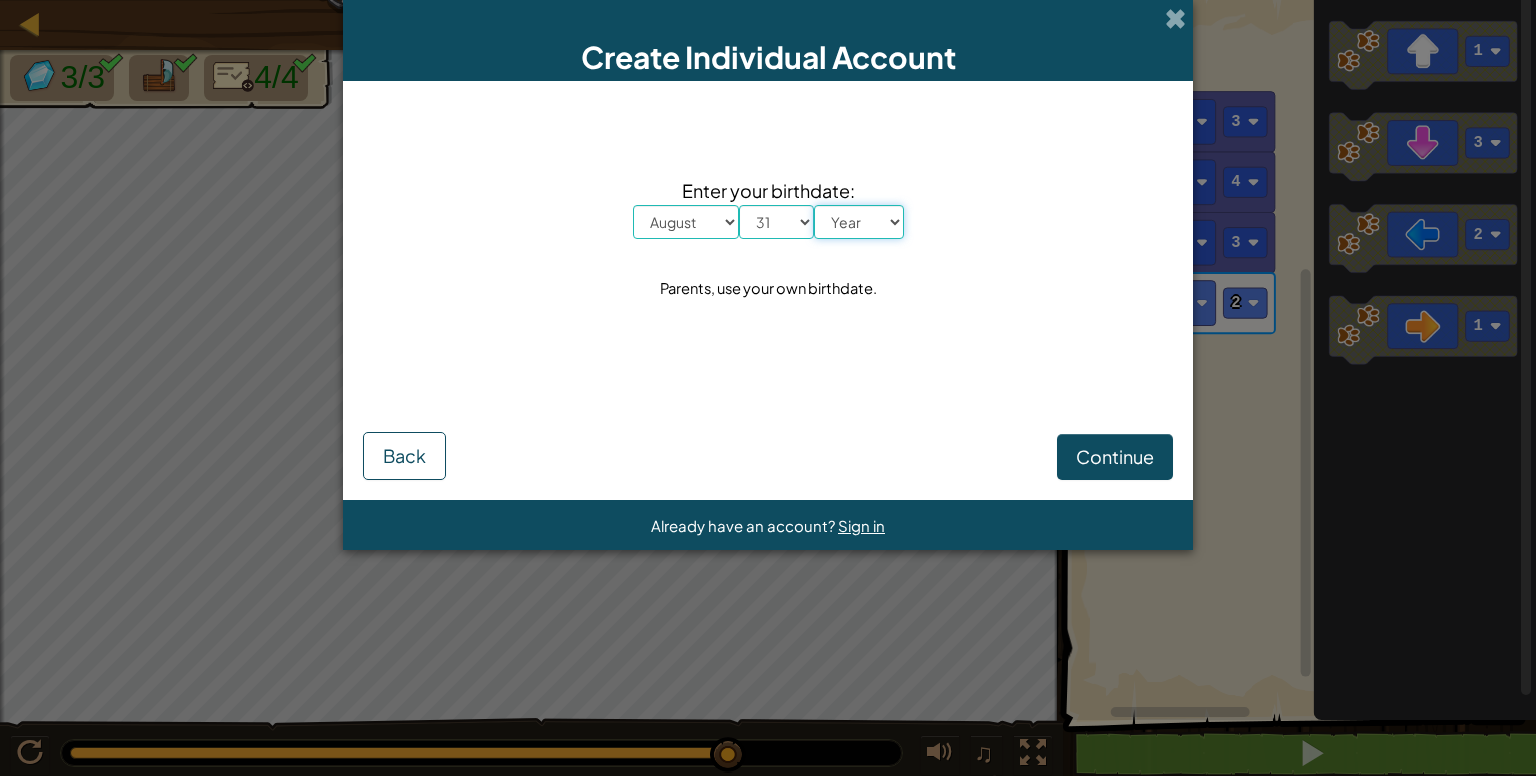 select on "2003" 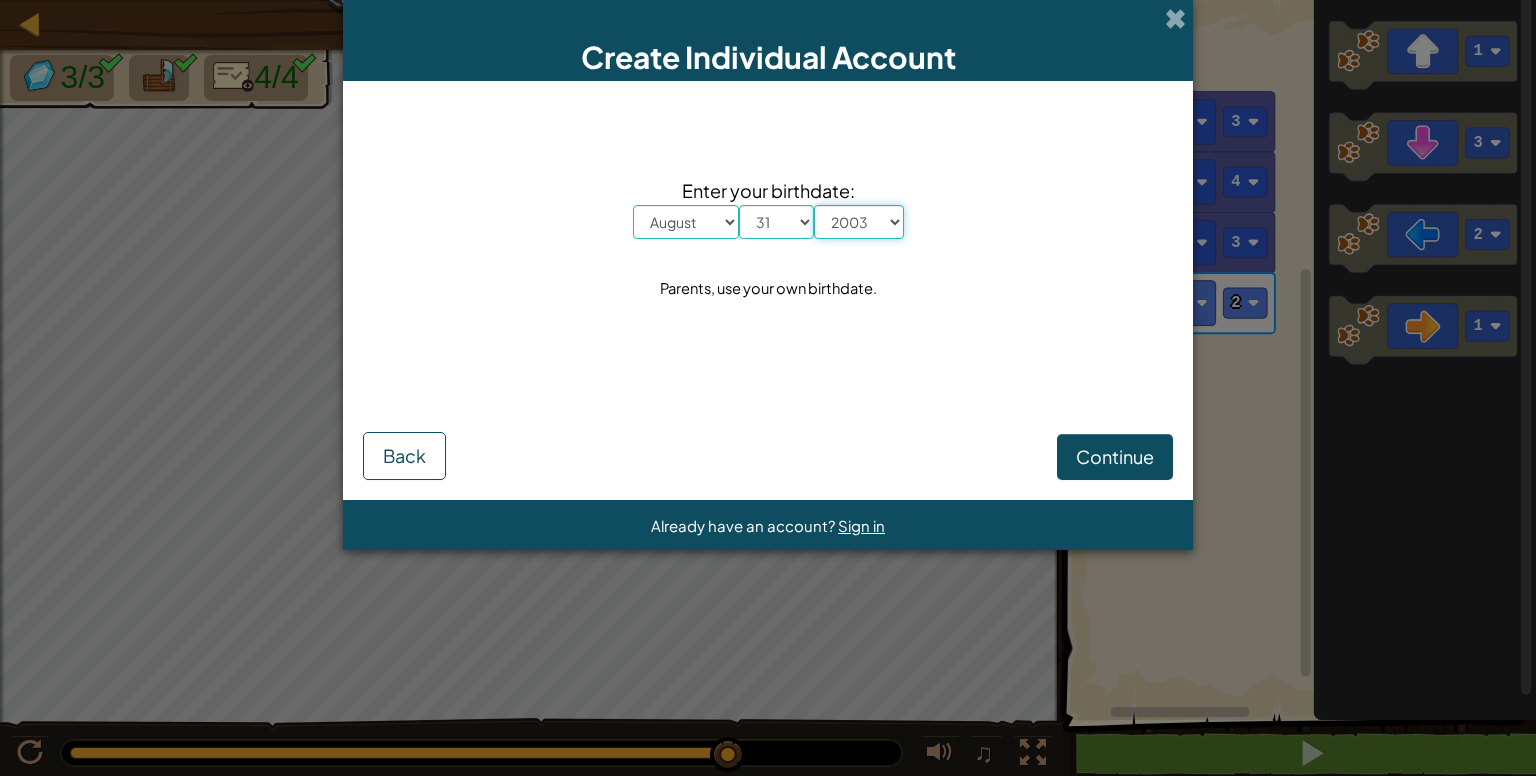 click on "Year 2025 2024 2023 2022 2021 2020 2019 2018 2017 2016 2015 2014 2013 2012 2011 2010 2009 2008 2007 2006 2005 2004 2003 2002 2001 2000 1999 1998 1997 1996 1995 1994 1993 1992 1991 1990 1989 1988 1987 1986 1985 1984 1983 1982 1981 1980 1979 1978 1977 1976 1975 1974 1973 1972 1971 1970 1969 1968 1967 1966 1965 1964 1963 1962 1961 1960 1959 1958 1957 1956 1955 1954 1953 1952 1951 1950 1949 1948 1947 1946 1945 1944 1943 1942 1941 1940 1939 1938 1937 1936 1935 1934 1933 1932 1931 1930 1929 1928 1927 1926" at bounding box center [859, 222] 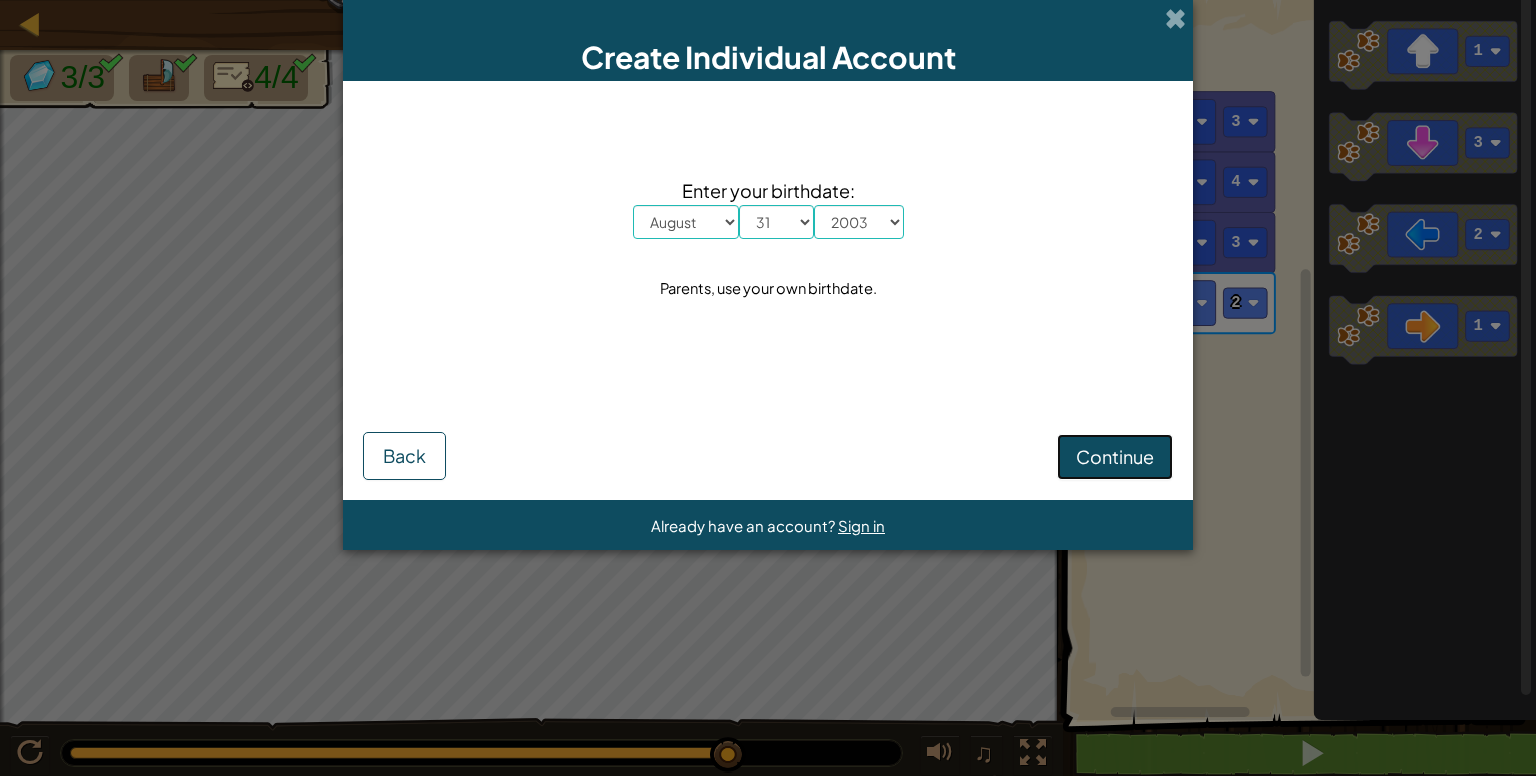 click on "Continue" at bounding box center [1115, 456] 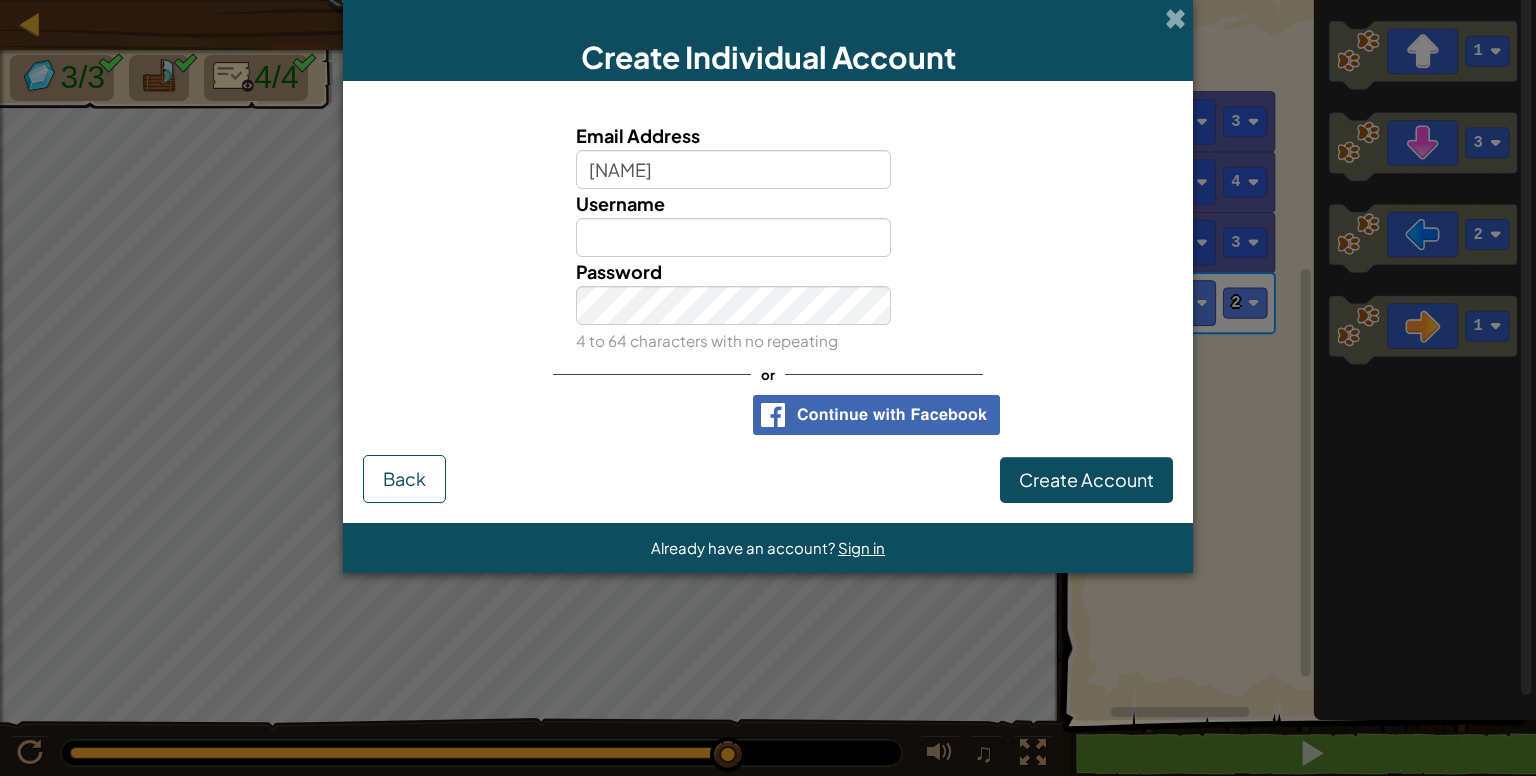 type on "[EMAIL]" 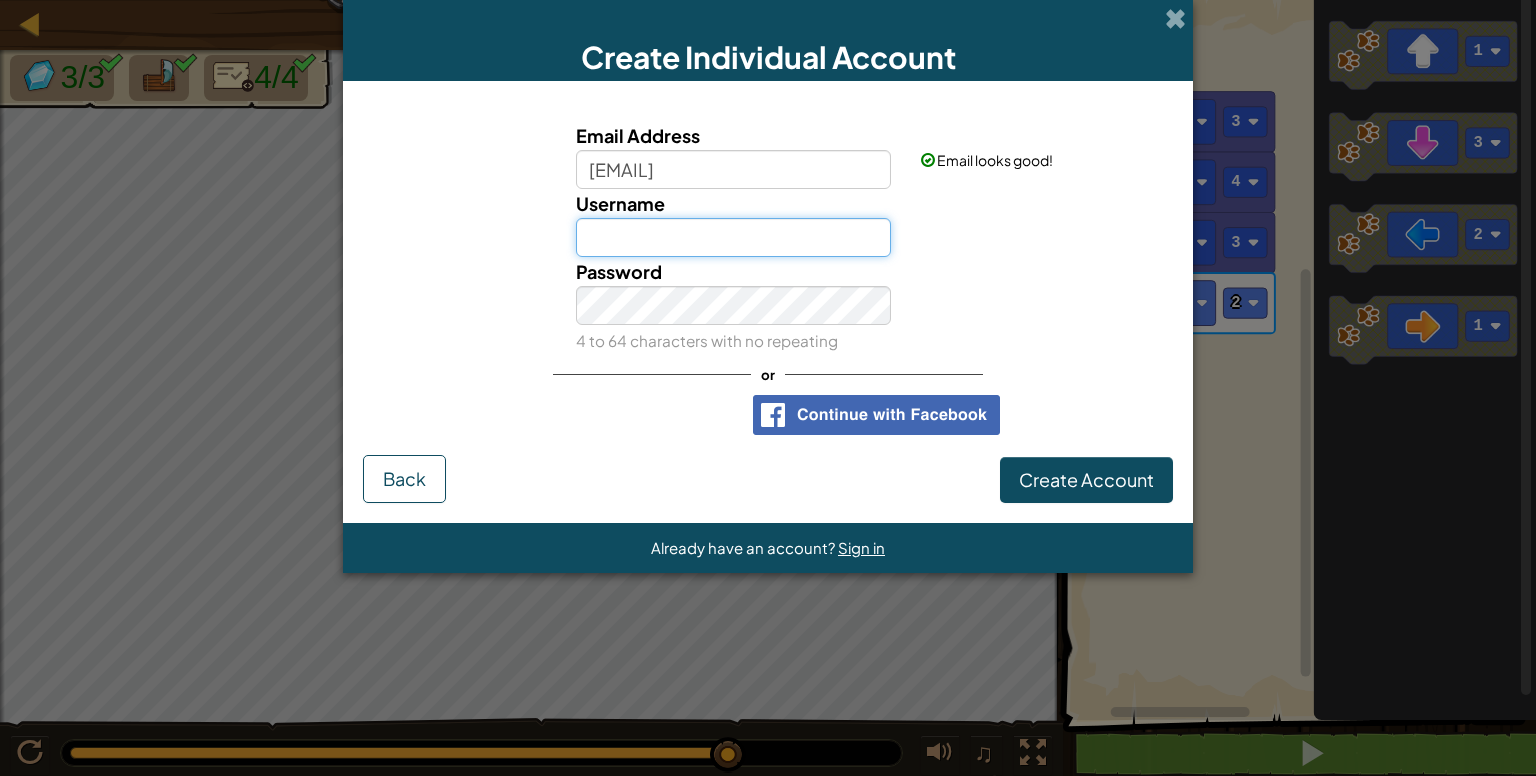 click on "Username" at bounding box center [734, 237] 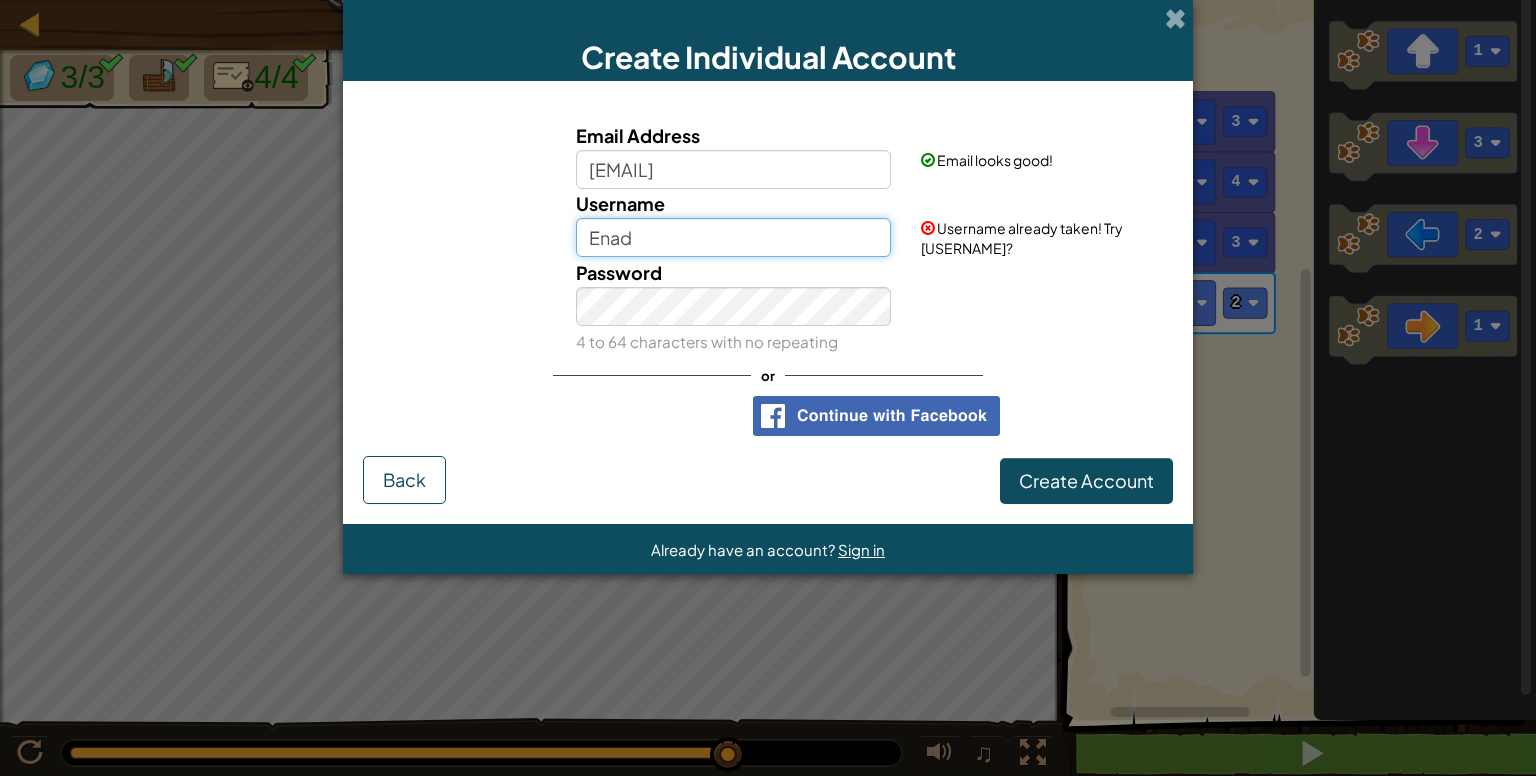click on "Enad" at bounding box center [734, 237] 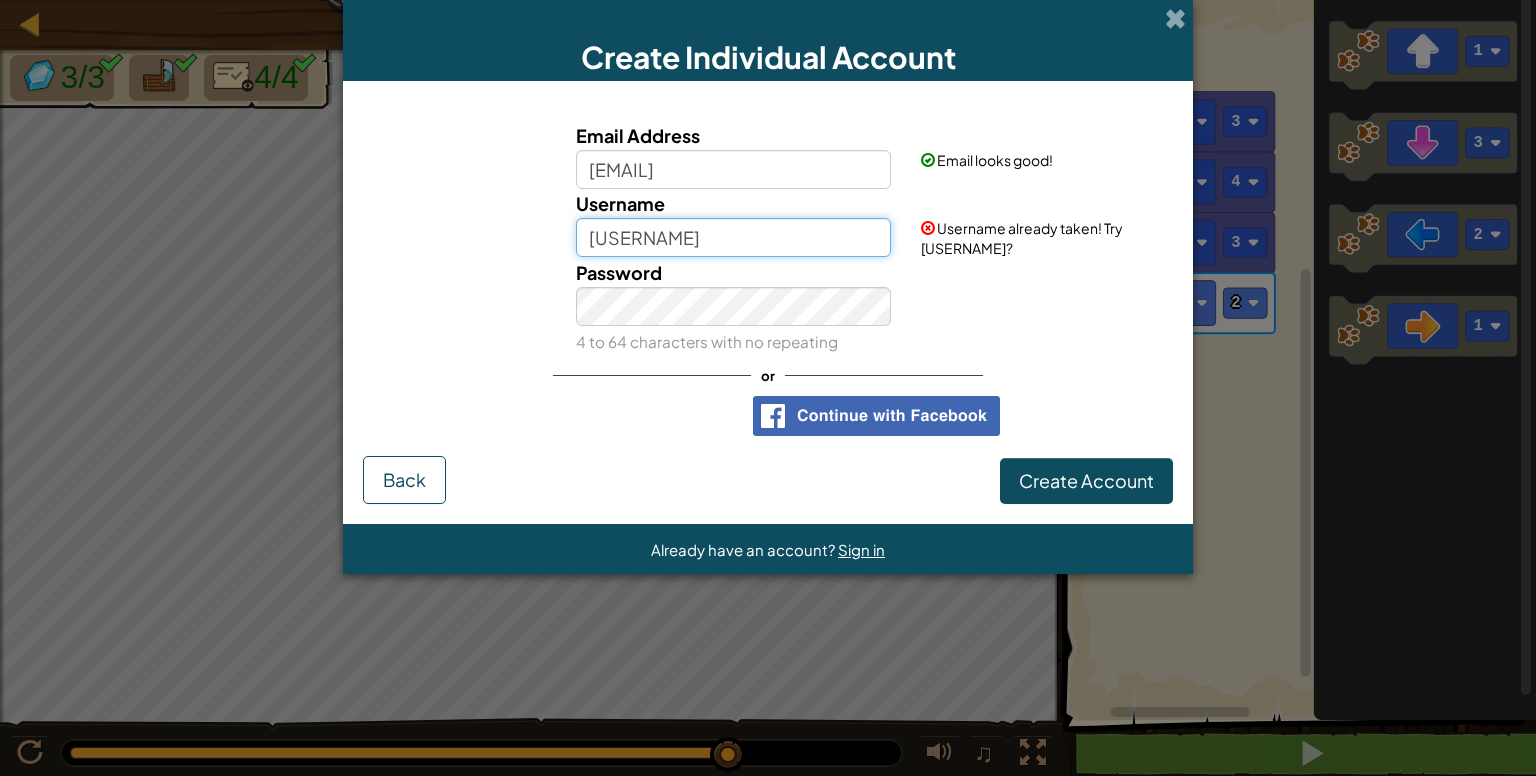 type on "[USERNAME]" 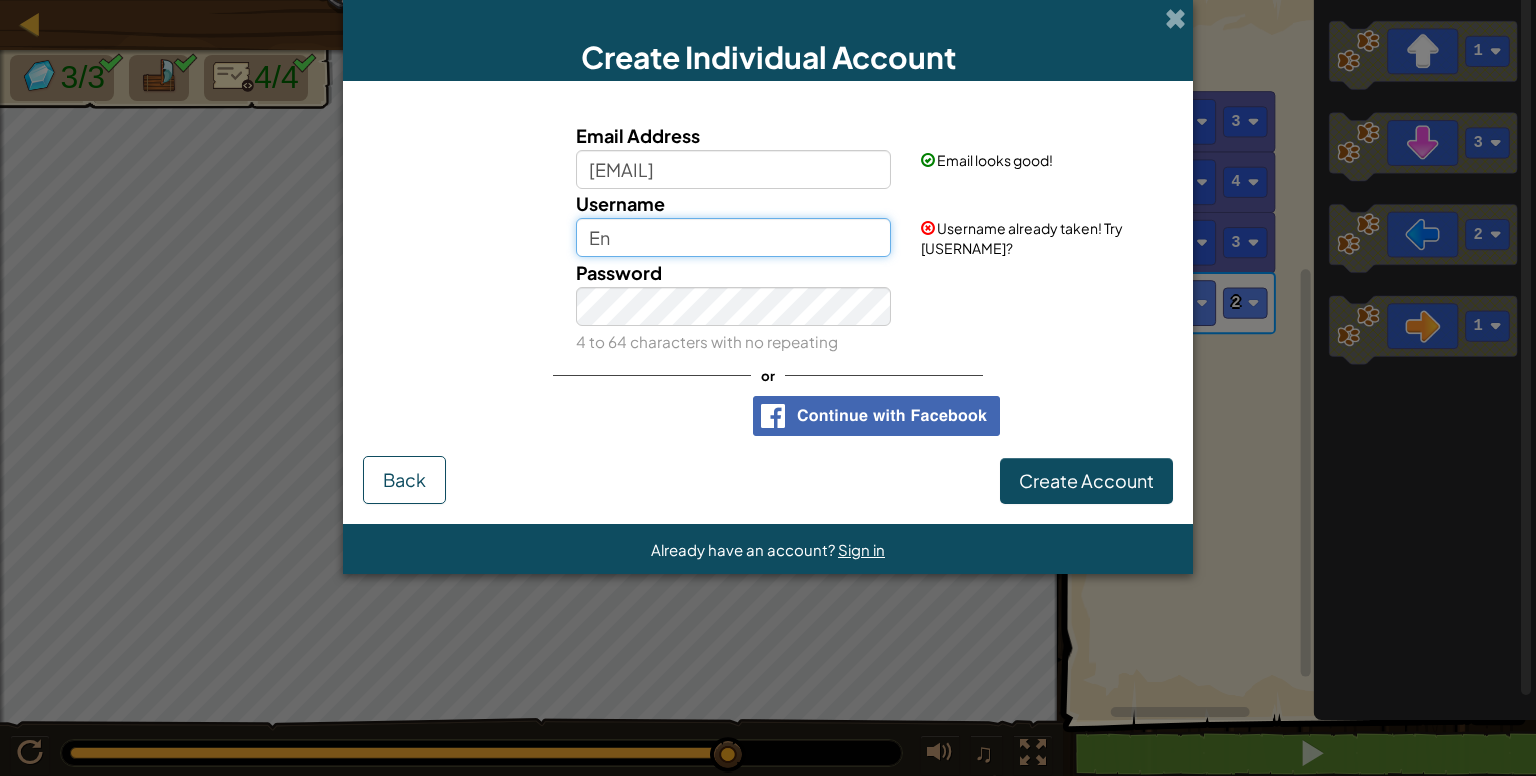 type on "E" 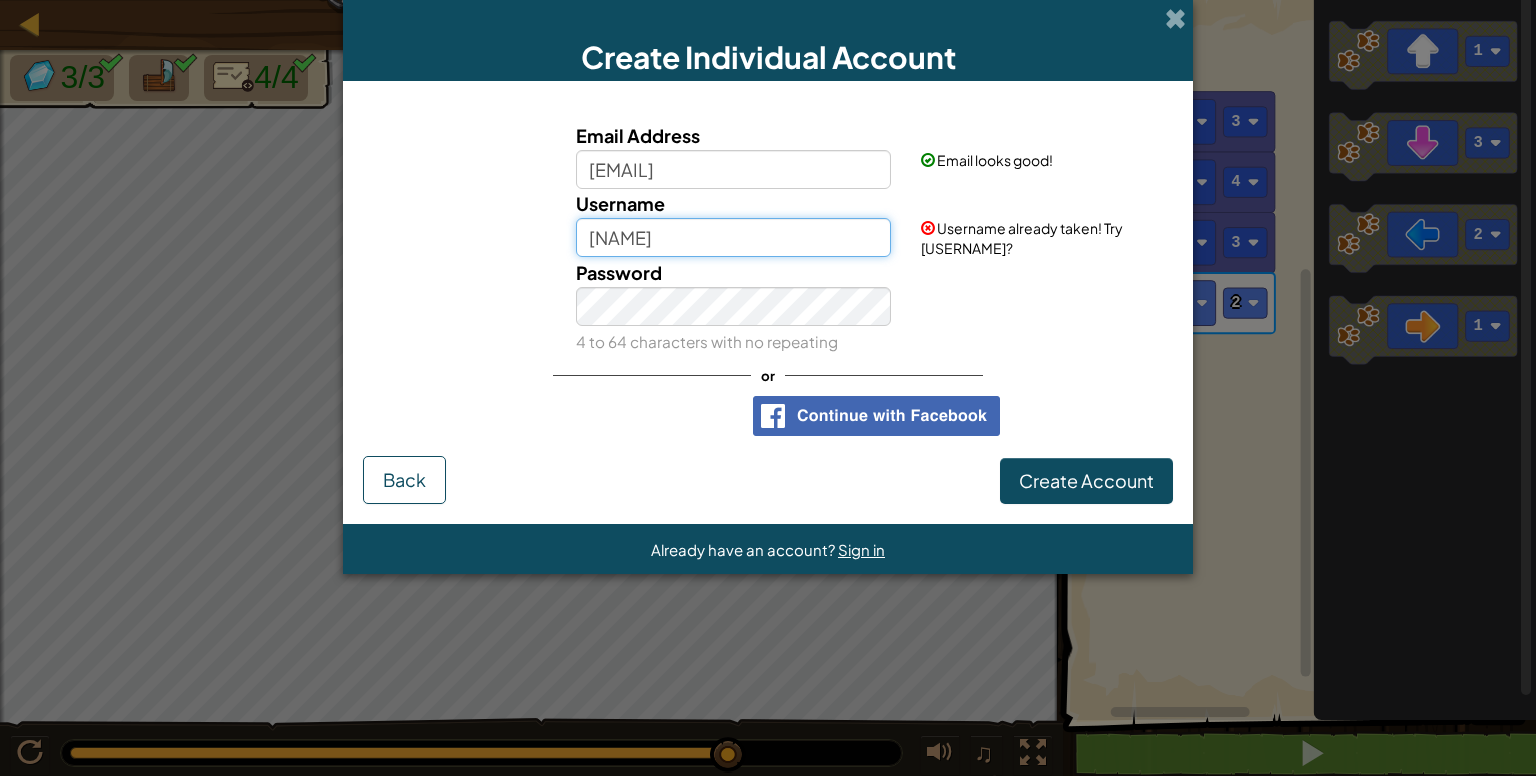 click on "Create Account" at bounding box center (1086, 481) 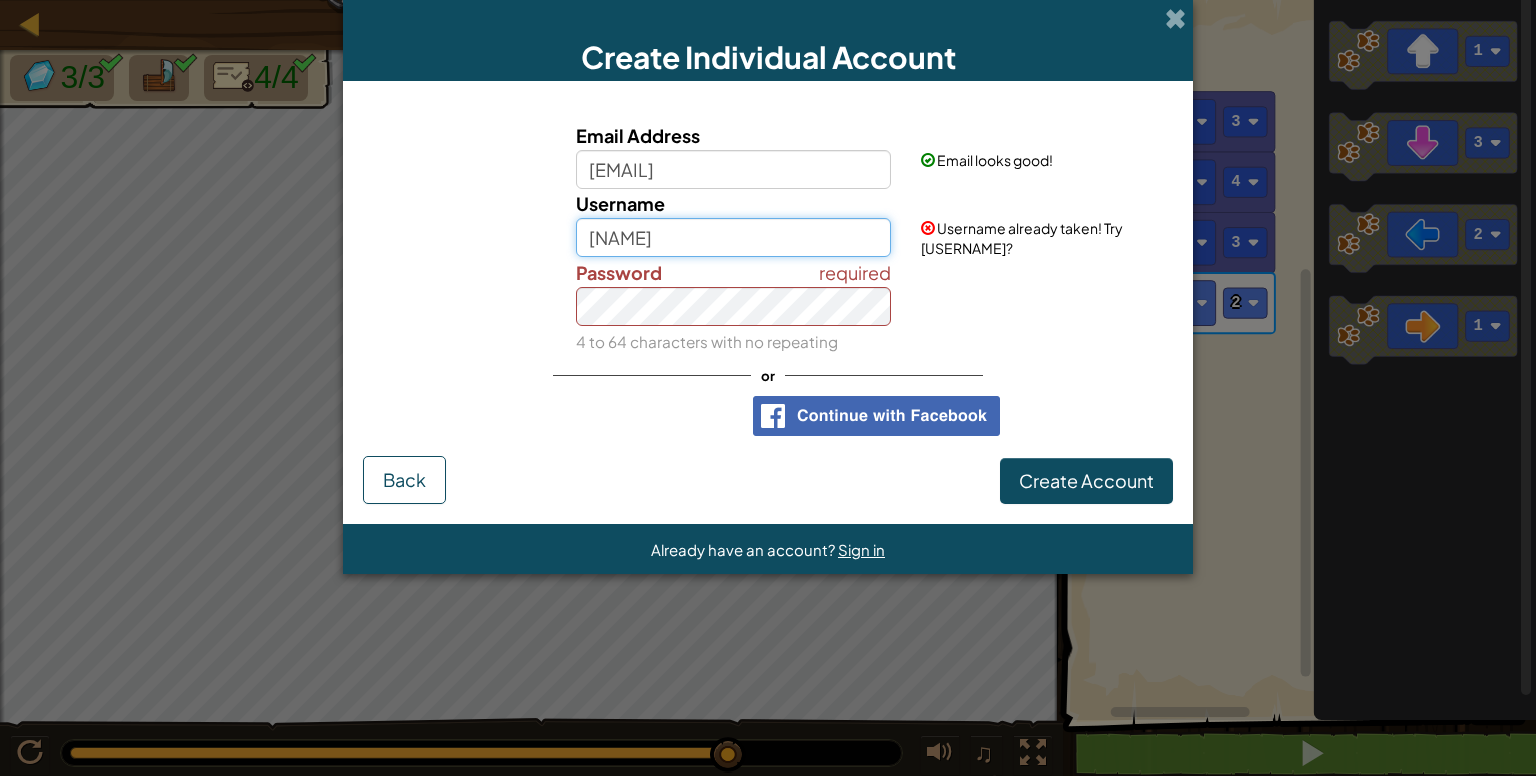 drag, startPoint x: 639, startPoint y: 239, endPoint x: 520, endPoint y: 248, distance: 119.33985 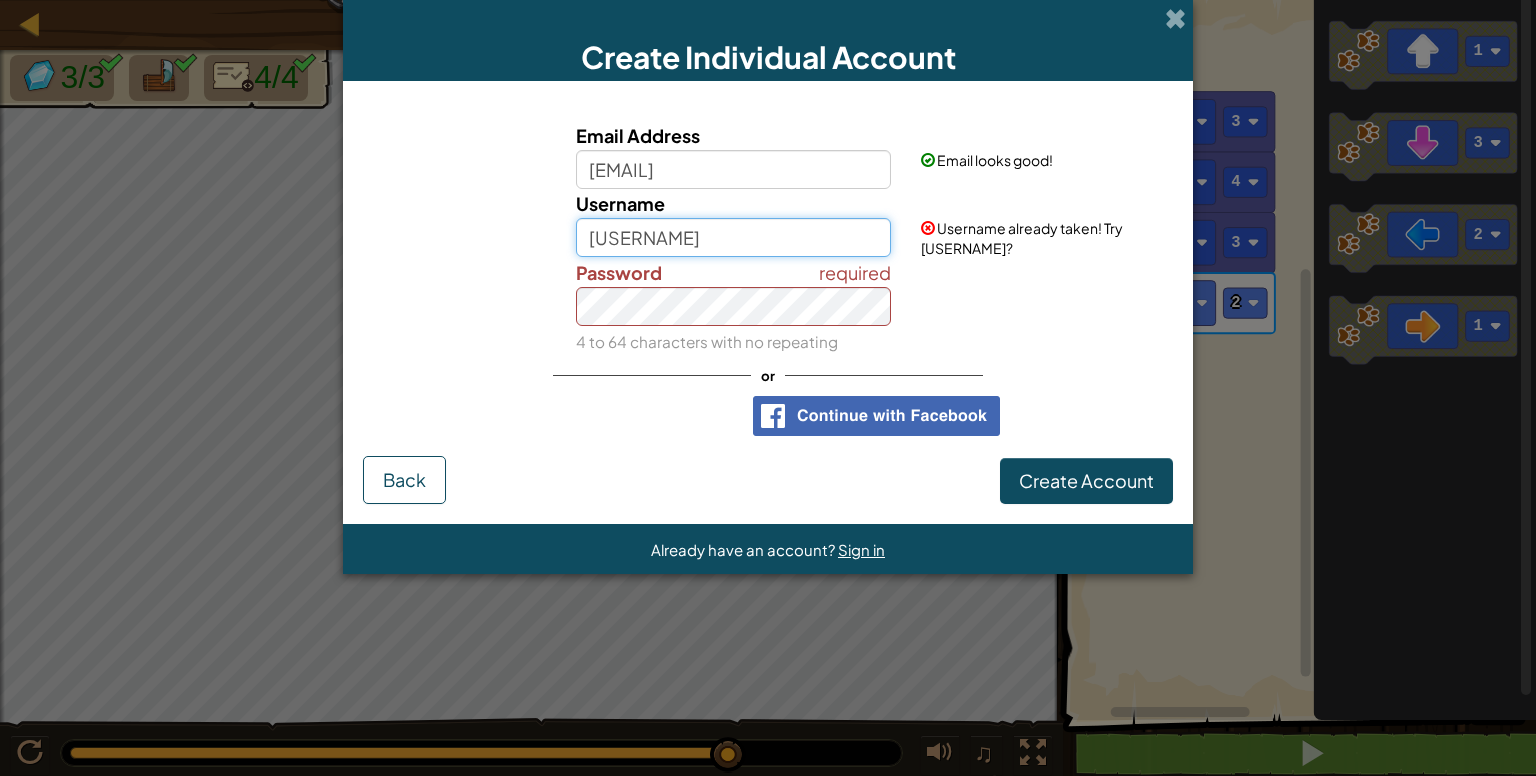 type on "[USERNAME]" 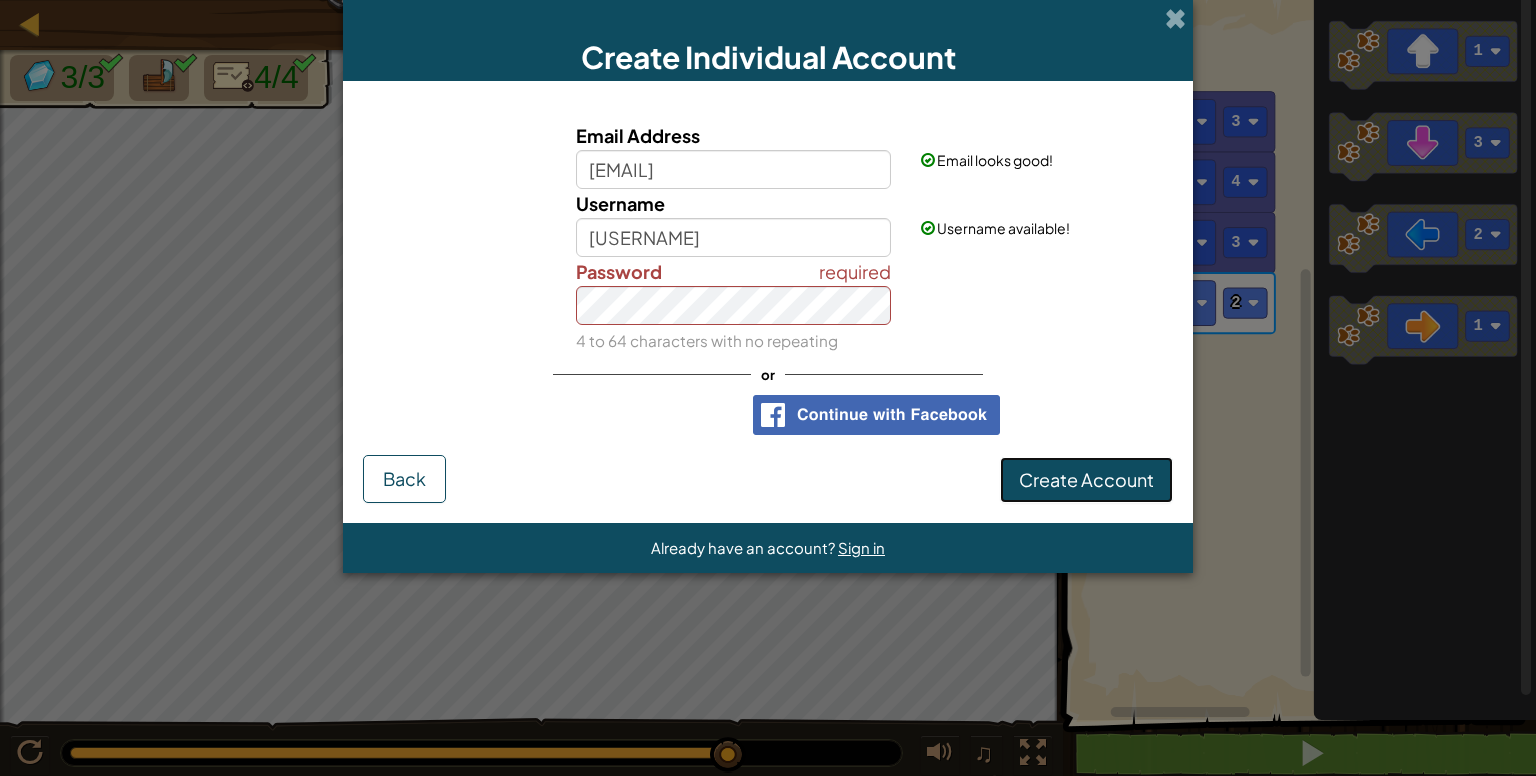 click on "Create Account" at bounding box center (1086, 479) 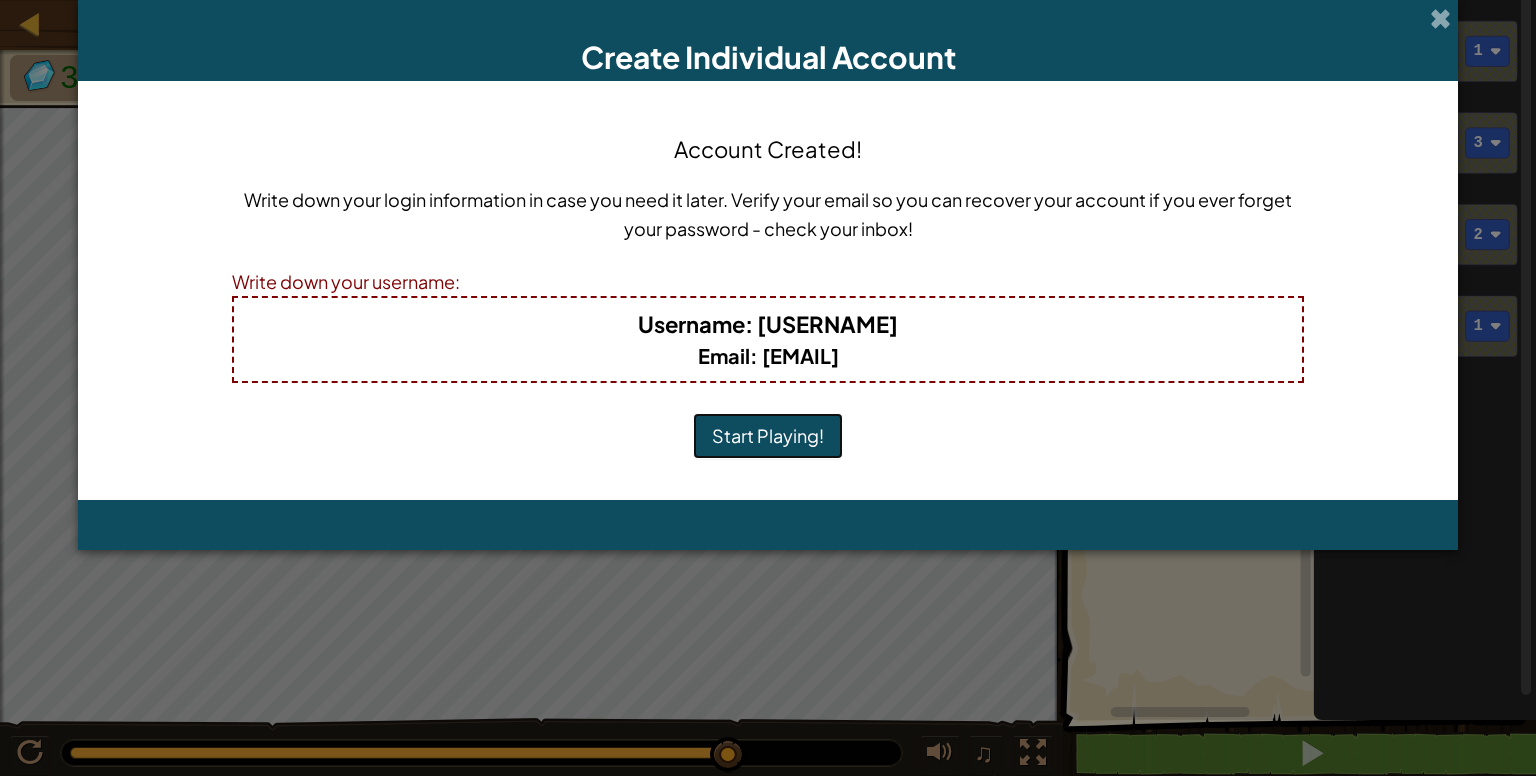 click on "Start Playing!" at bounding box center (768, 436) 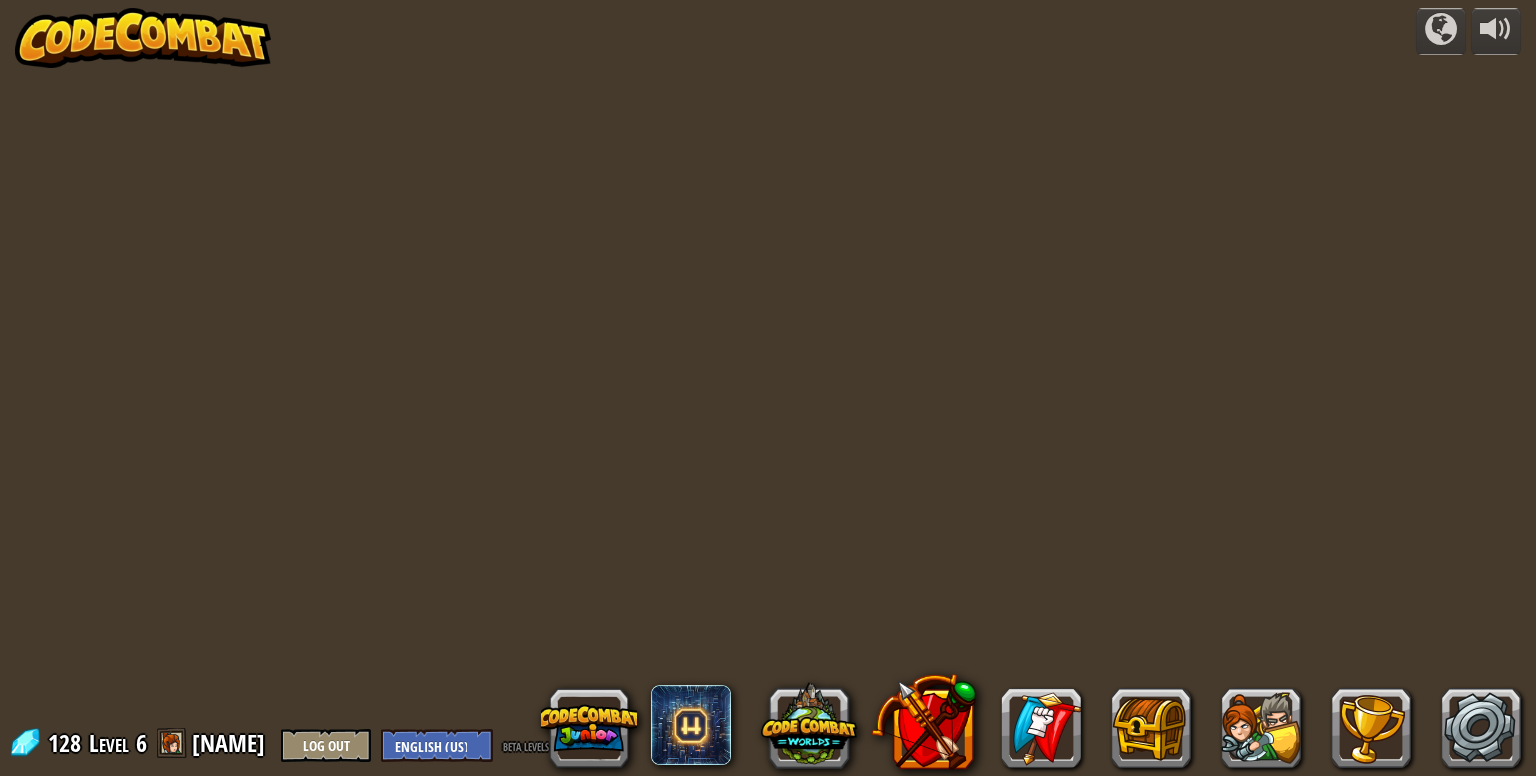 scroll, scrollTop: 0, scrollLeft: 0, axis: both 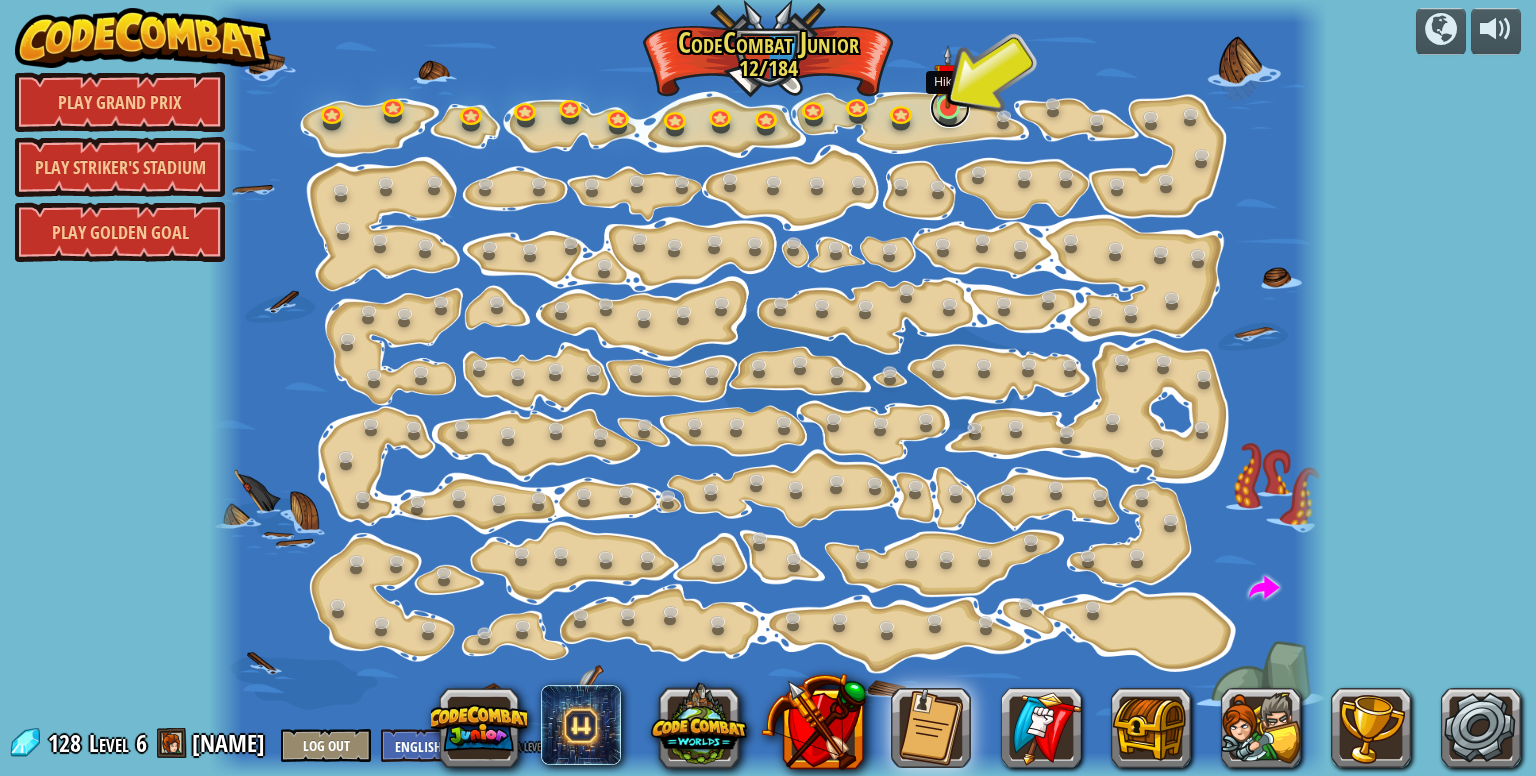 click at bounding box center (950, 108) 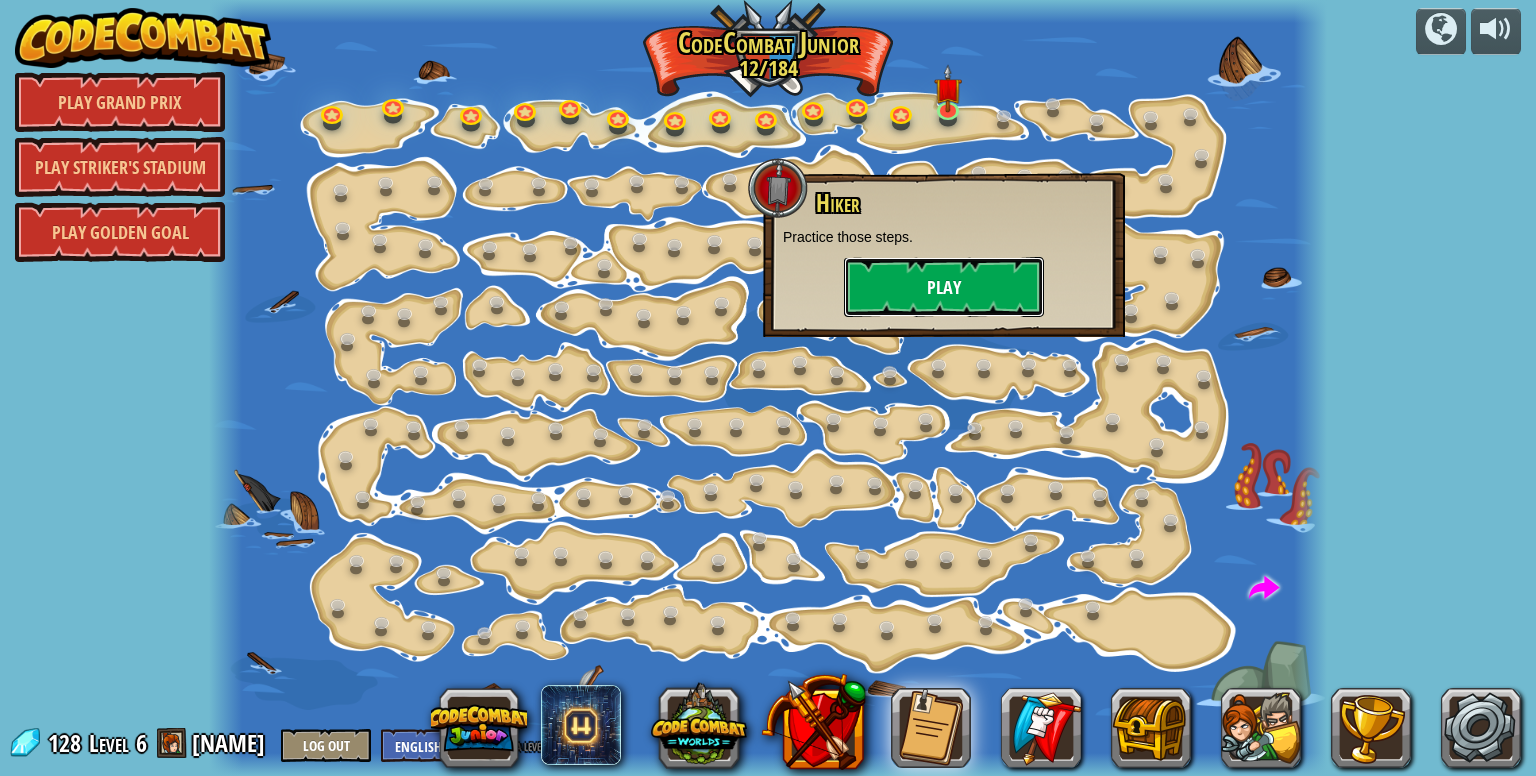 click on "Play" at bounding box center [944, 287] 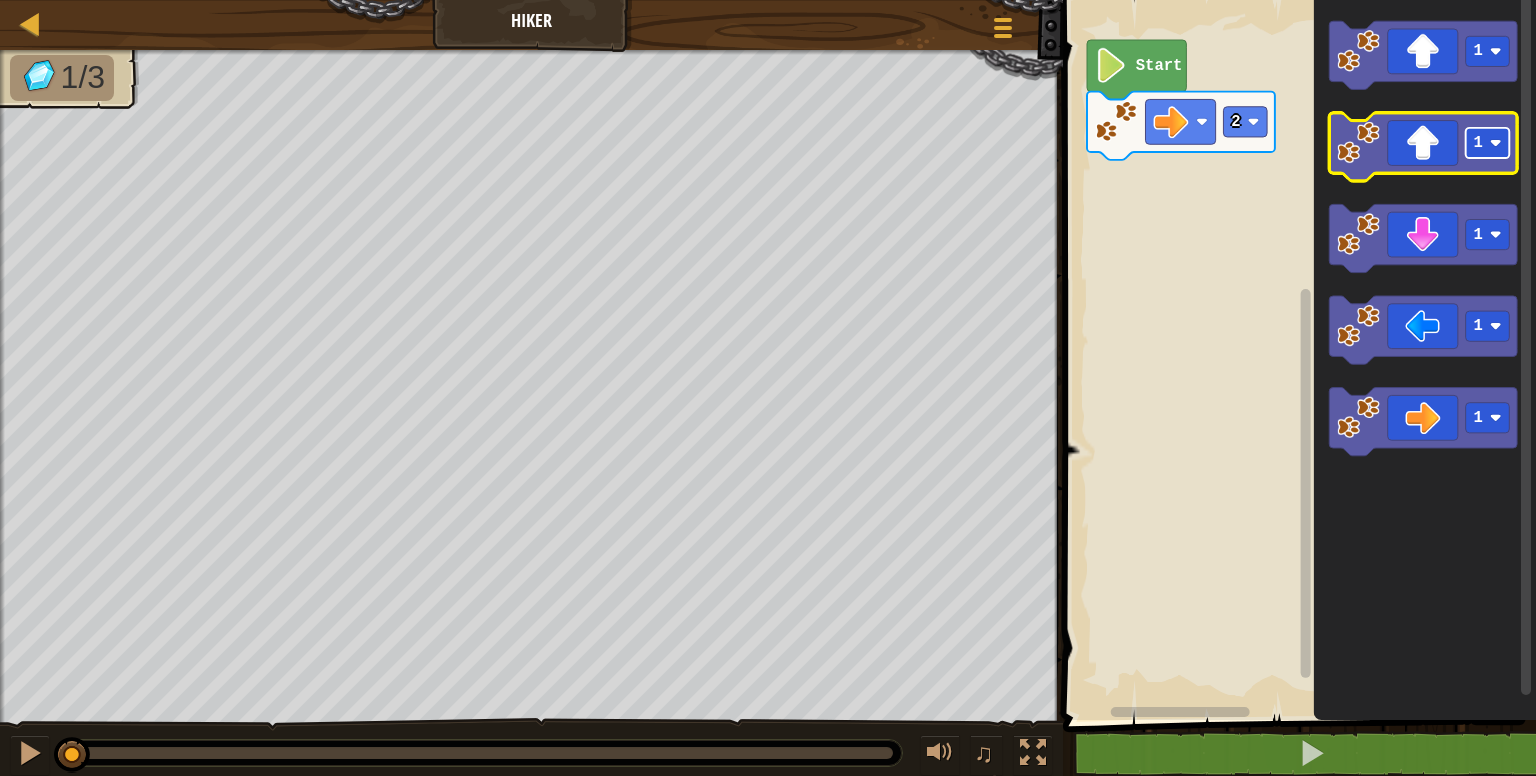 click 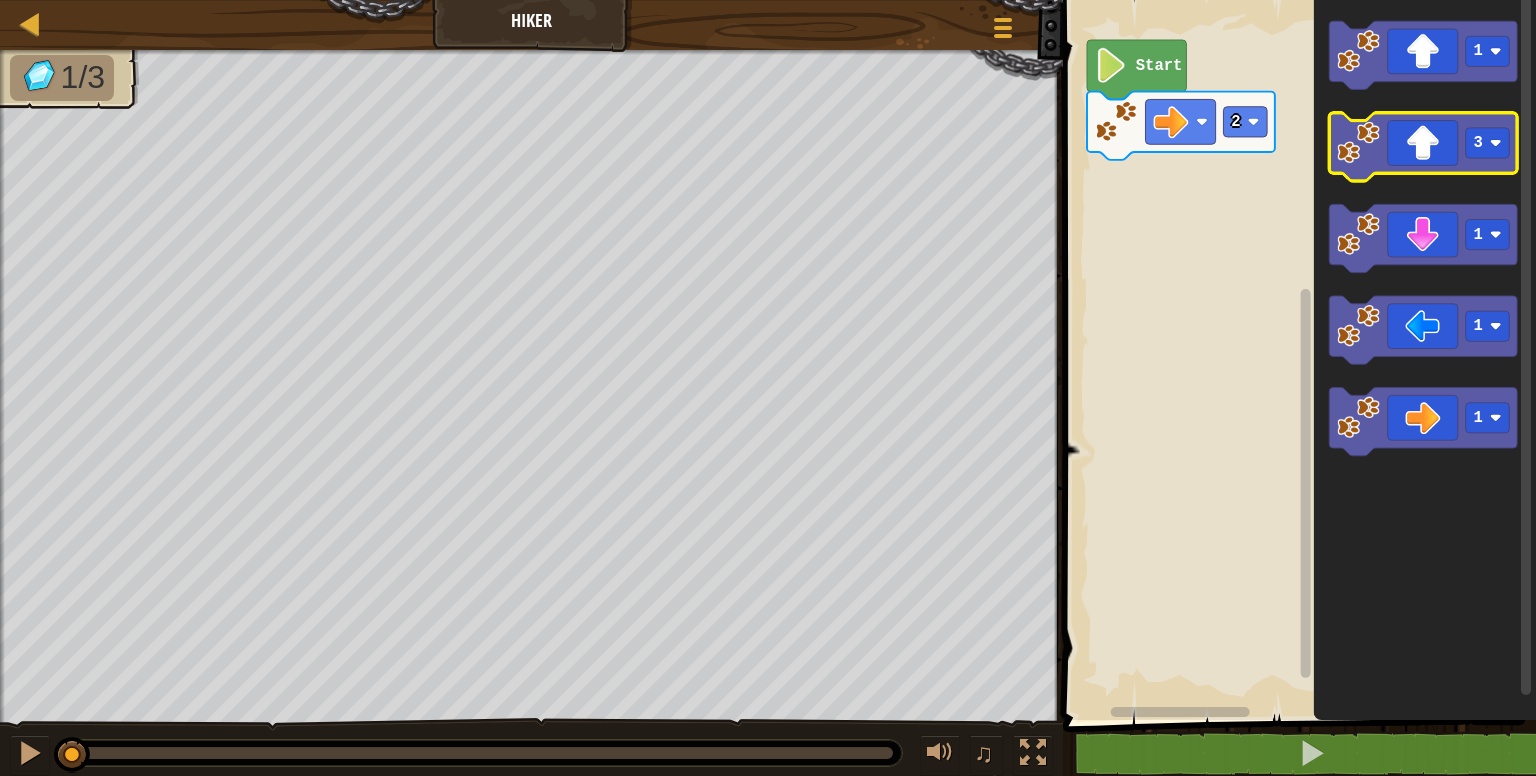 click 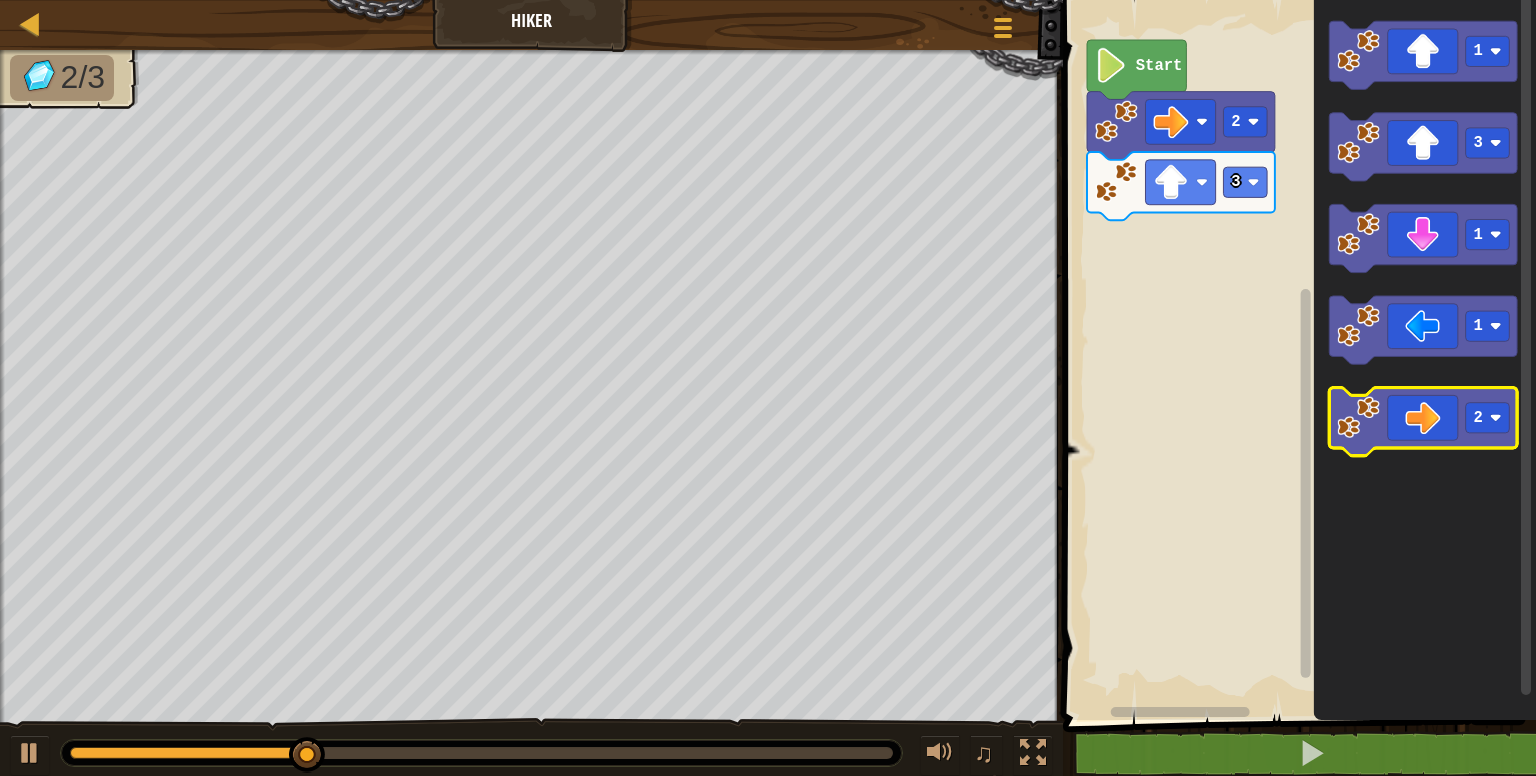click 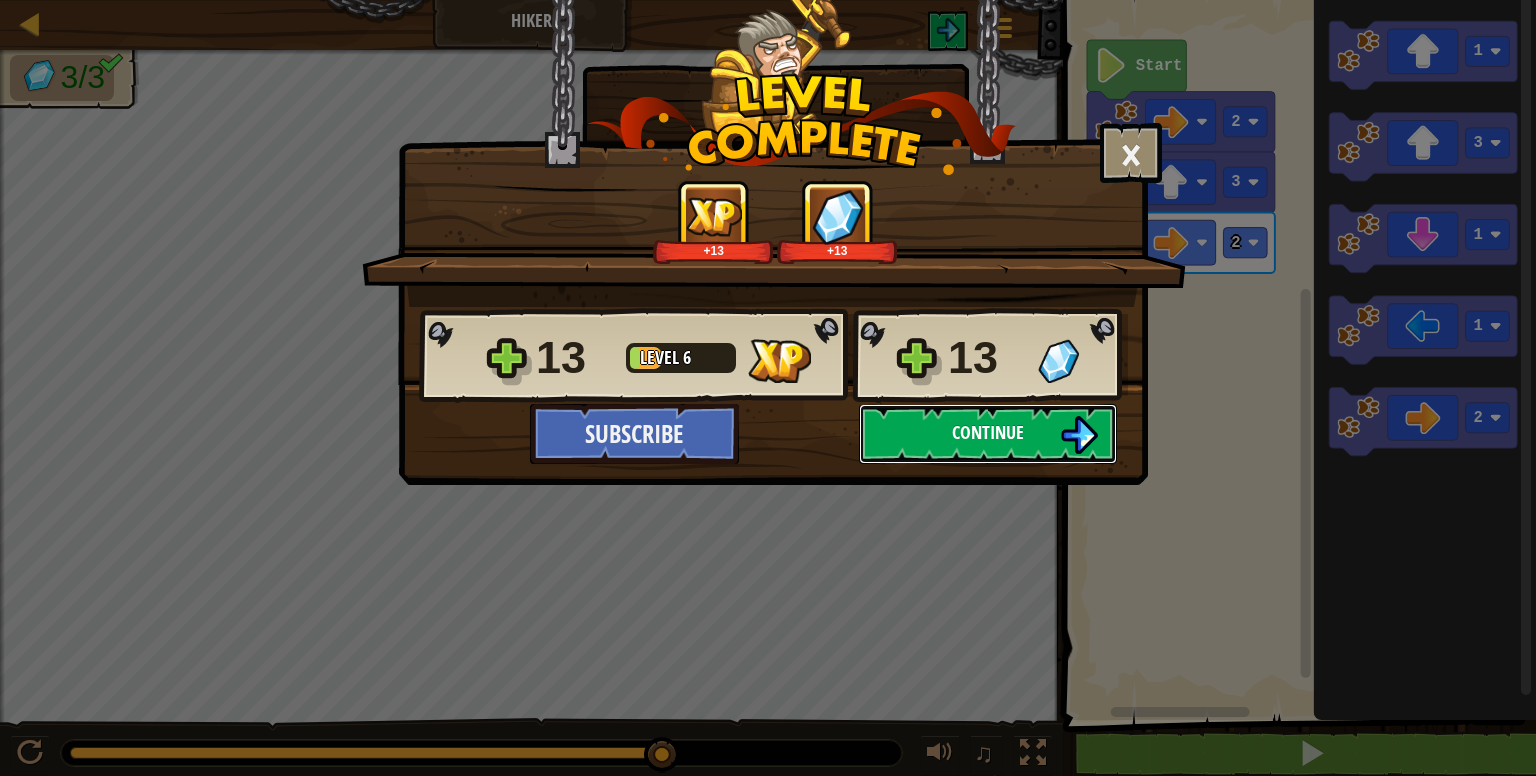 click on "Continue" at bounding box center (988, 432) 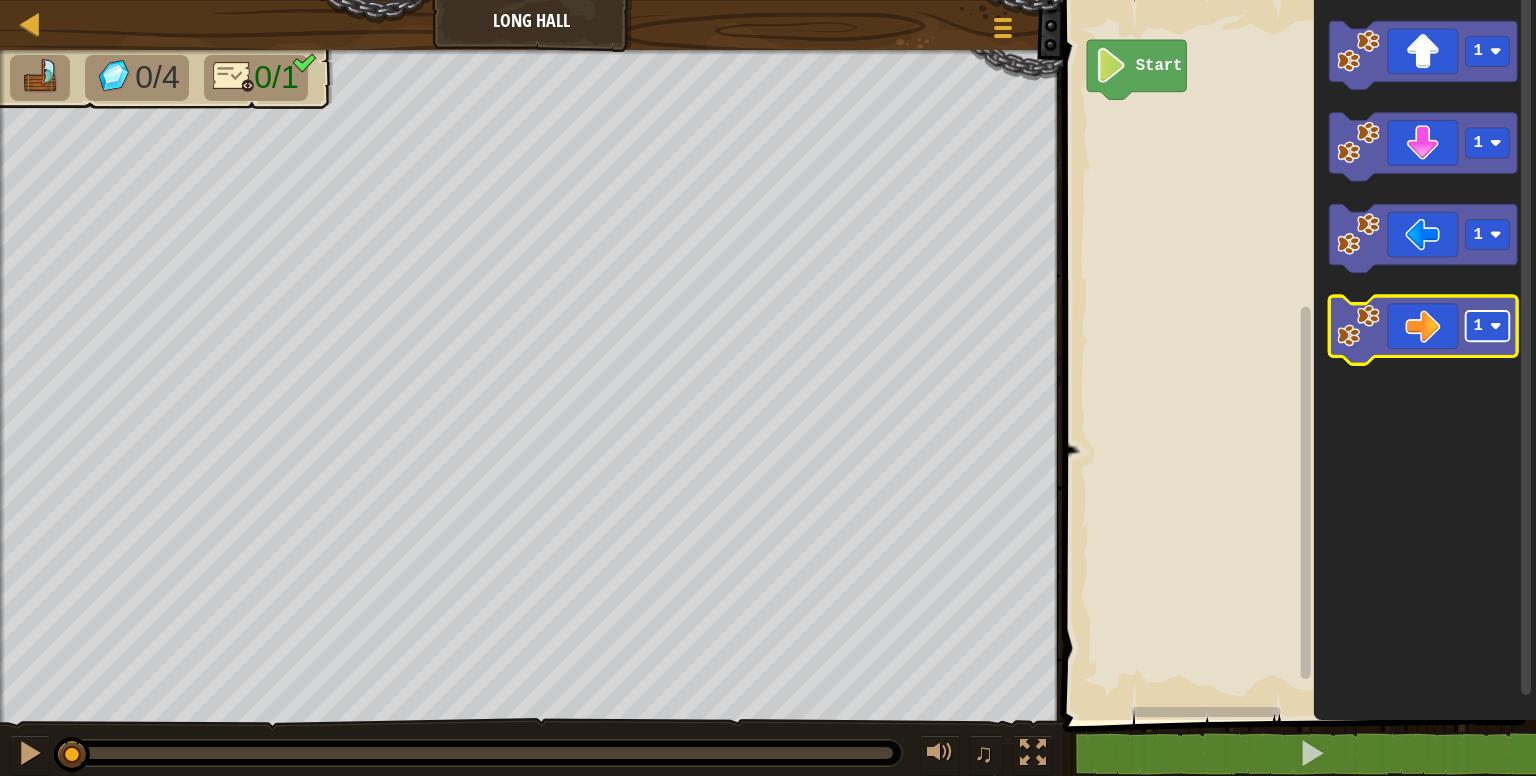 click 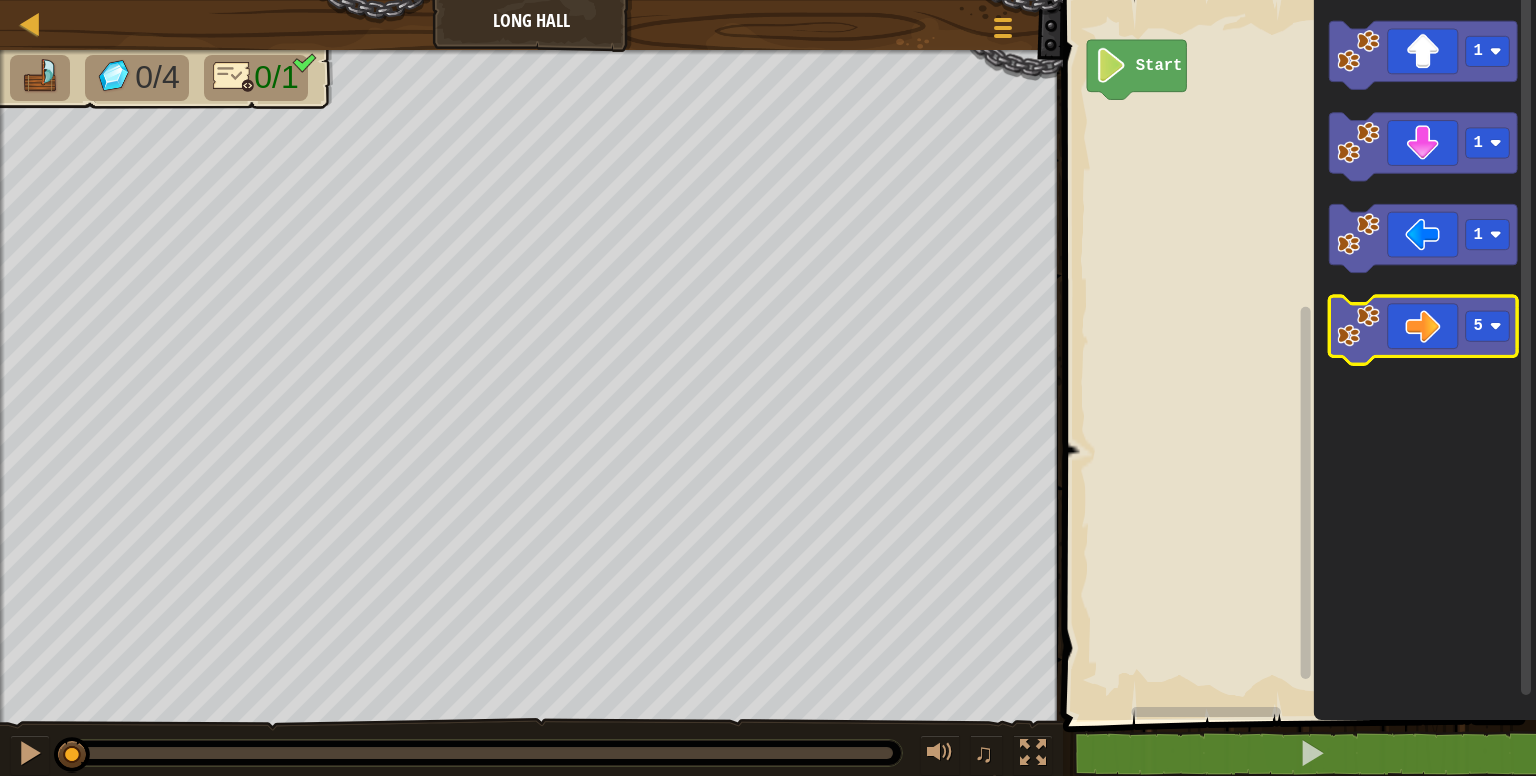 click 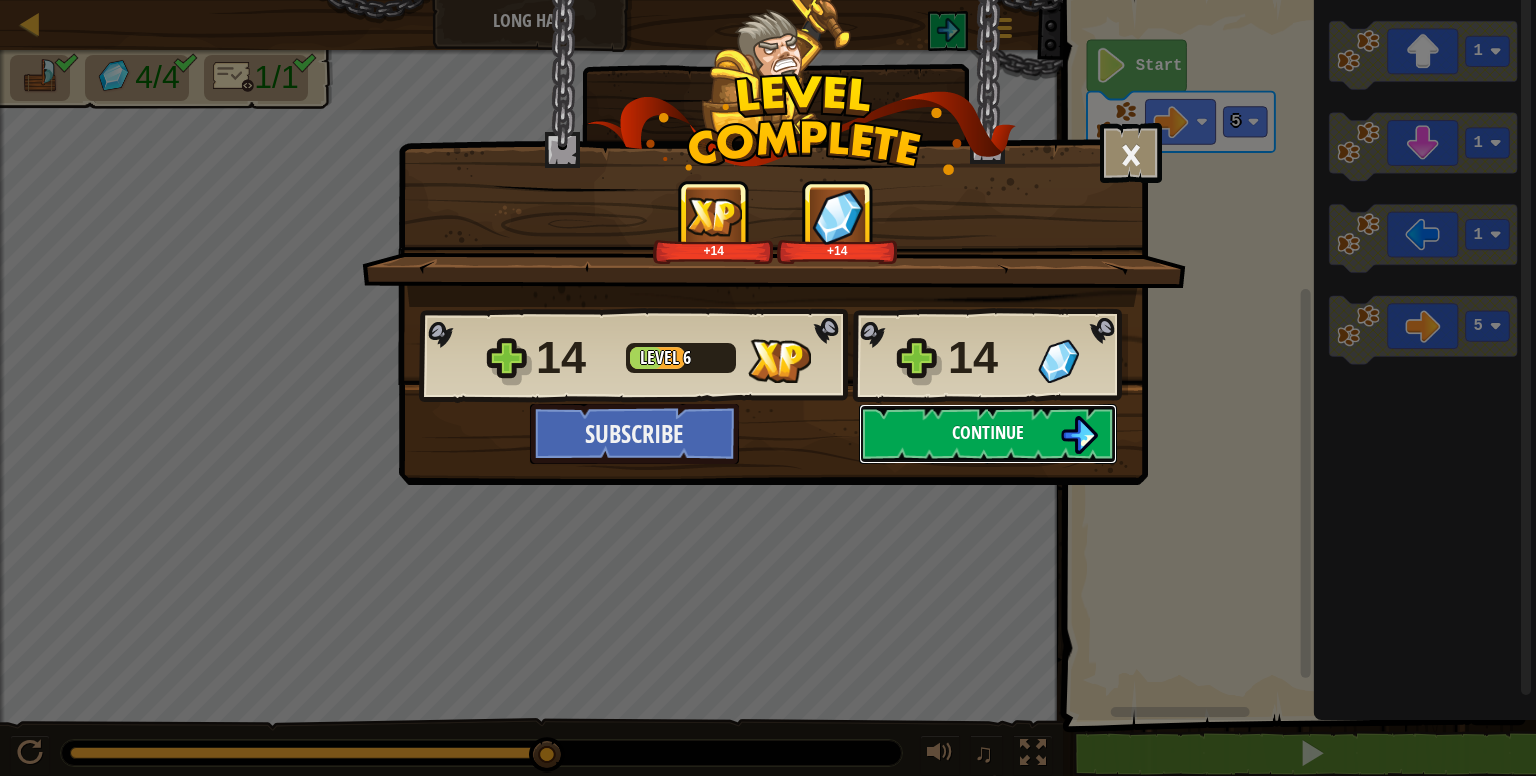 click on "Continue" at bounding box center [988, 432] 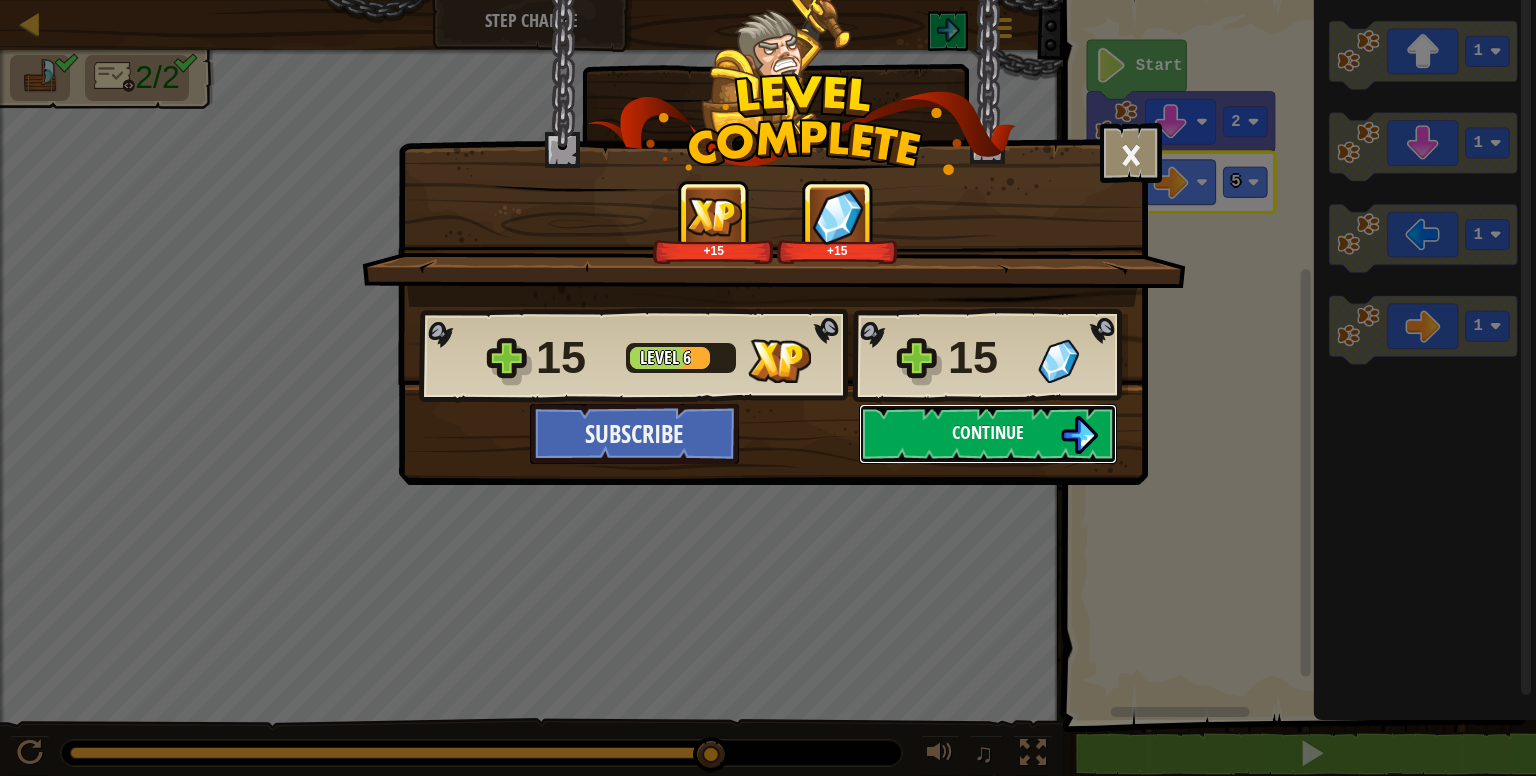 click on "Continue" at bounding box center [988, 432] 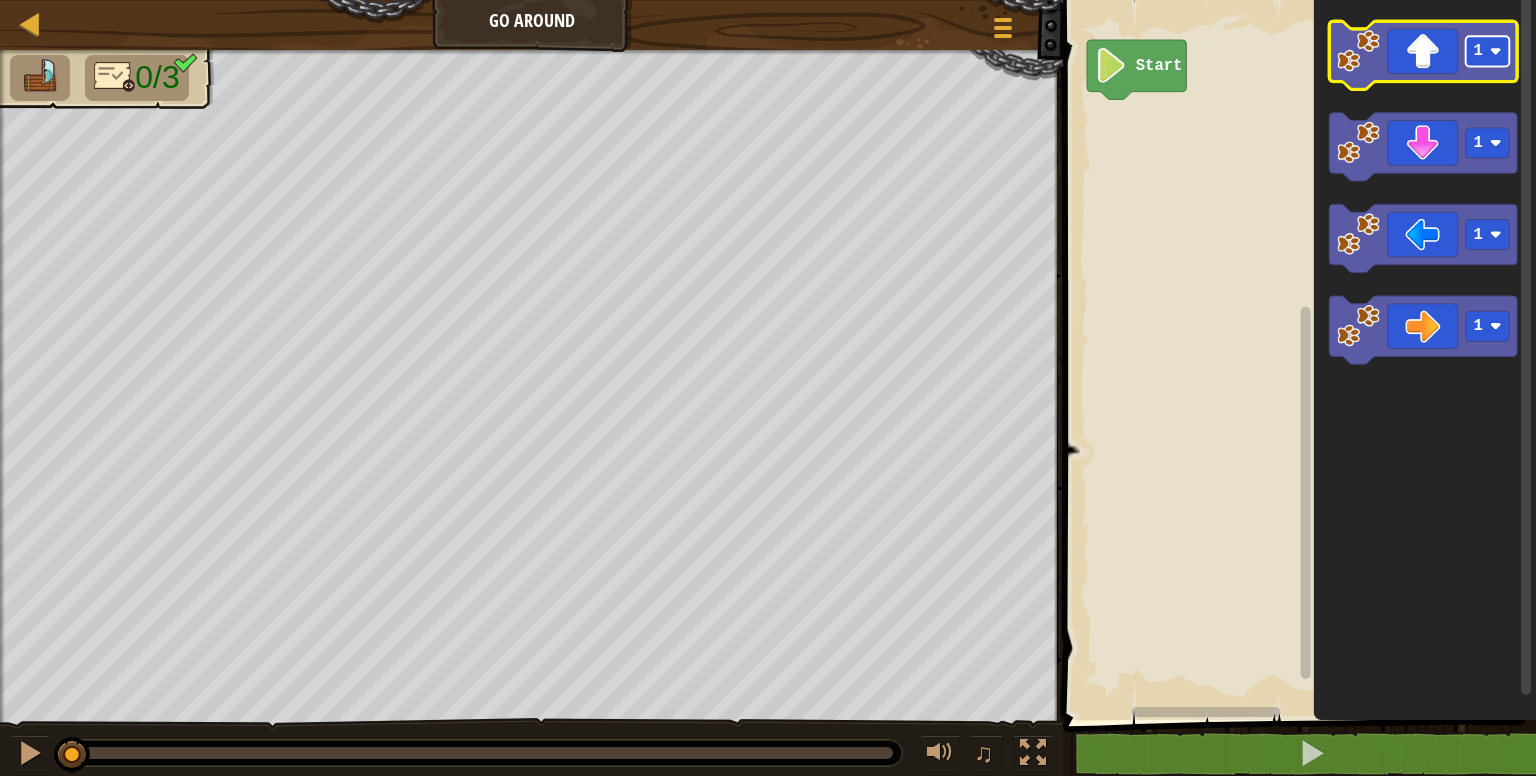 click on "1" 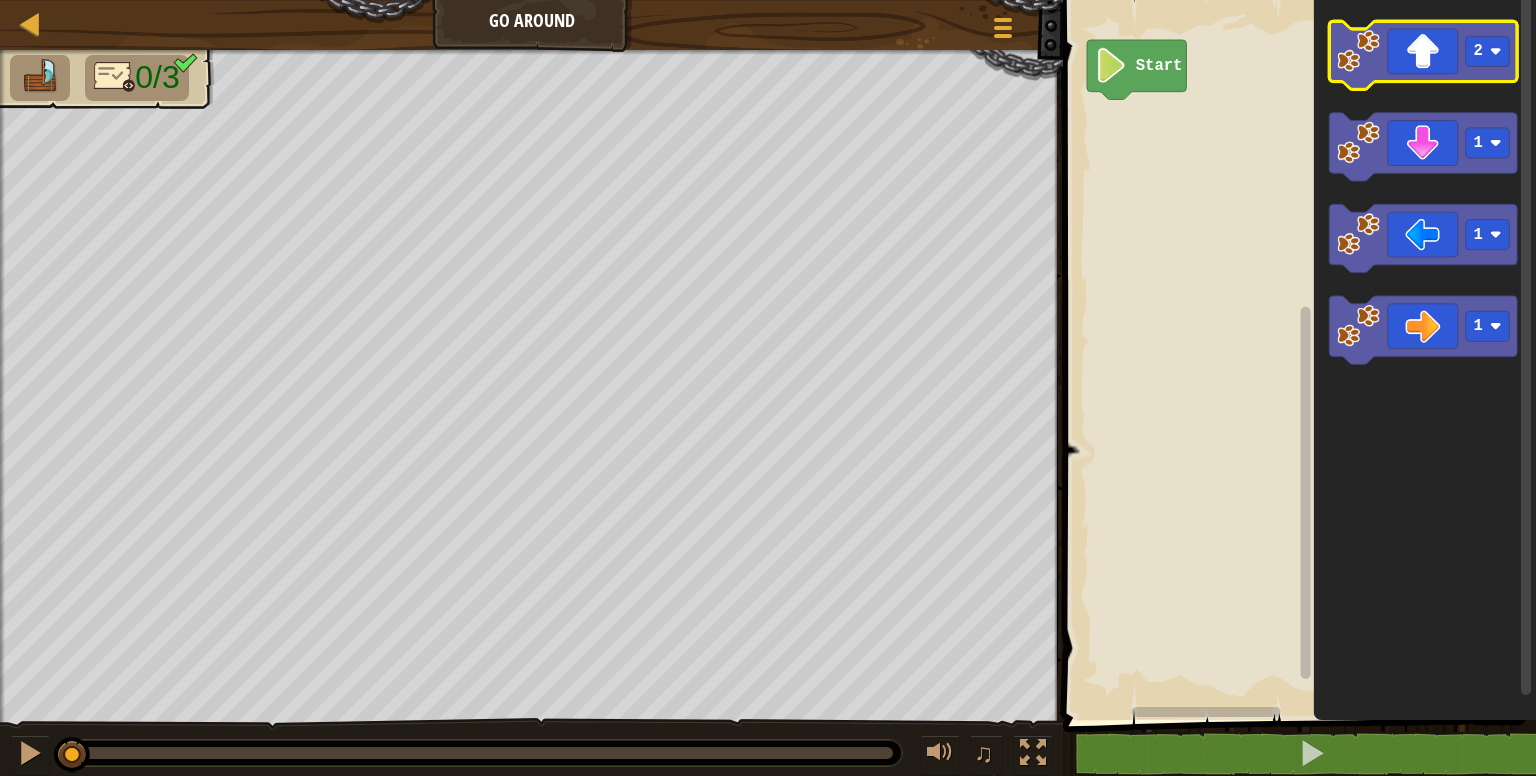 click 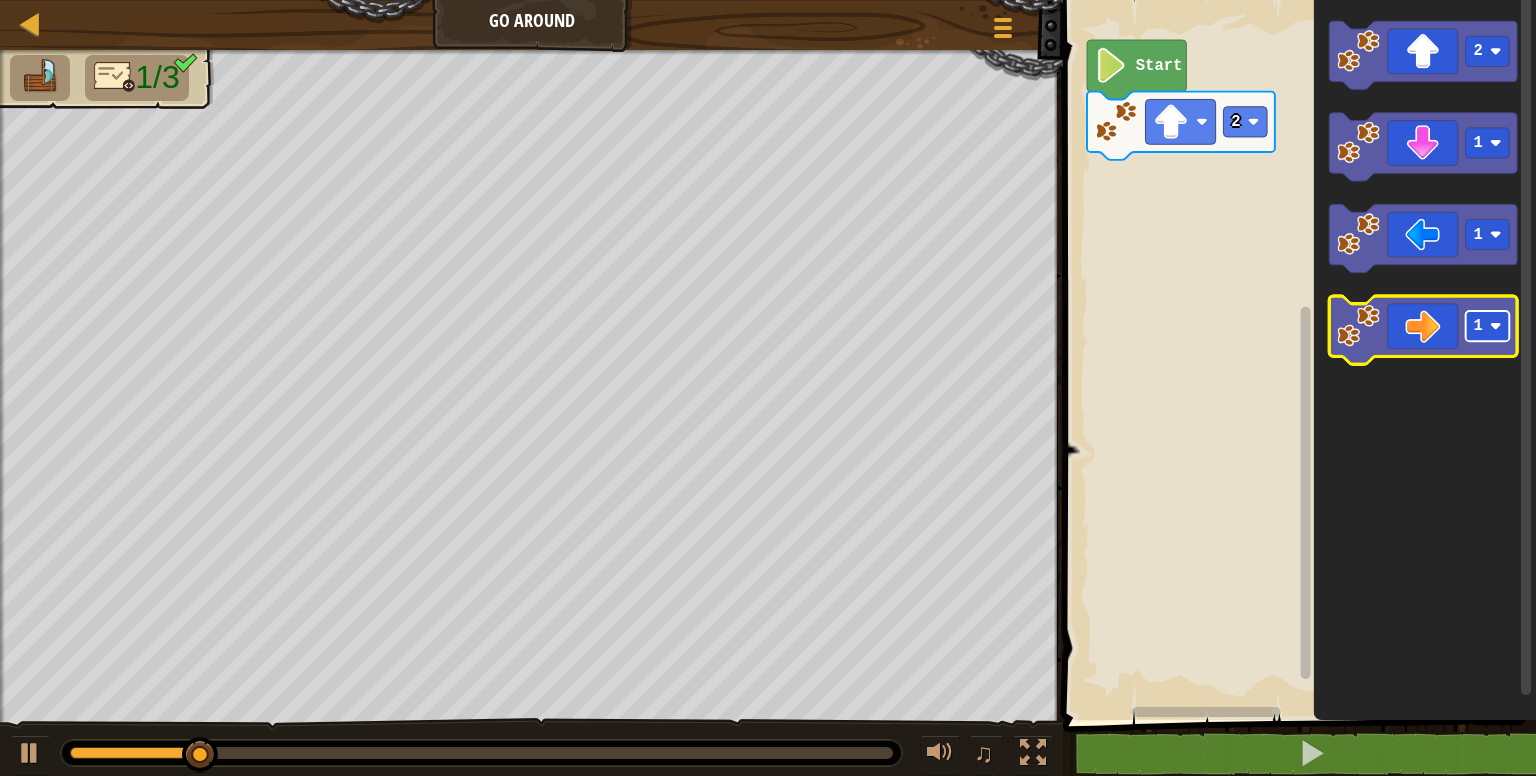 click 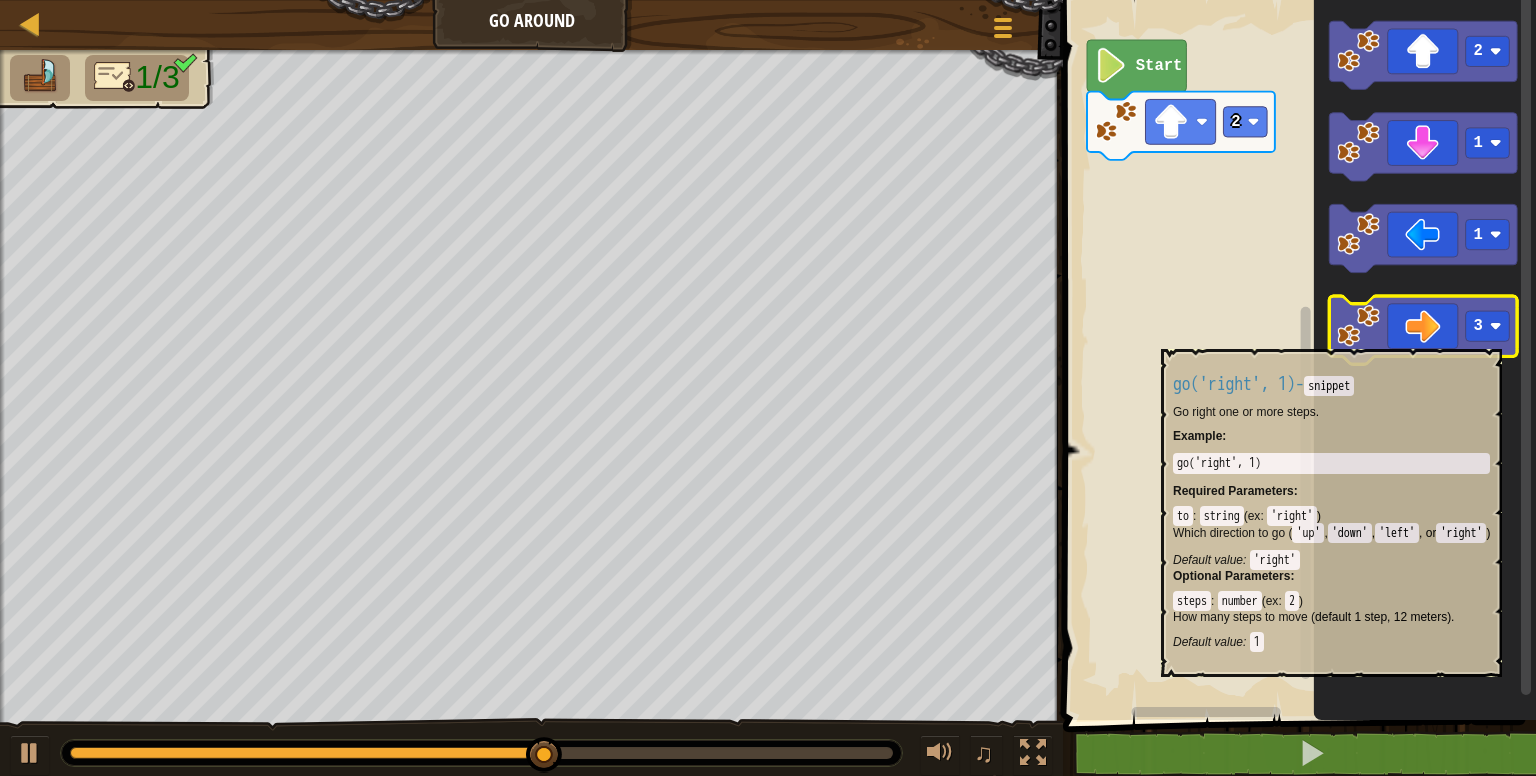click 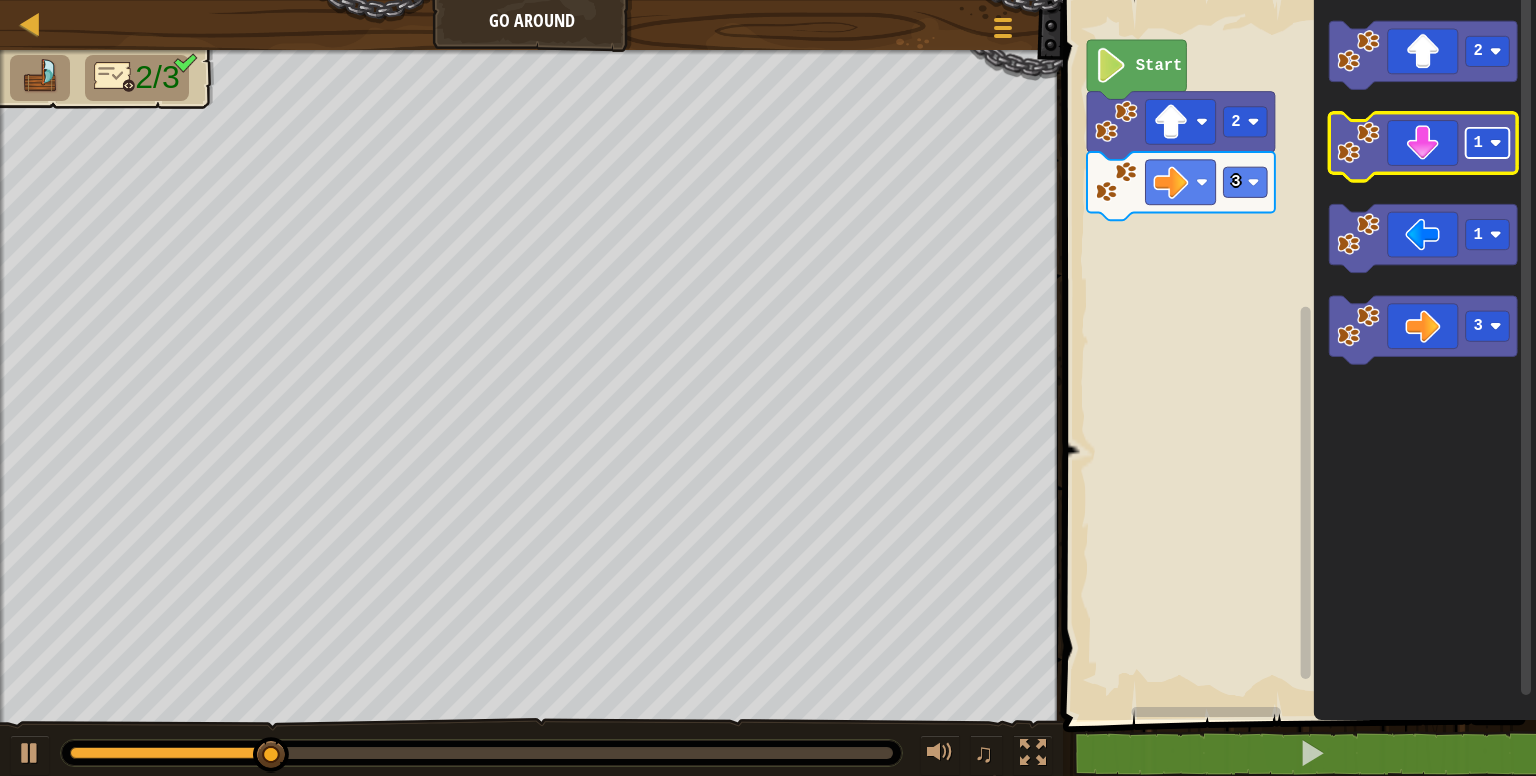 click 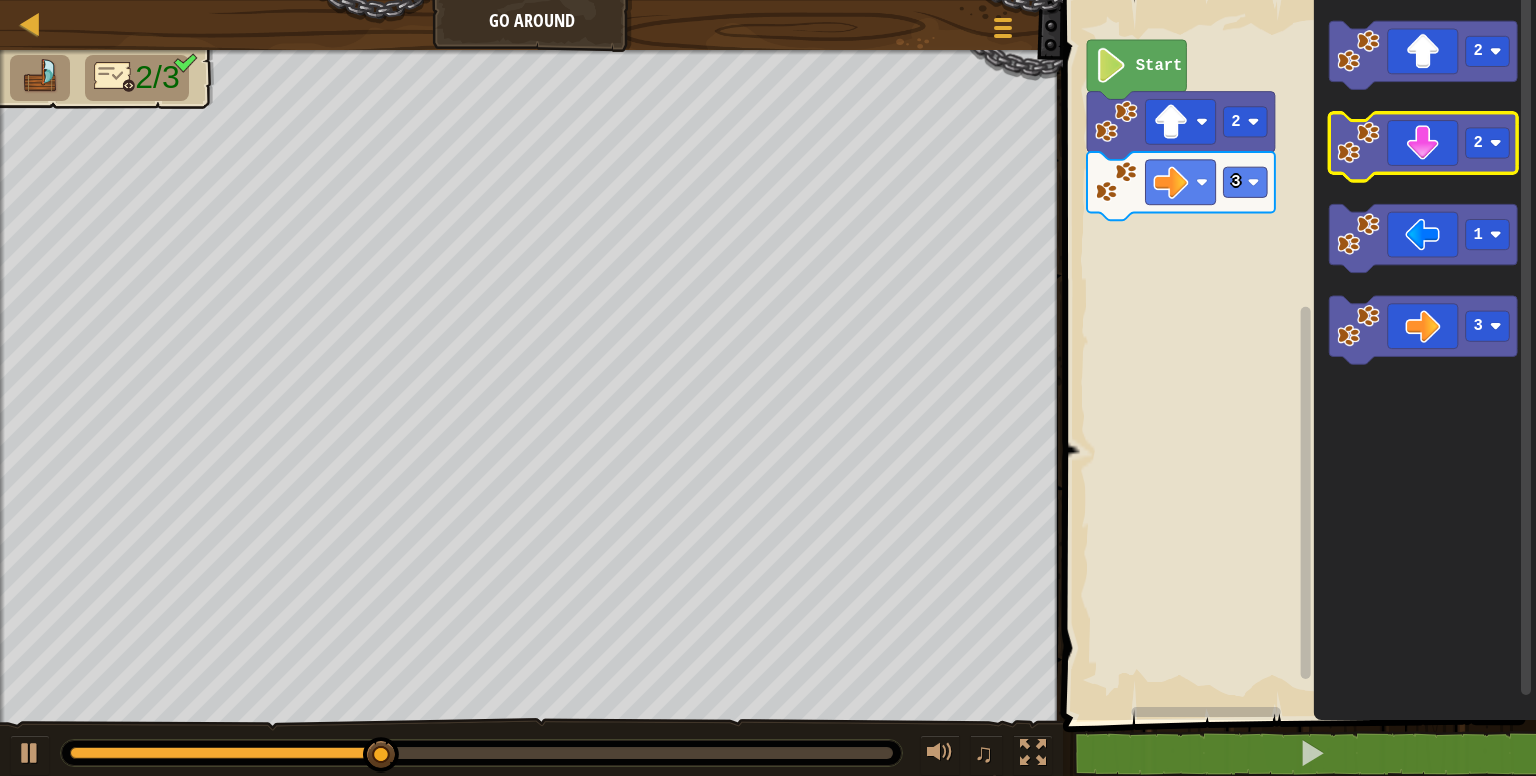 click 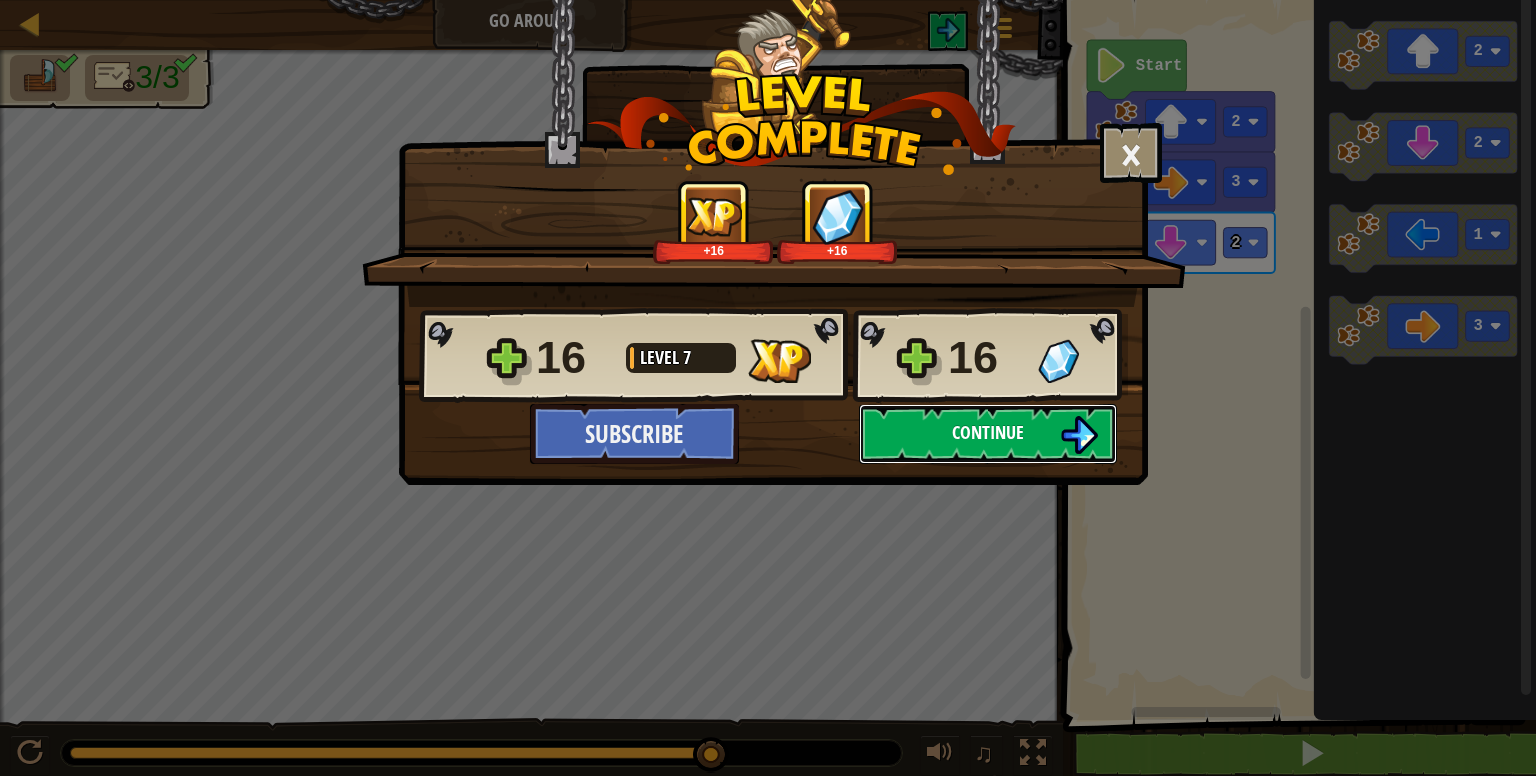 click on "Continue" at bounding box center [988, 434] 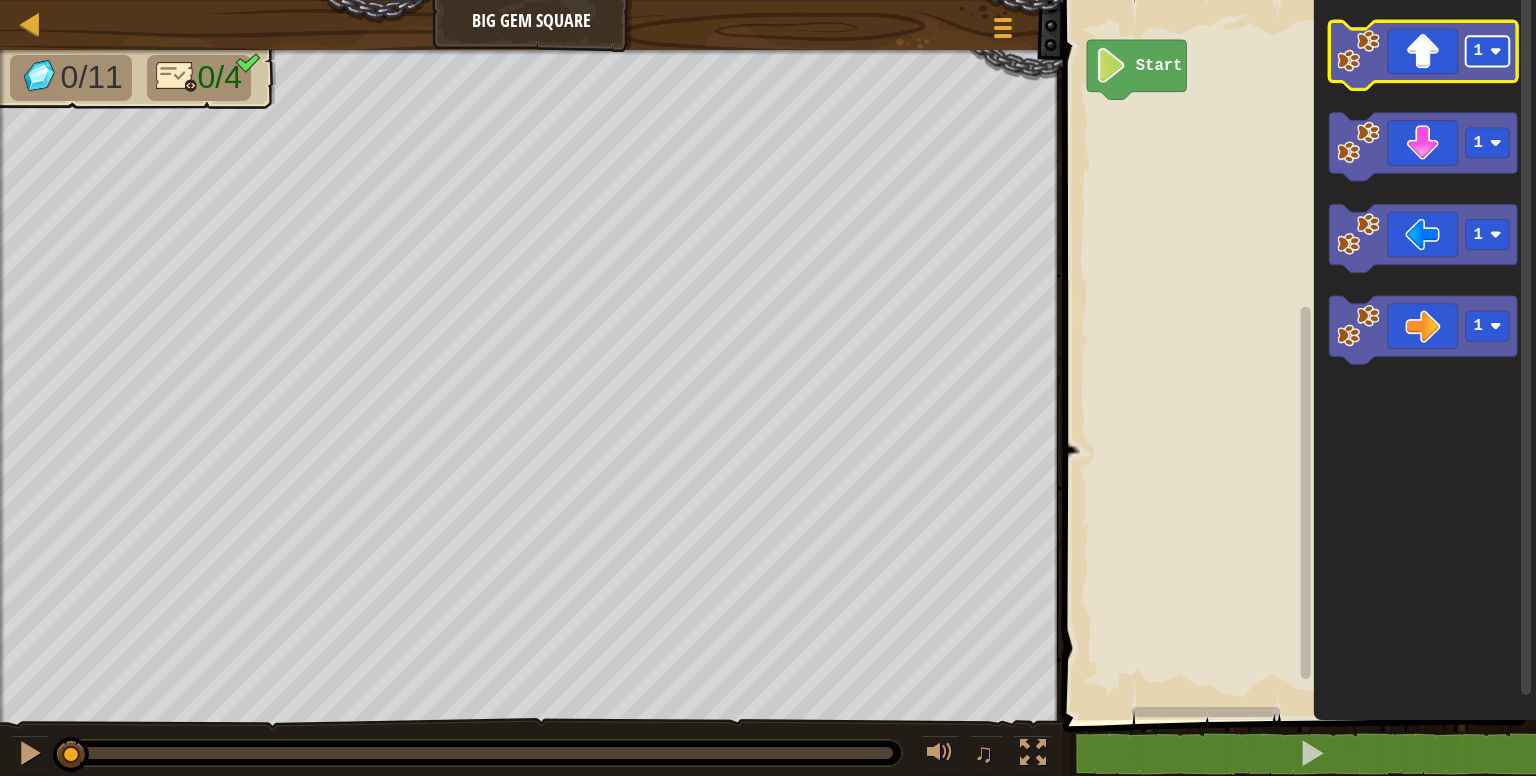 click 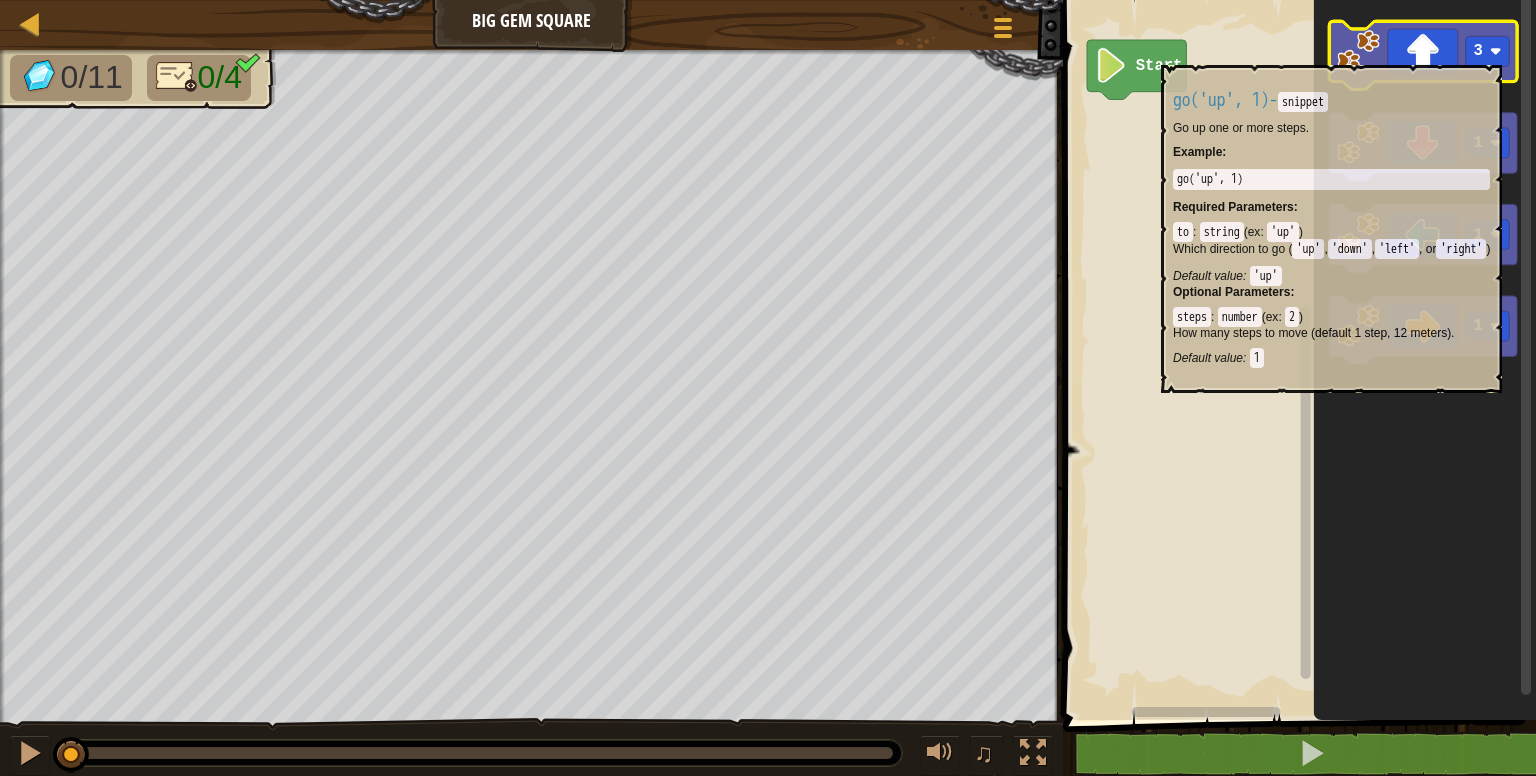 click 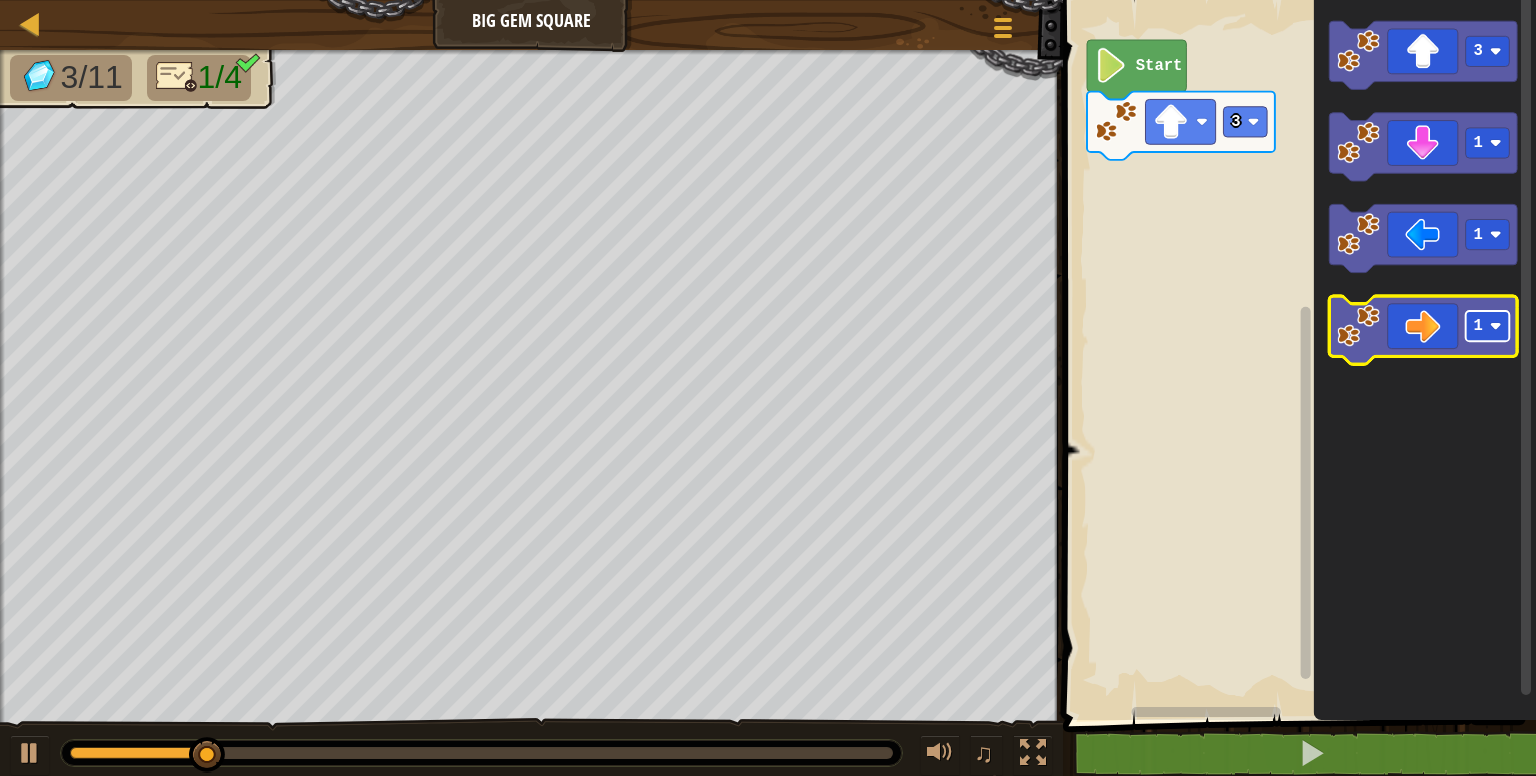 click 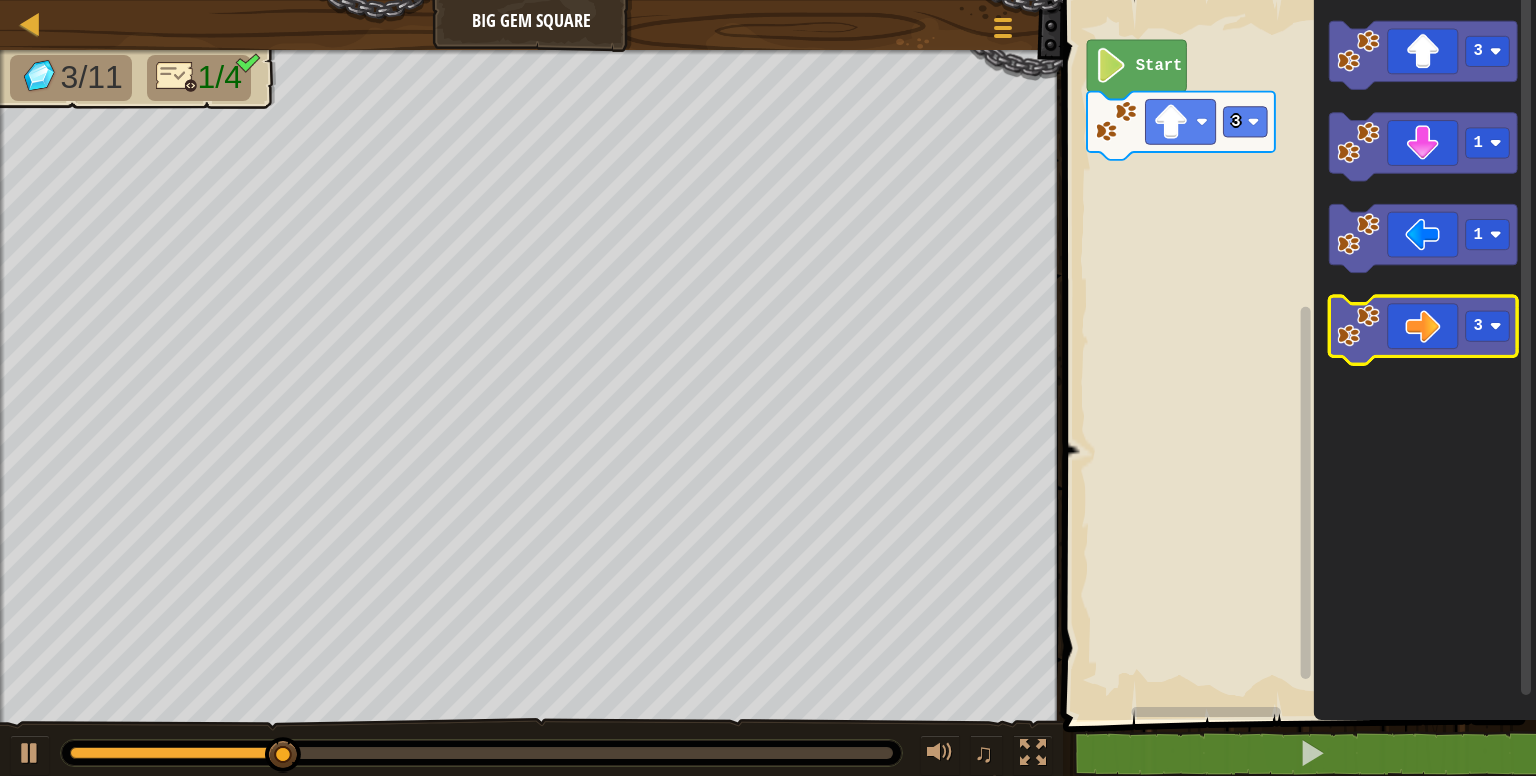 click 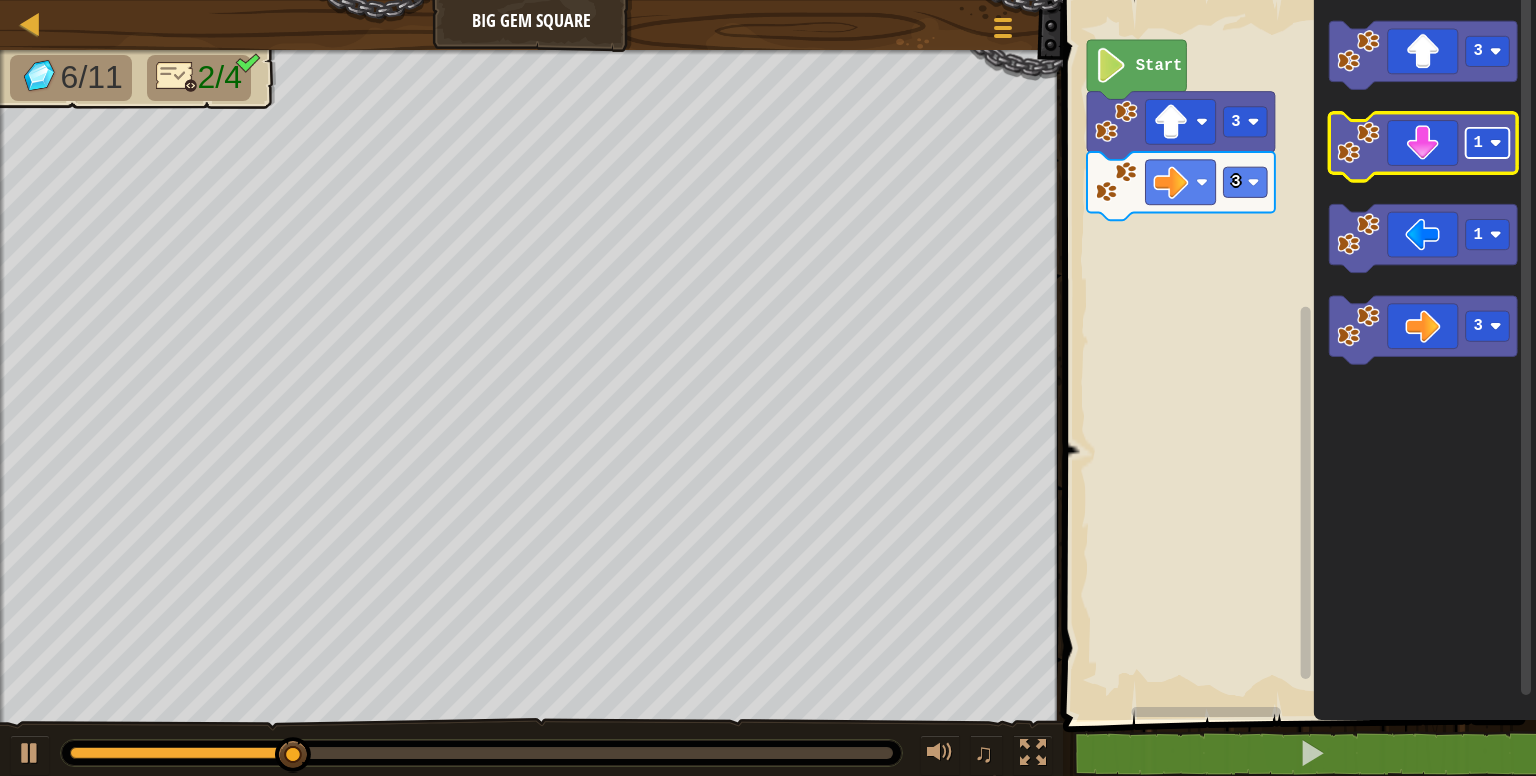click 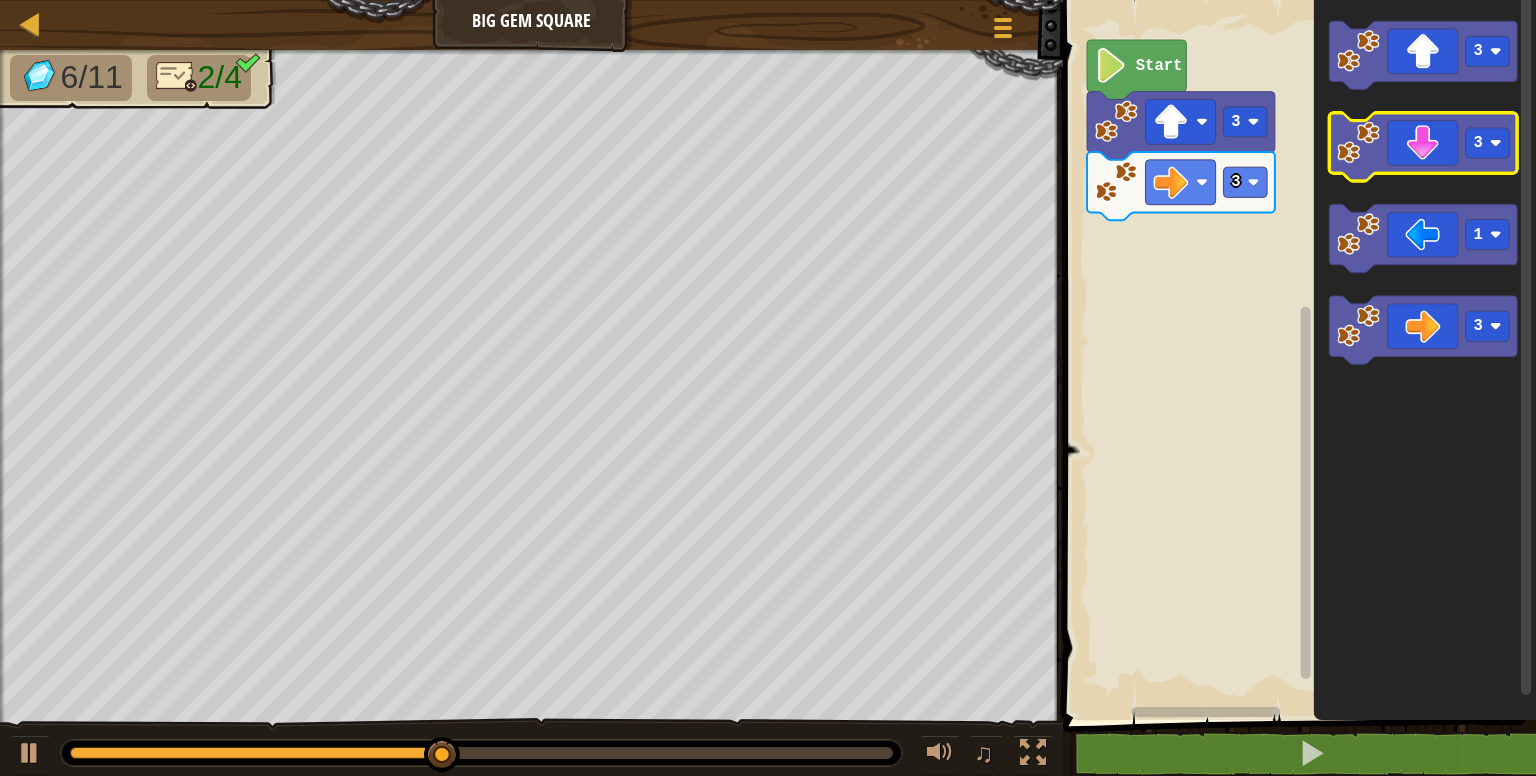 click 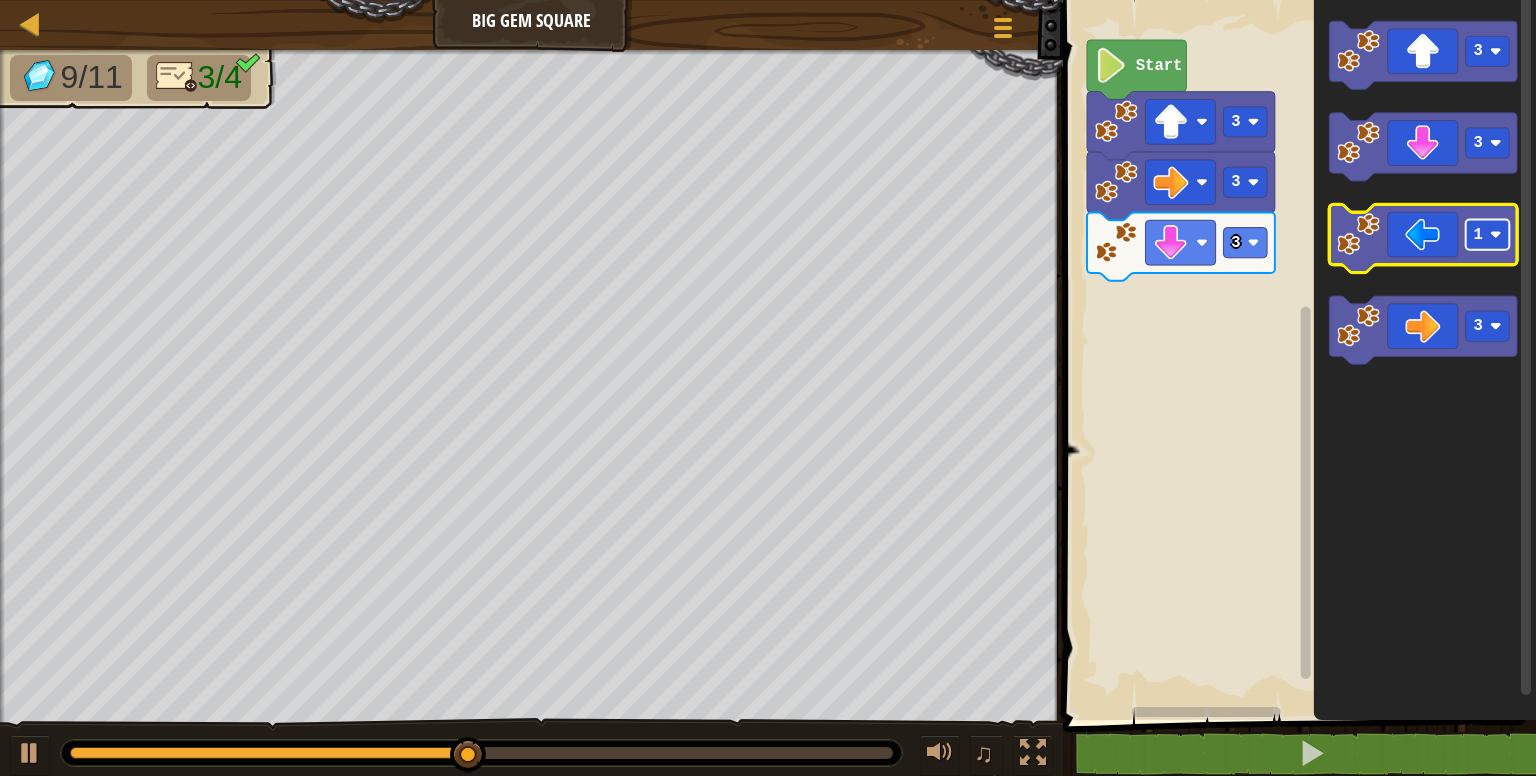 click 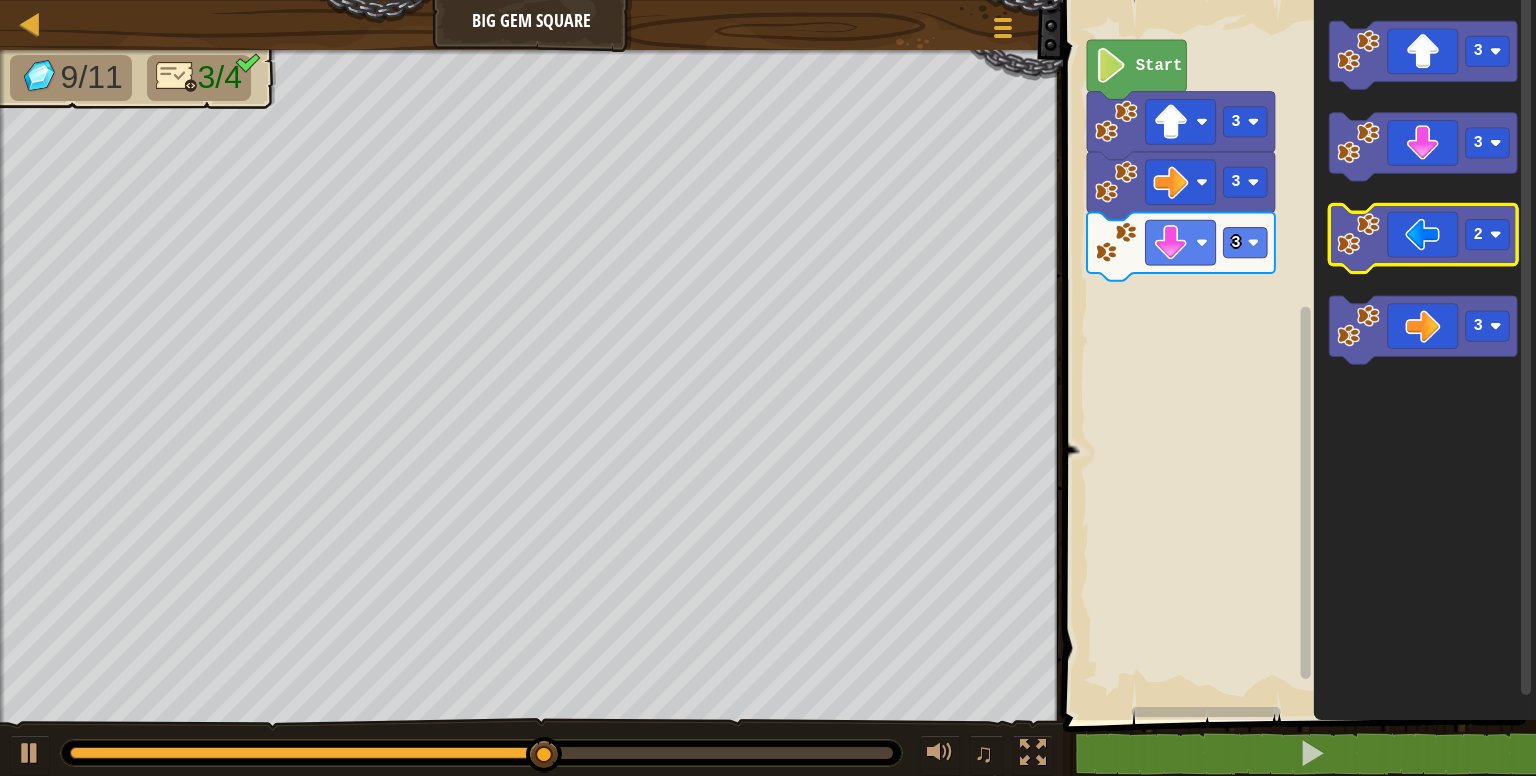 click 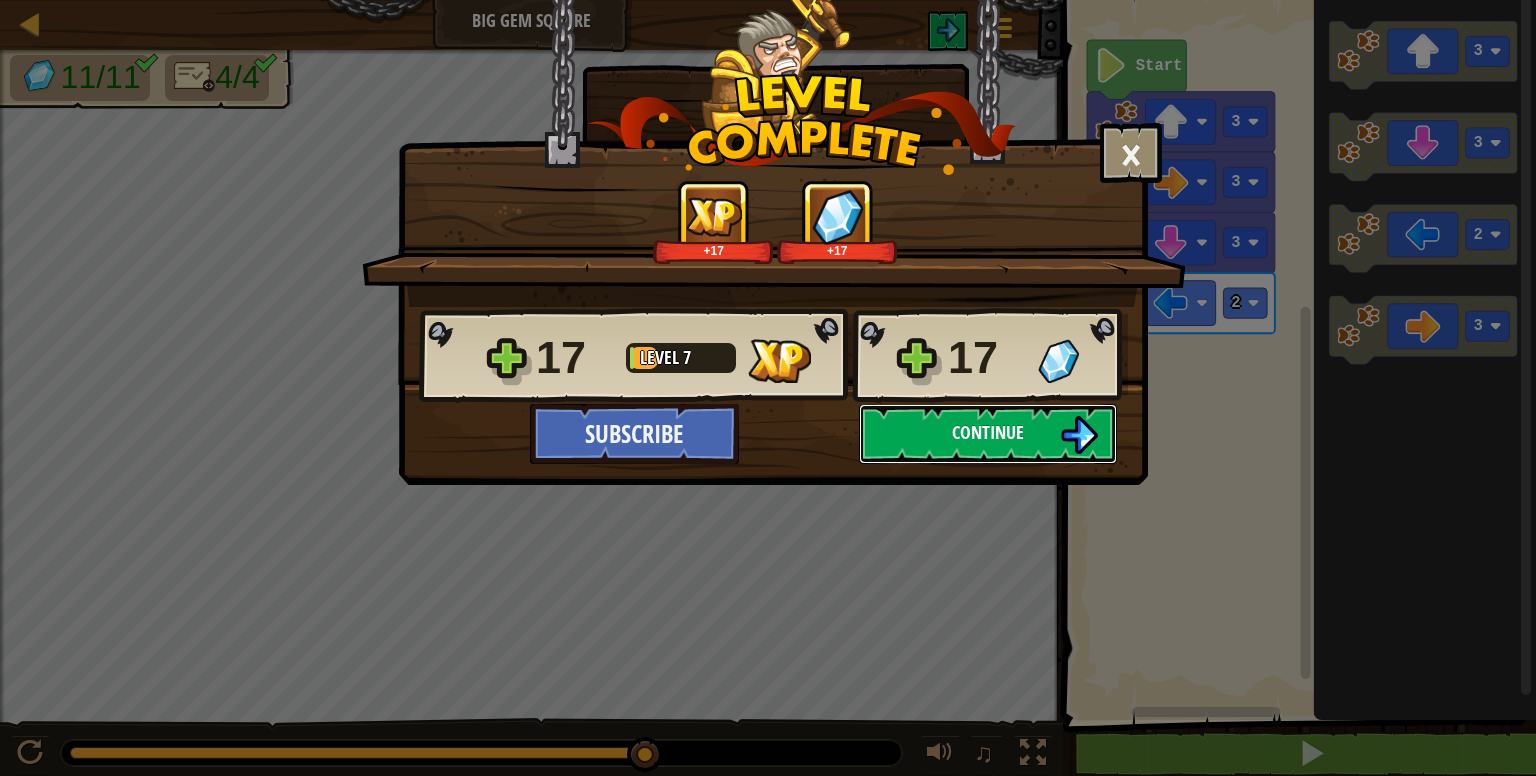 click on "Continue" at bounding box center [988, 434] 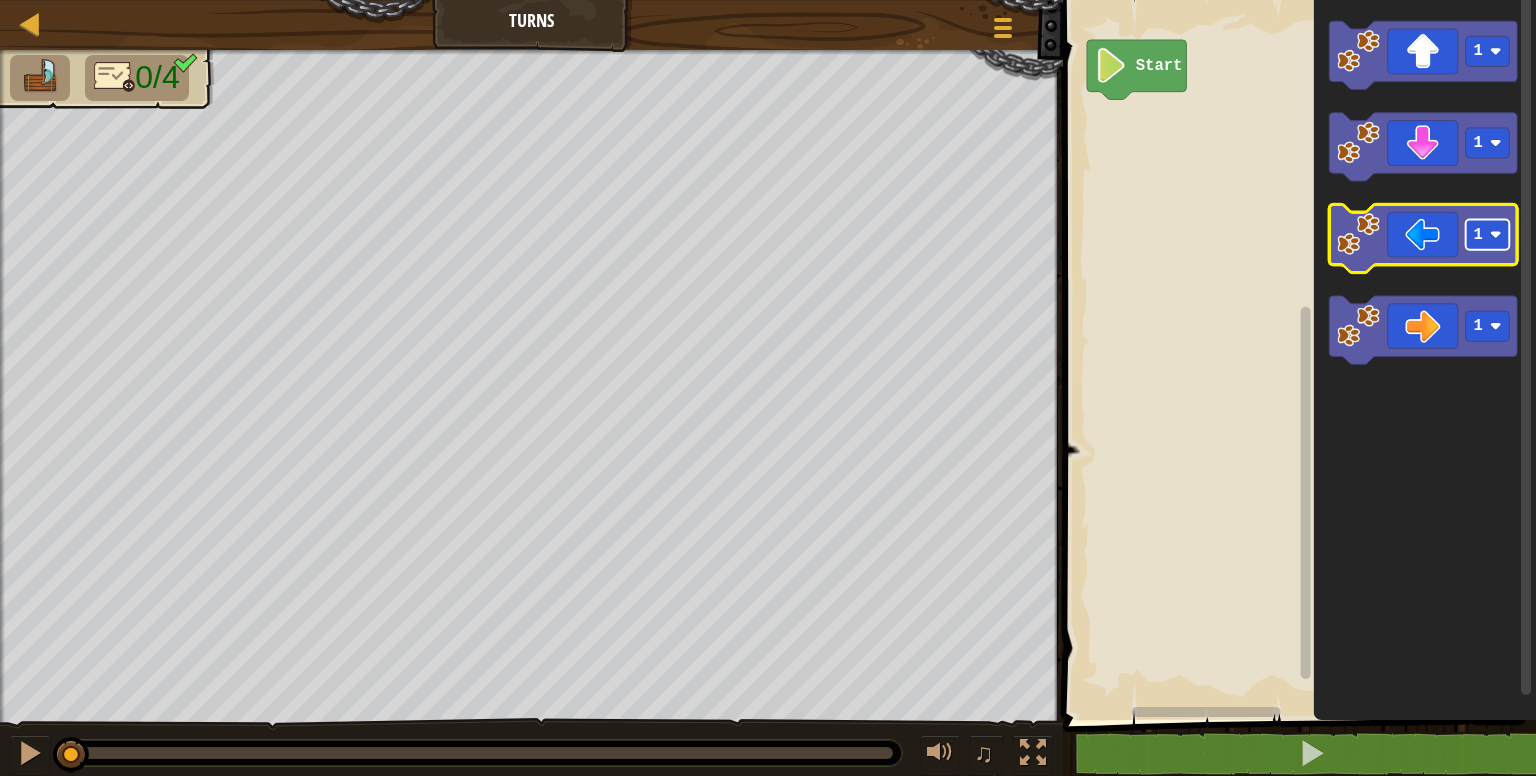 click on "1" 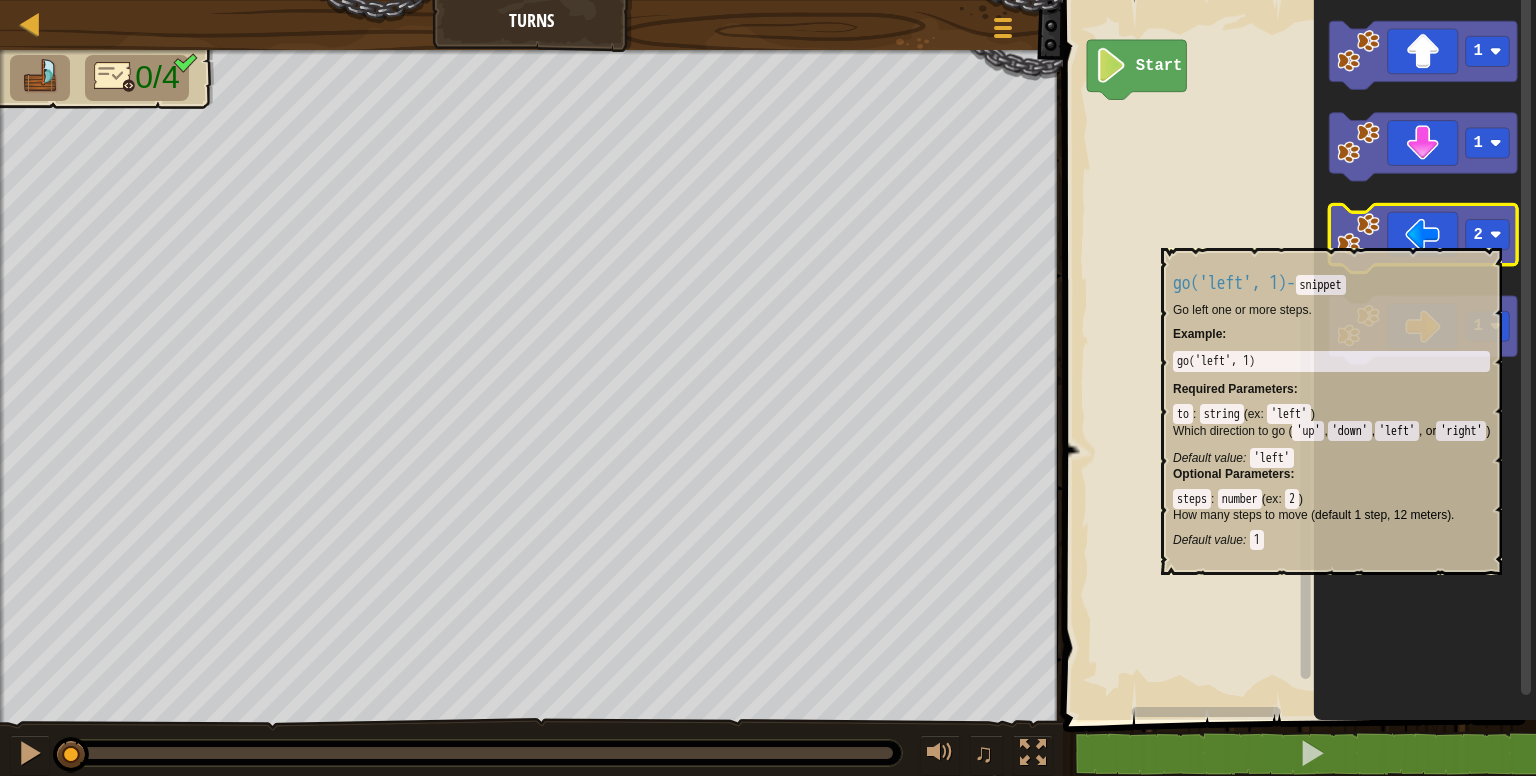 click 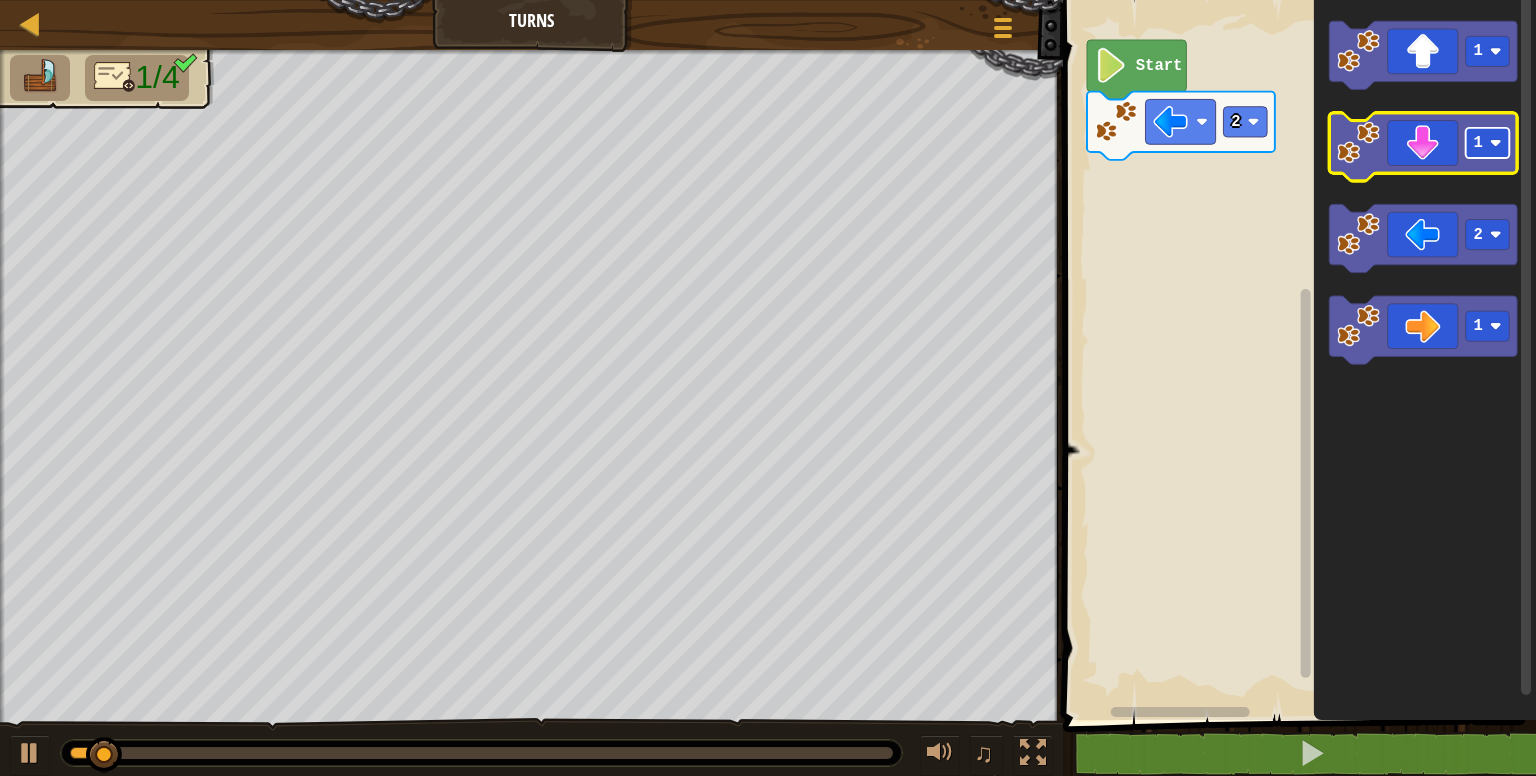 click 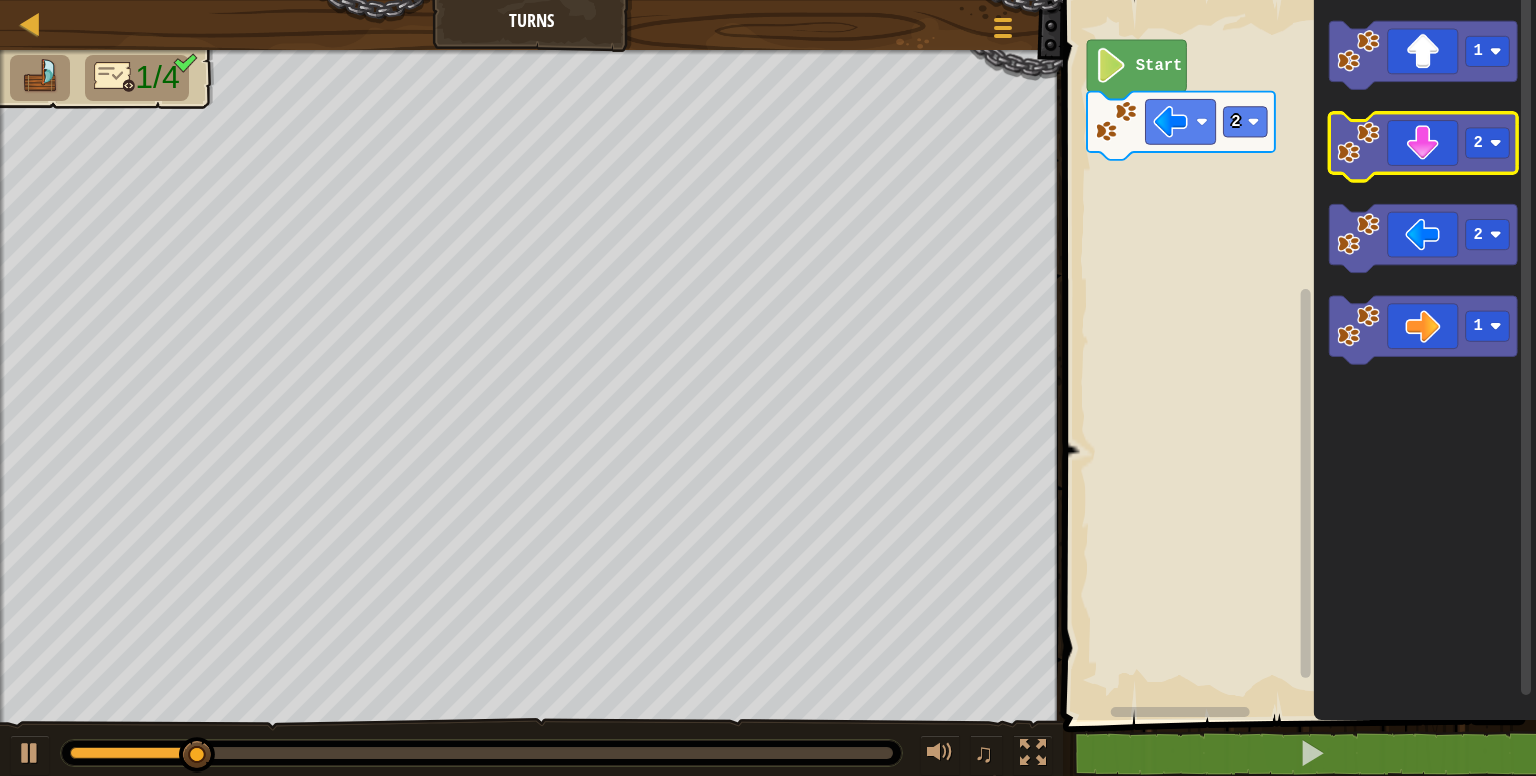 click 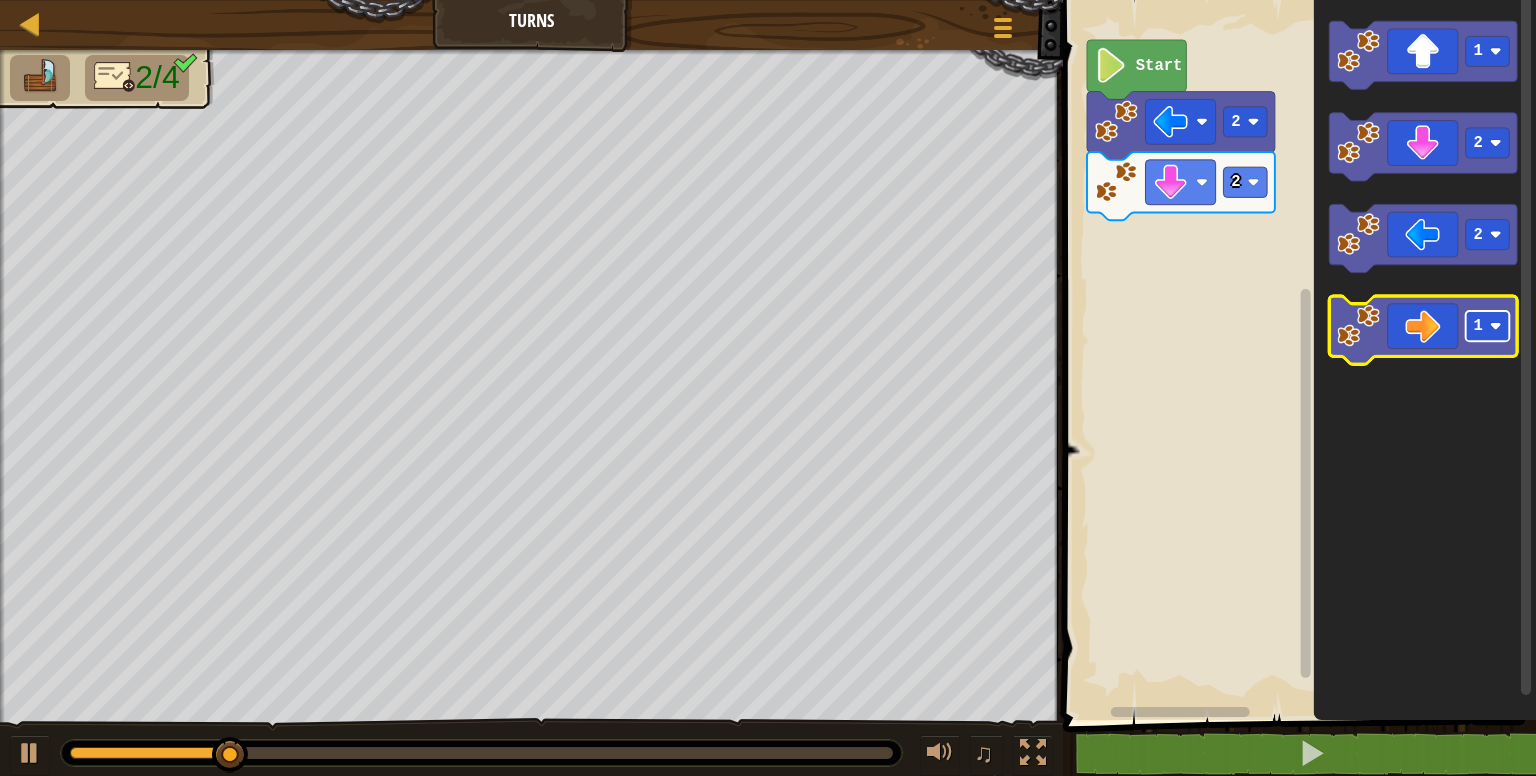 click 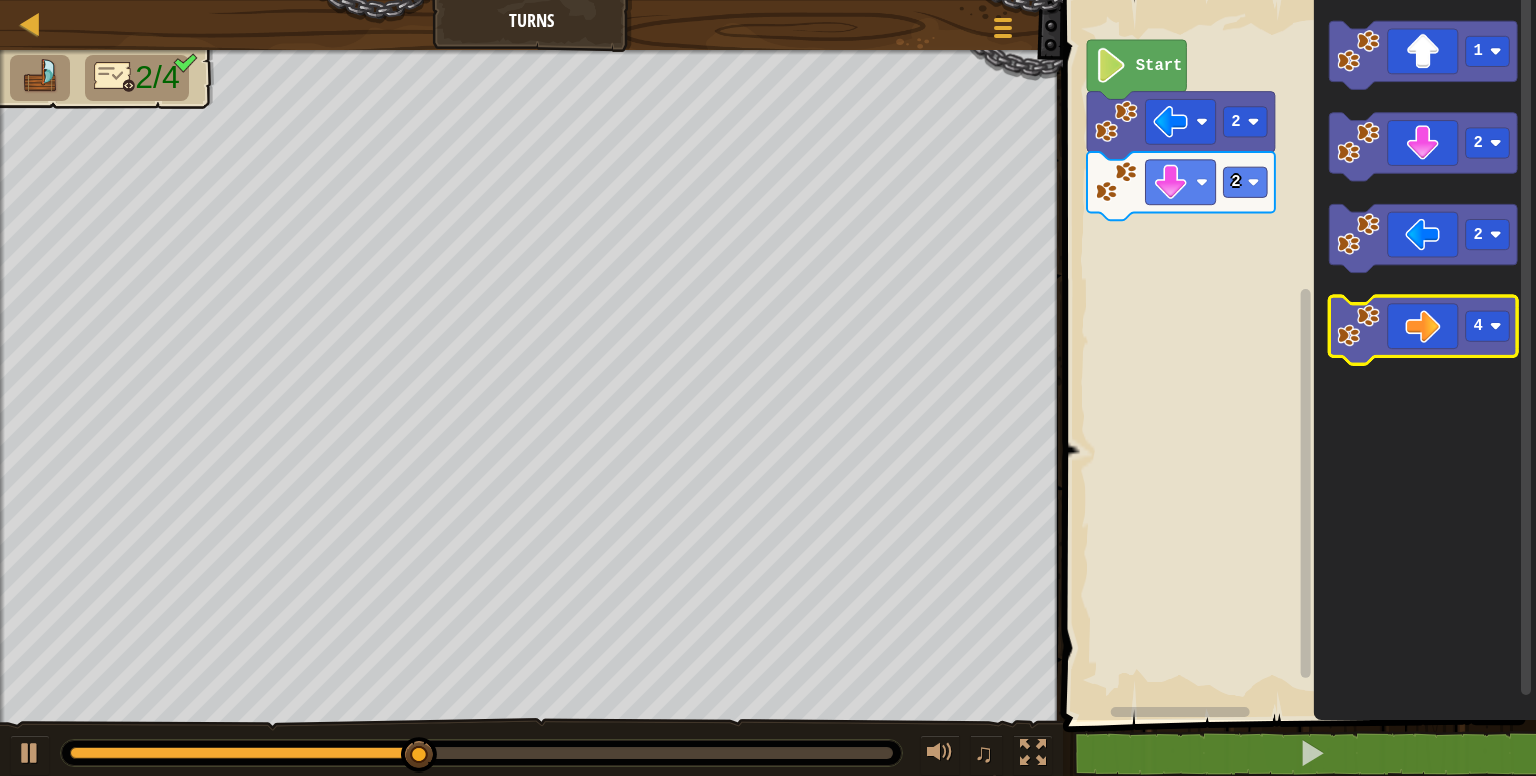 click 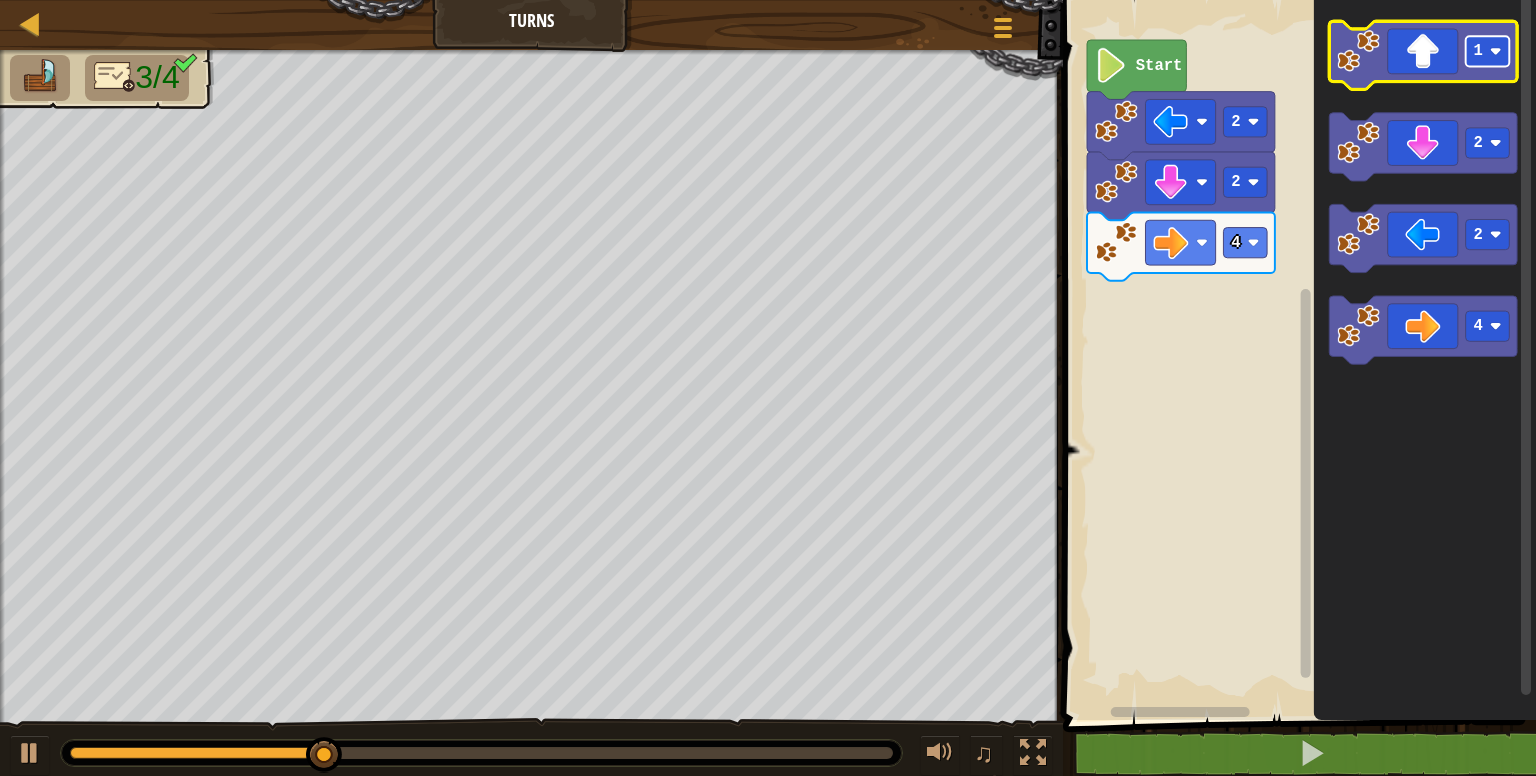 click on "1" 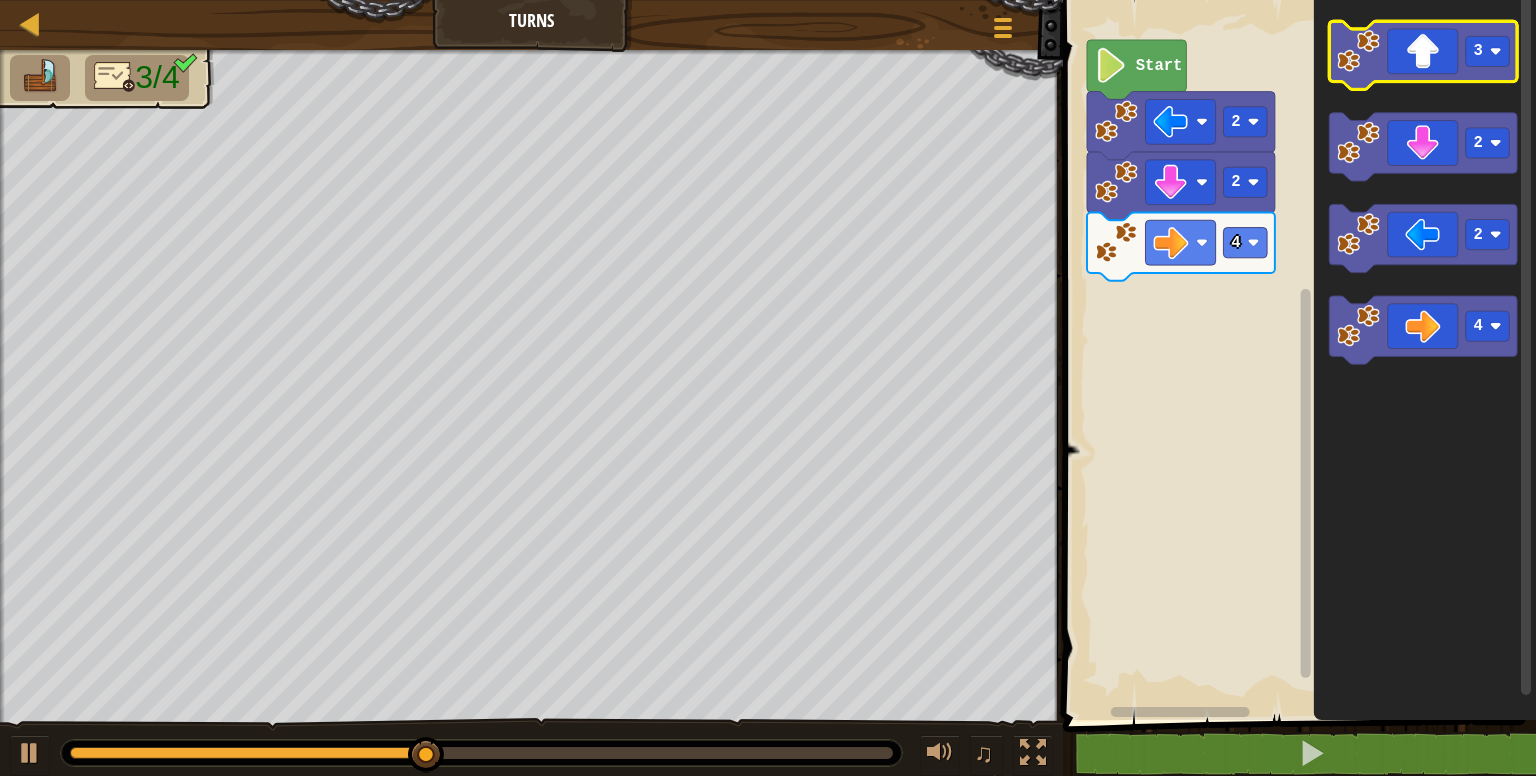 click 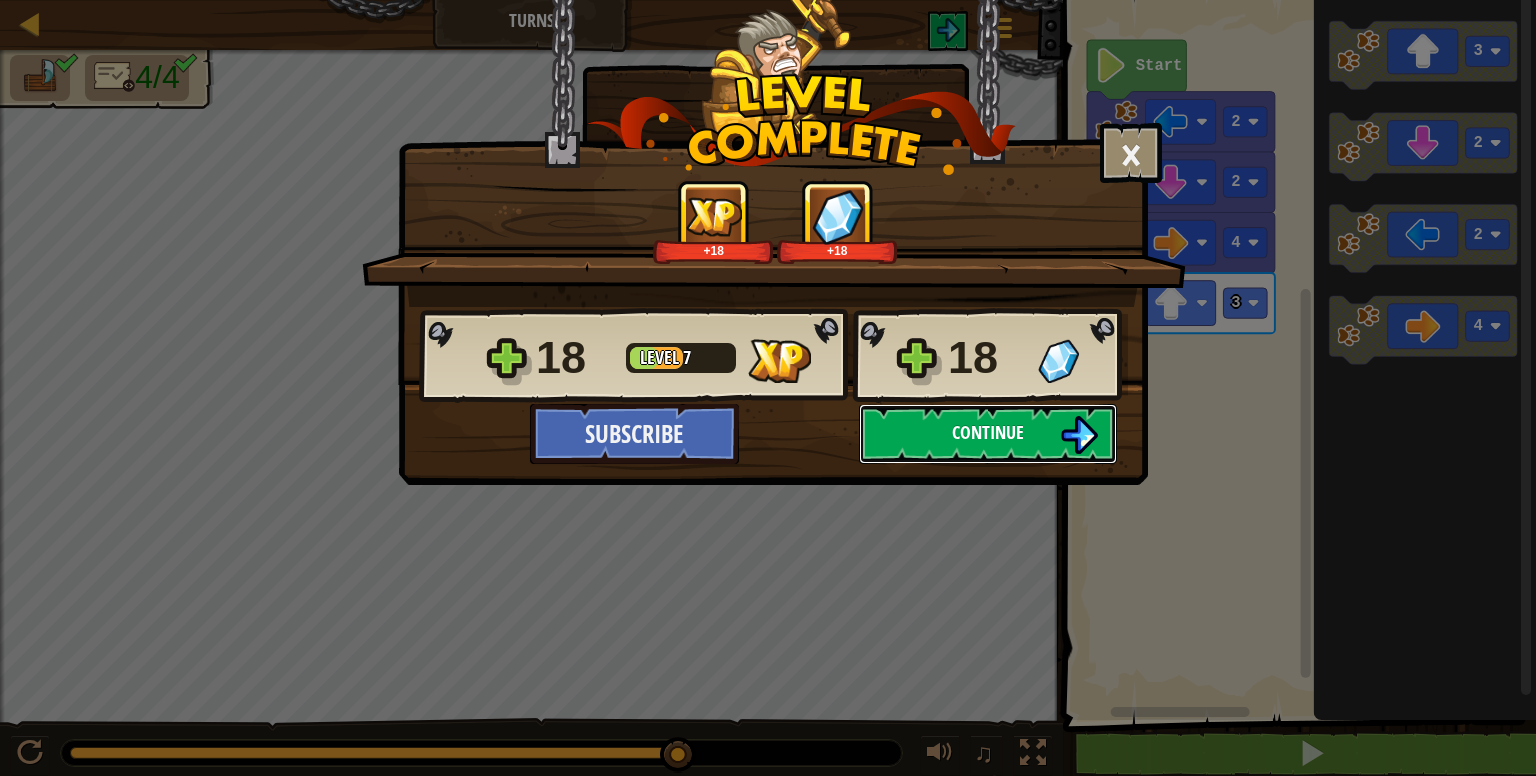 click on "Continue" at bounding box center (988, 432) 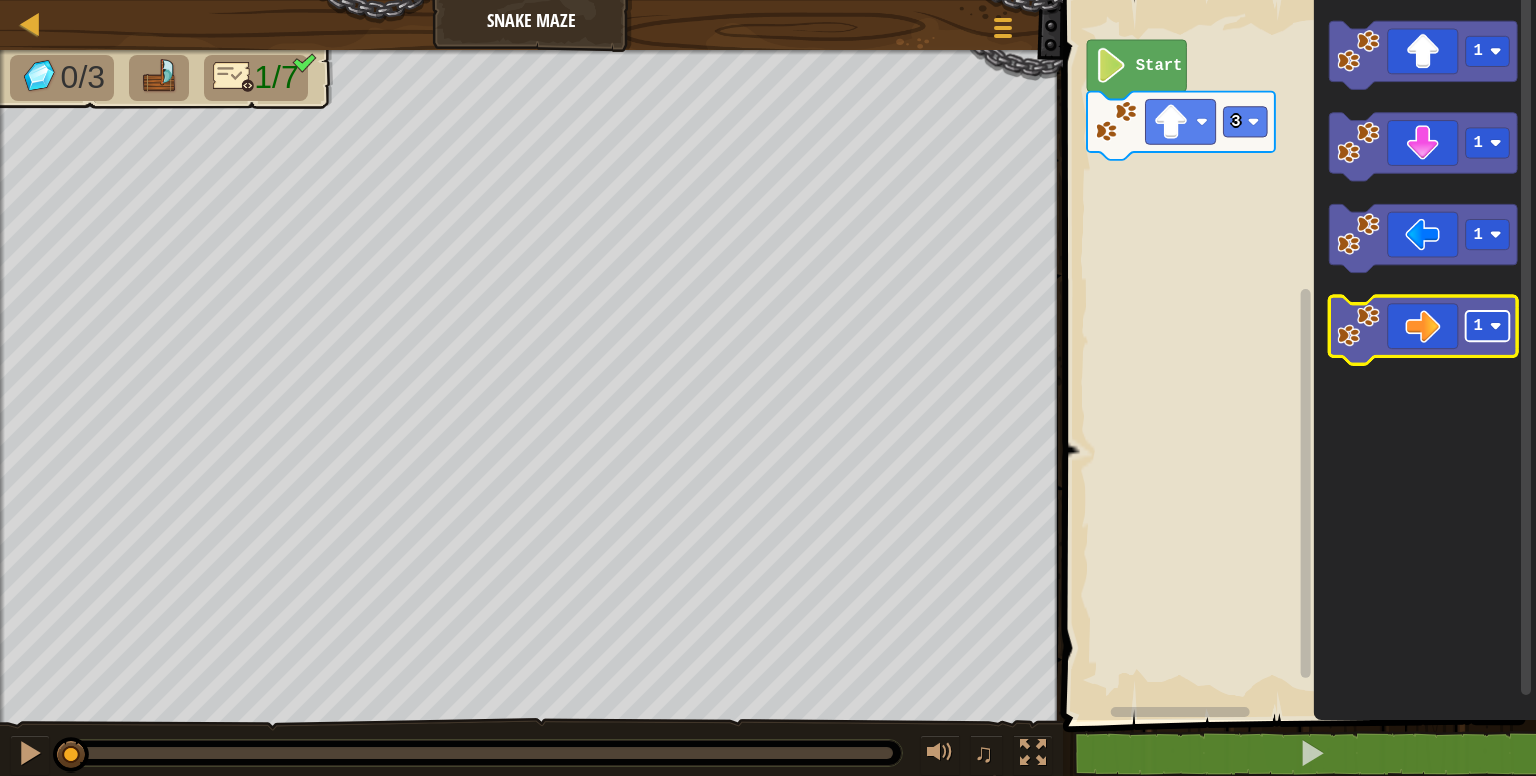click on "1" 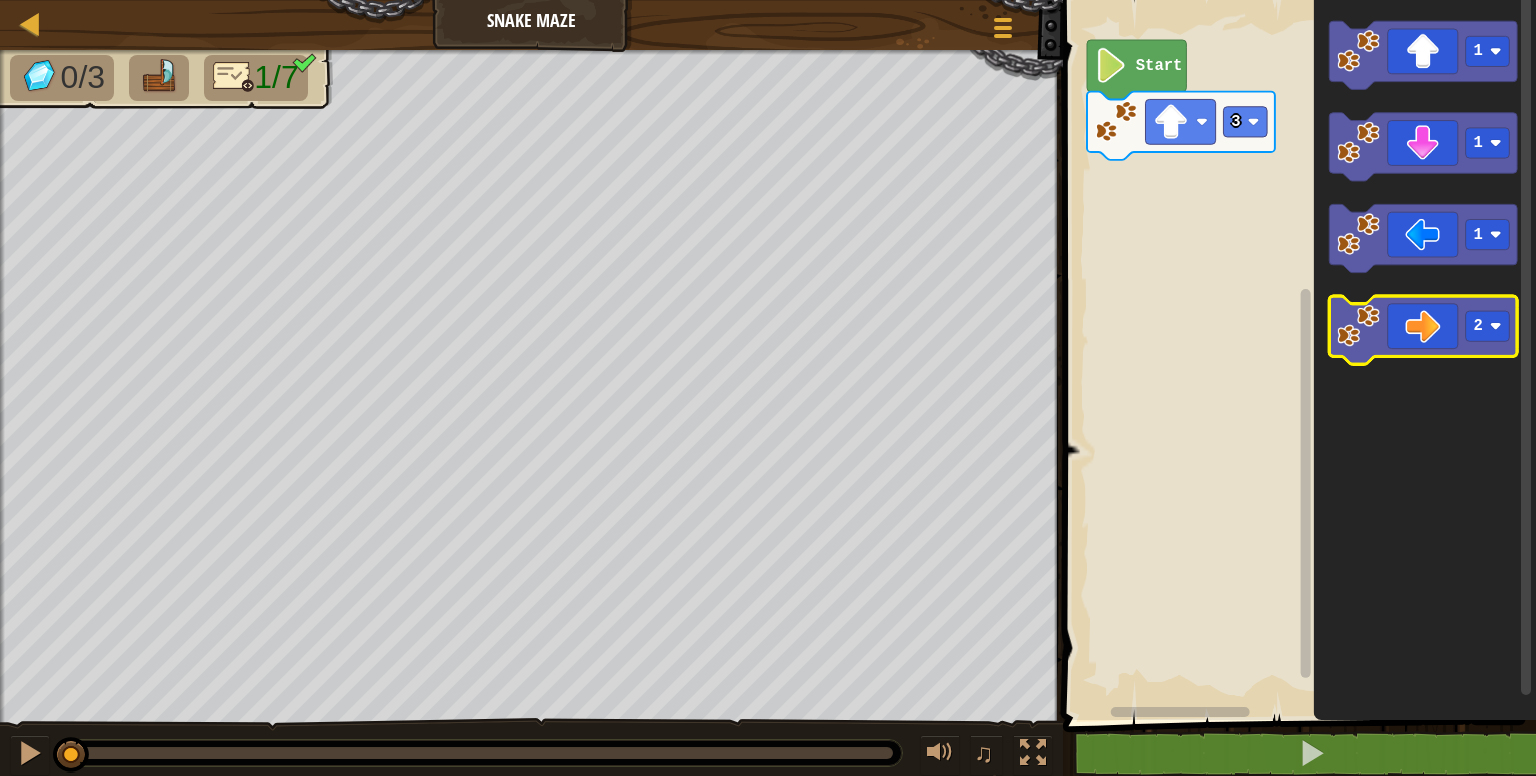 click 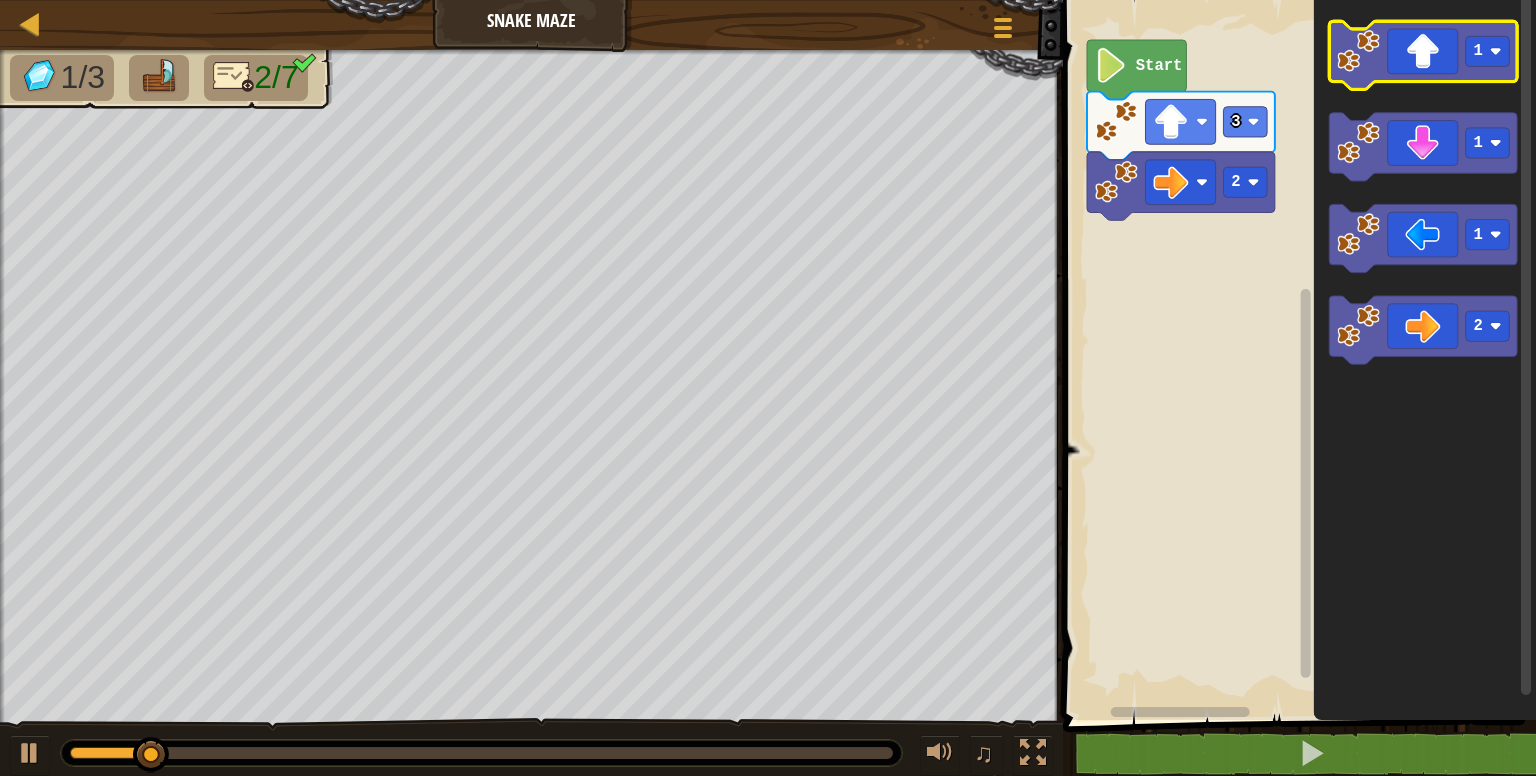 click 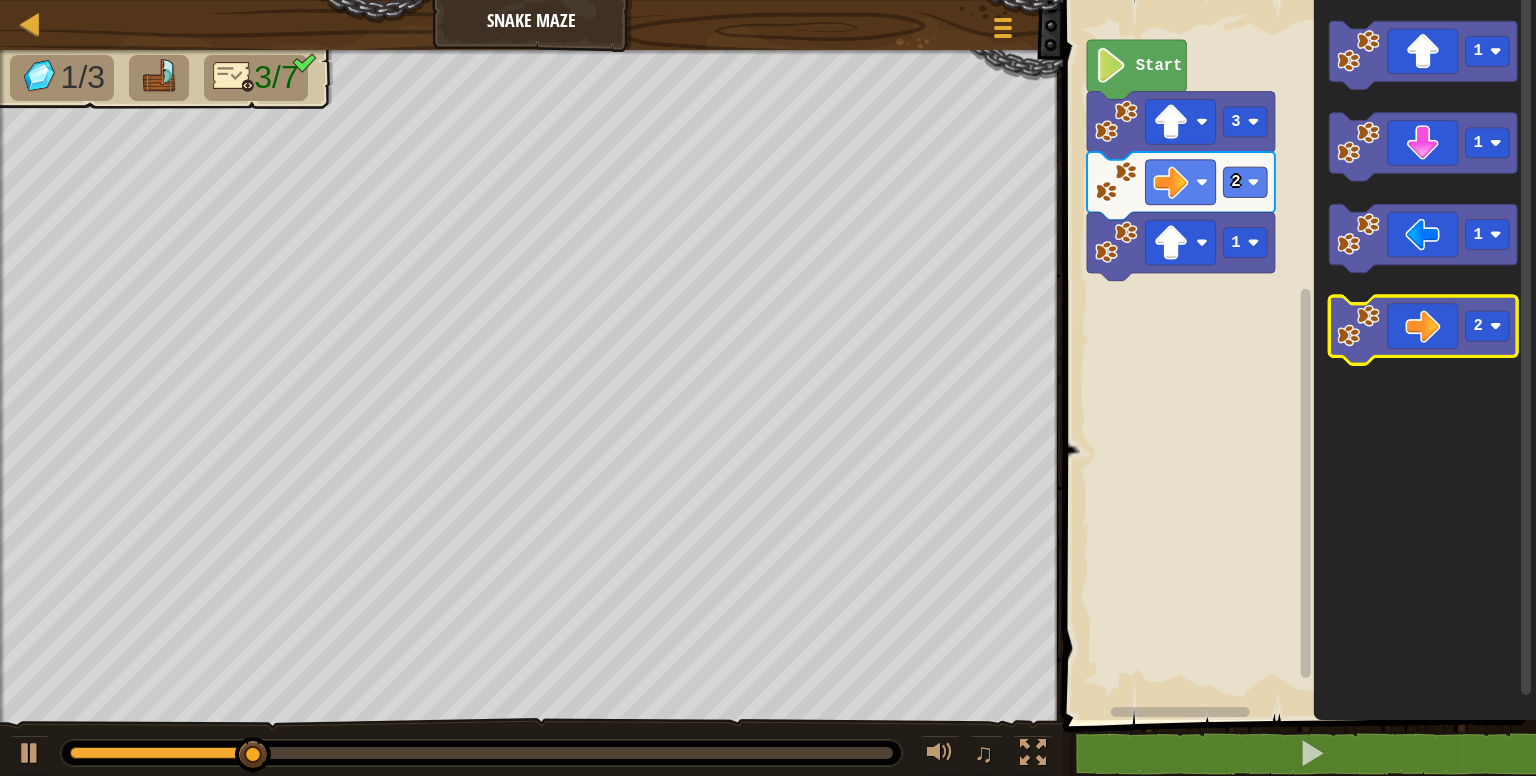 click 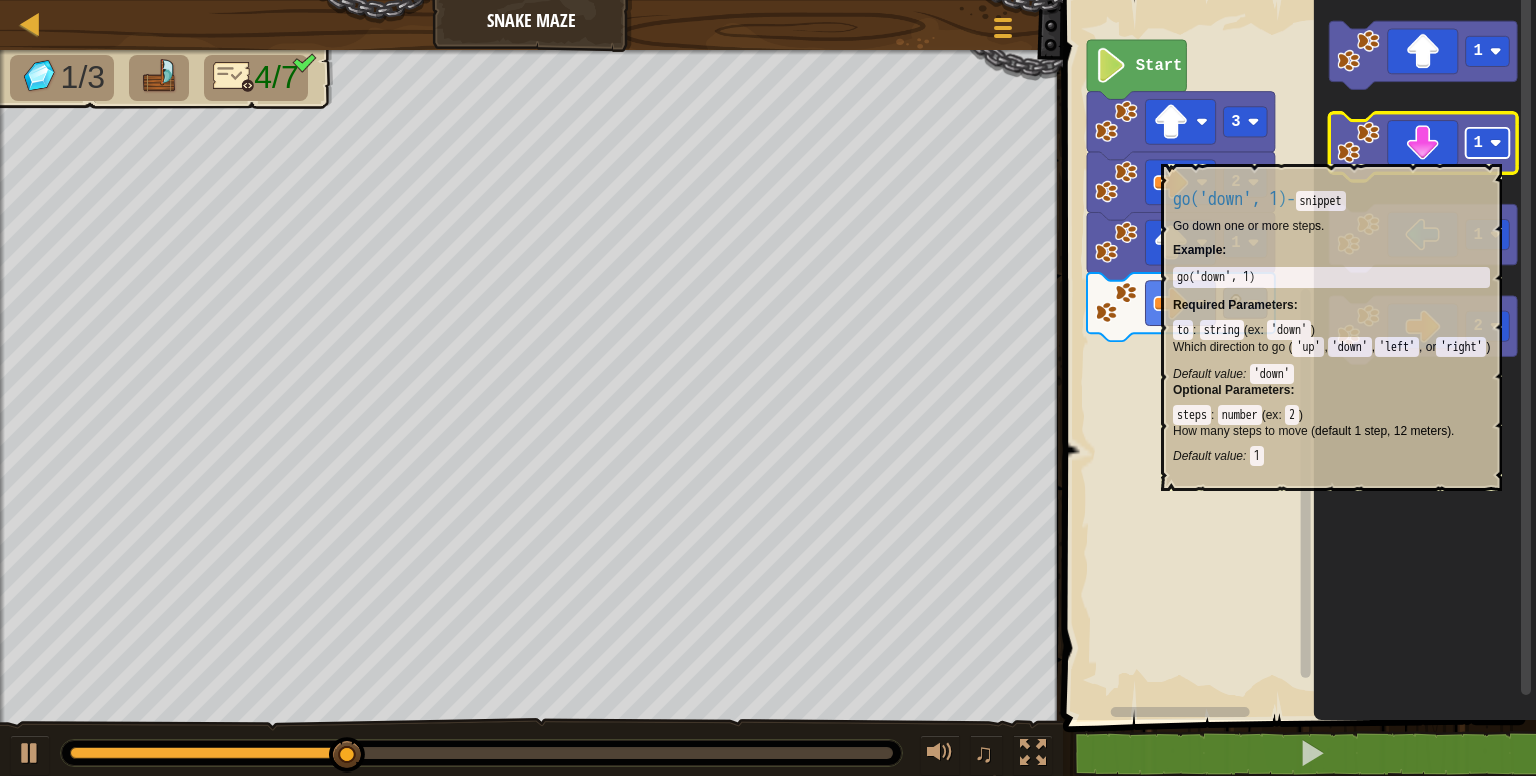 click 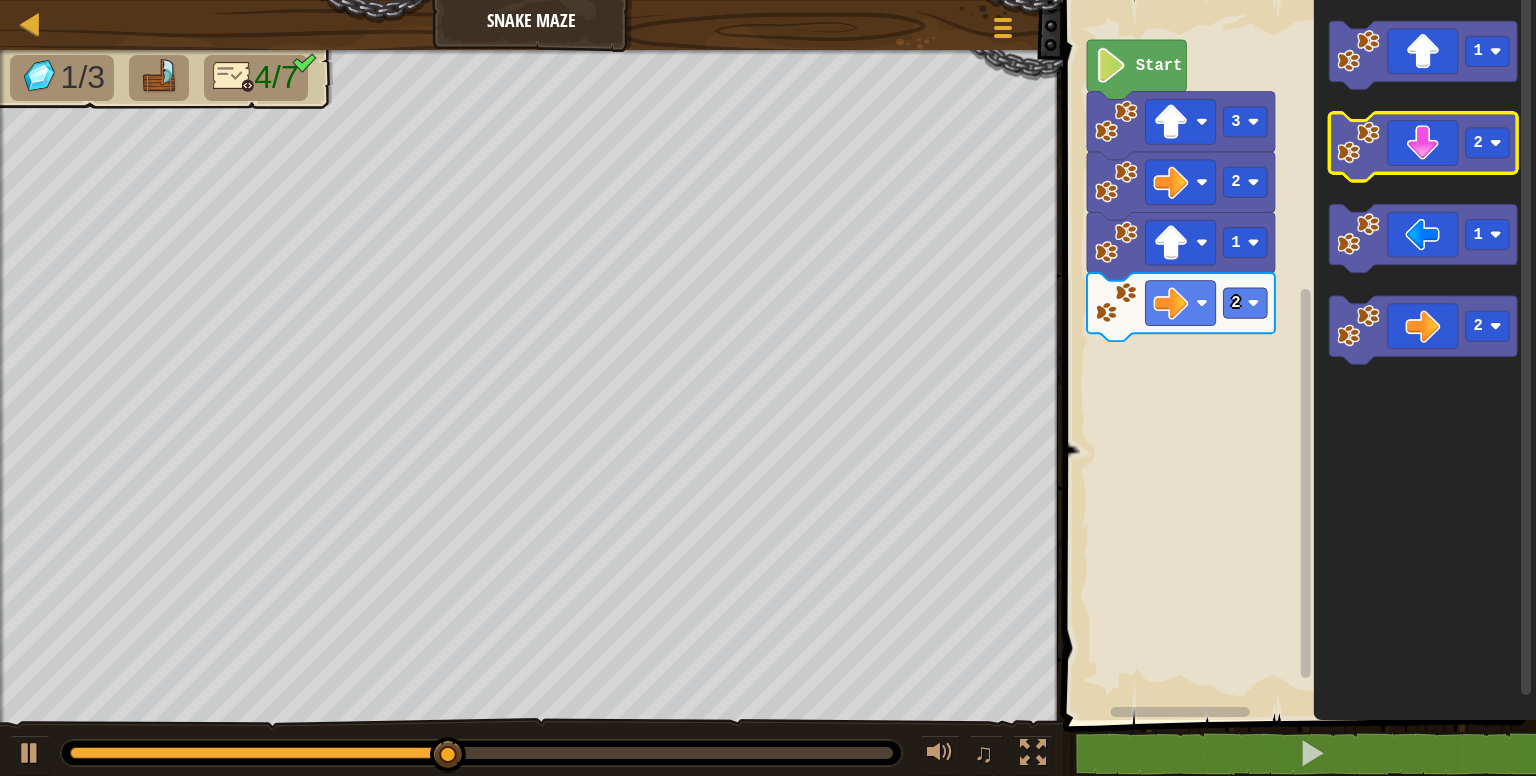 click 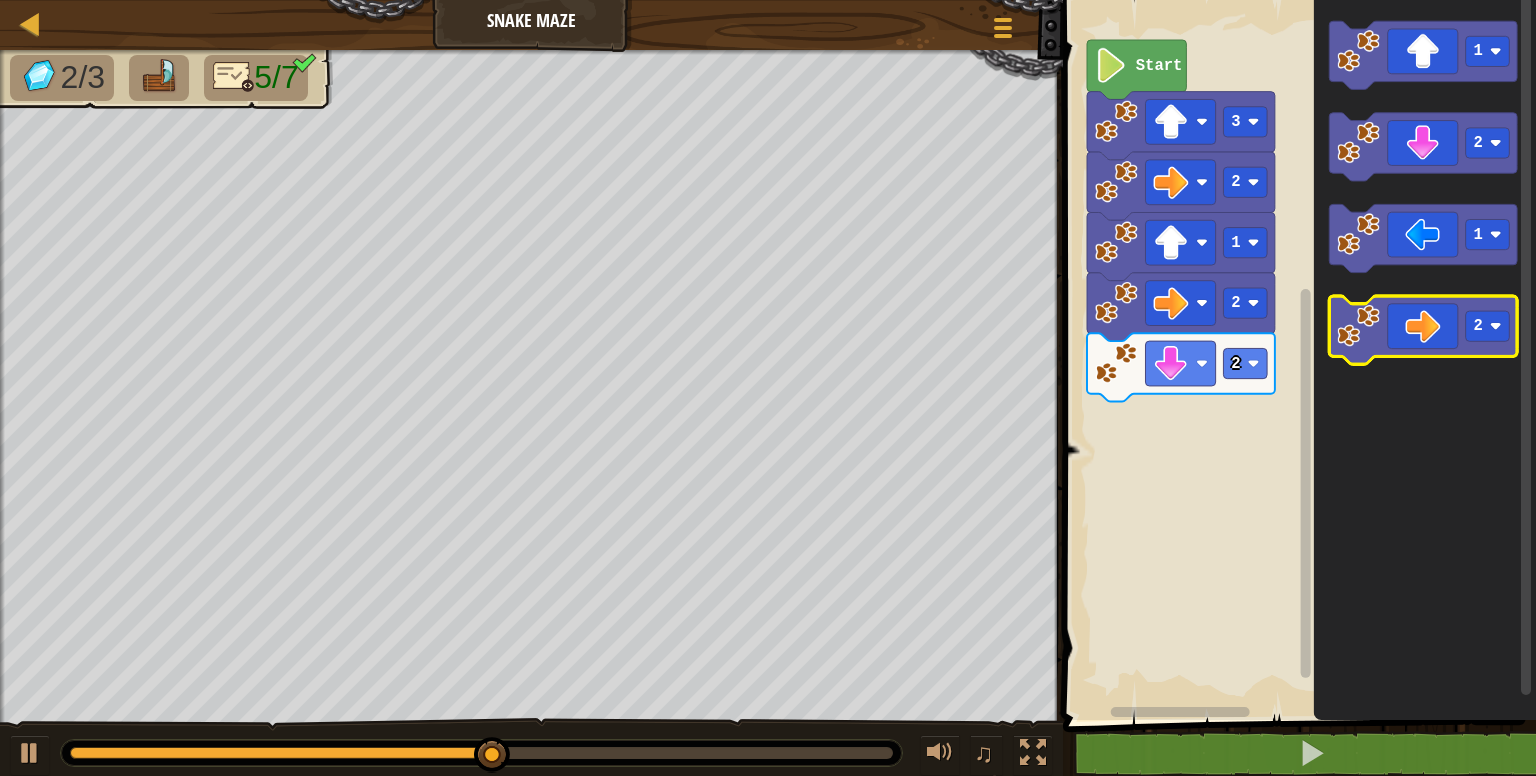 click 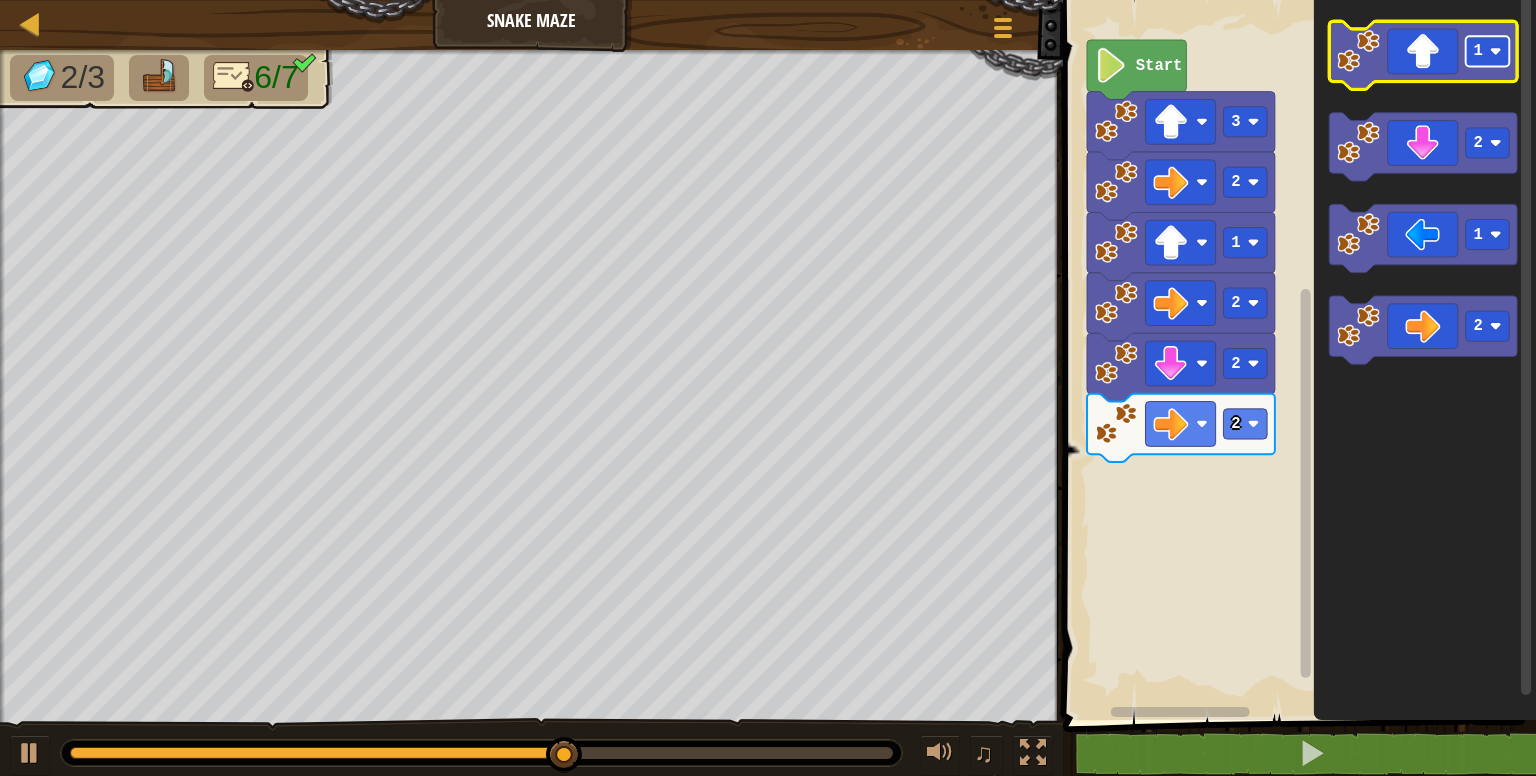 click 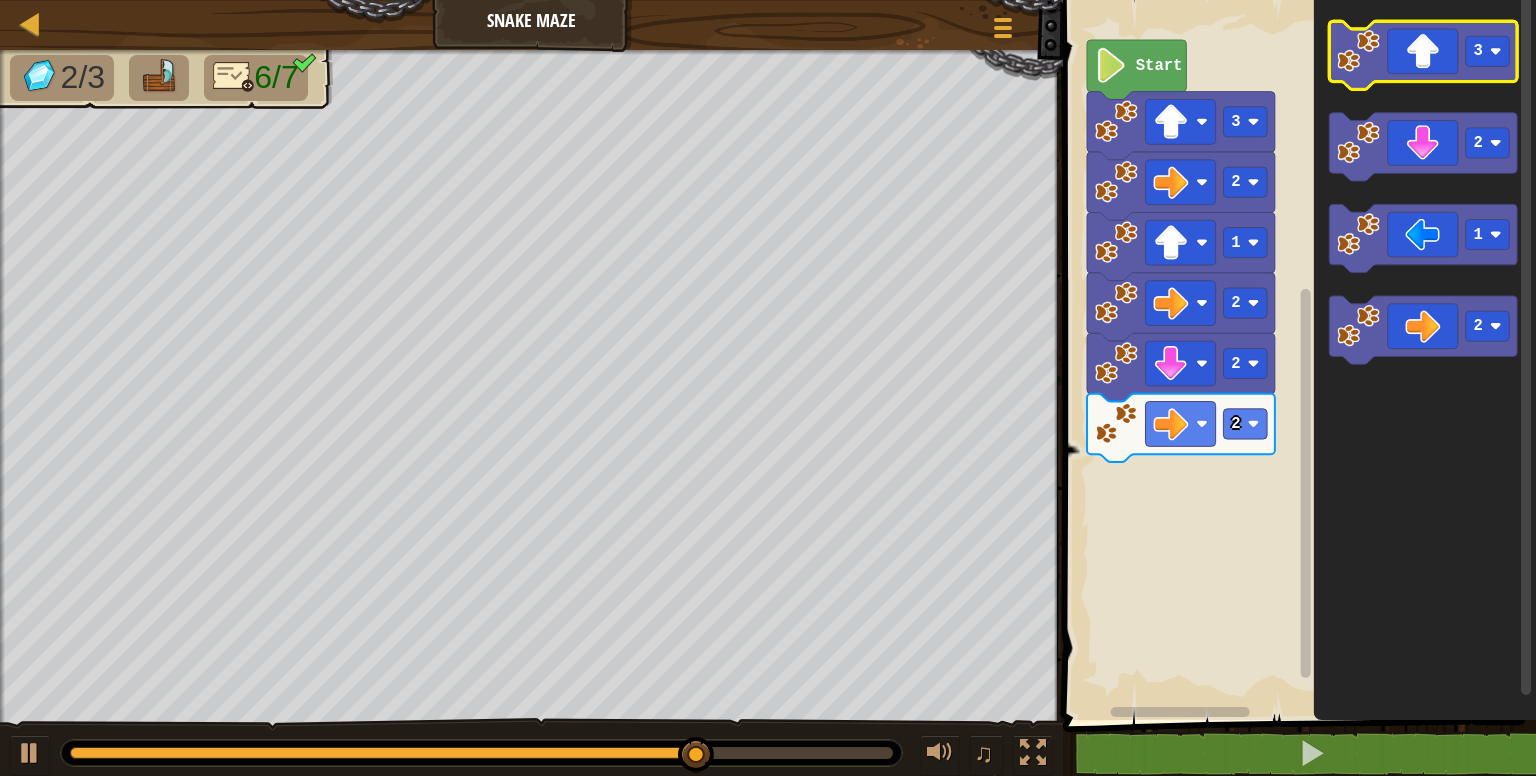 click 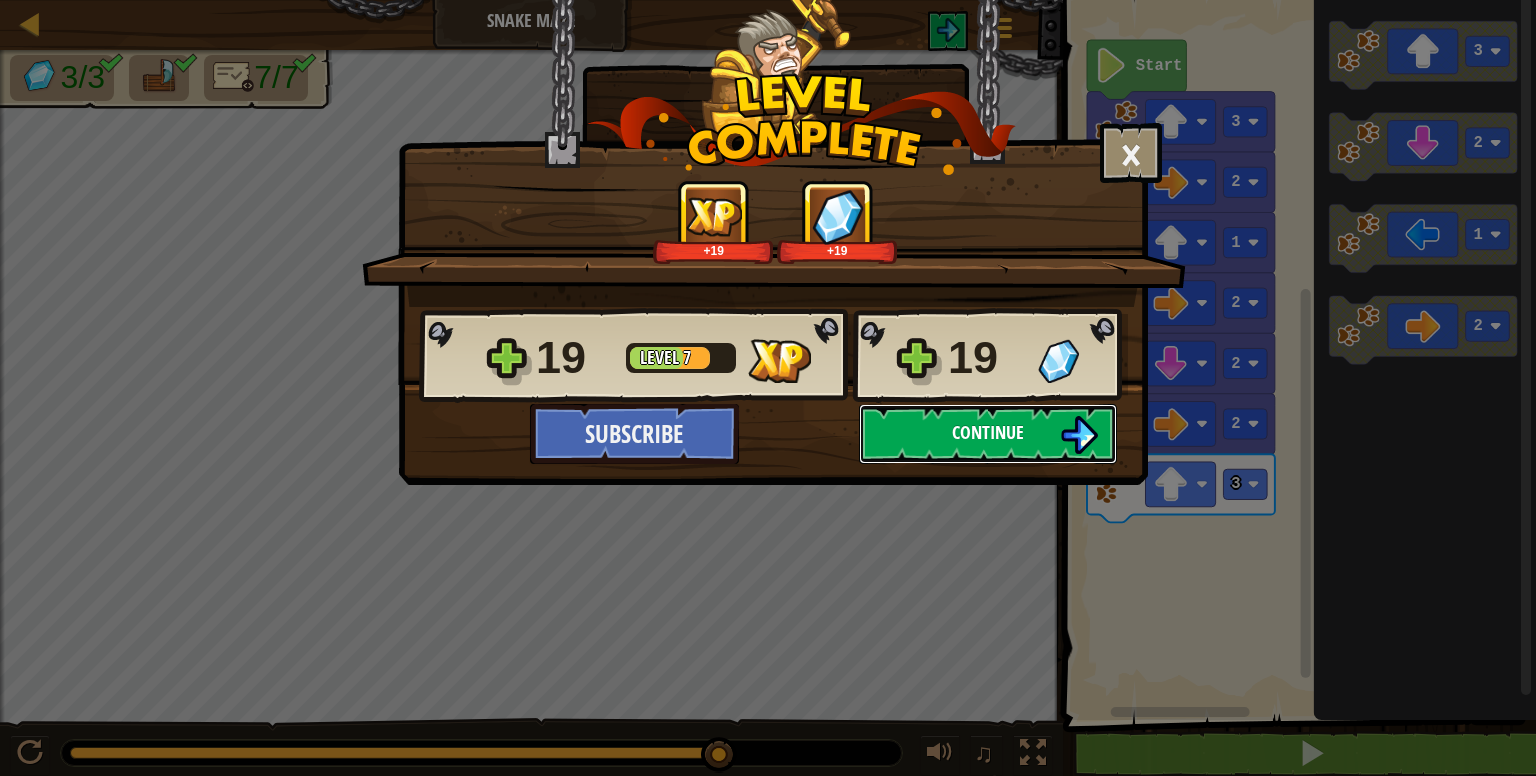 click on "Continue" at bounding box center (988, 434) 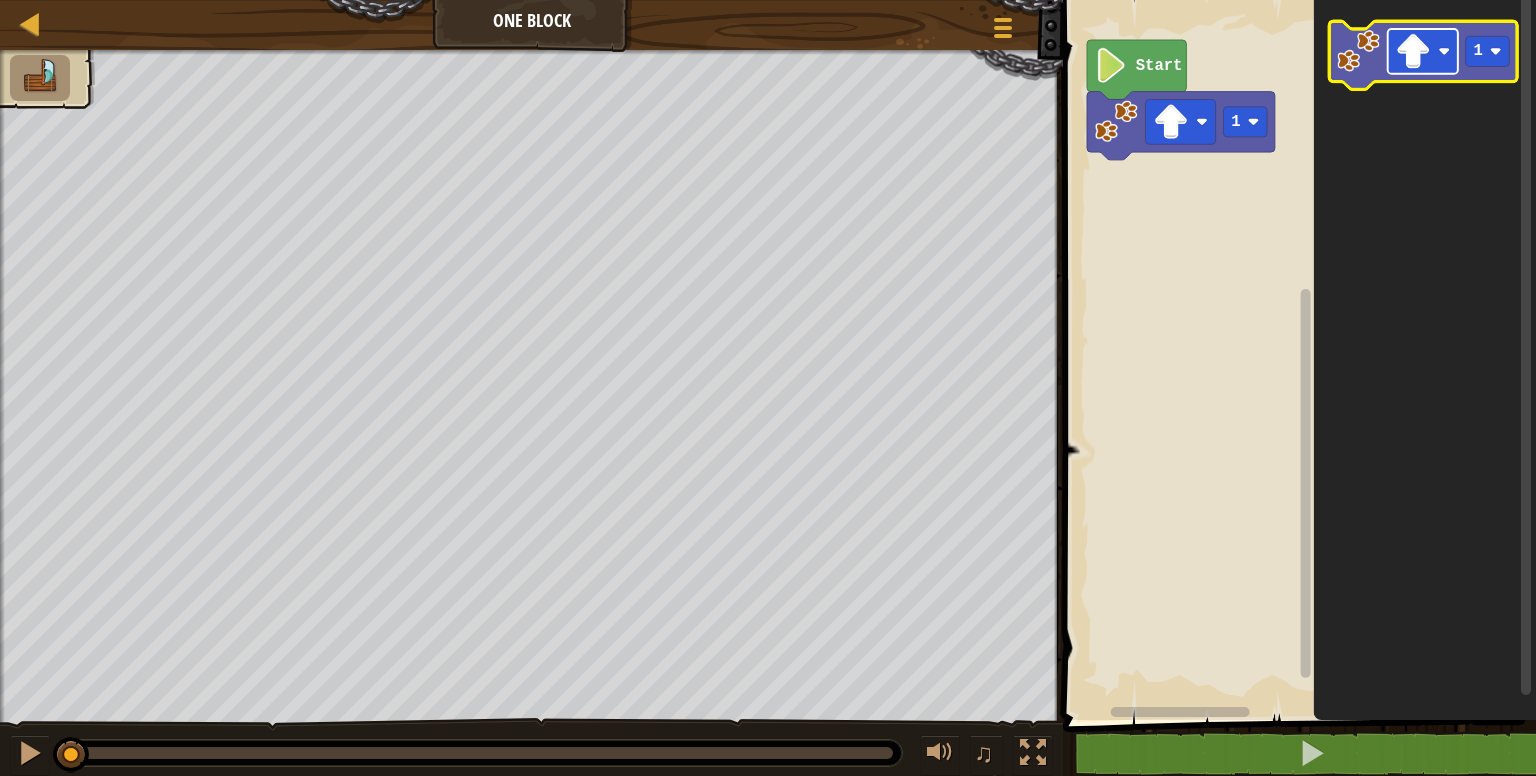 click 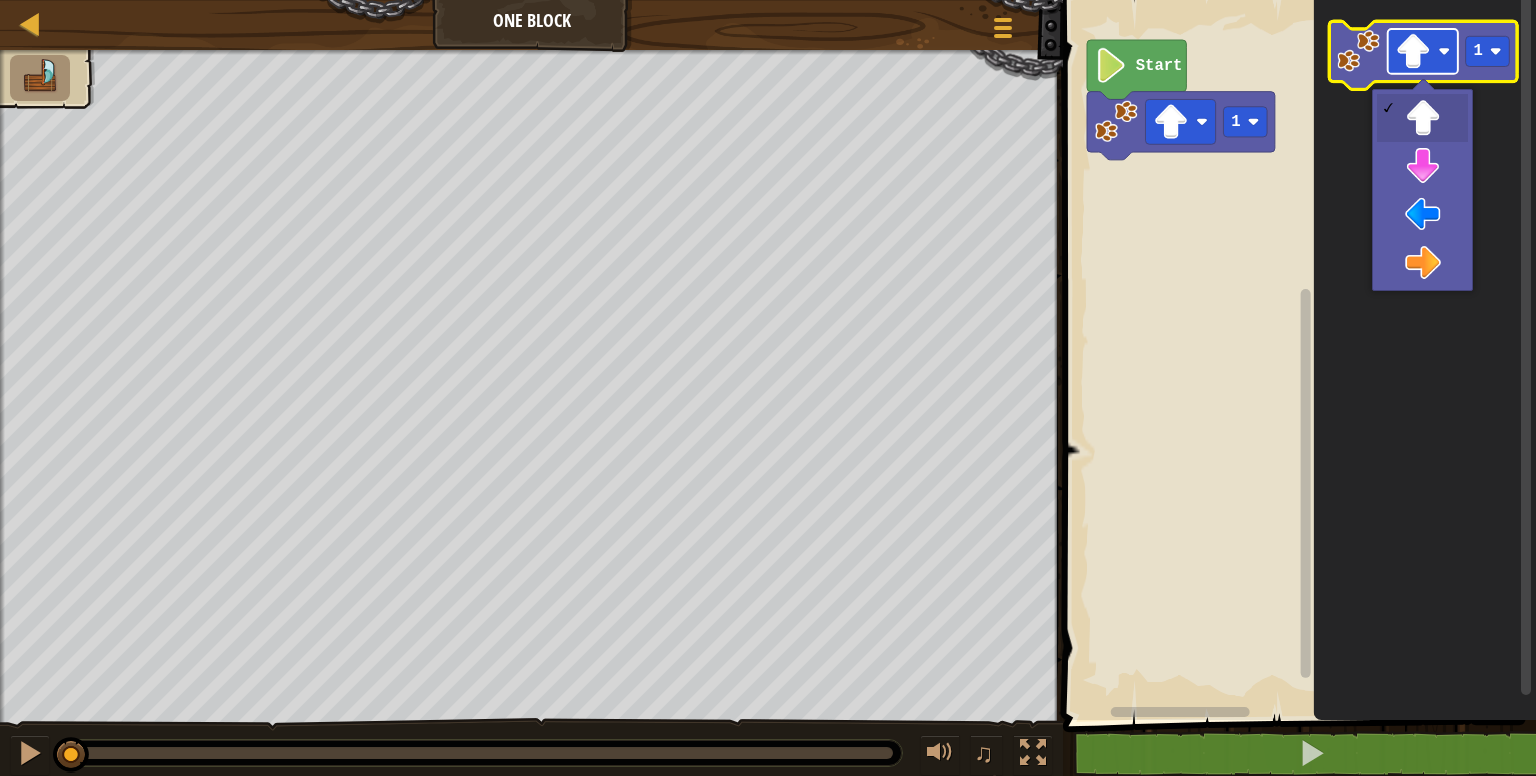 click 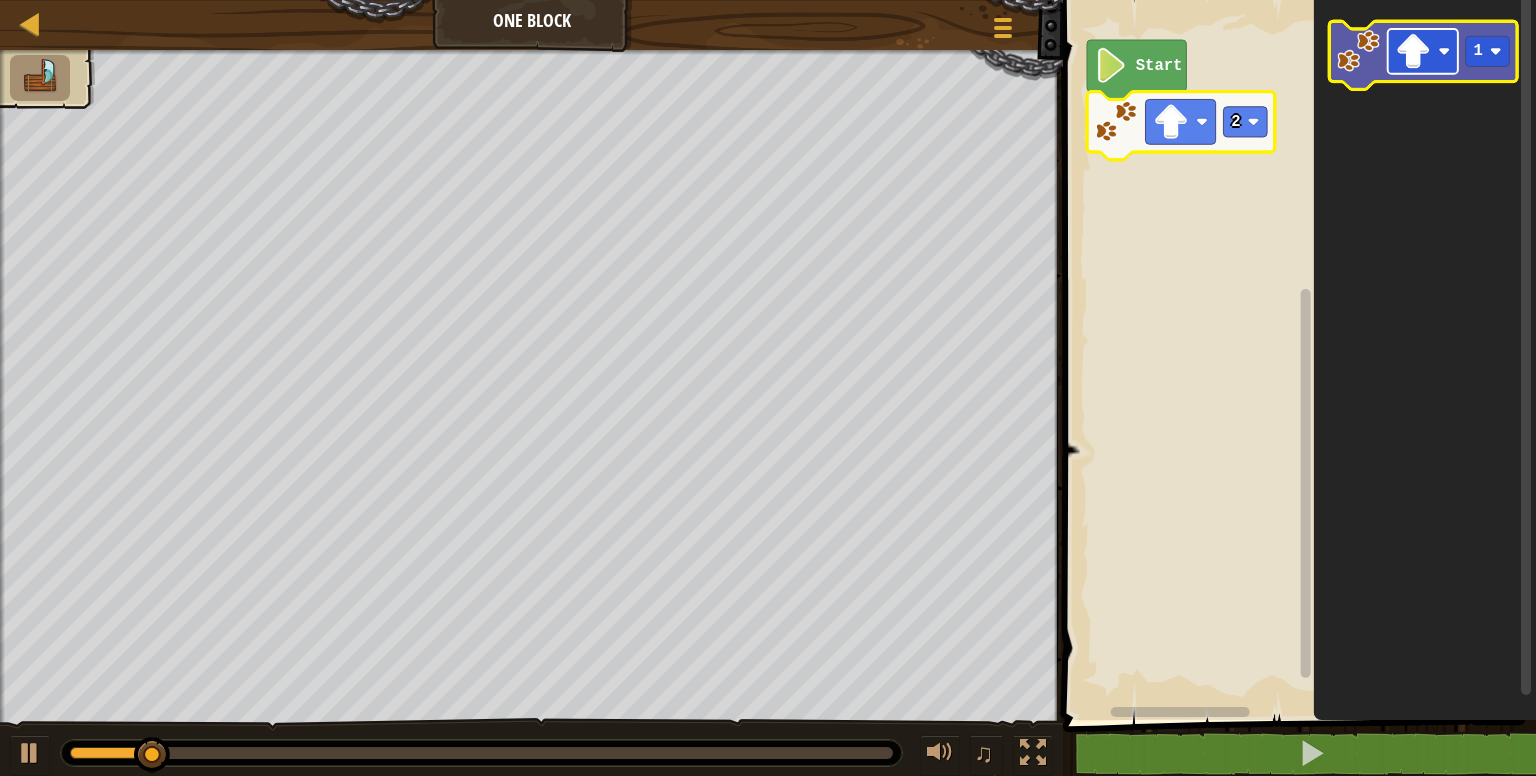 click 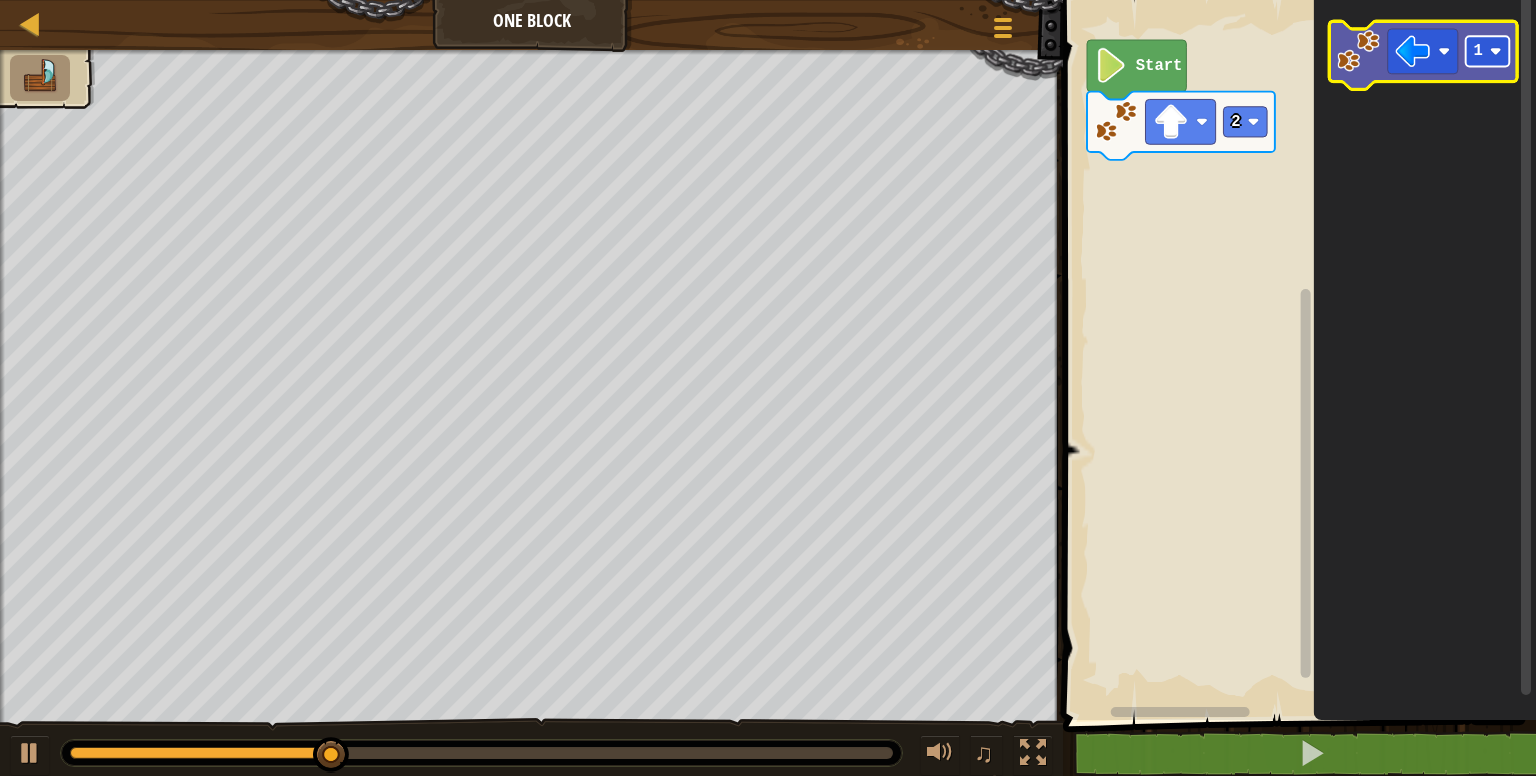click 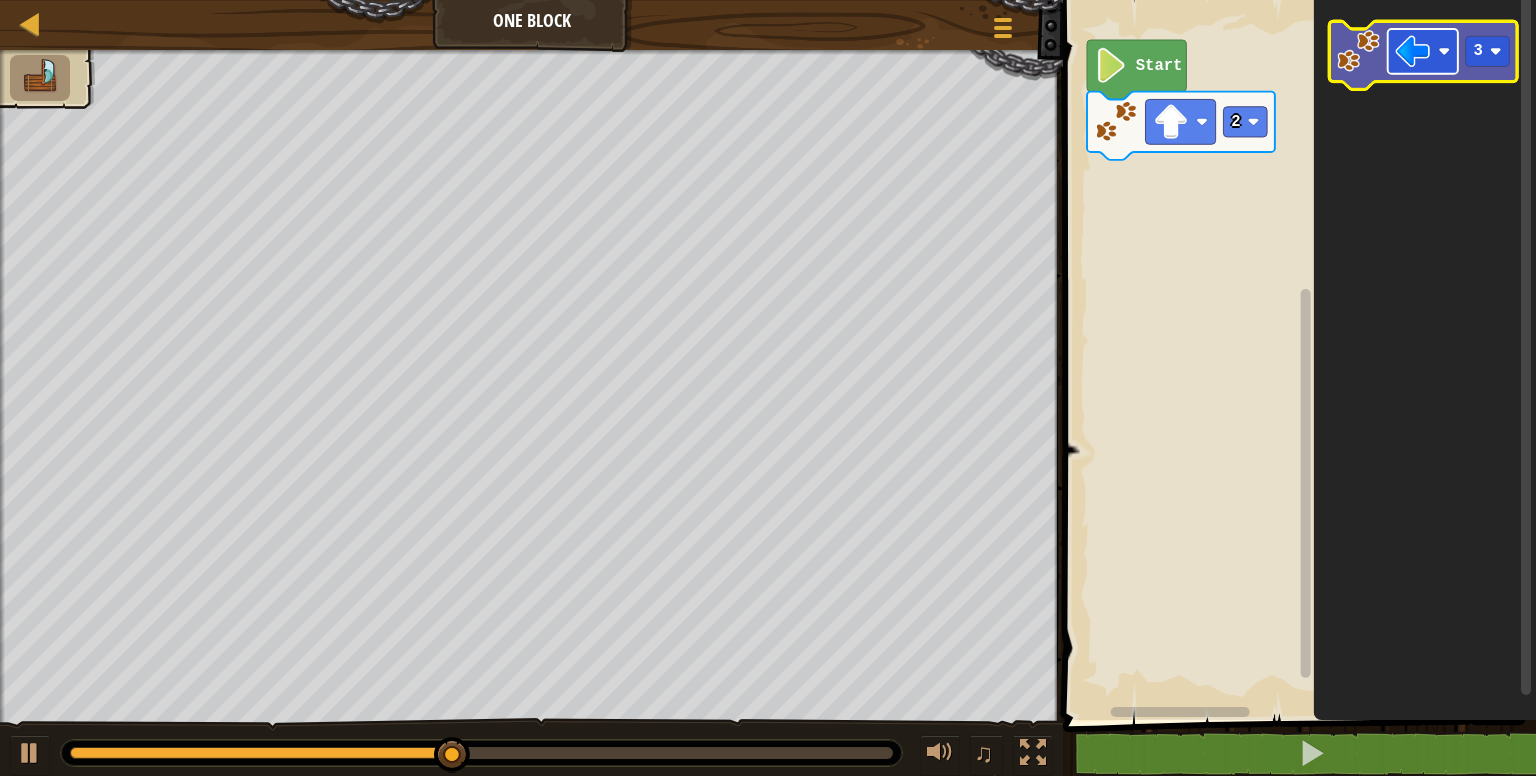 click 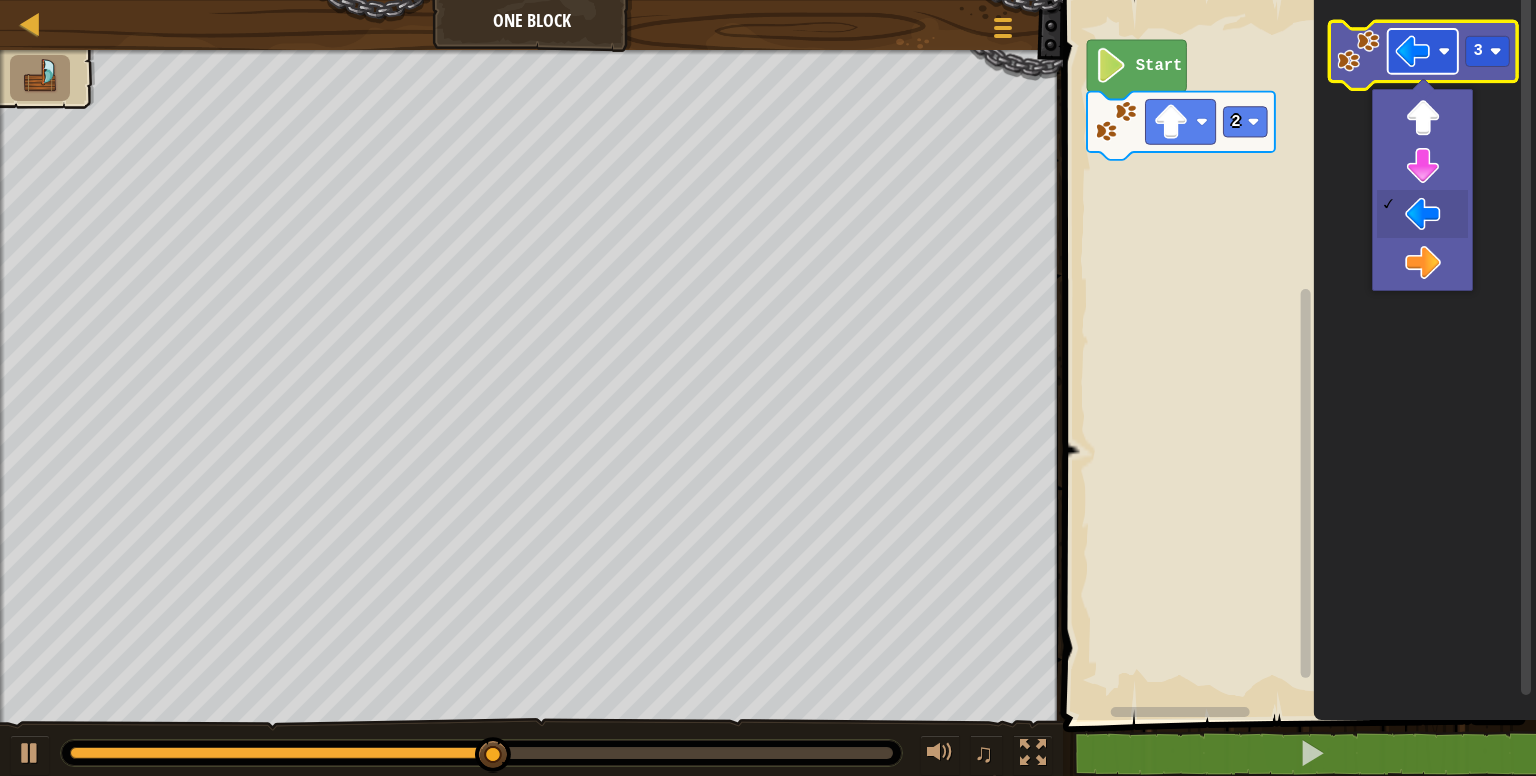 click 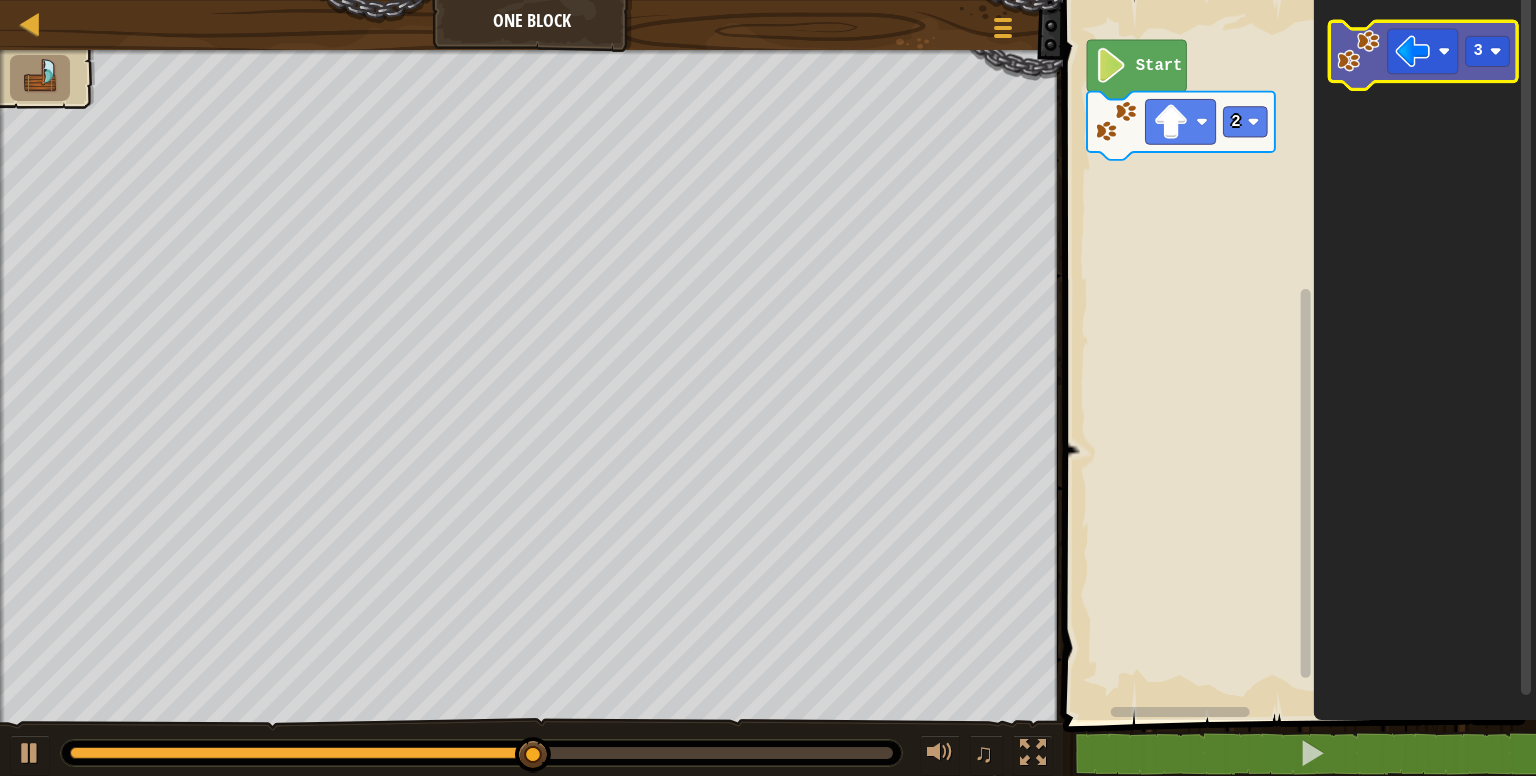 click 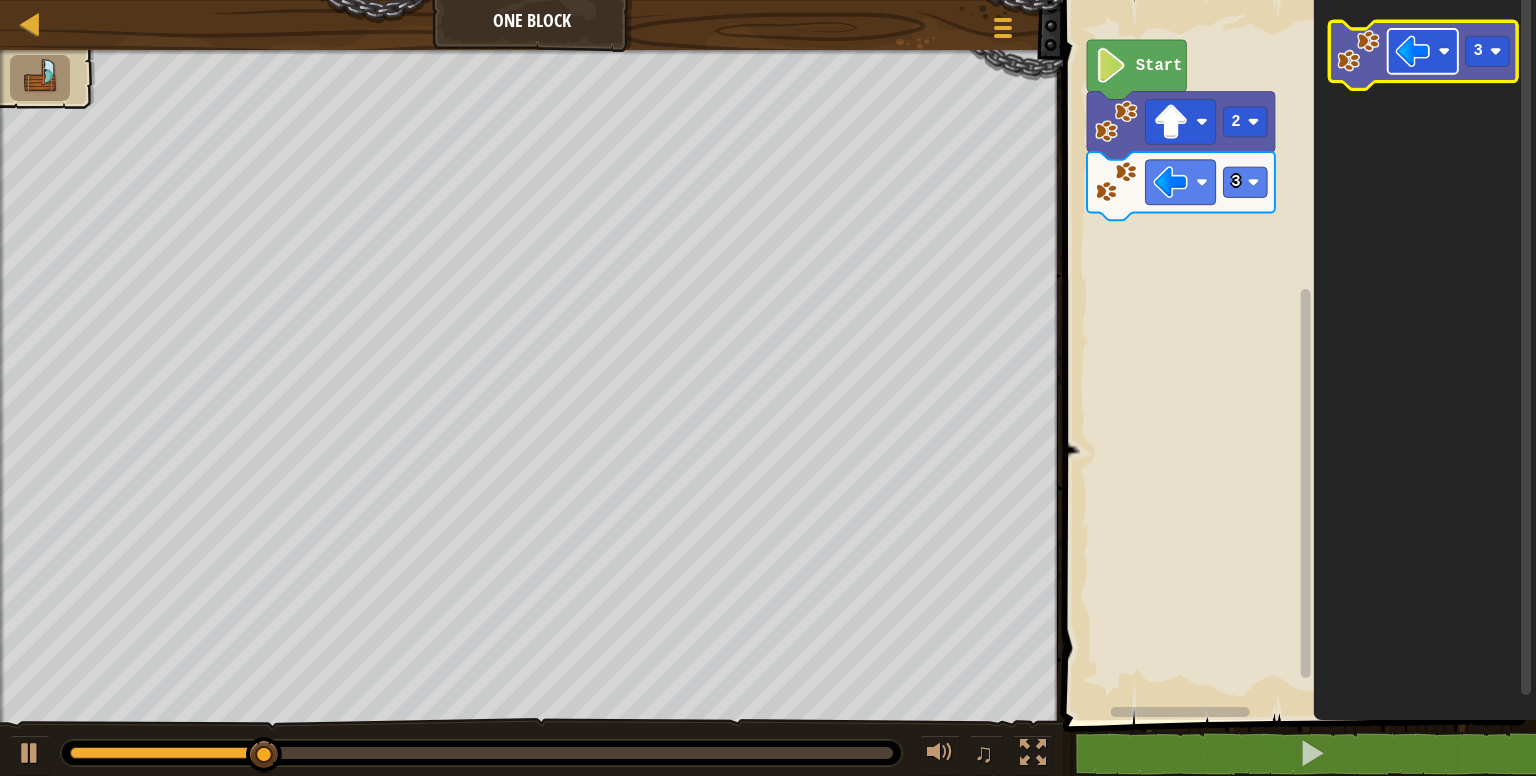 click 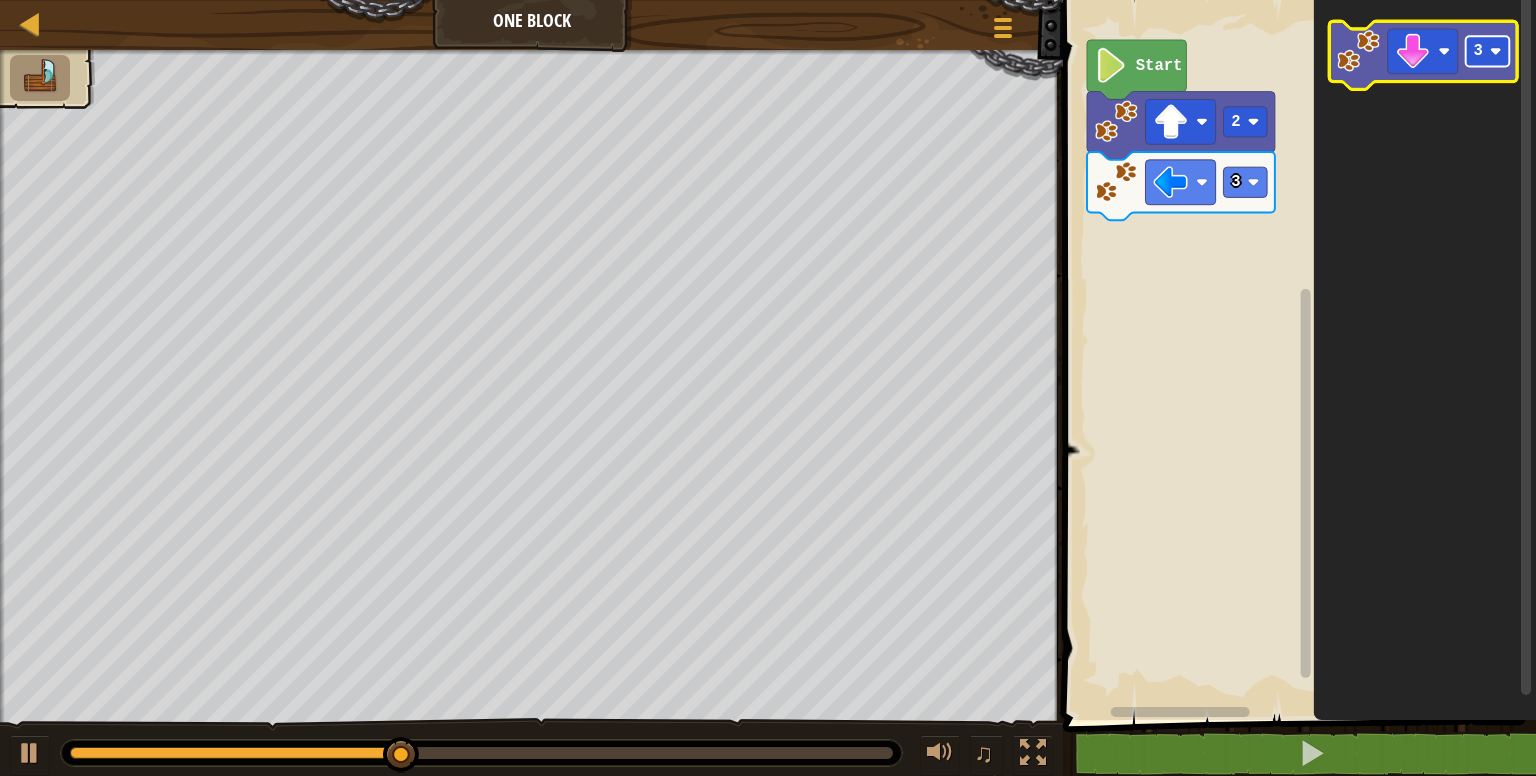 click 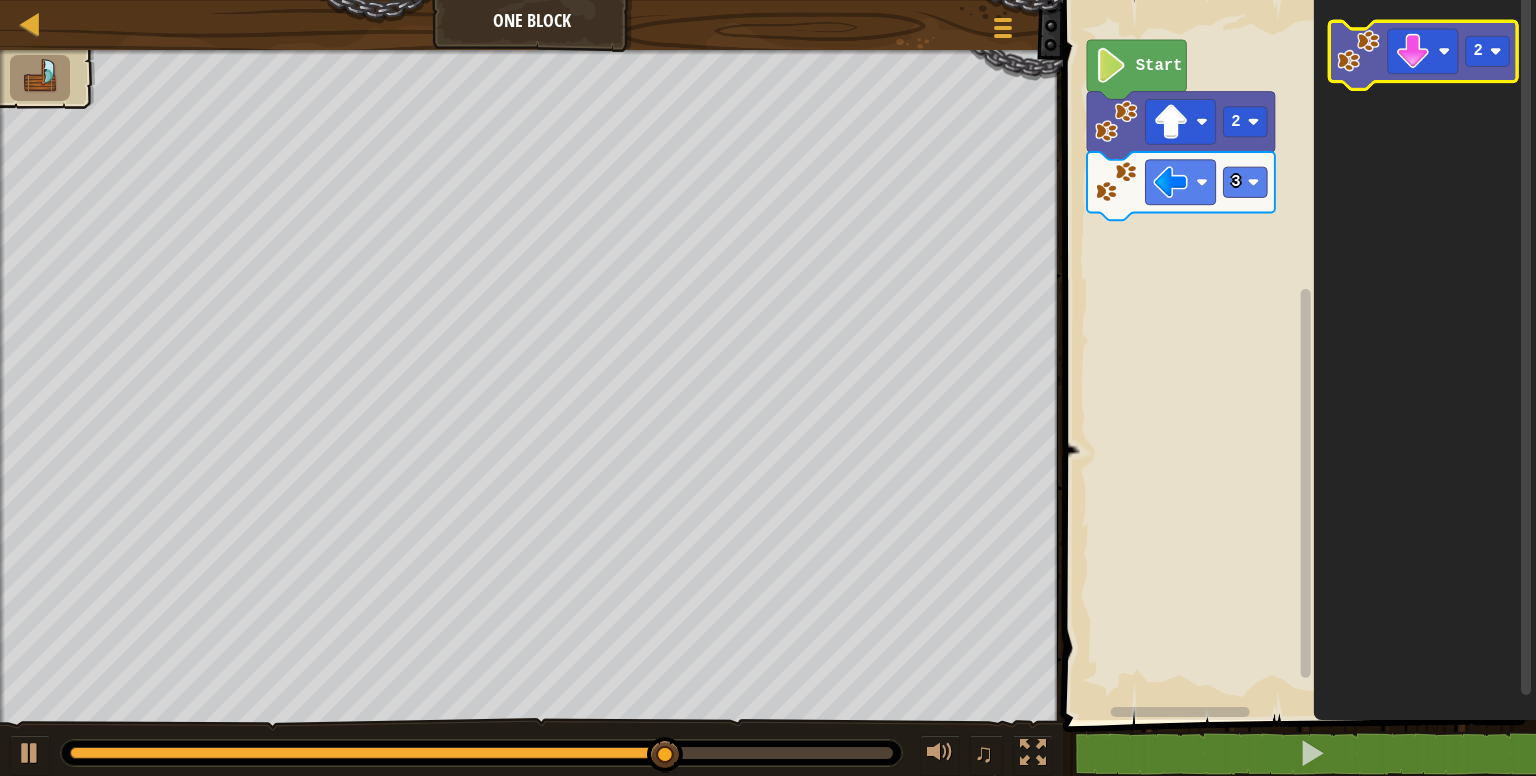 click 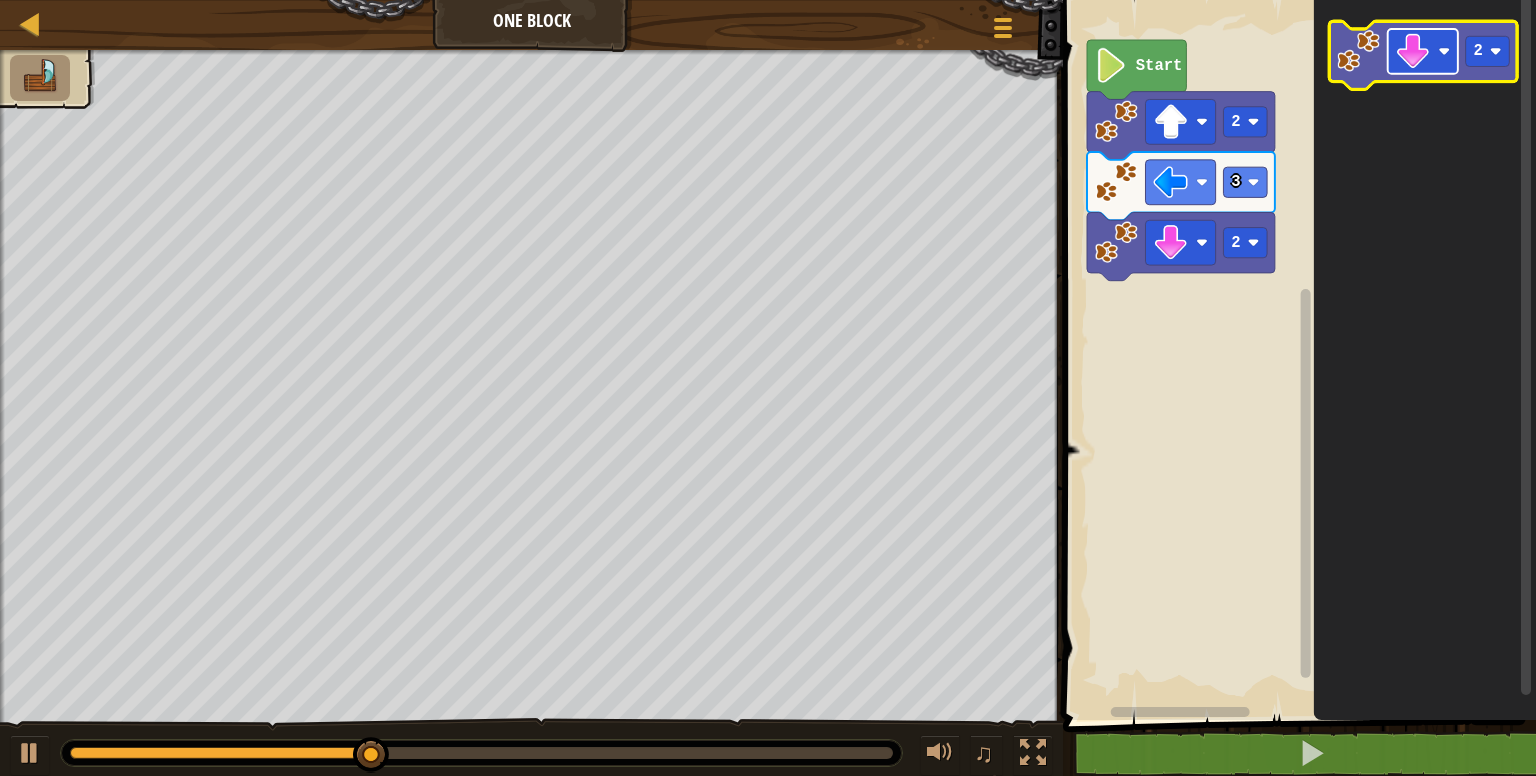 click 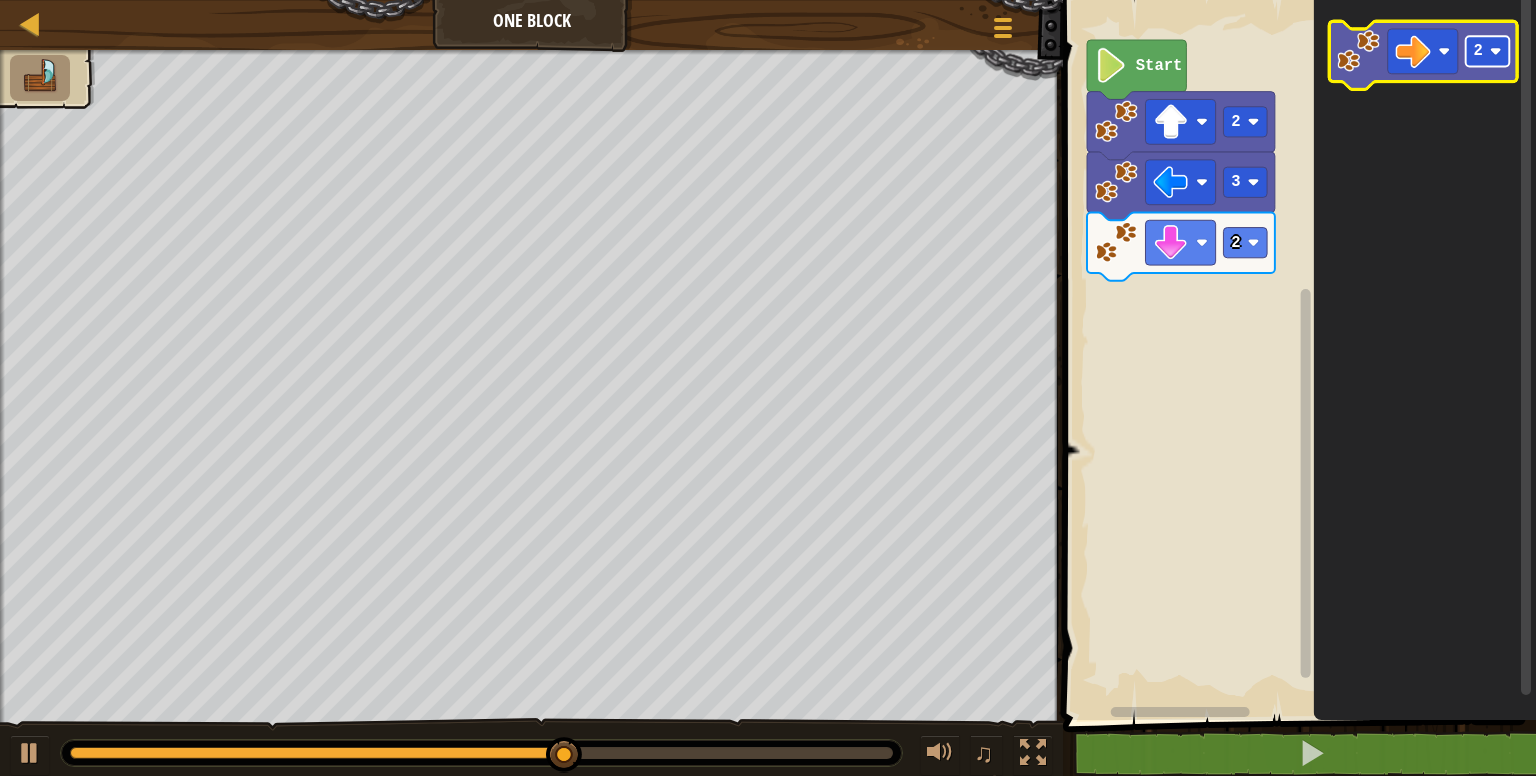 click 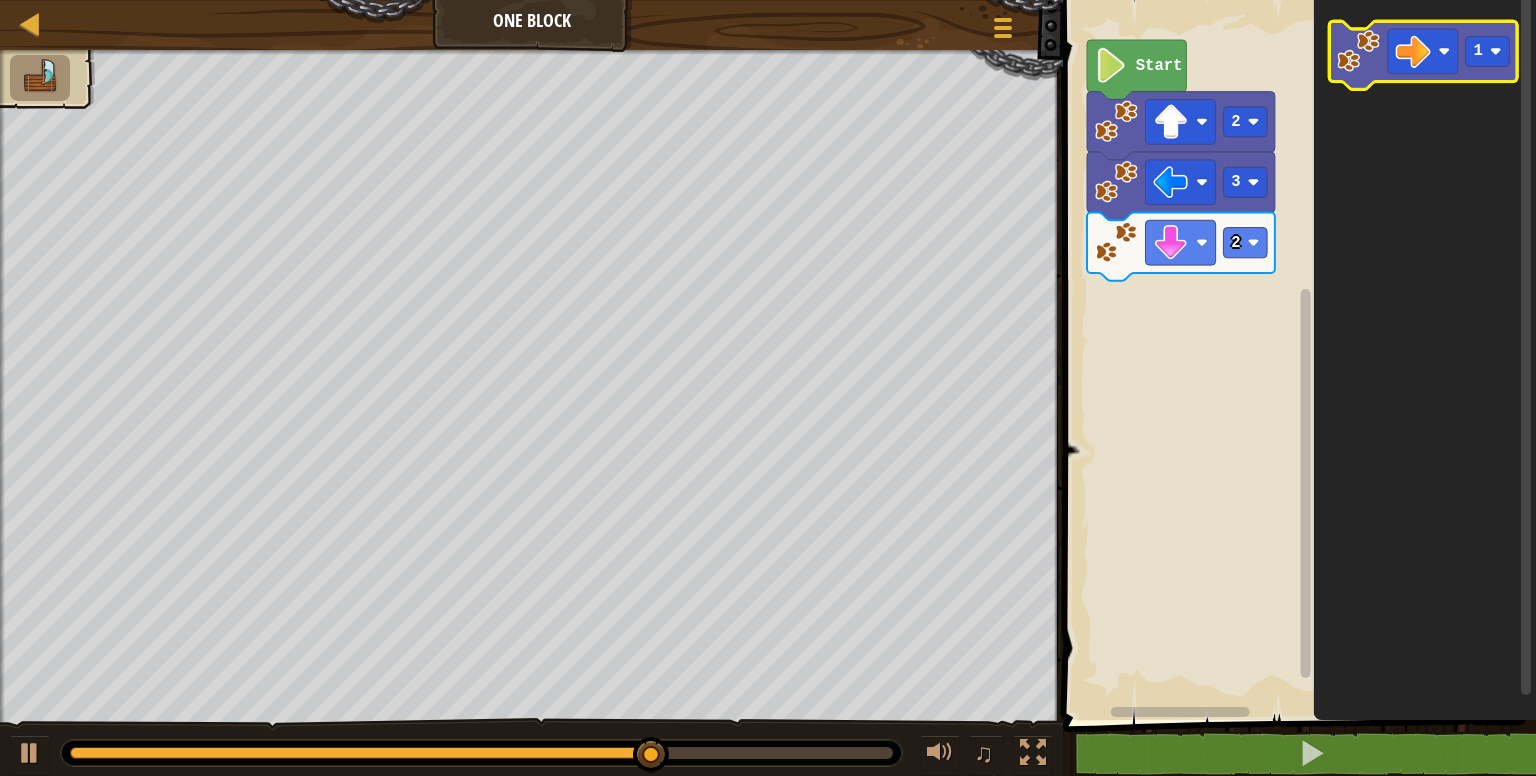 click 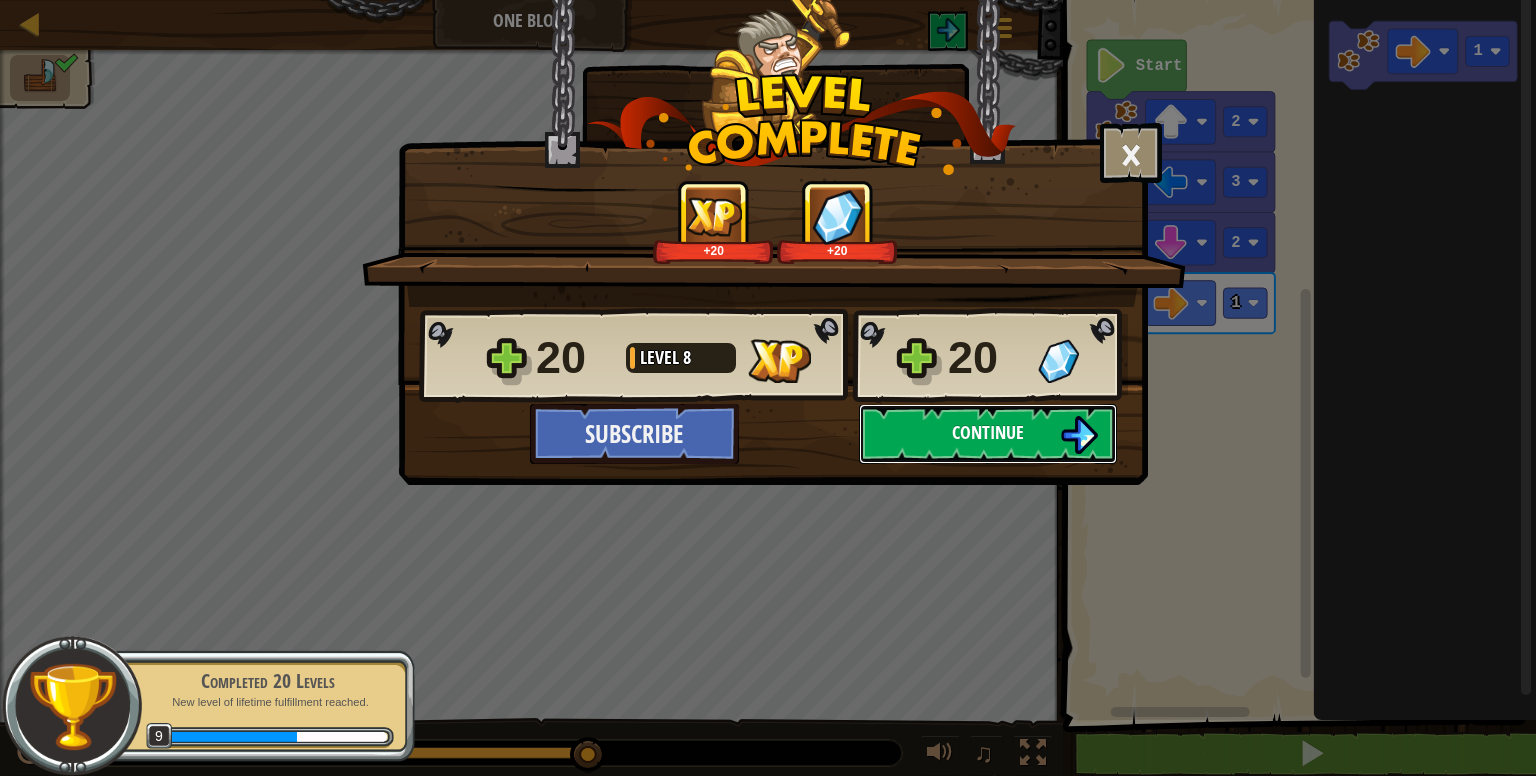 click on "Continue" at bounding box center (988, 434) 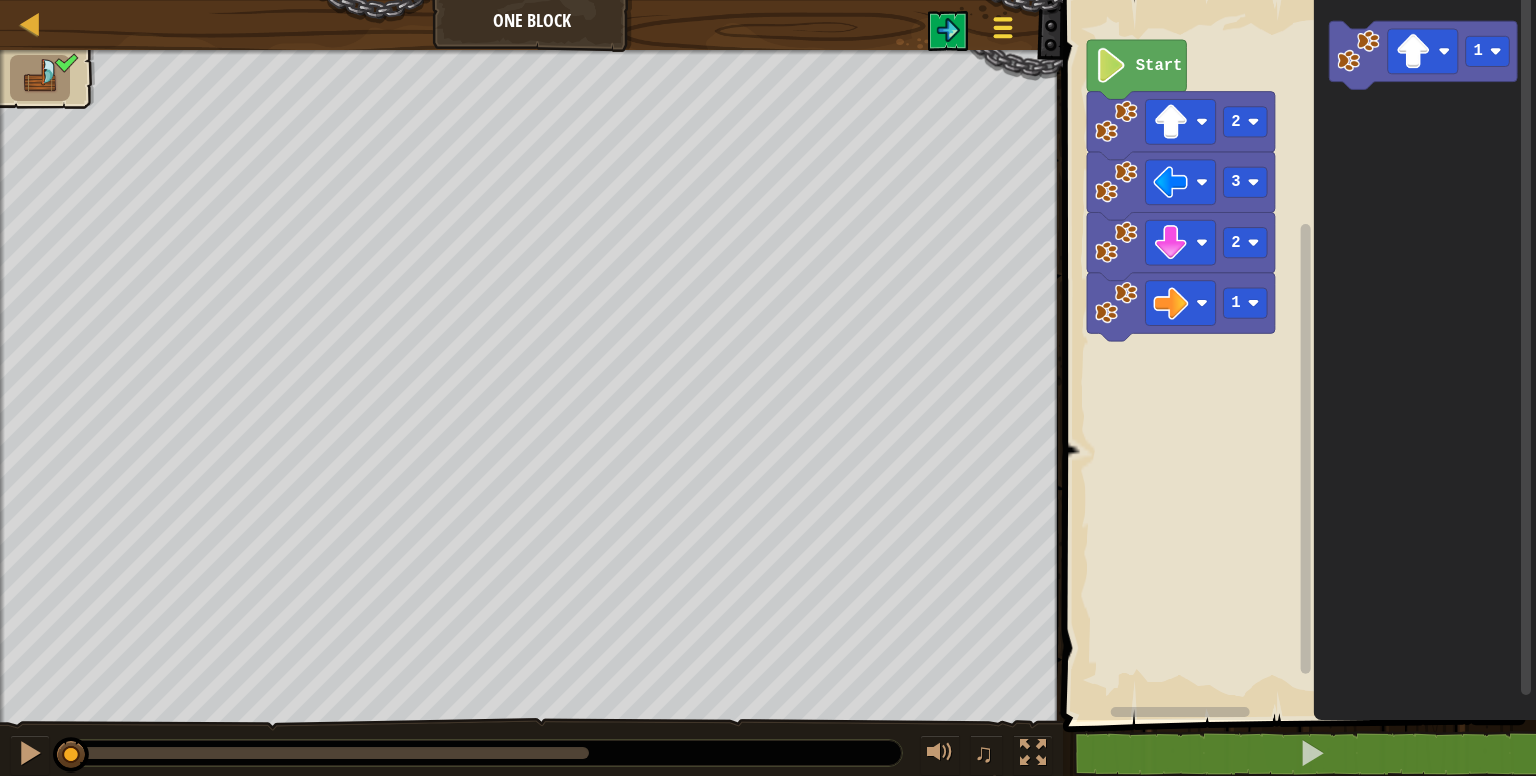 click at bounding box center [1003, 28] 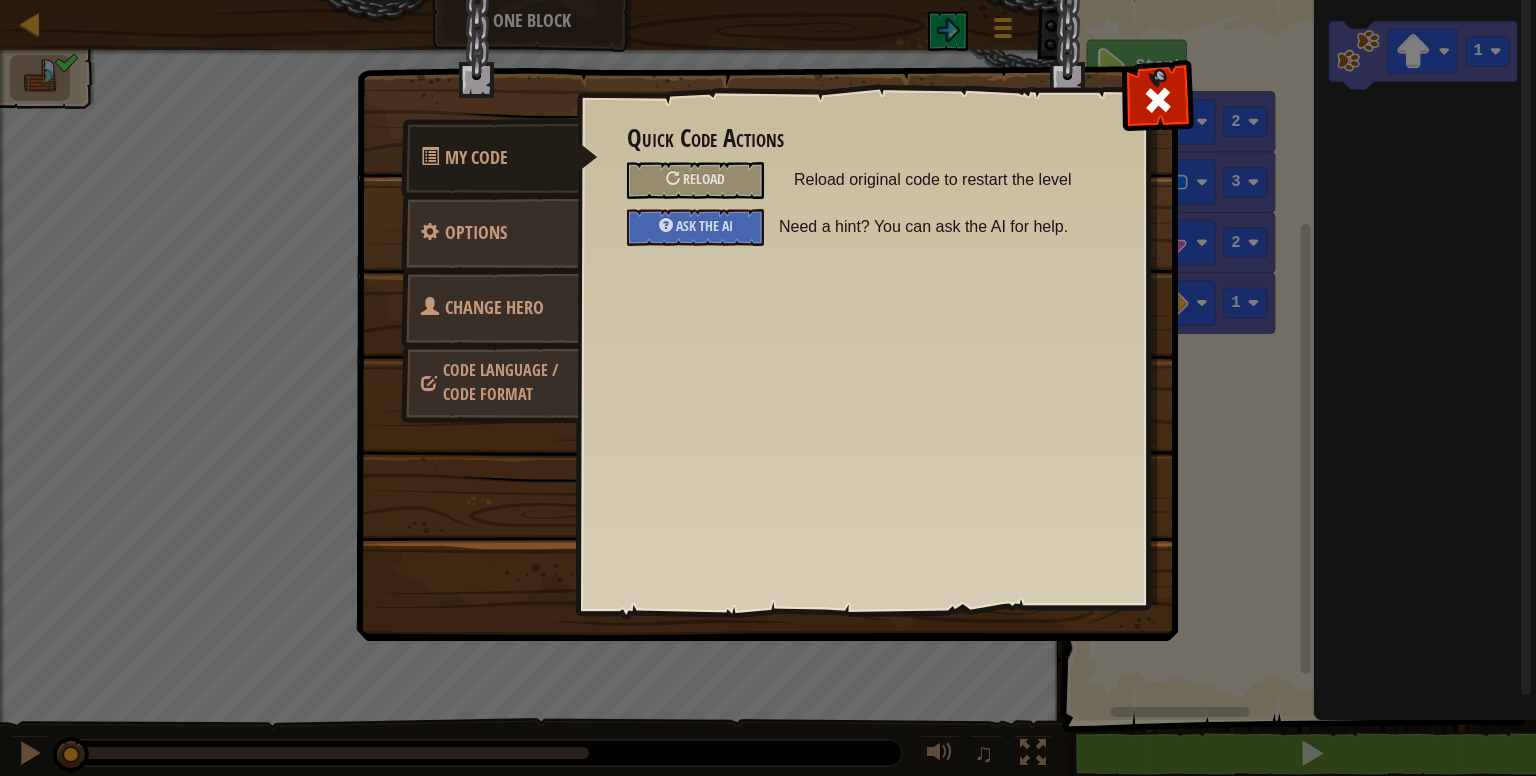 click on "Code Language / Code Format" at bounding box center (500, 382) 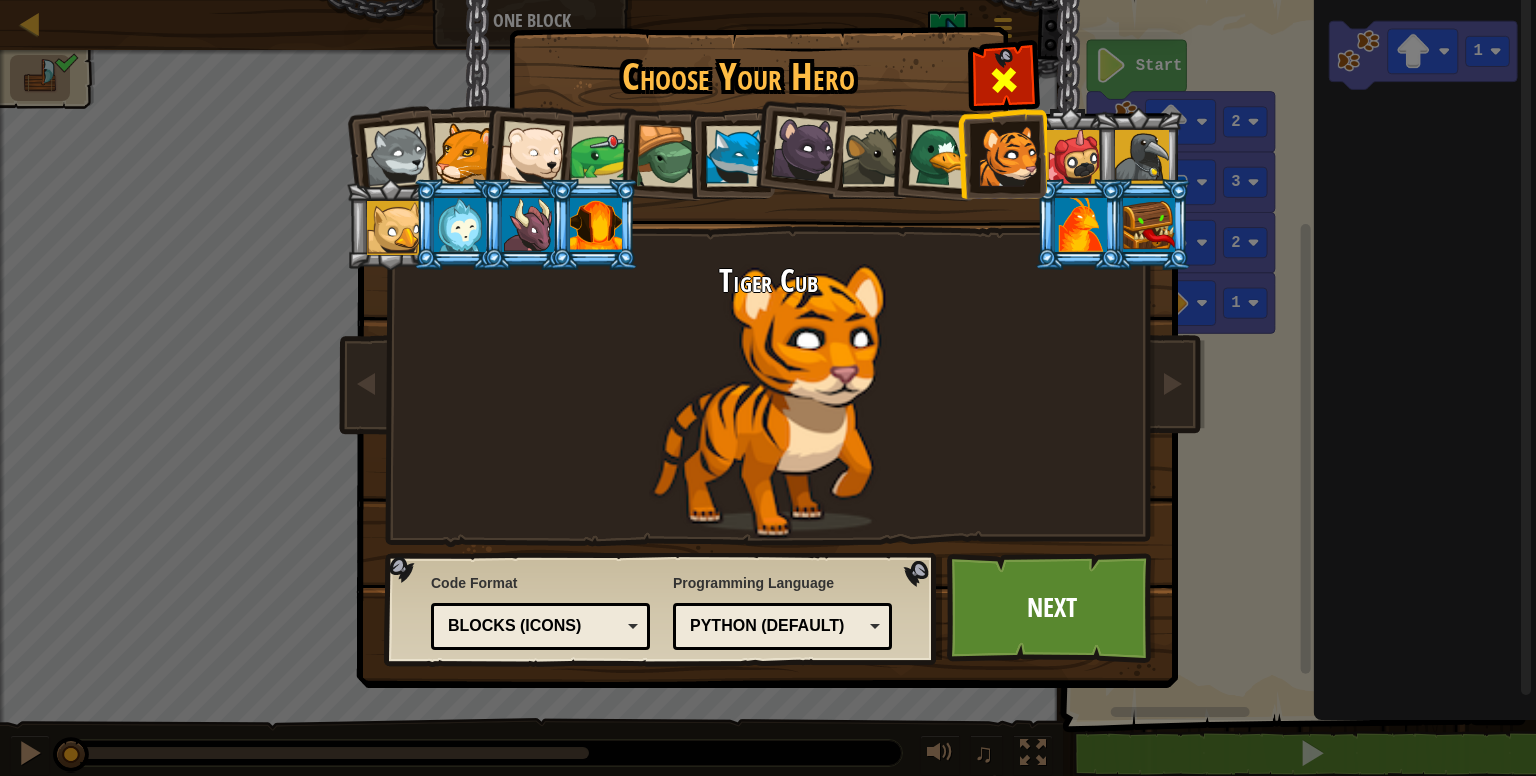 click at bounding box center [1004, 80] 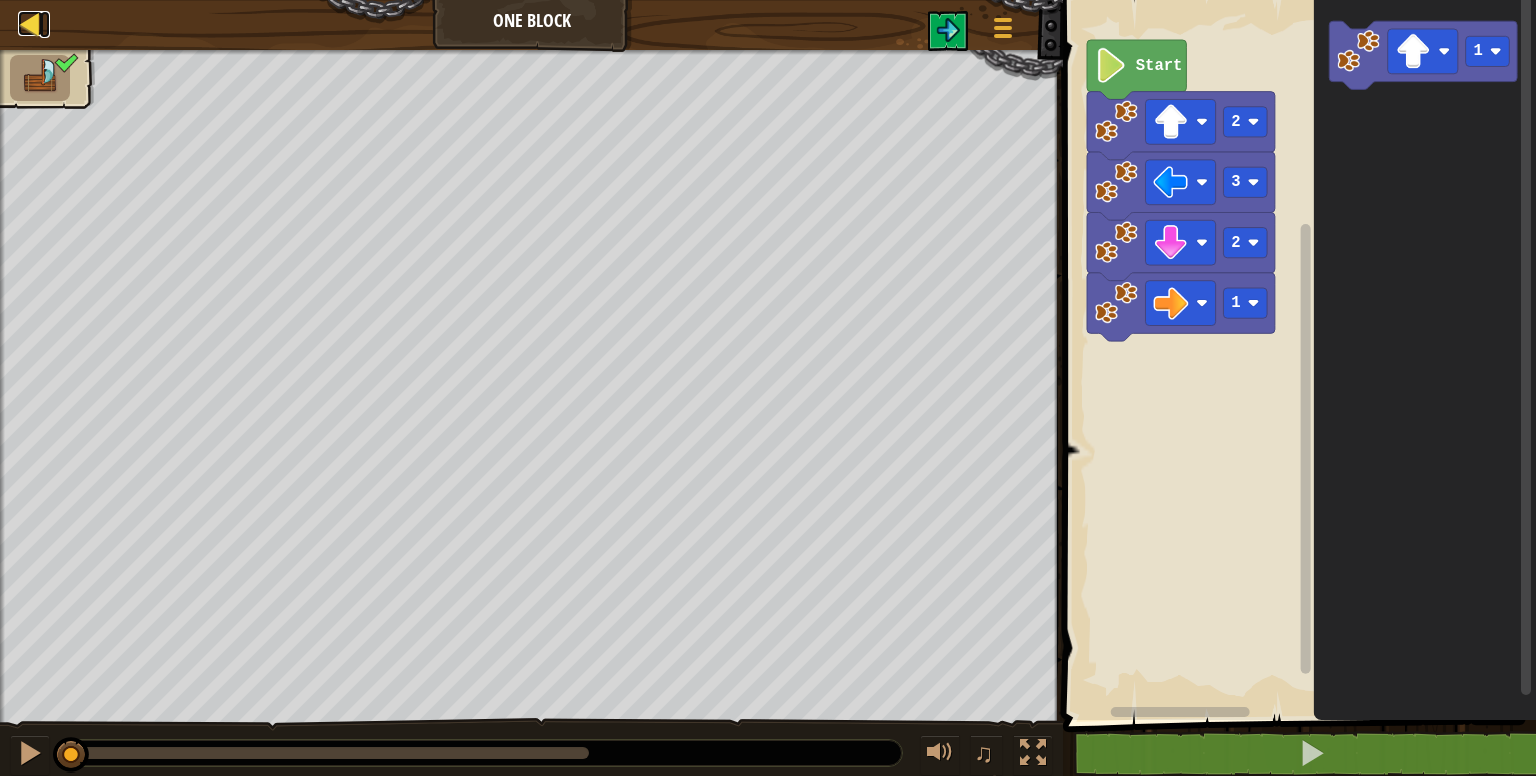 click at bounding box center (30, 23) 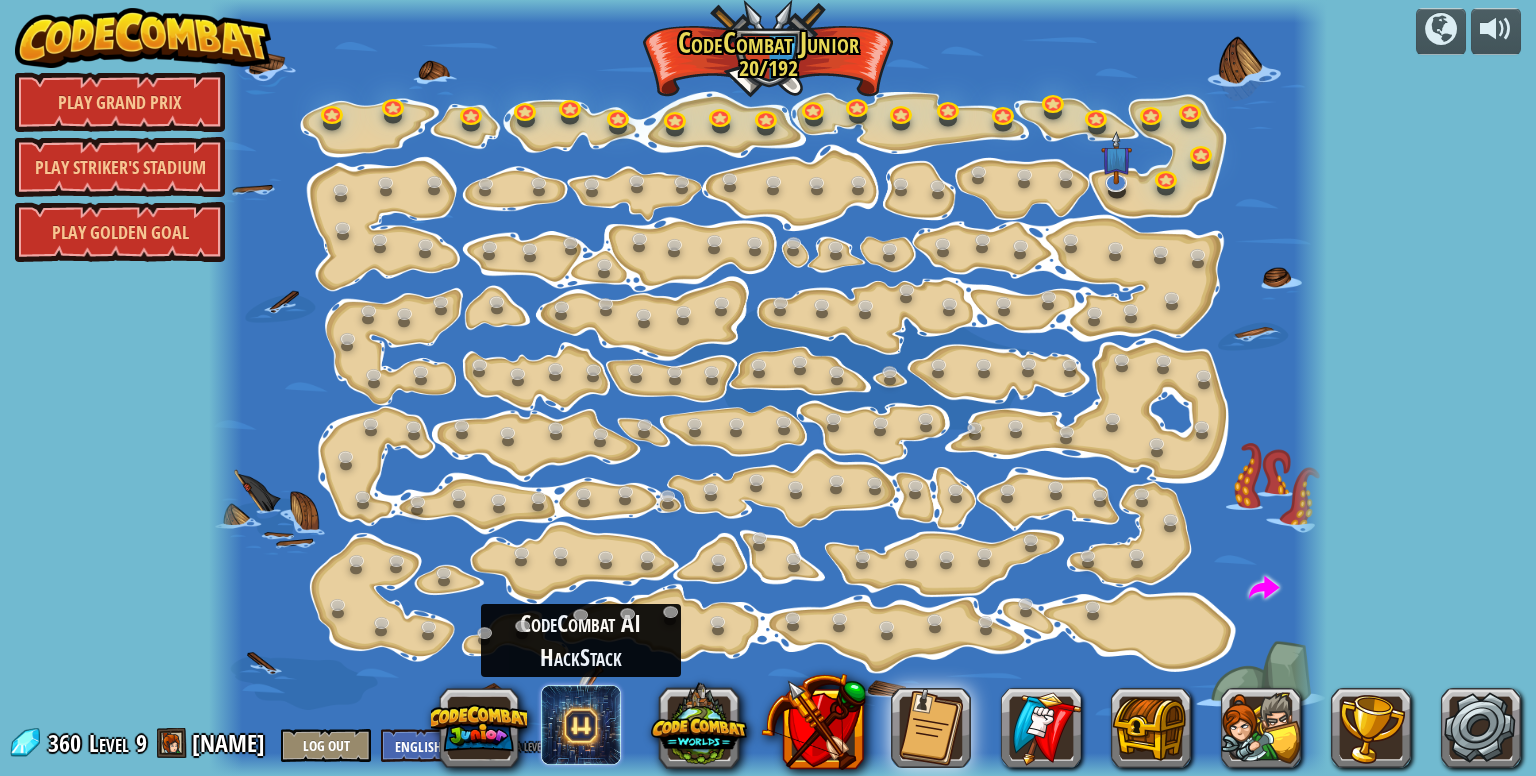 click at bounding box center (581, 725) 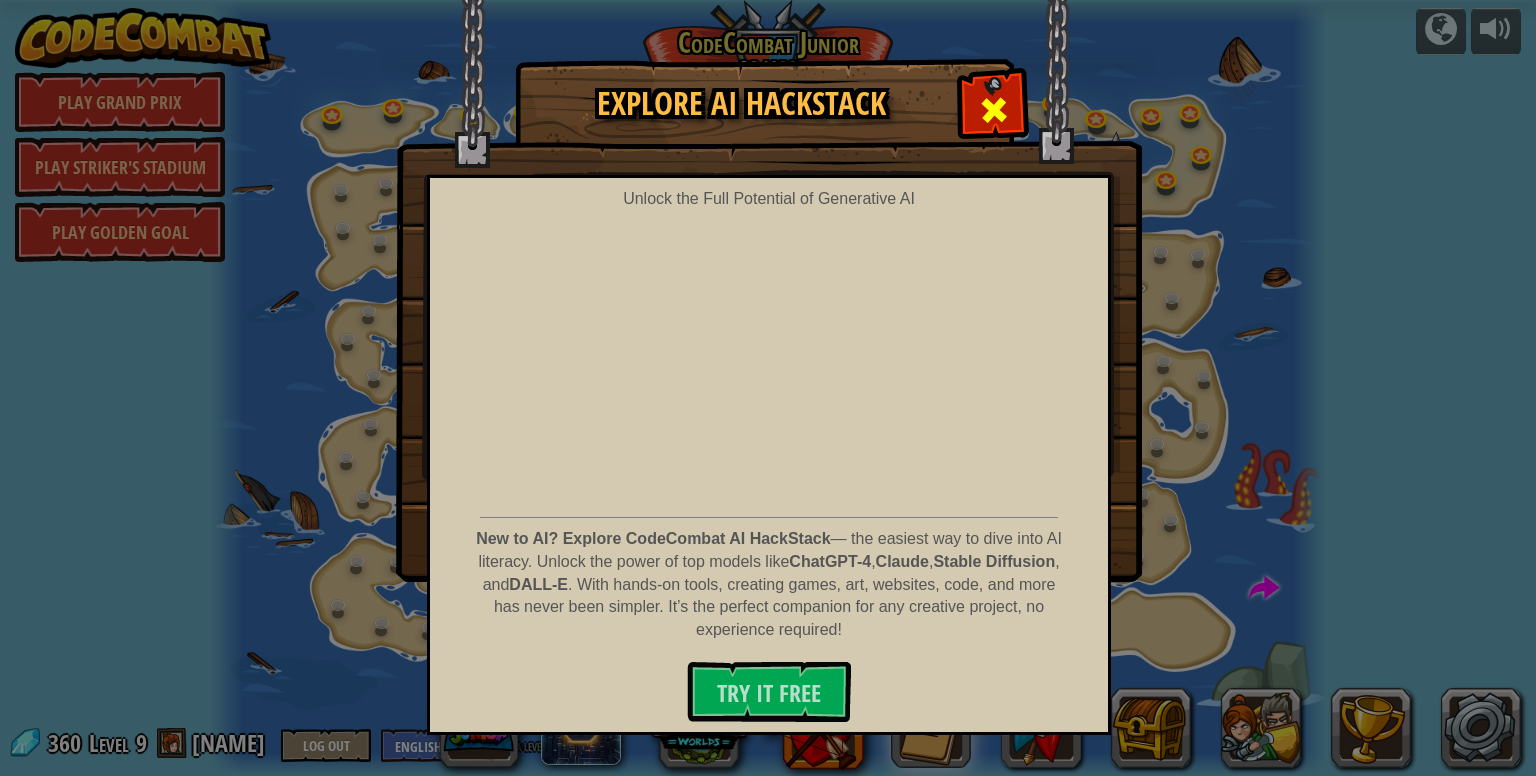 click at bounding box center [994, 110] 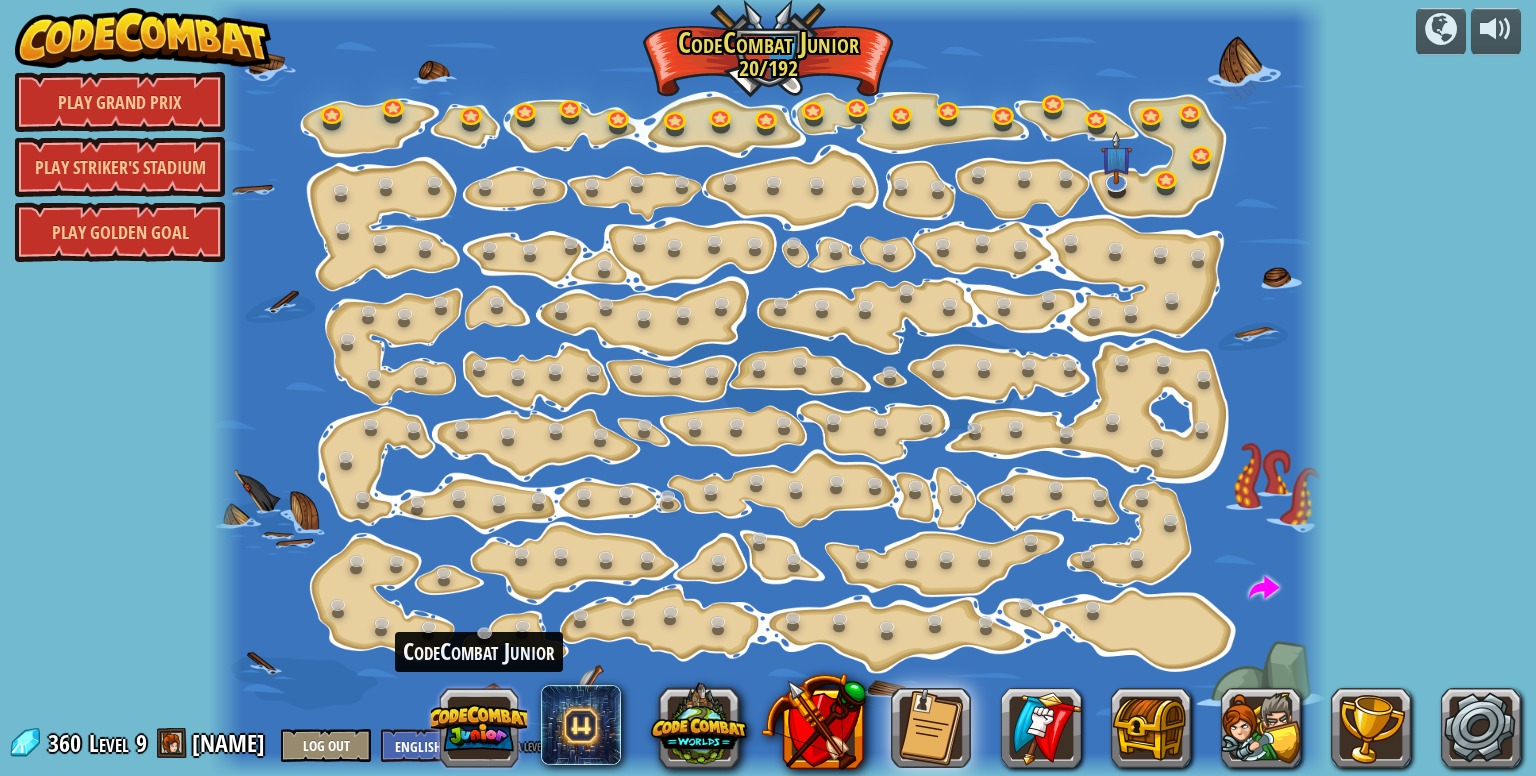 click at bounding box center (479, 728) 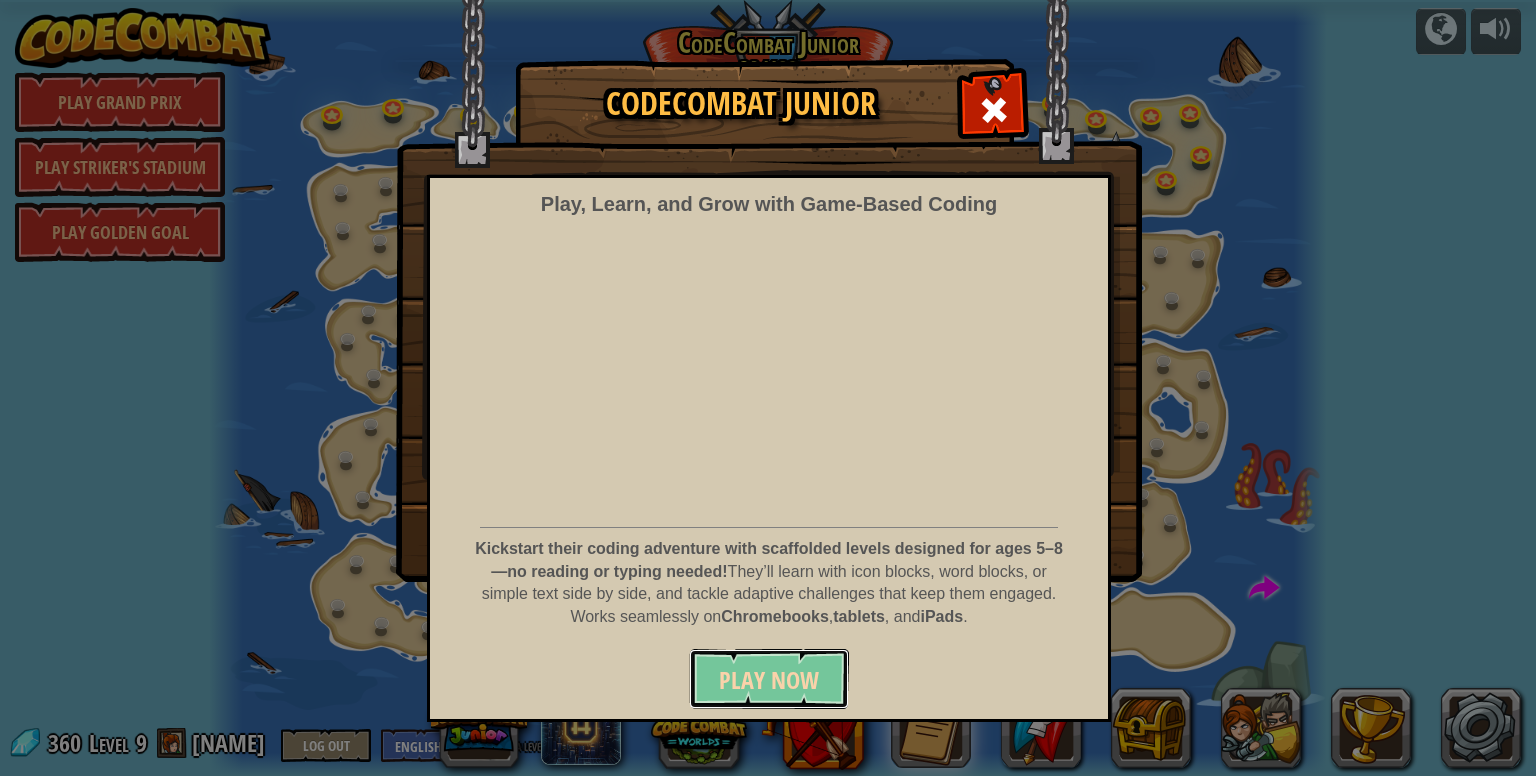 click on "Play Now" at bounding box center (769, 680) 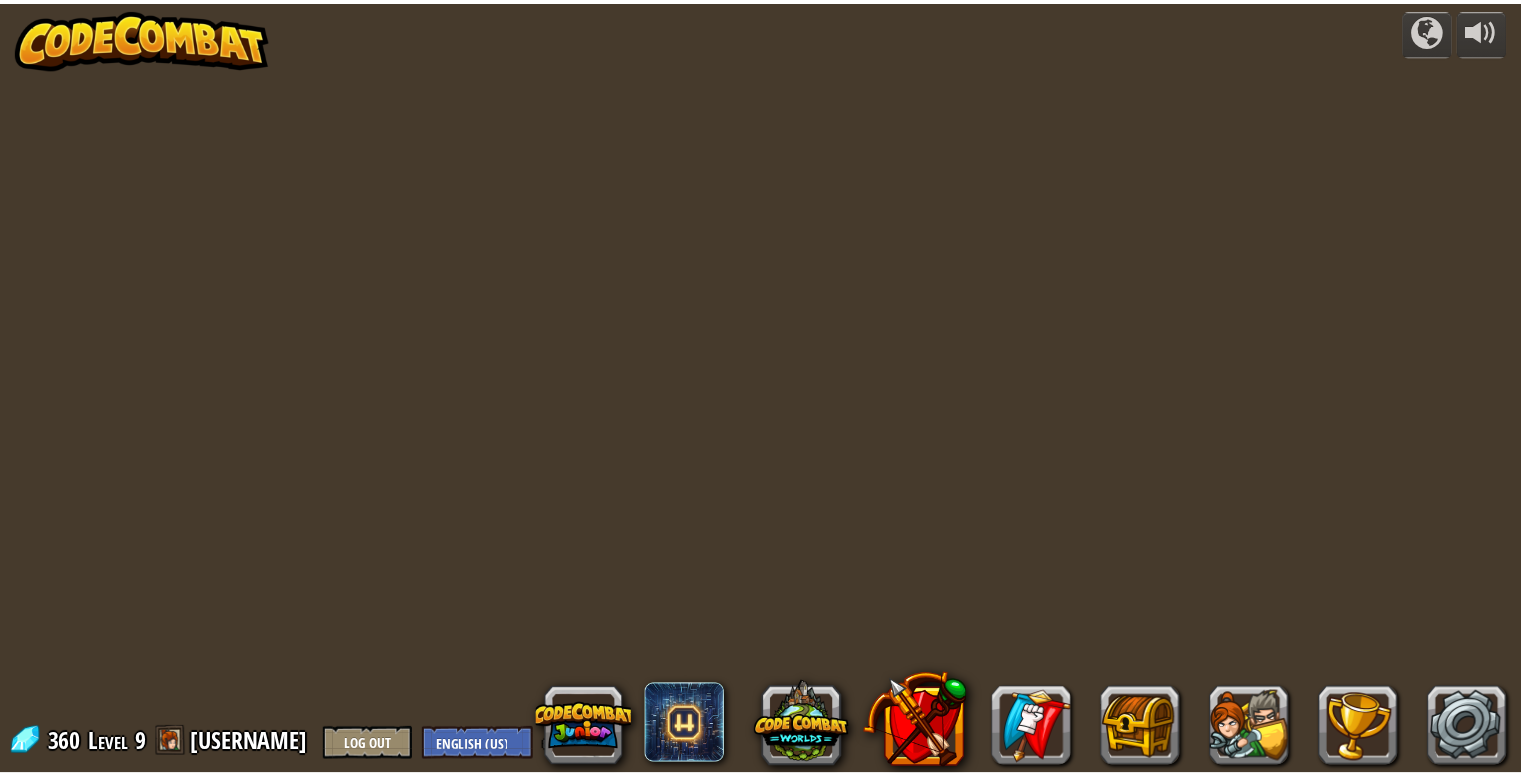 scroll, scrollTop: 0, scrollLeft: 0, axis: both 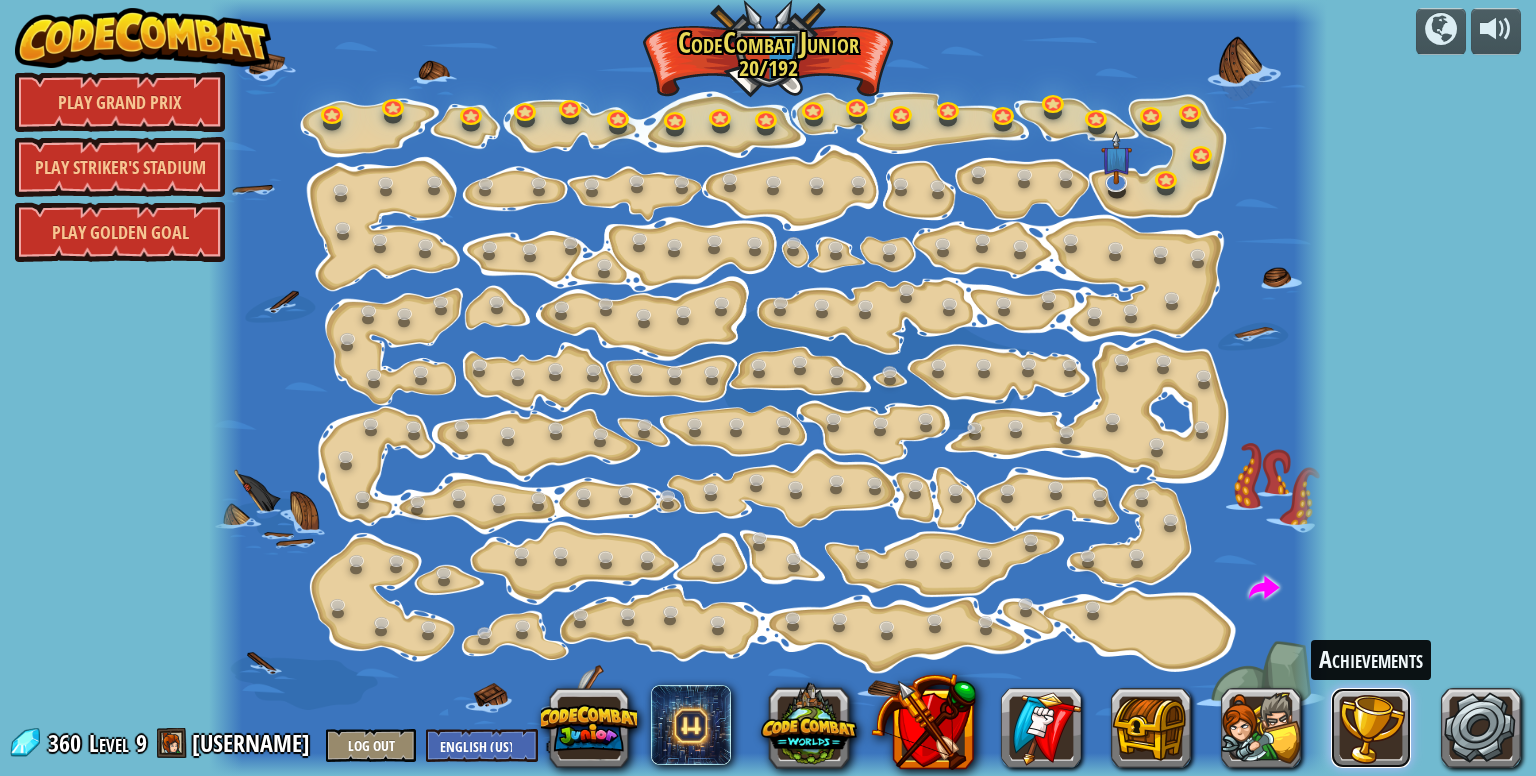 click at bounding box center (1371, 728) 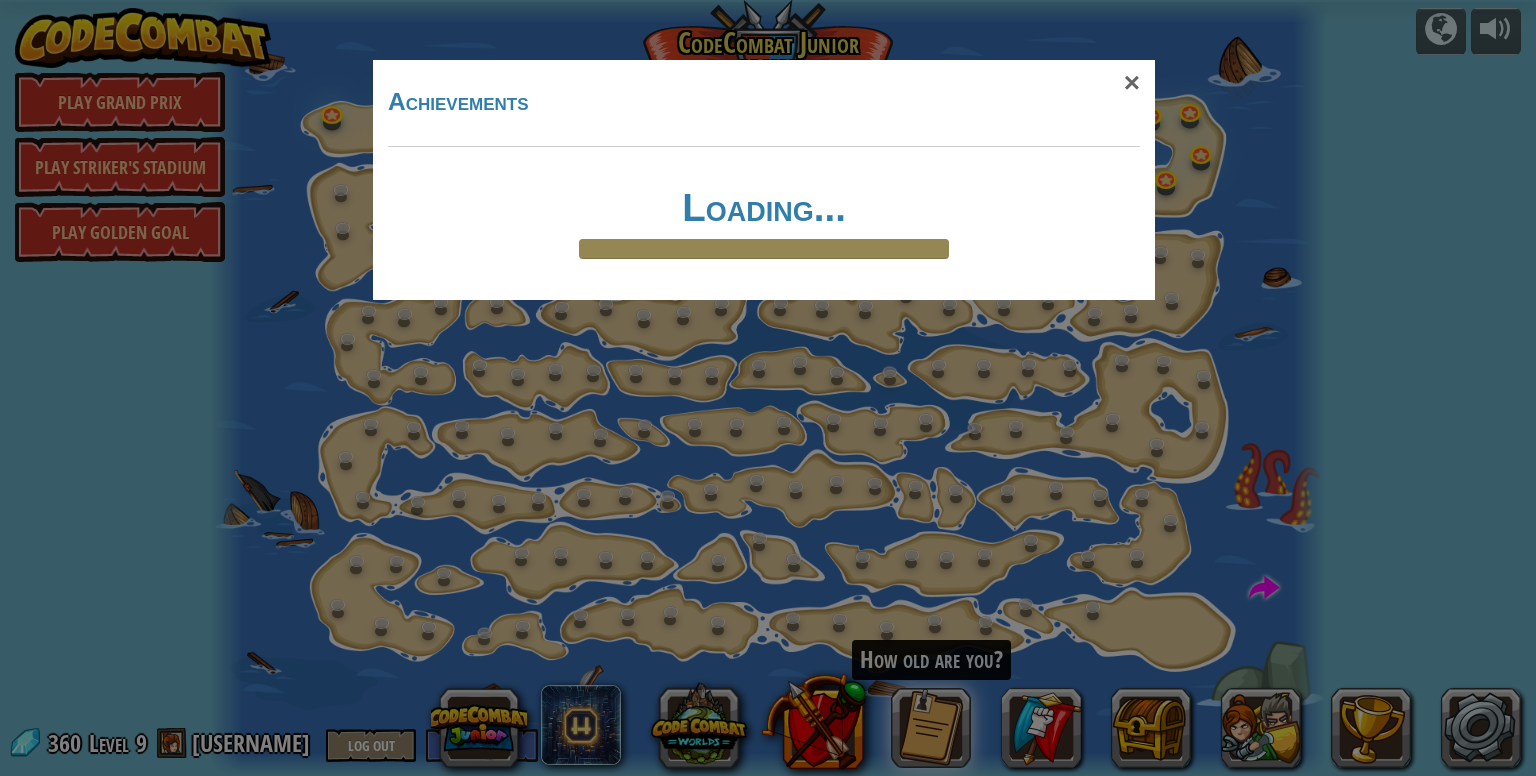 click on "Loading..." at bounding box center (764, 223) 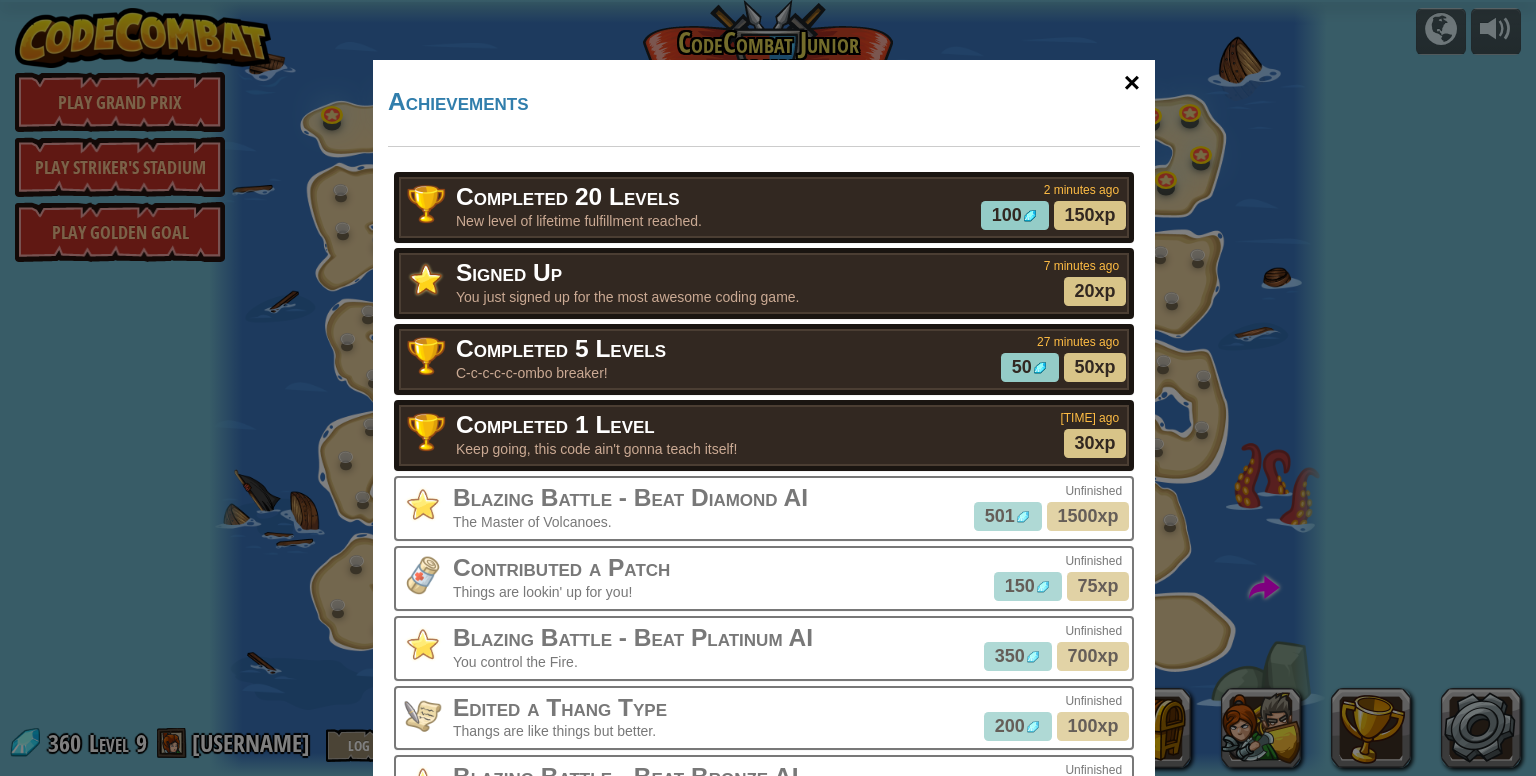 click on "×" at bounding box center [1132, 83] 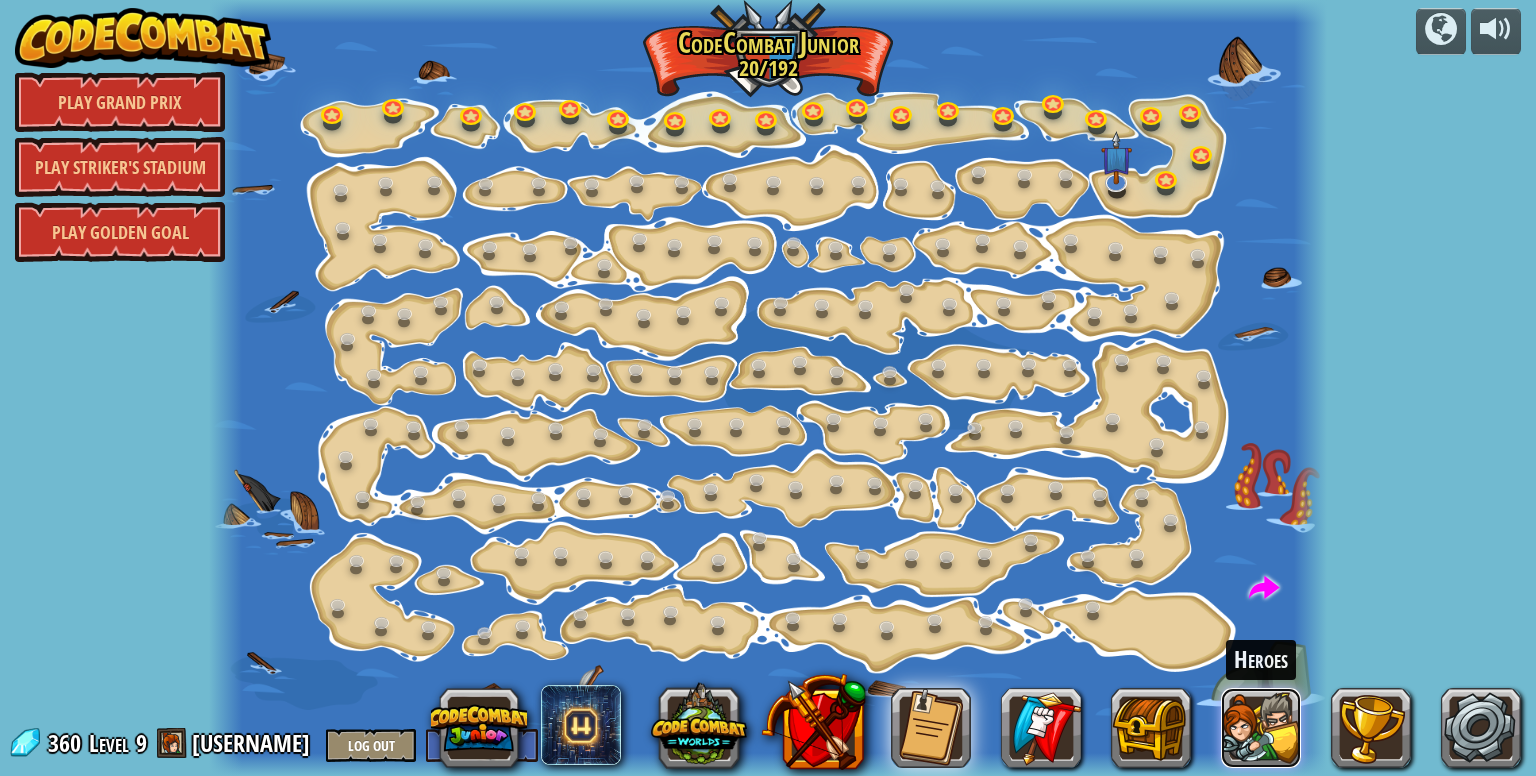 click at bounding box center [1261, 728] 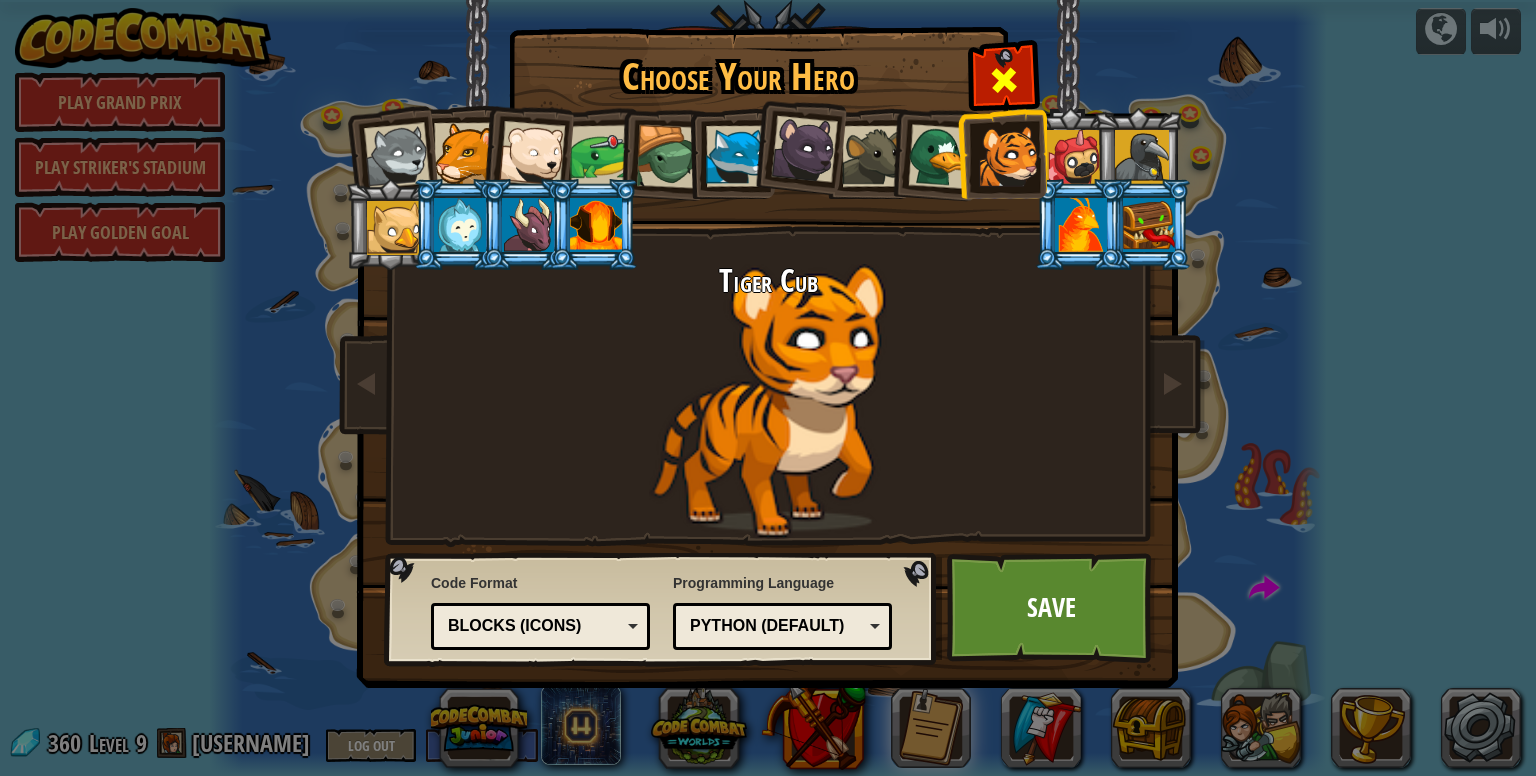 click at bounding box center [1004, 80] 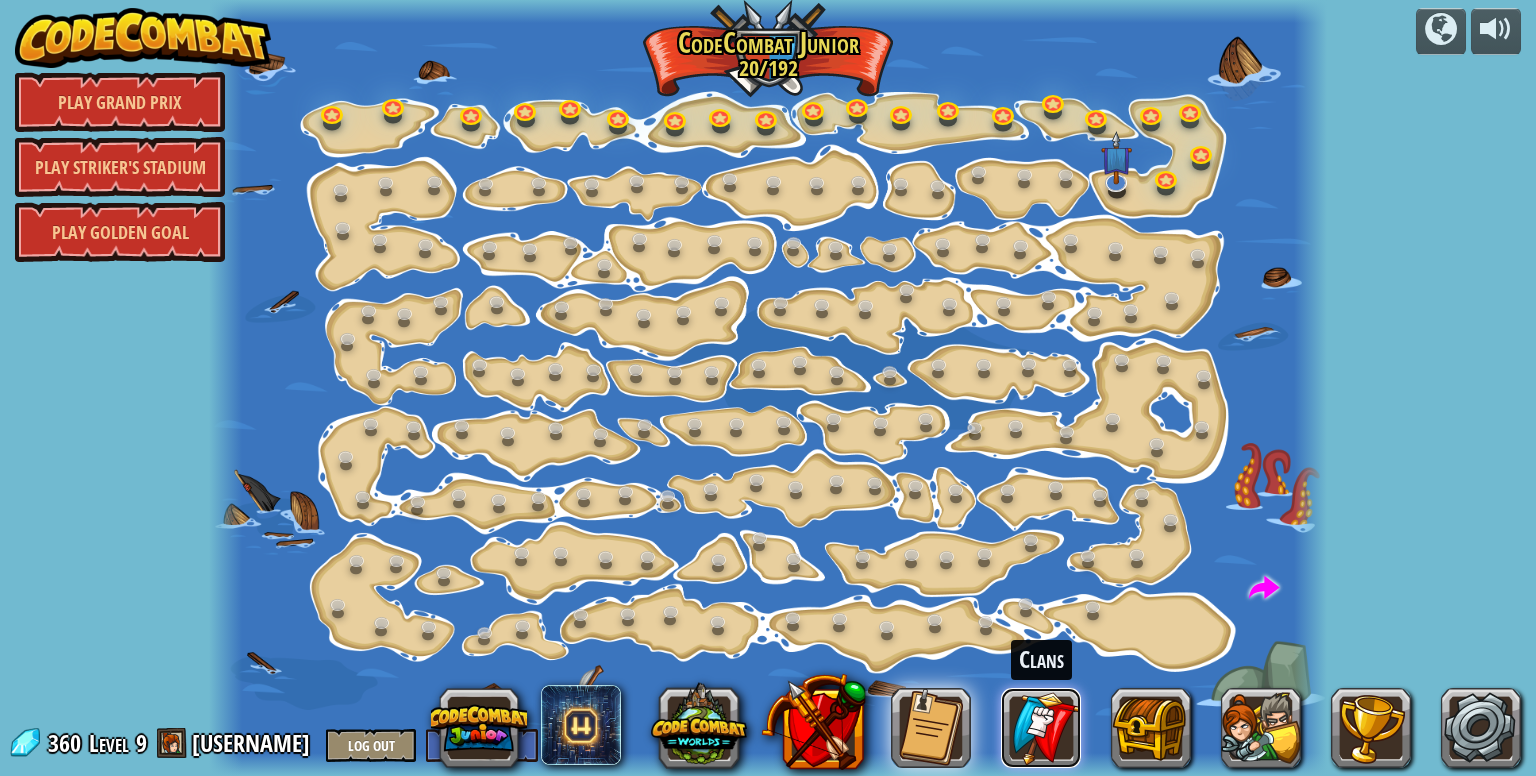 click at bounding box center (1041, 728) 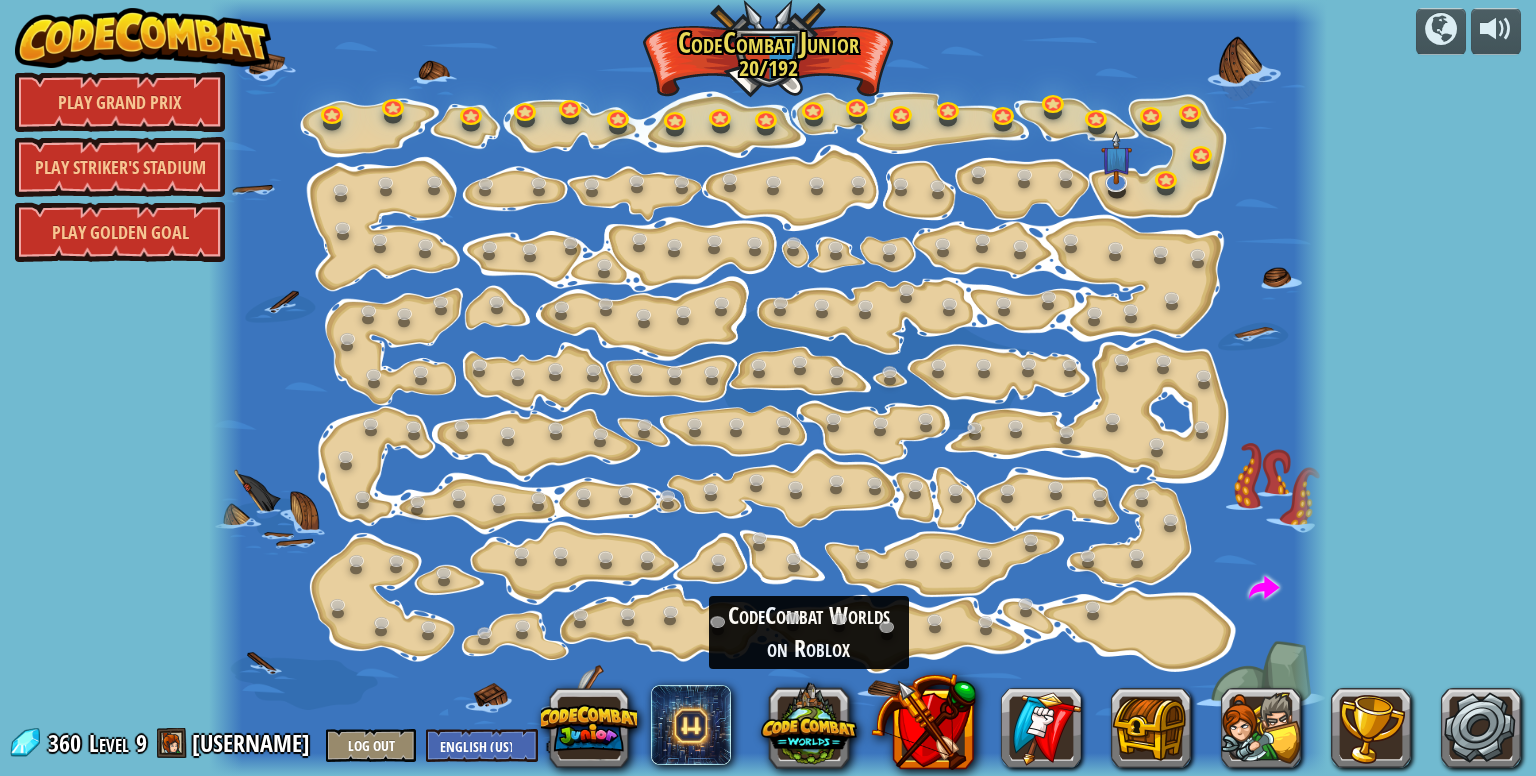 click at bounding box center [809, 725] 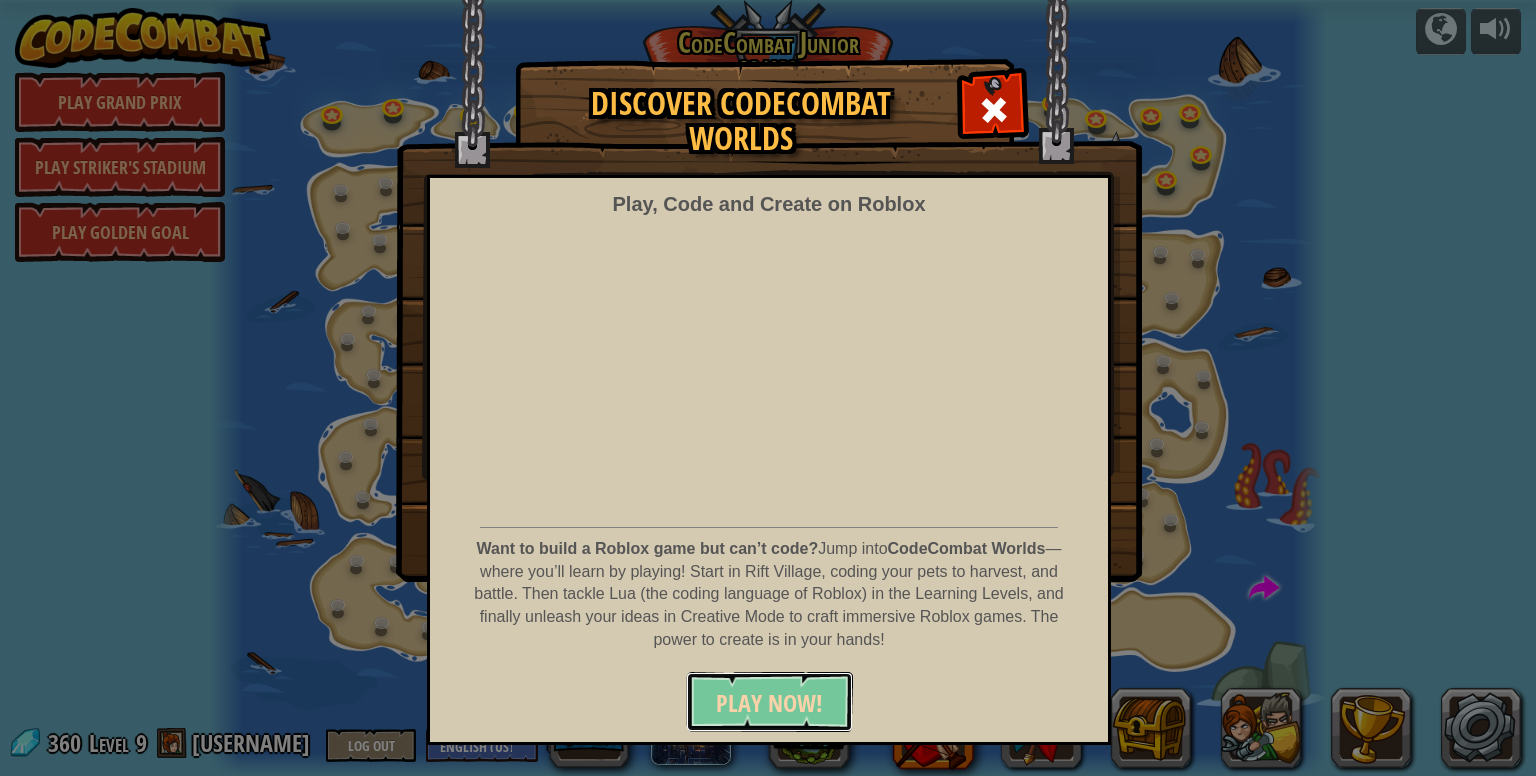 click on "PLAY NOW!" at bounding box center [769, 703] 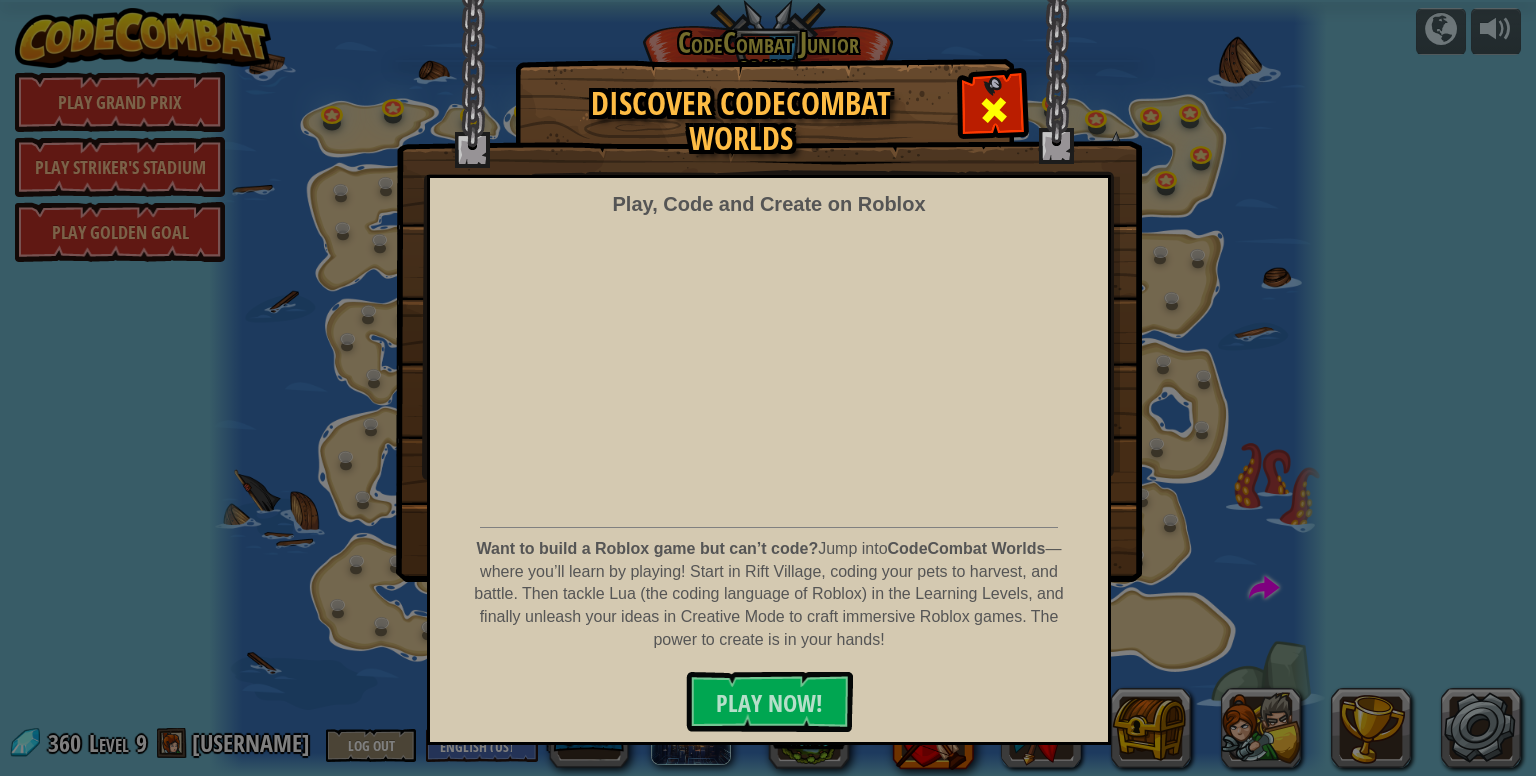 click at bounding box center (994, 110) 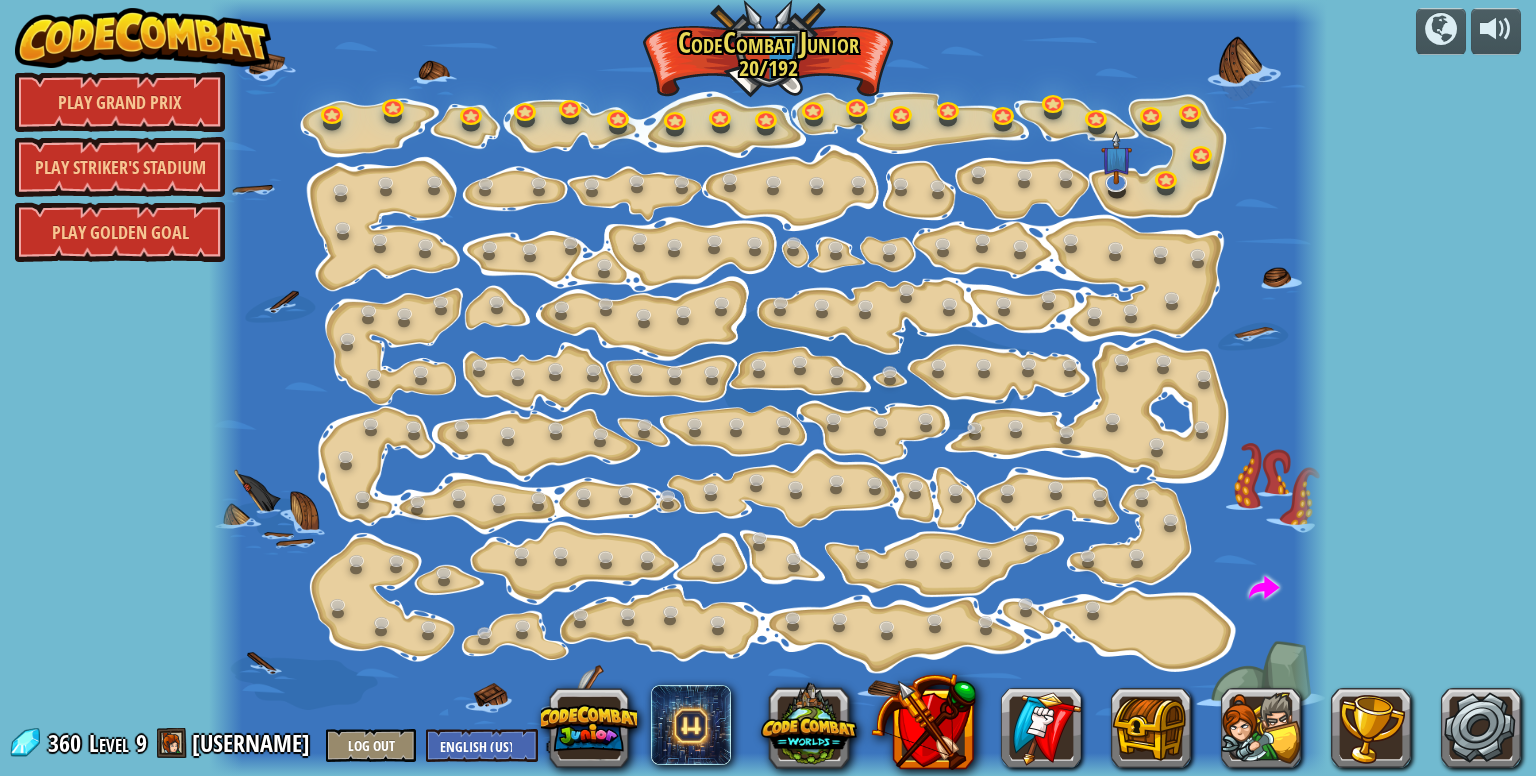 click at bounding box center [143, 38] 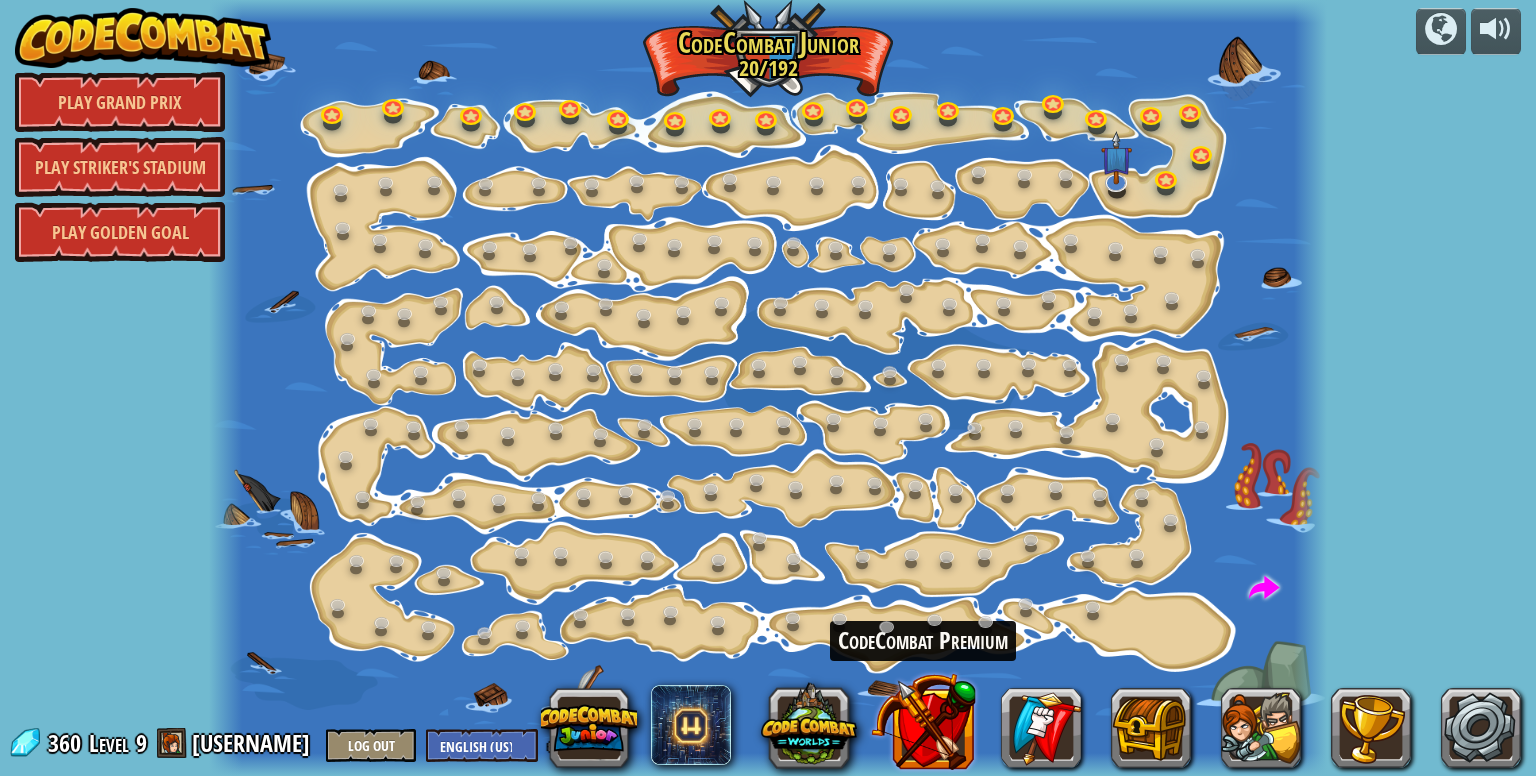 click at bounding box center (922, 721) 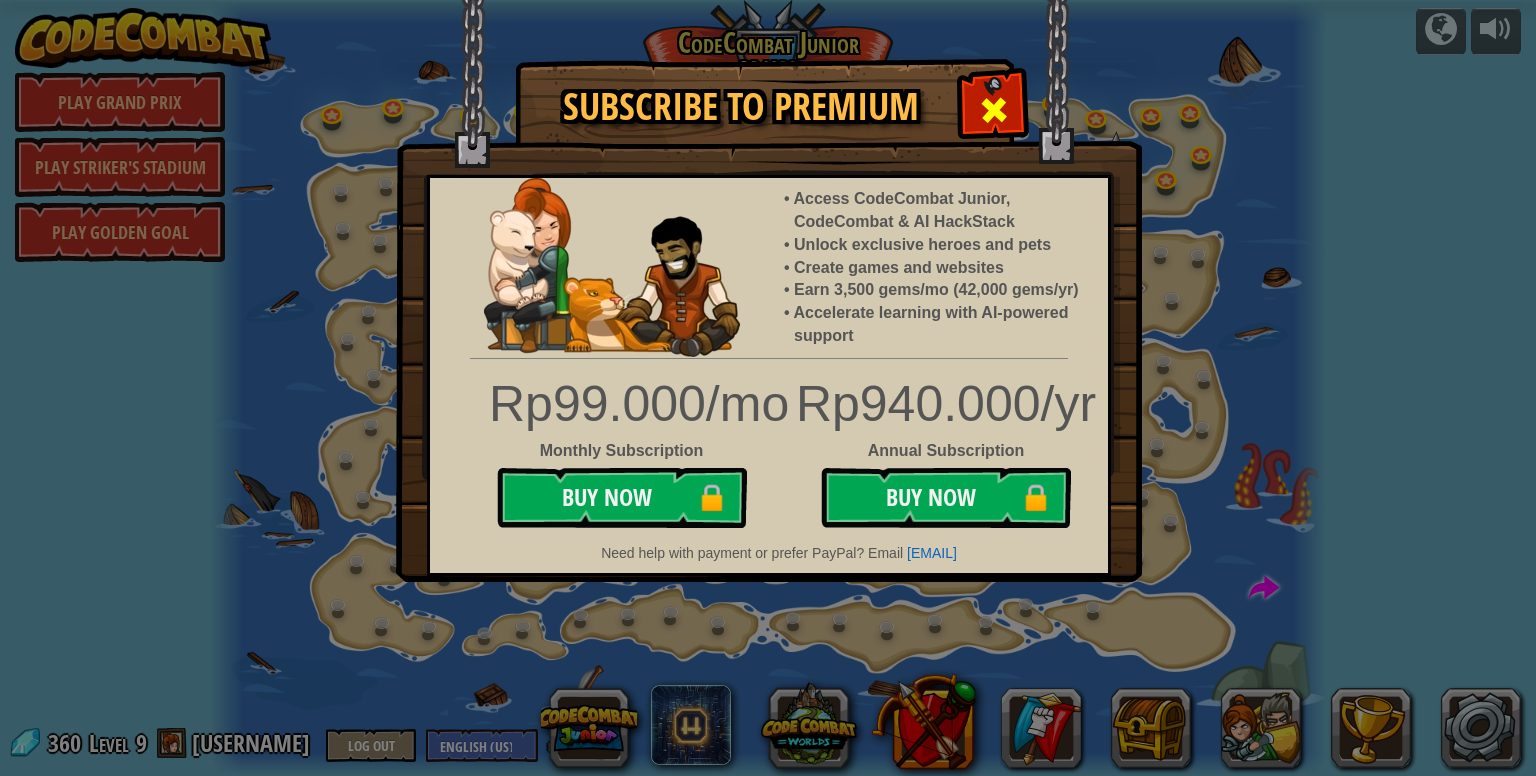 click at bounding box center (994, 110) 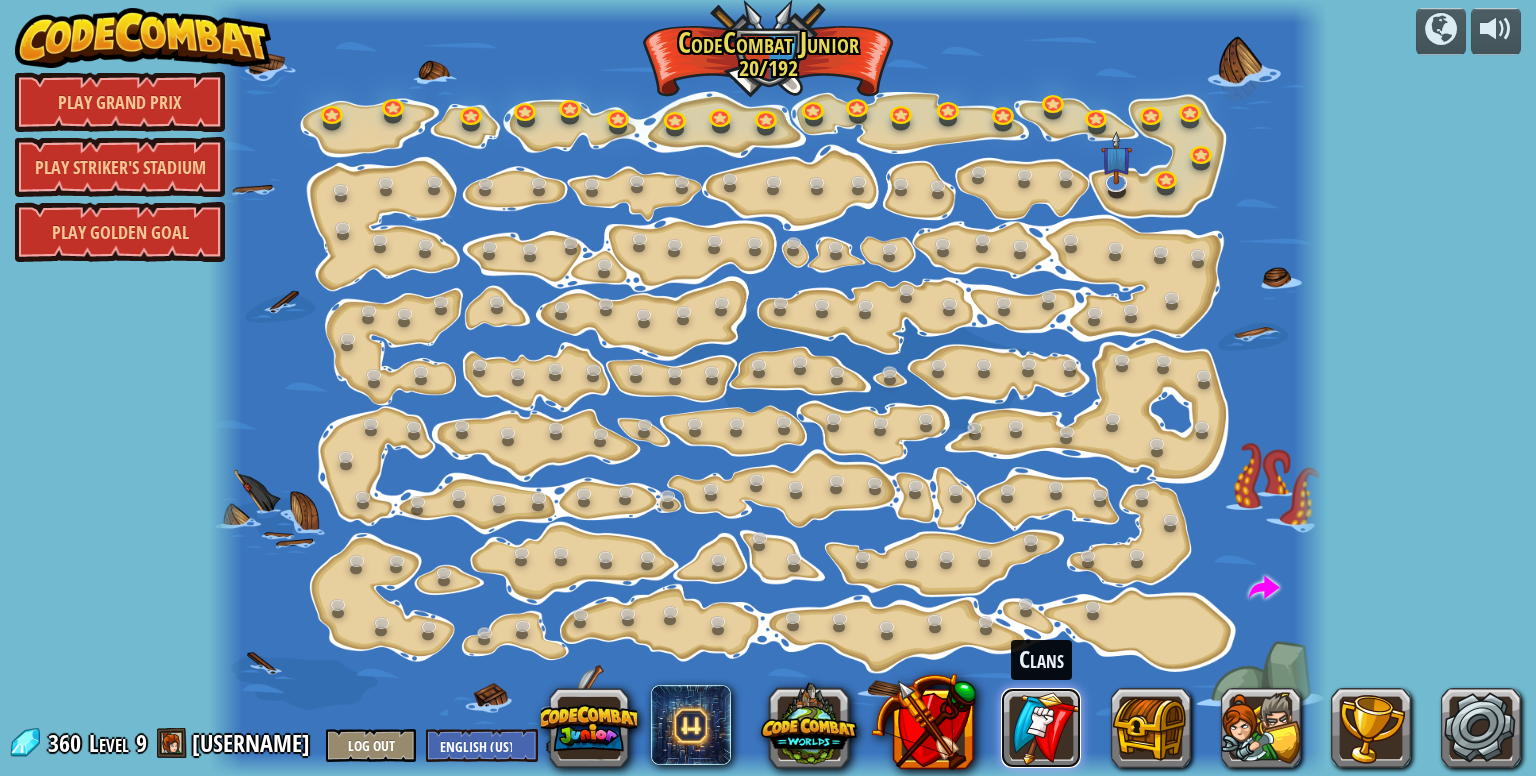 click at bounding box center (1041, 728) 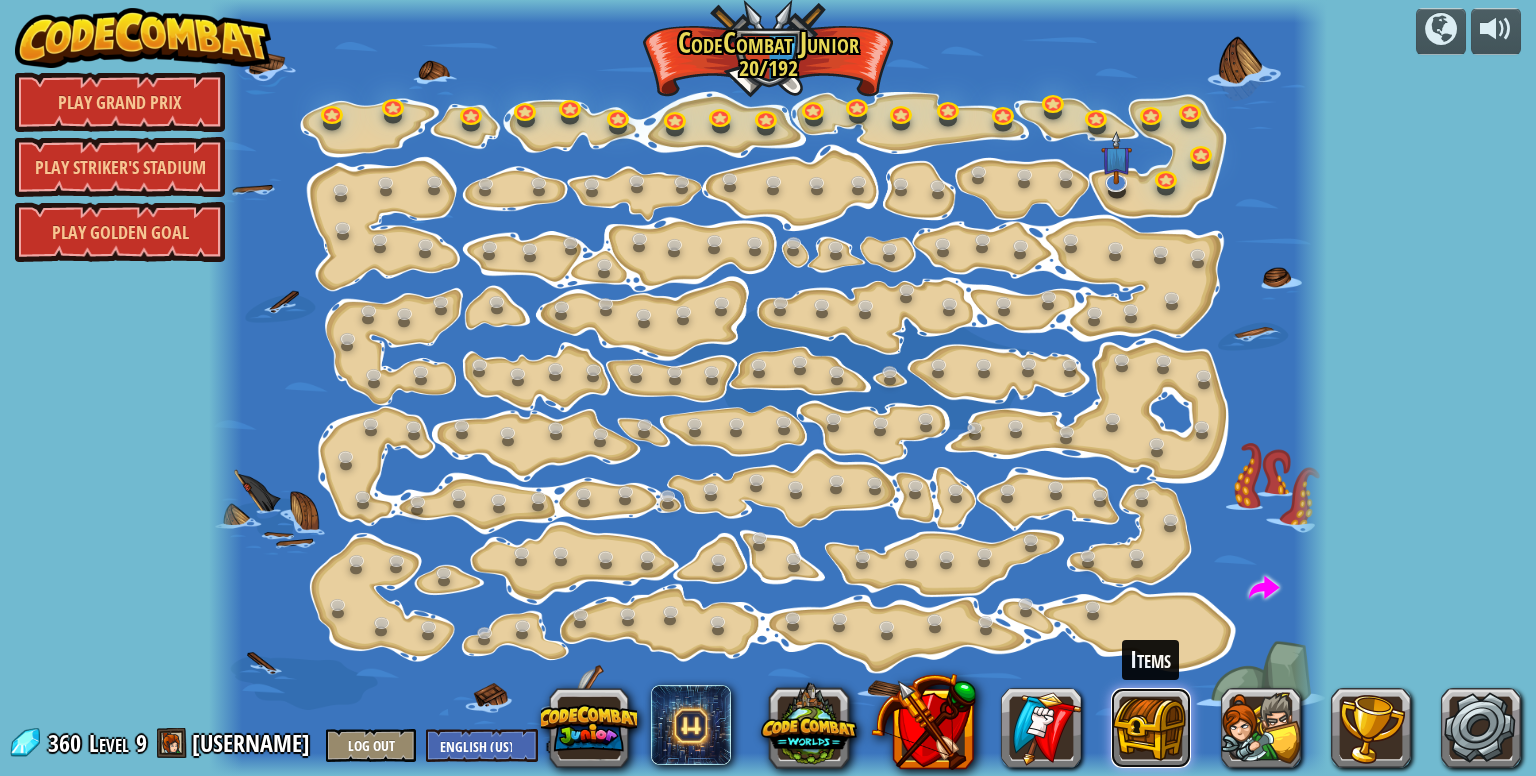 click at bounding box center [1151, 728] 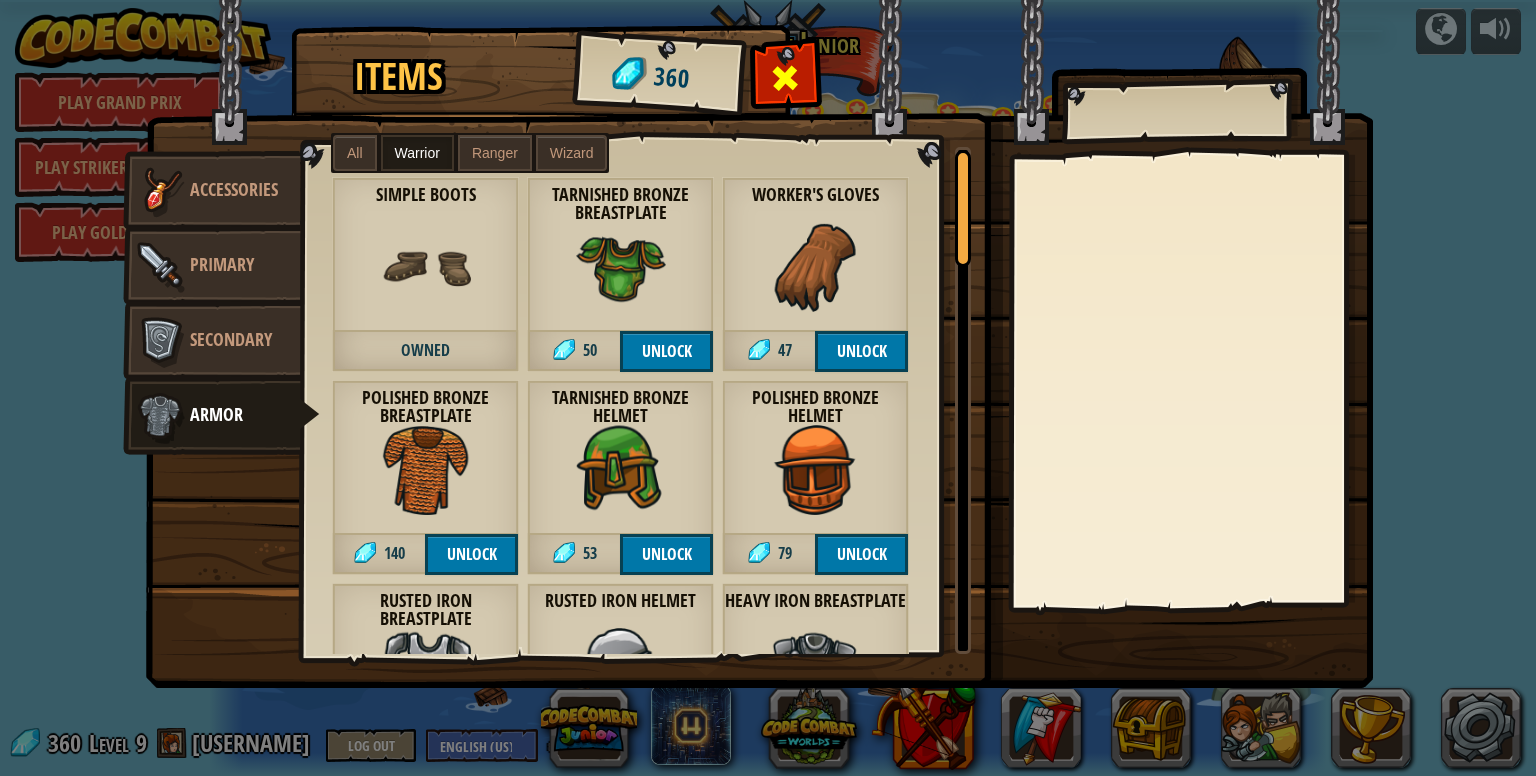 click at bounding box center [786, 78] 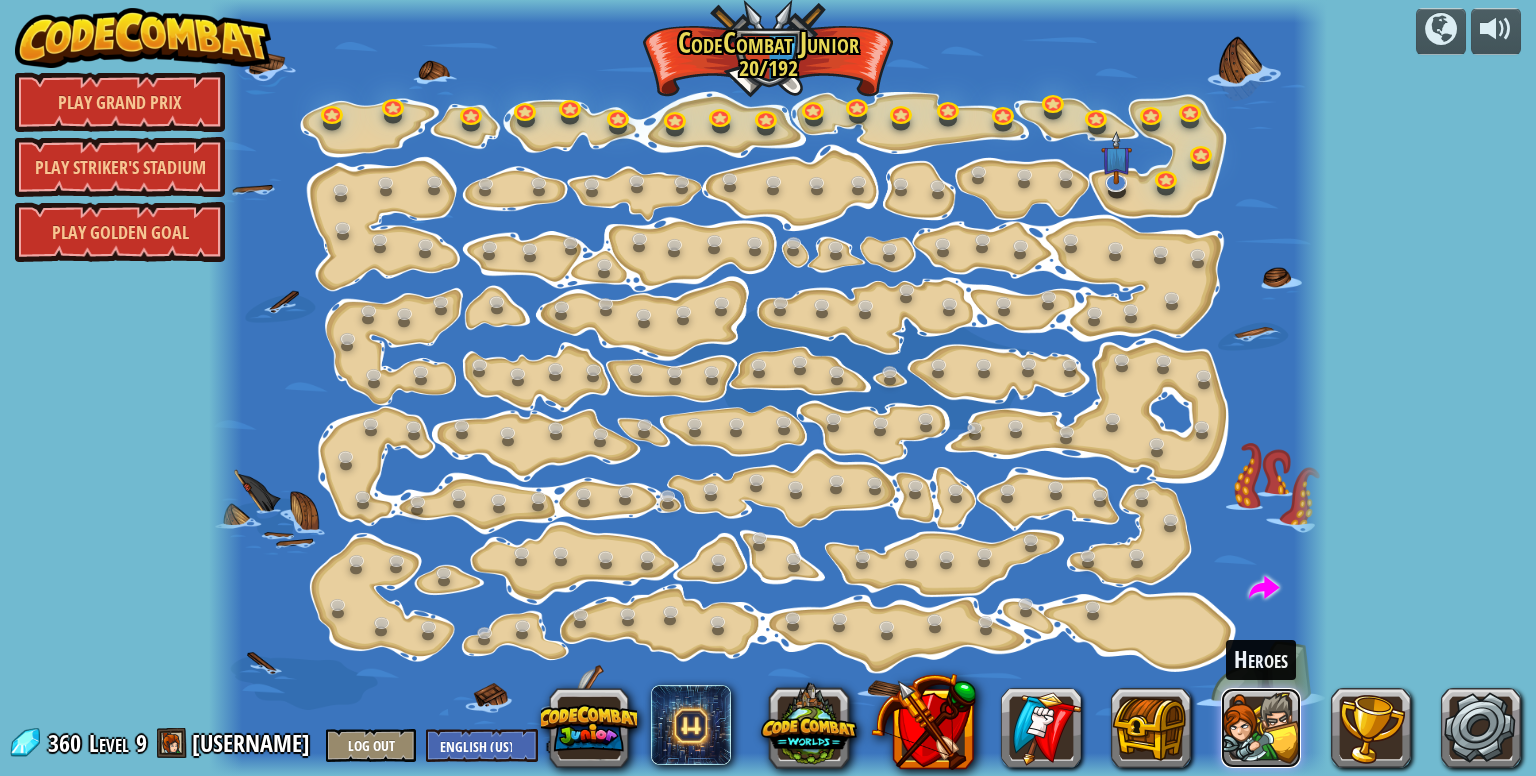 click at bounding box center (1261, 728) 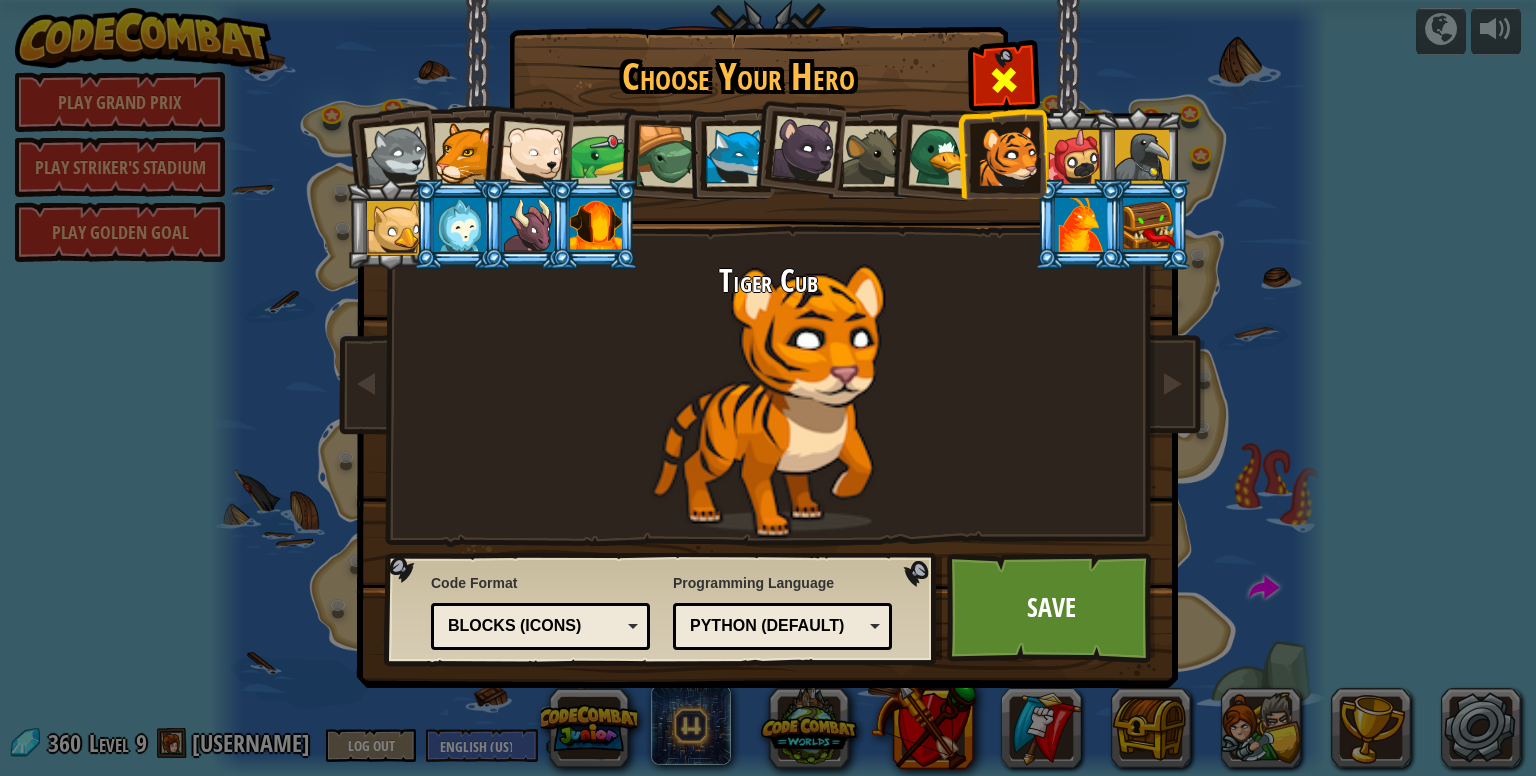 click at bounding box center [1003, 77] 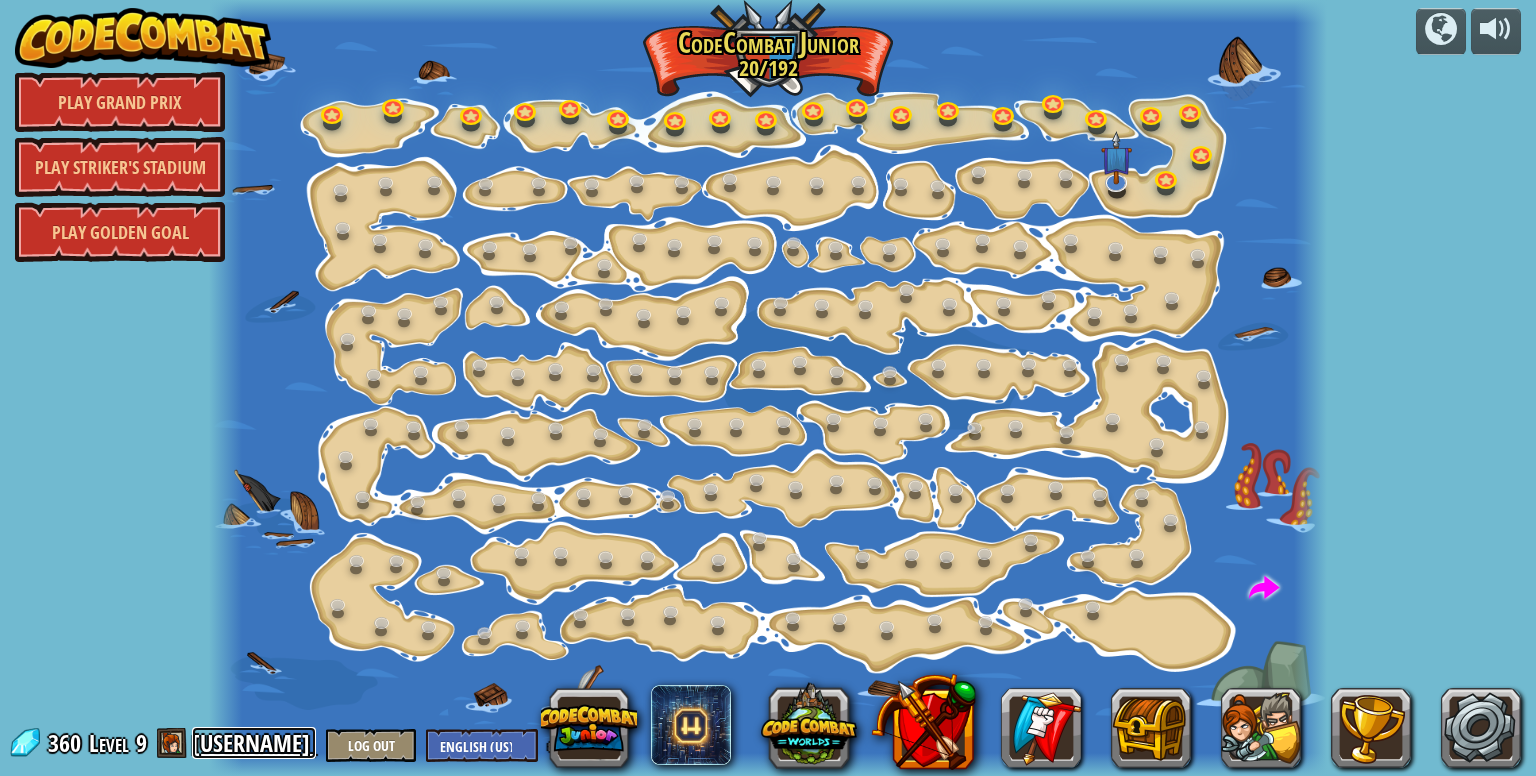 click on "[USERNAME]" at bounding box center (254, 743) 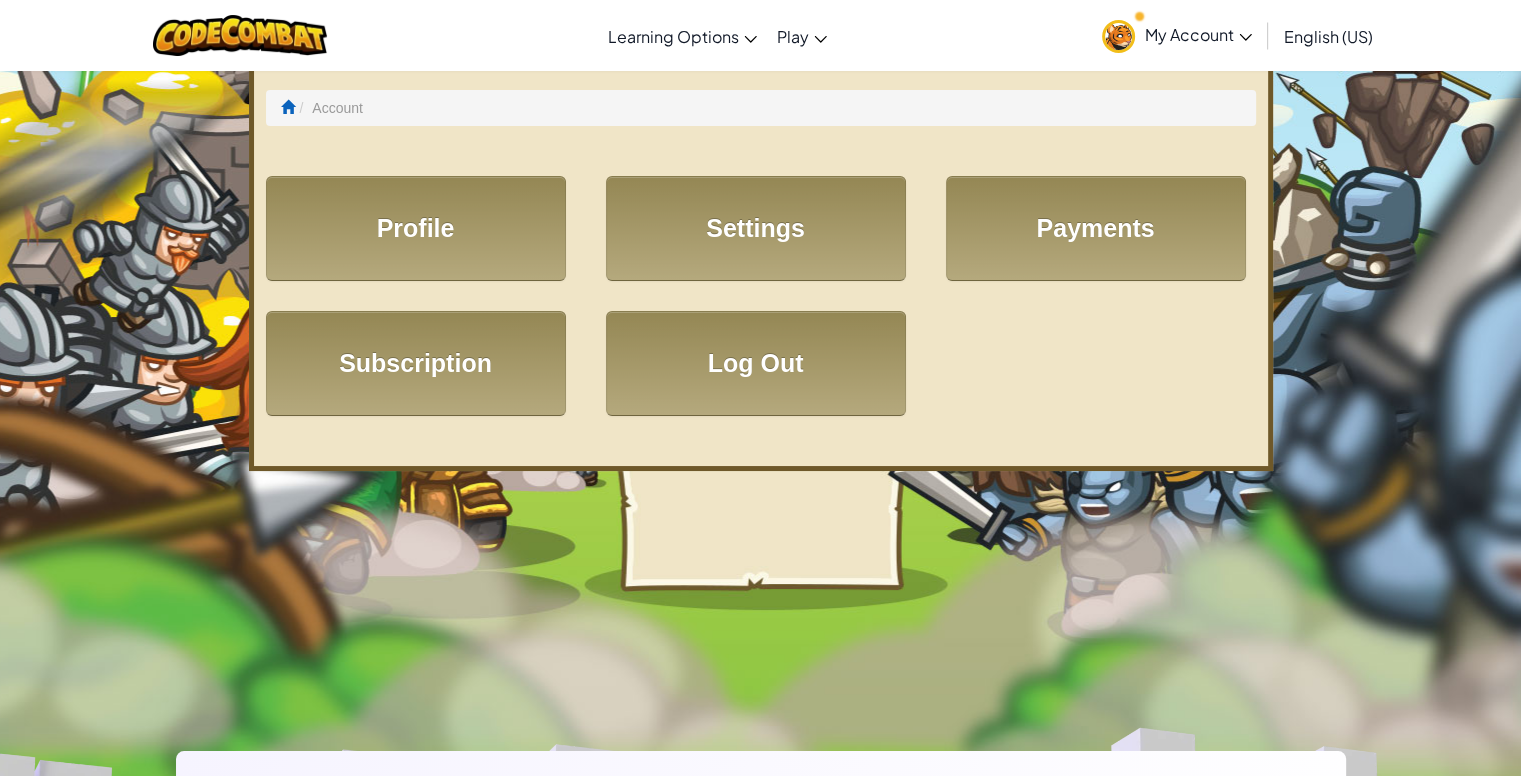 click on "My Account" at bounding box center [1198, 34] 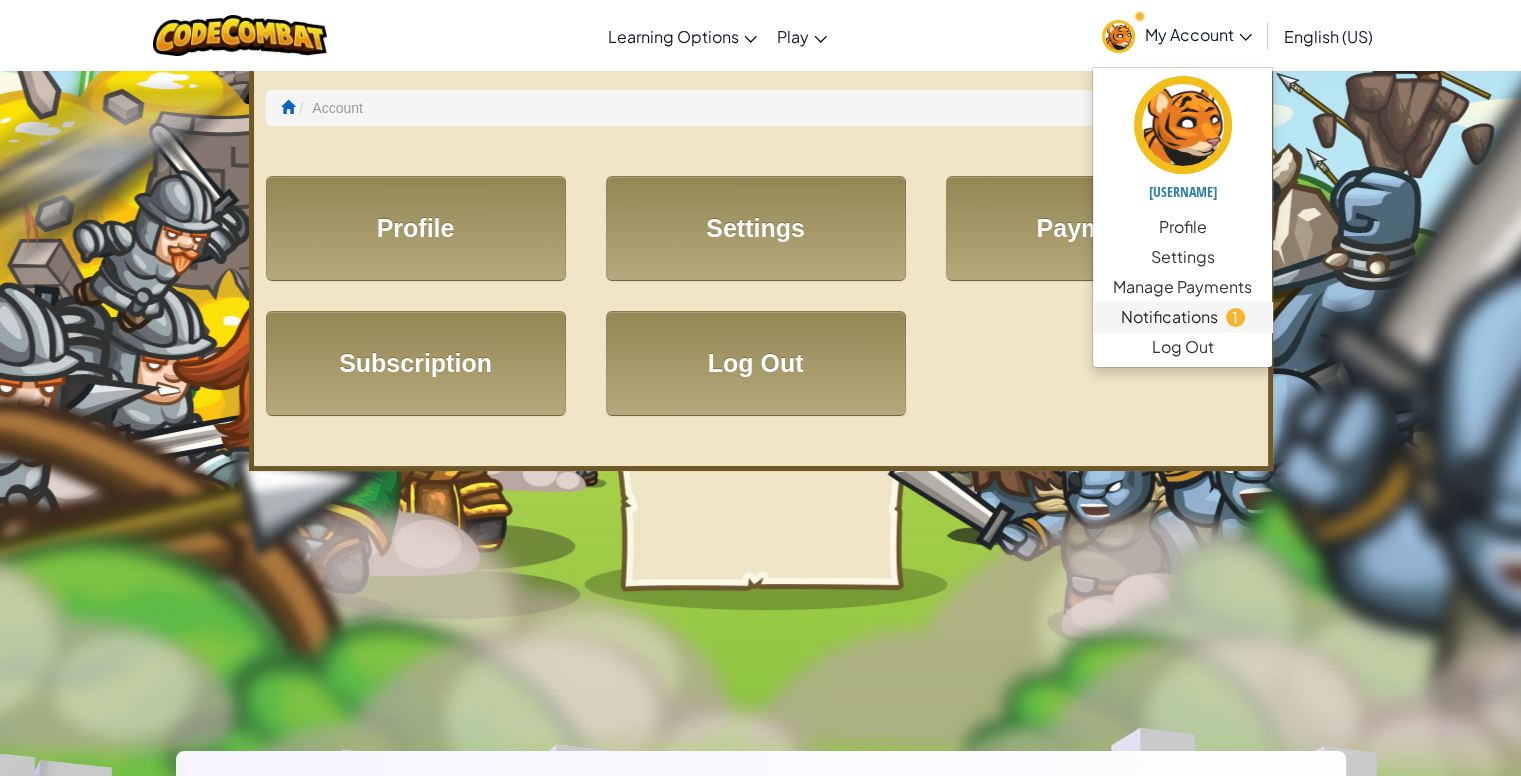 click on "Notifications" at bounding box center (1169, 317) 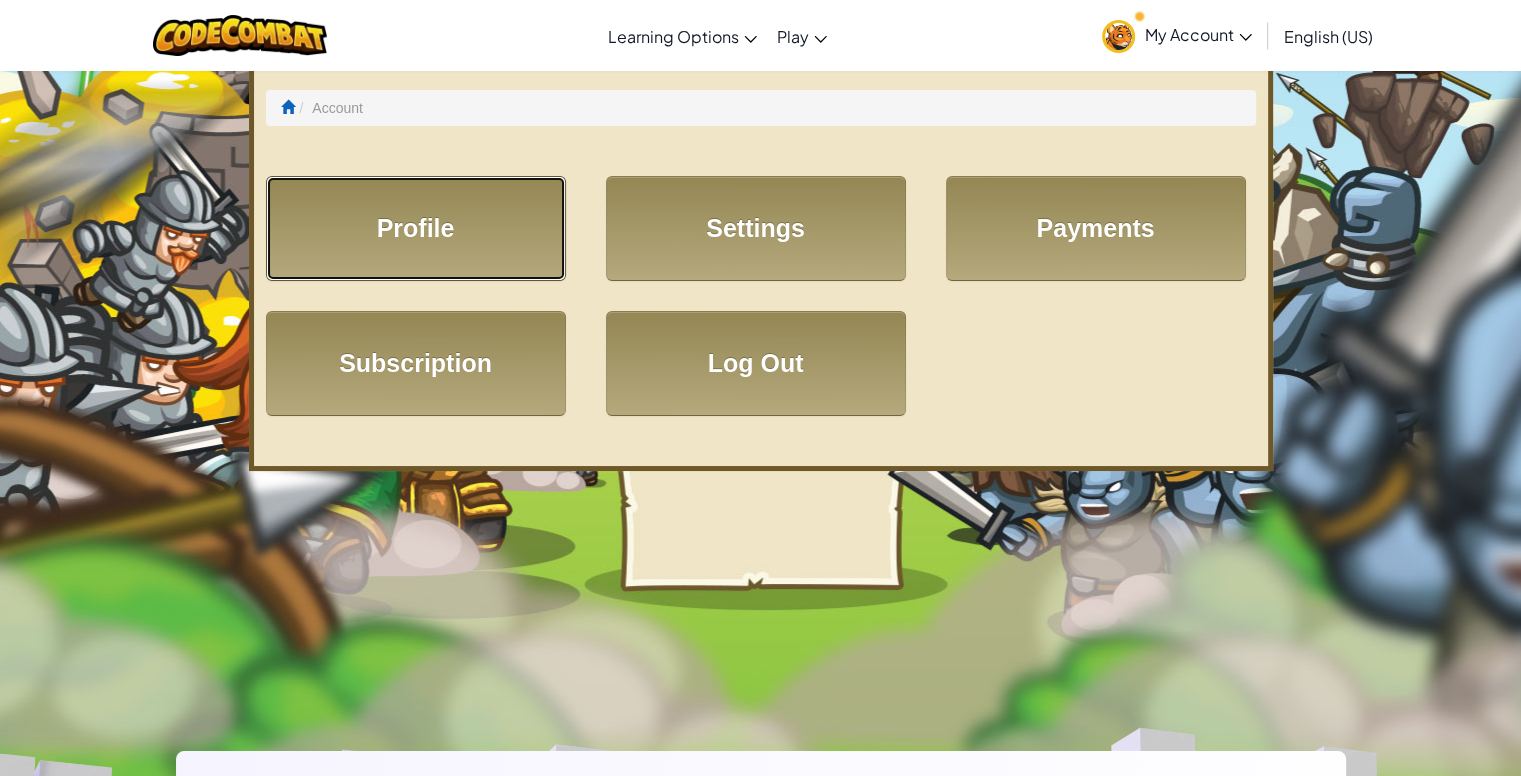 click on "Profile" at bounding box center (416, 228) 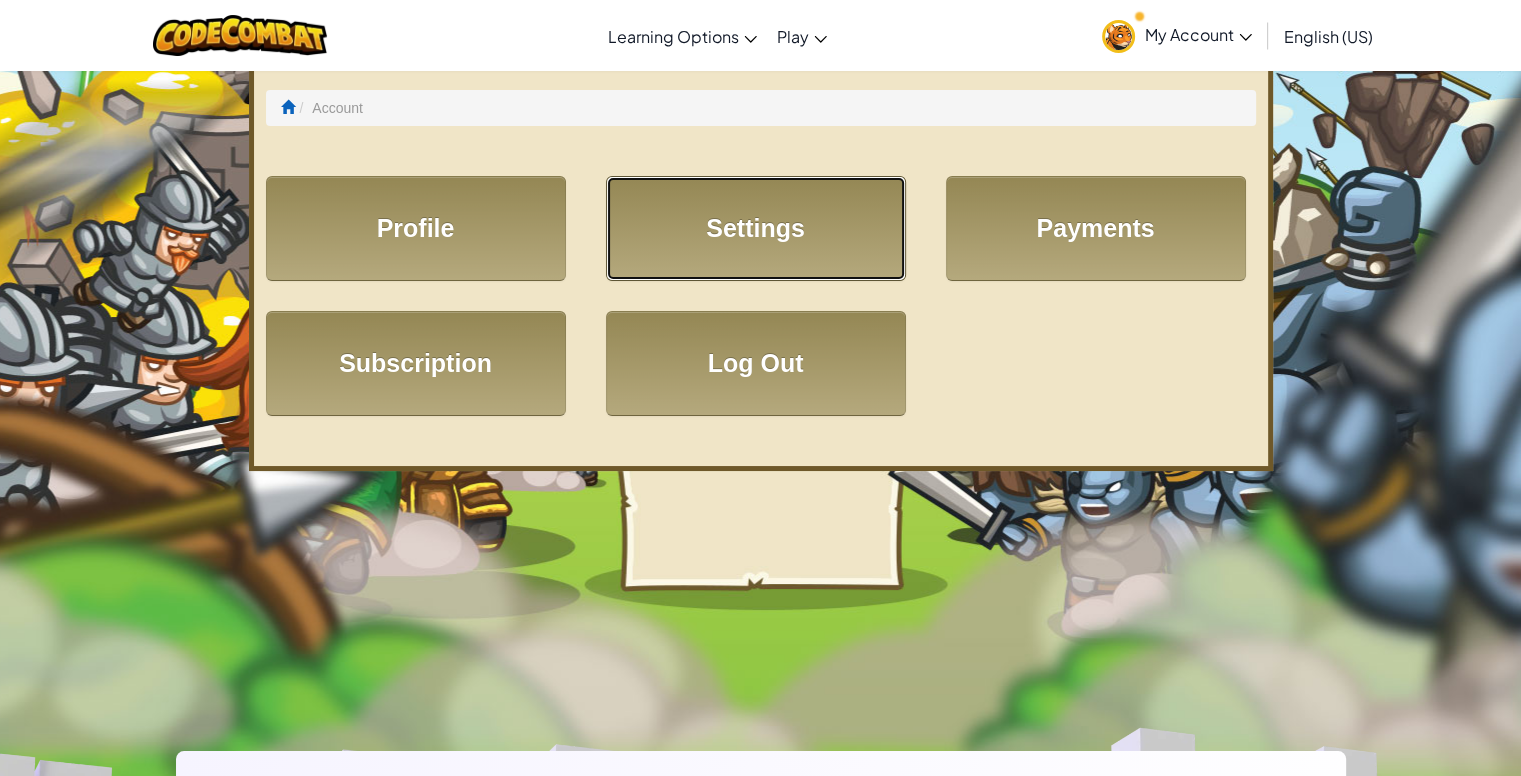 click on "Settings" at bounding box center [756, 228] 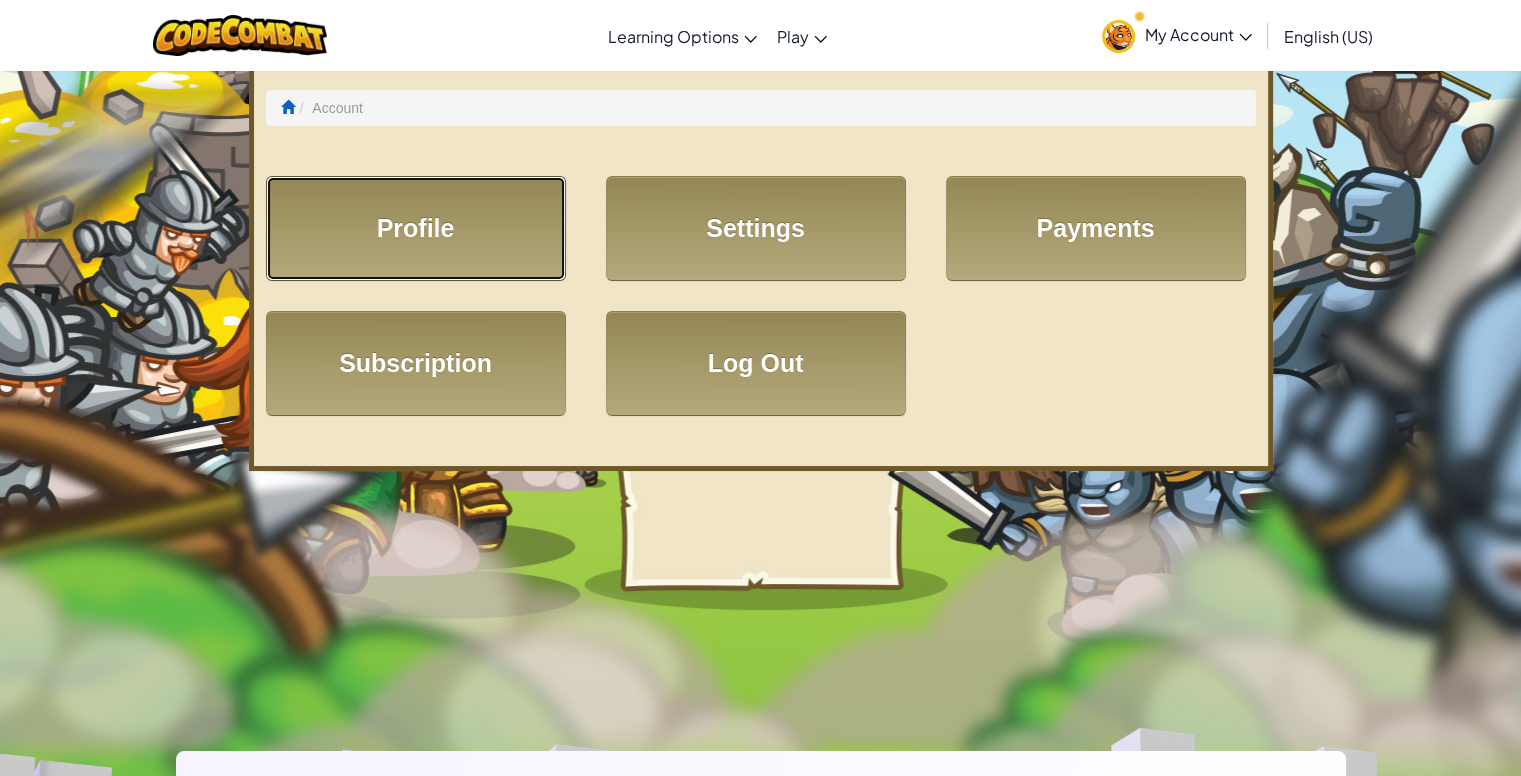 click on "Profile" at bounding box center (416, 228) 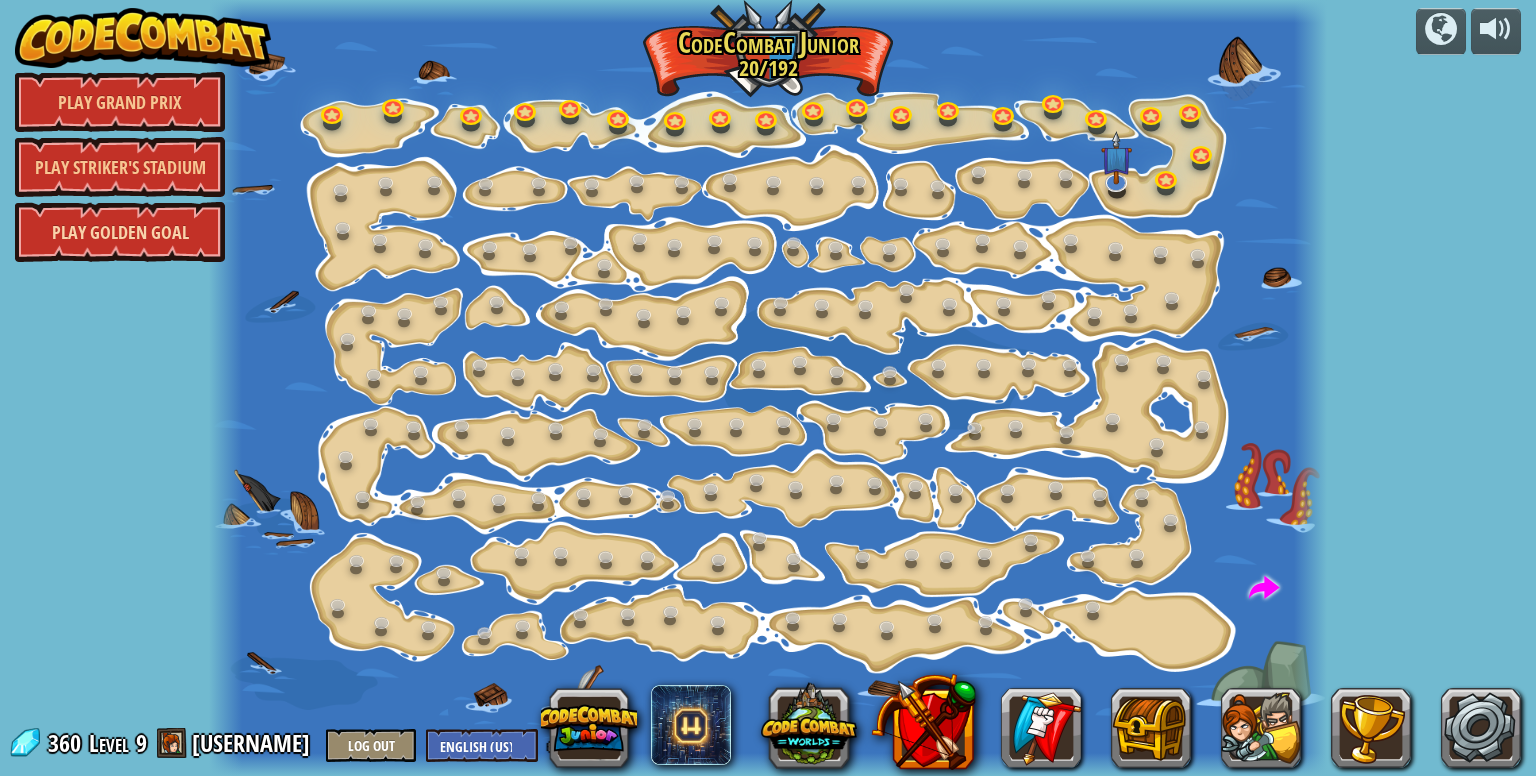 click on "Play Golden Goal" at bounding box center [120, 232] 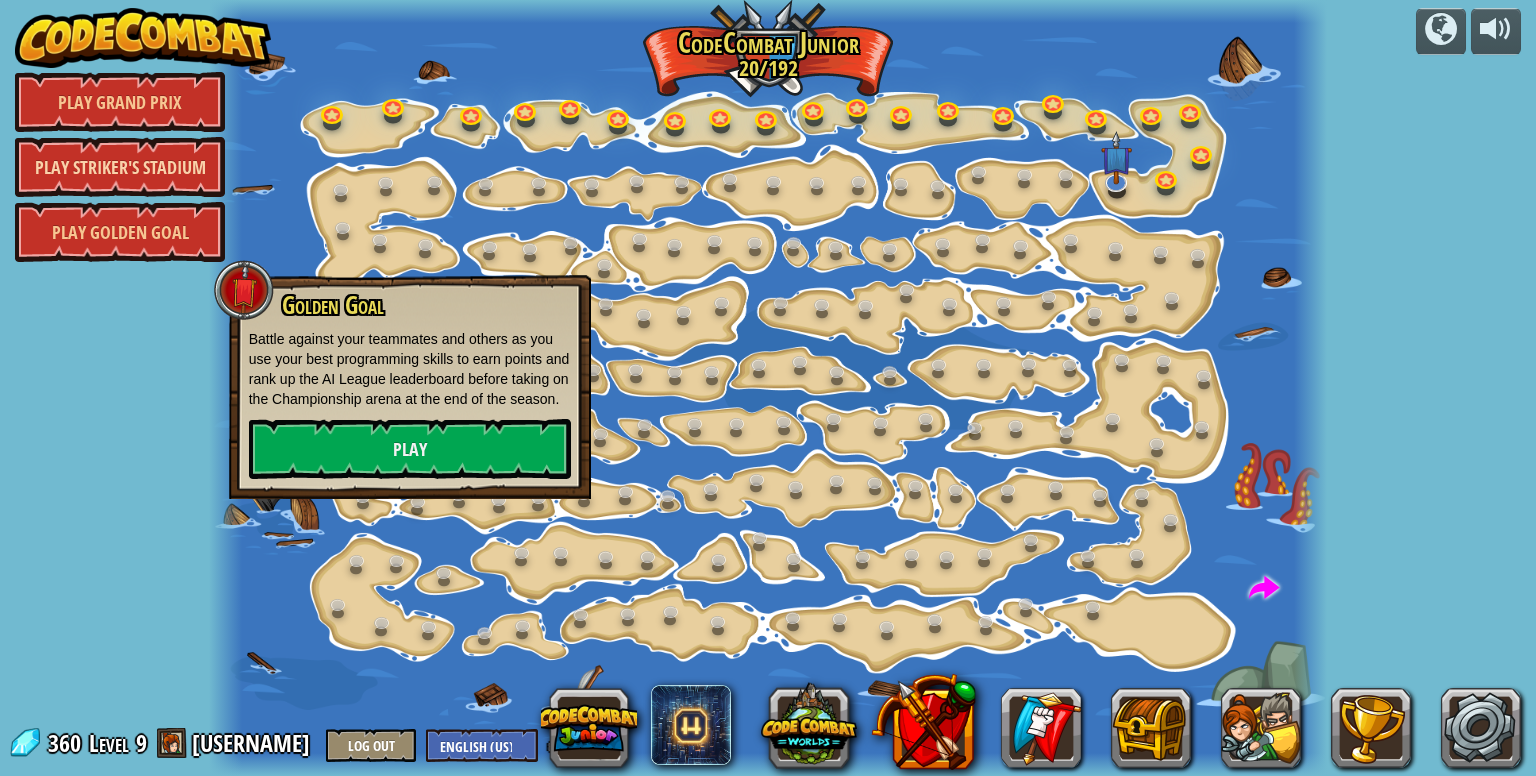 click on "Play Striker's Stadium" at bounding box center [120, 167] 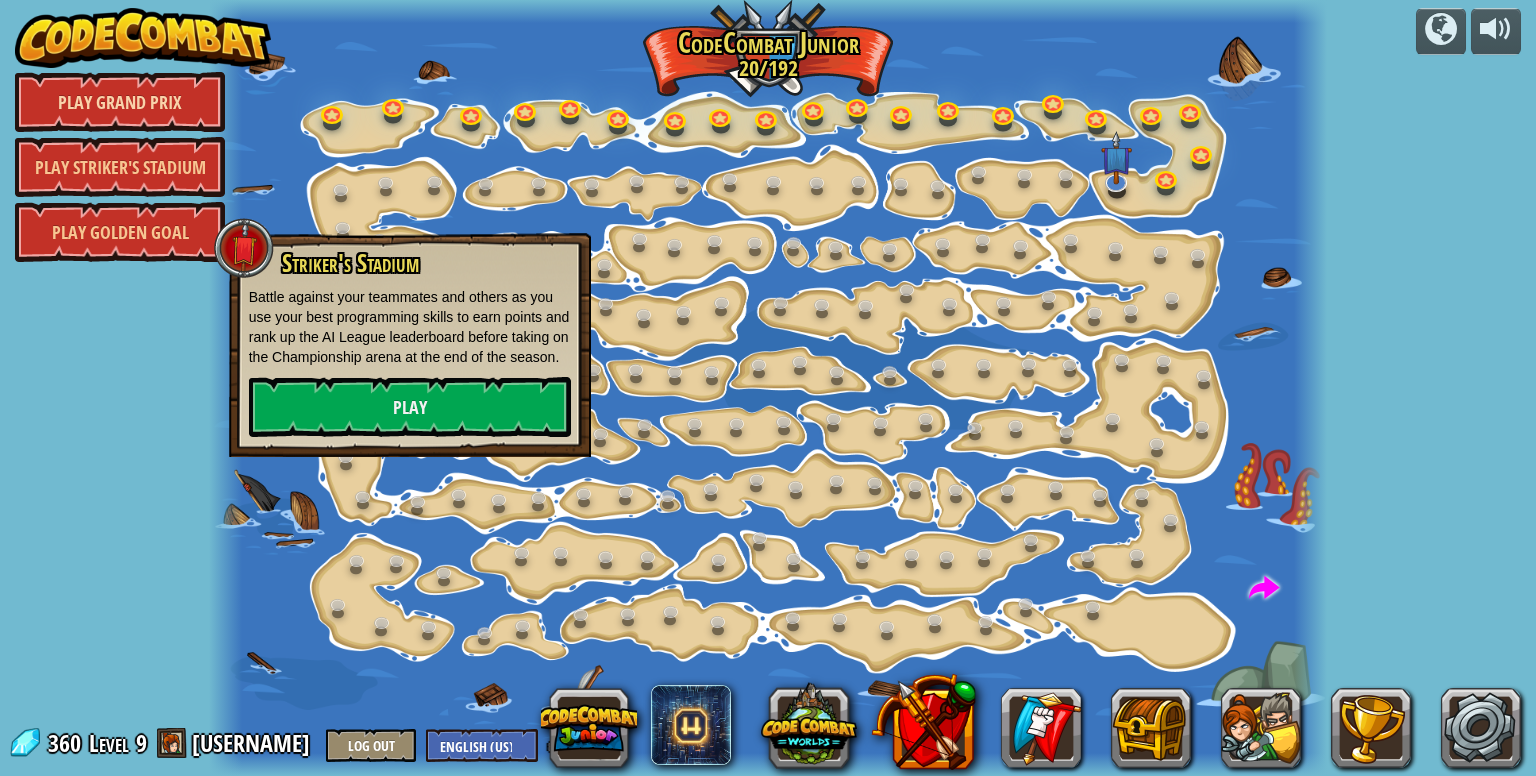 click on "Play Grand Prix" at bounding box center (120, 102) 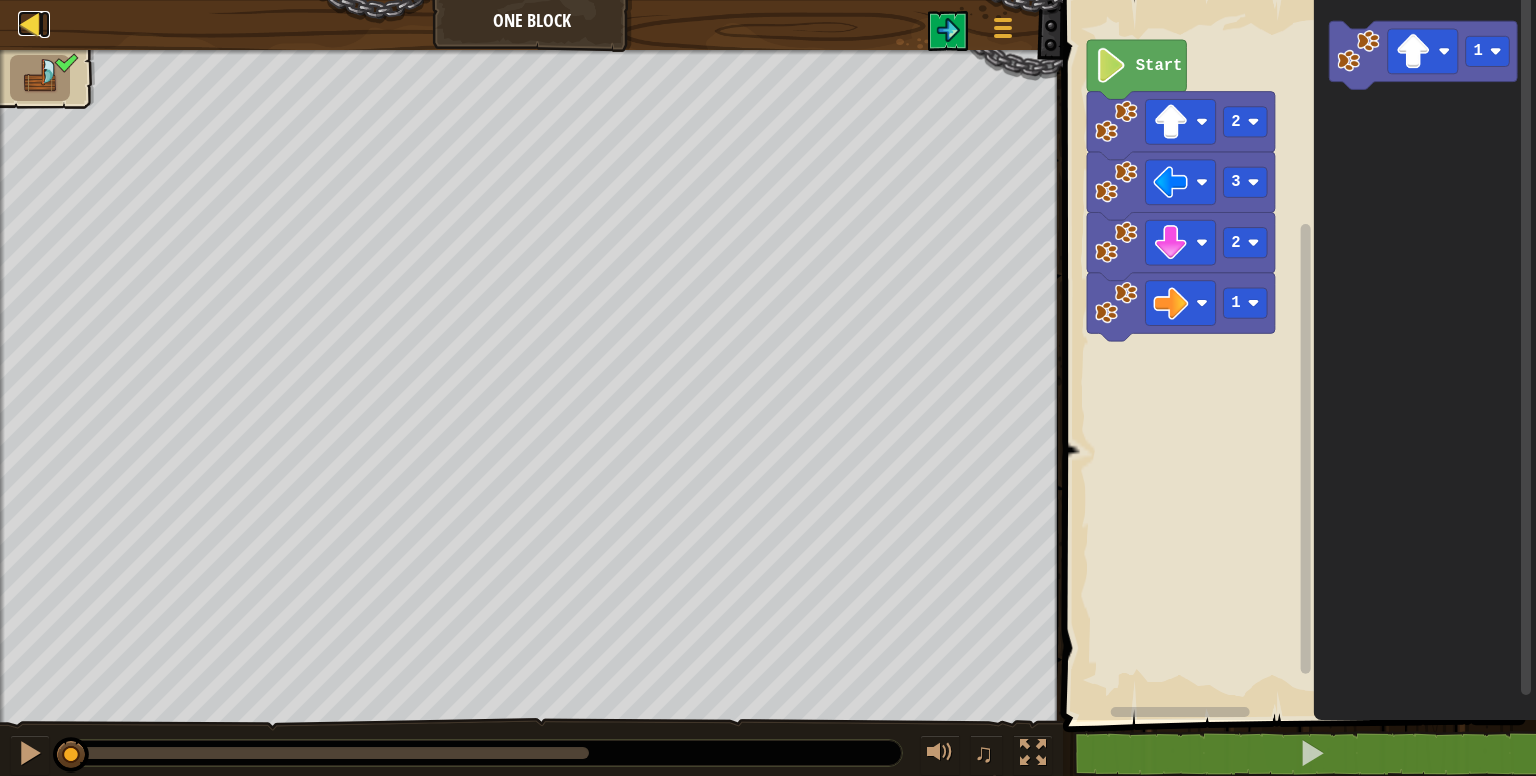 click at bounding box center [30, 23] 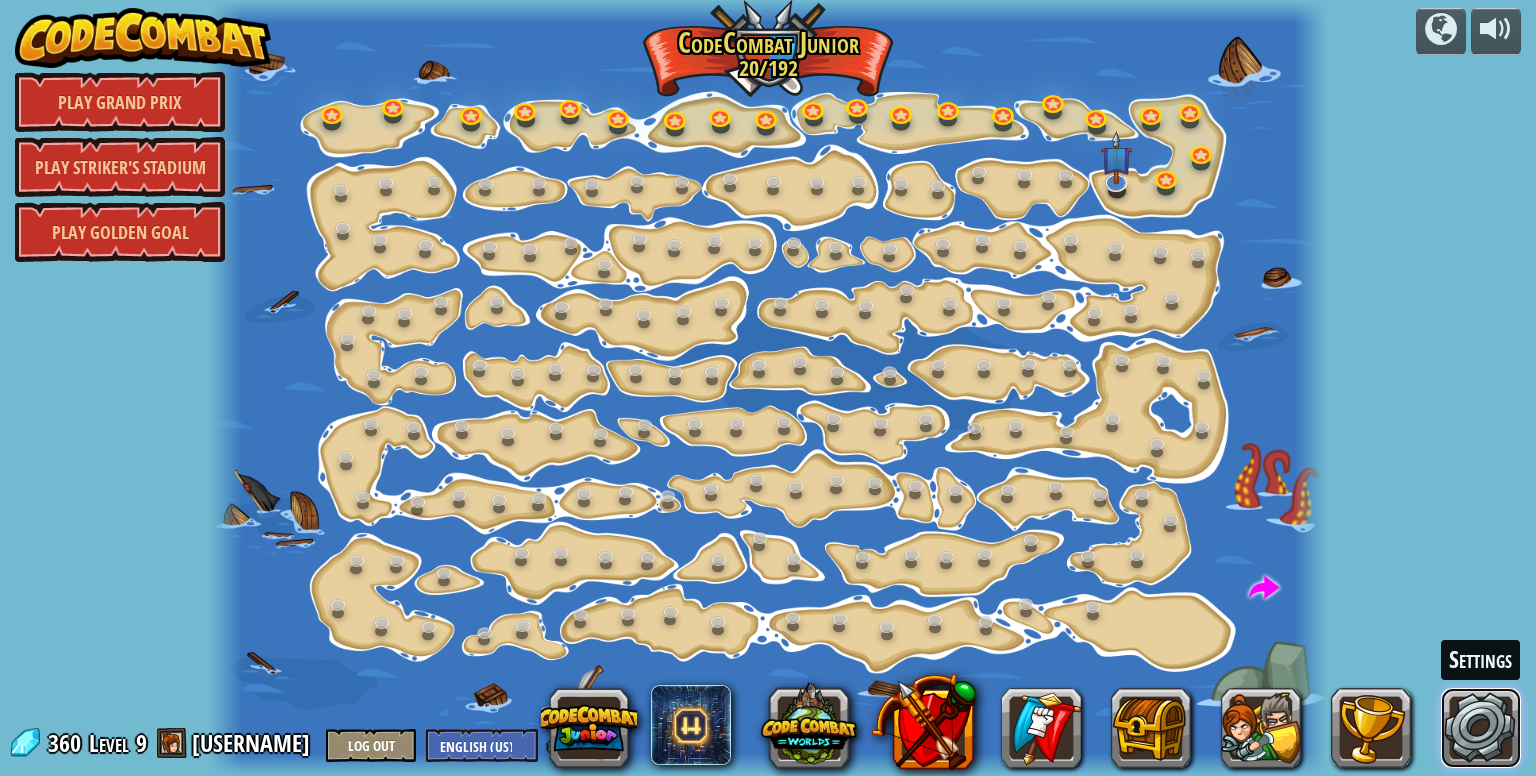 click at bounding box center (1481, 728) 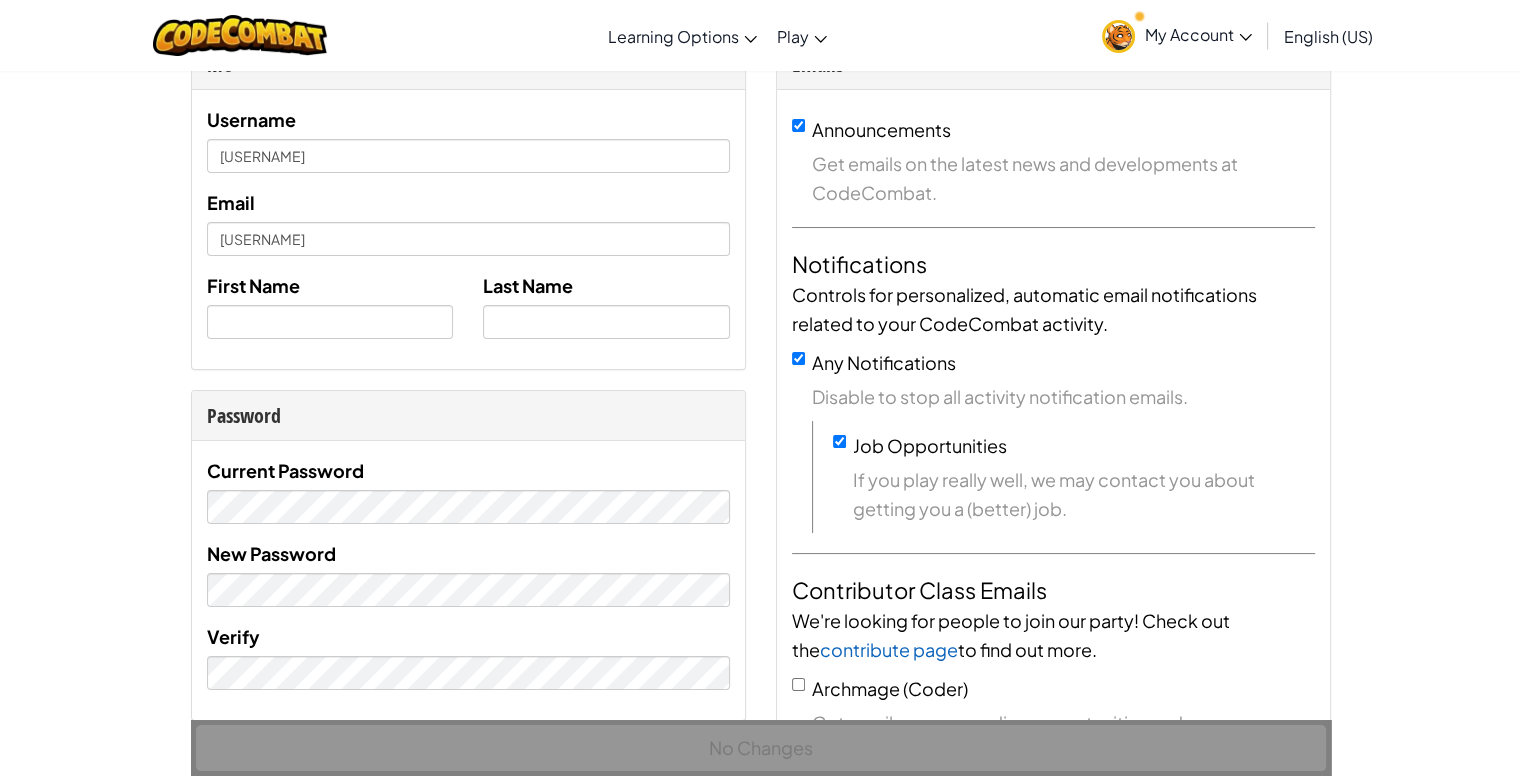 scroll, scrollTop: 100, scrollLeft: 0, axis: vertical 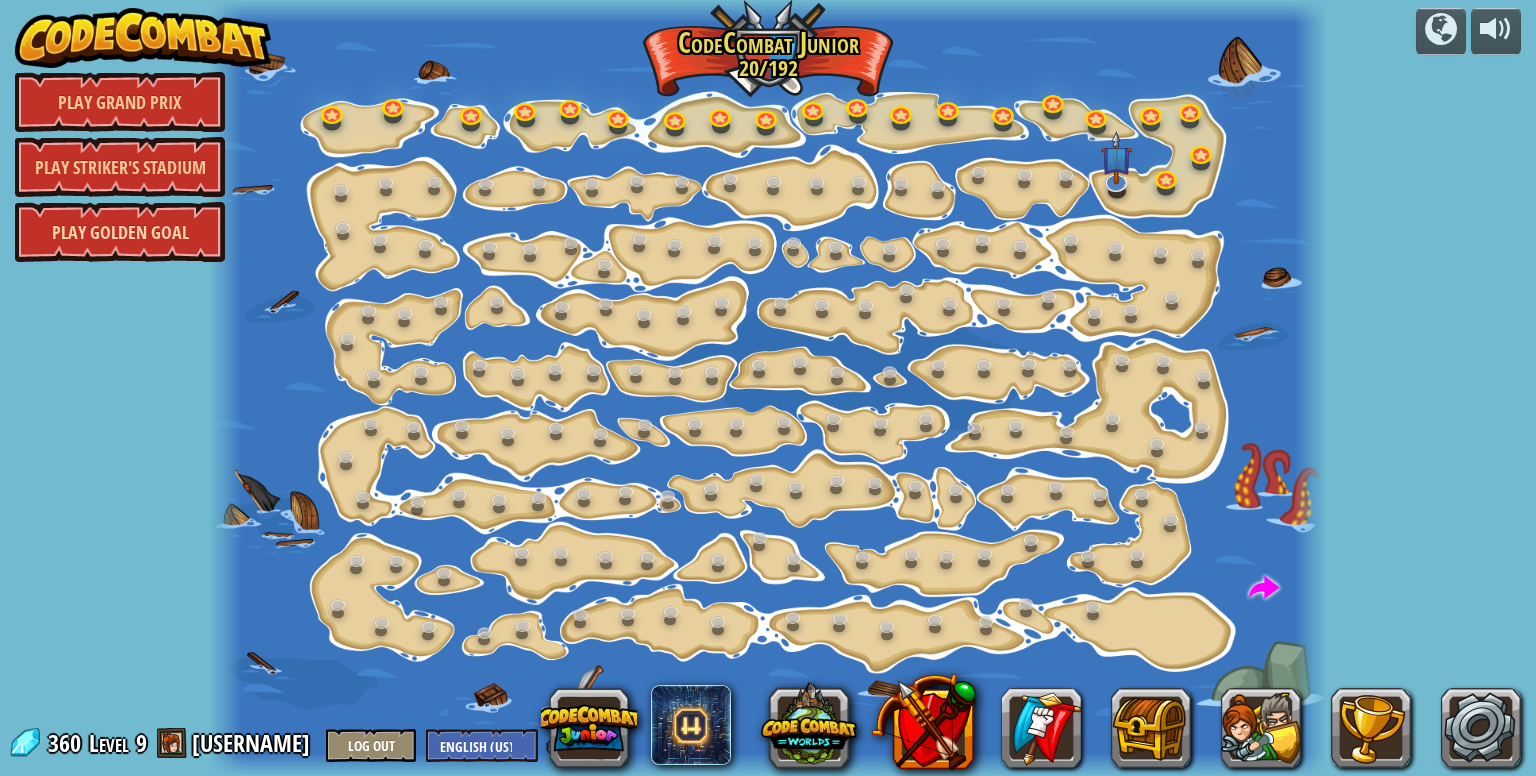 click on "Play Golden Goal" at bounding box center (120, 232) 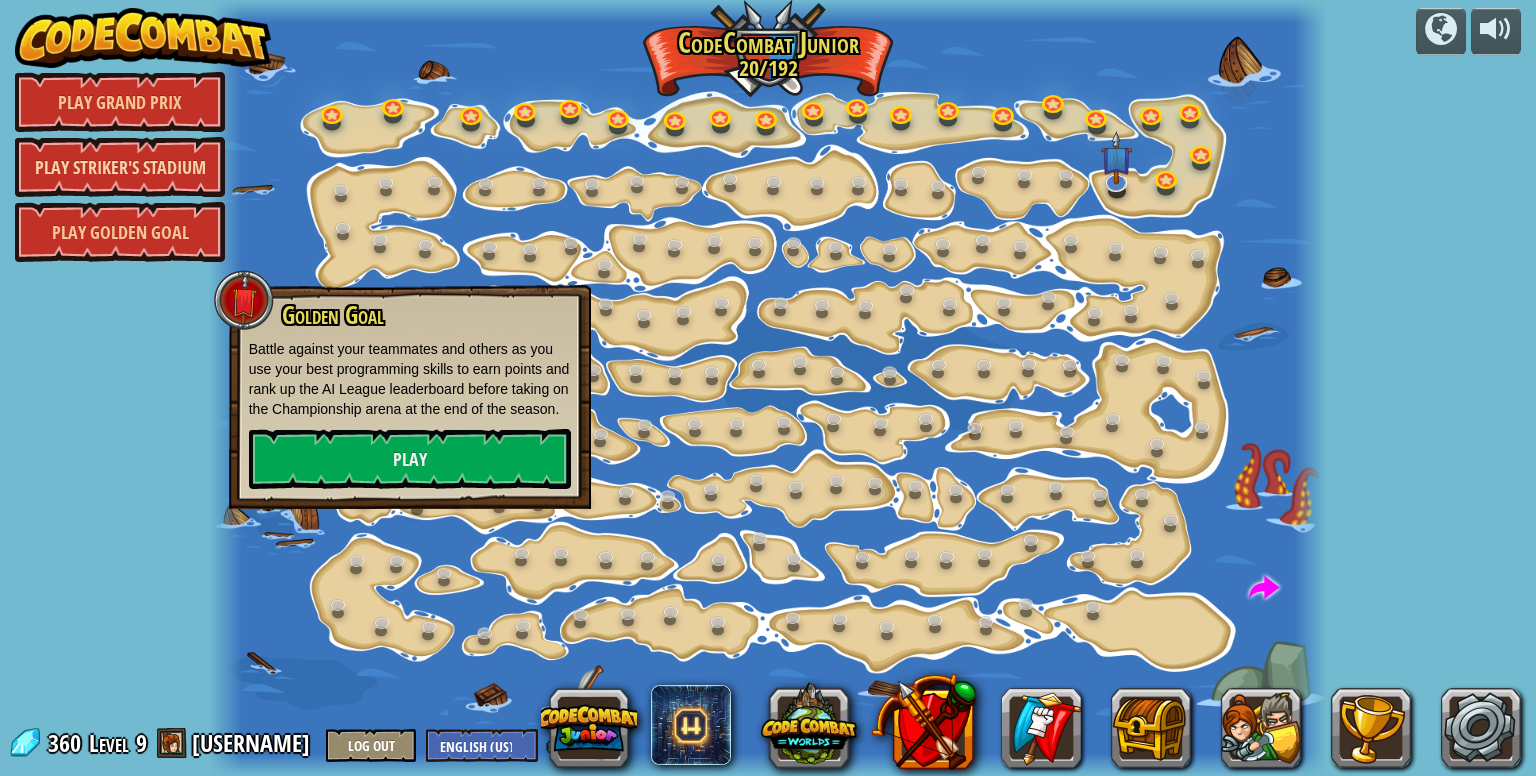 click on "Play Striker's Stadium" at bounding box center (120, 167) 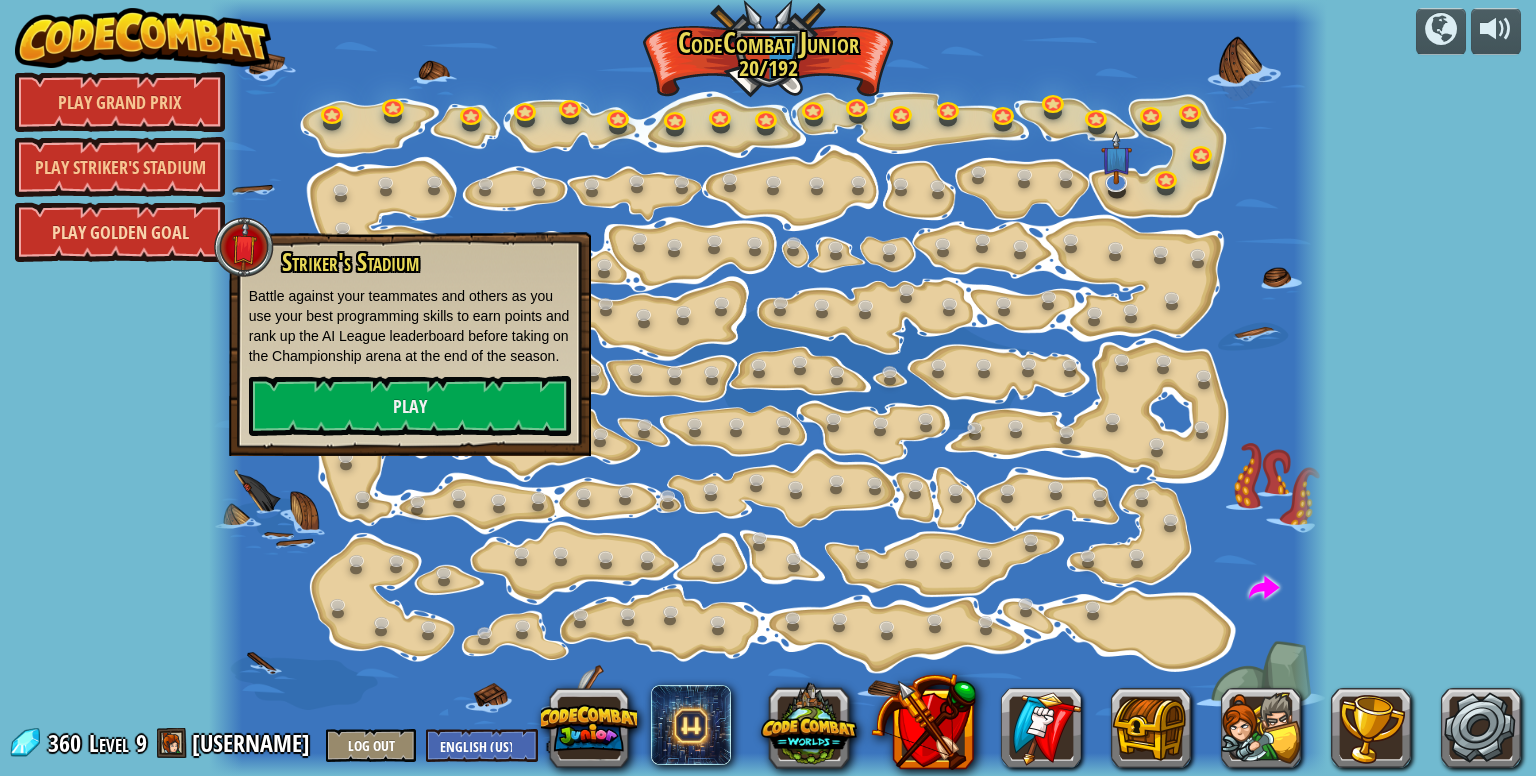click on "Play Golden Goal" at bounding box center (120, 232) 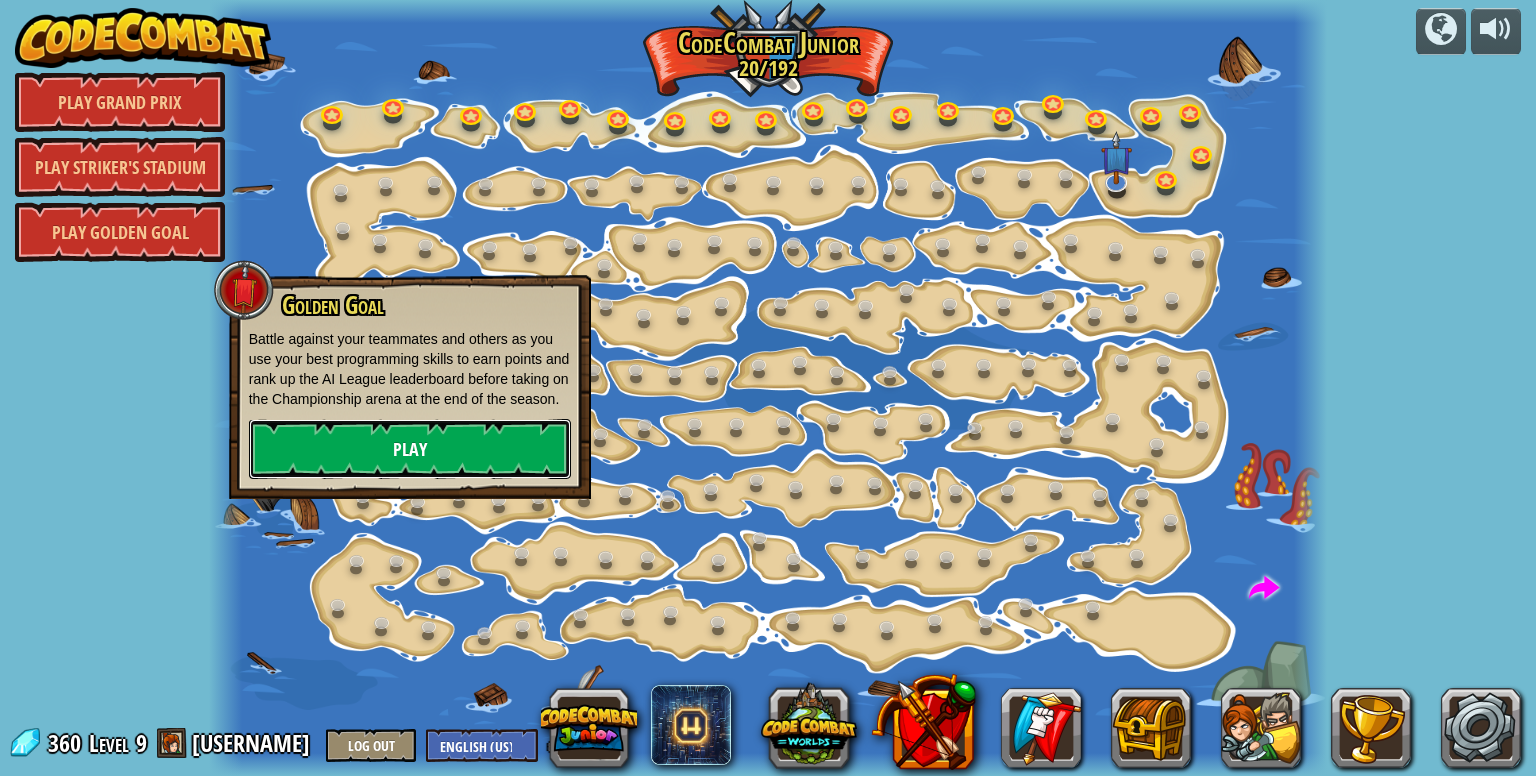 click on "Play" at bounding box center [410, 449] 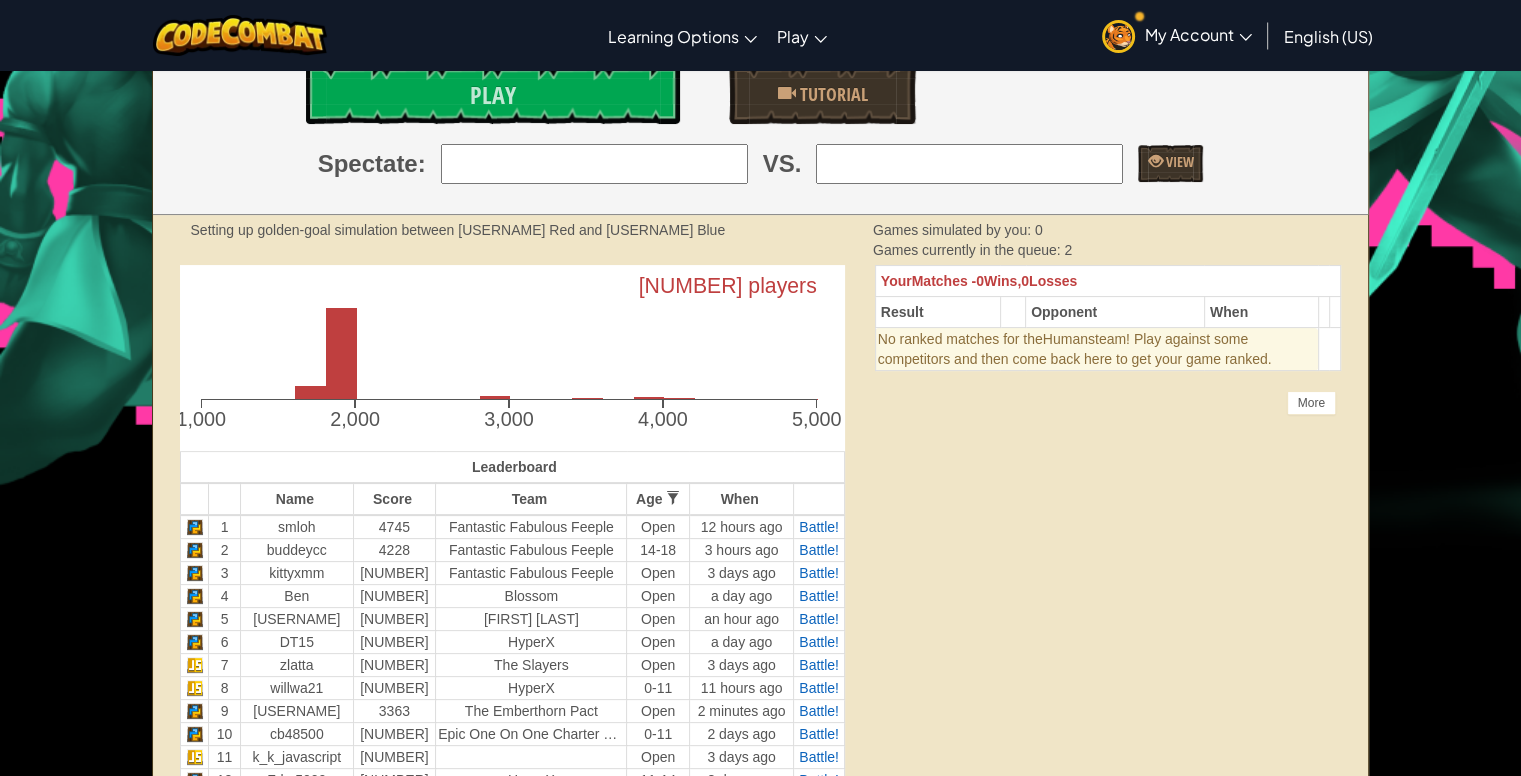 scroll, scrollTop: 400, scrollLeft: 0, axis: vertical 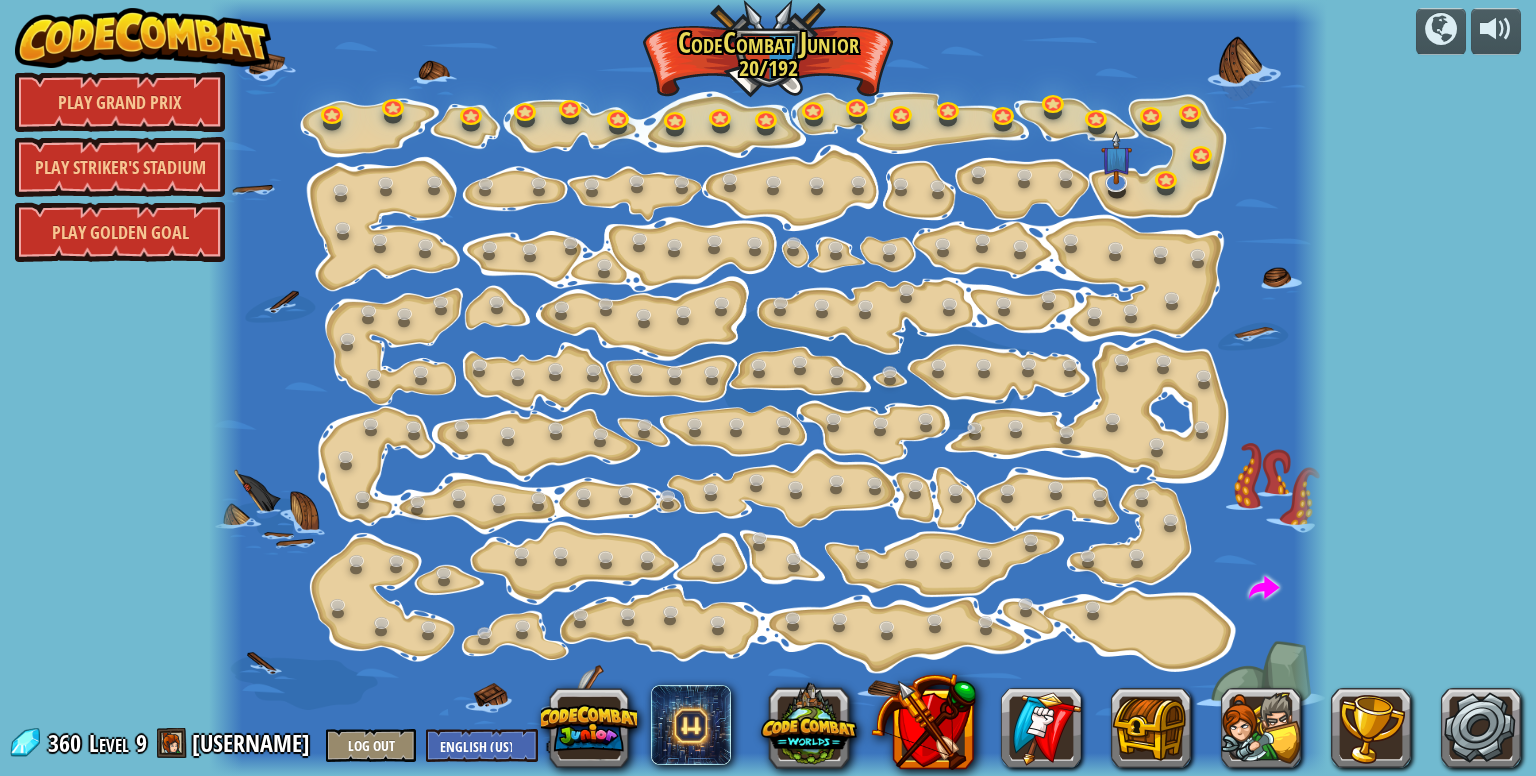 click at bounding box center (143, 38) 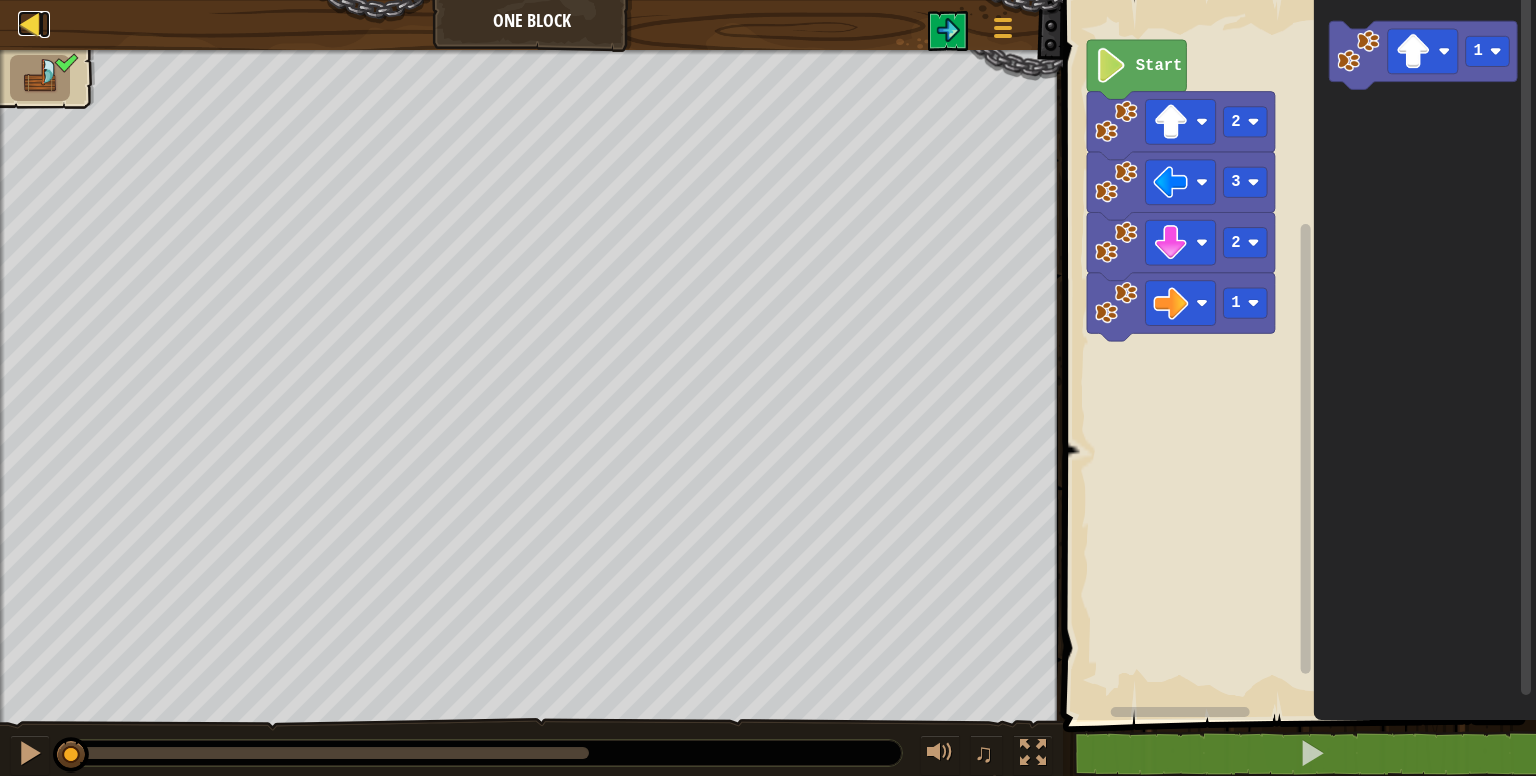 click at bounding box center (30, 23) 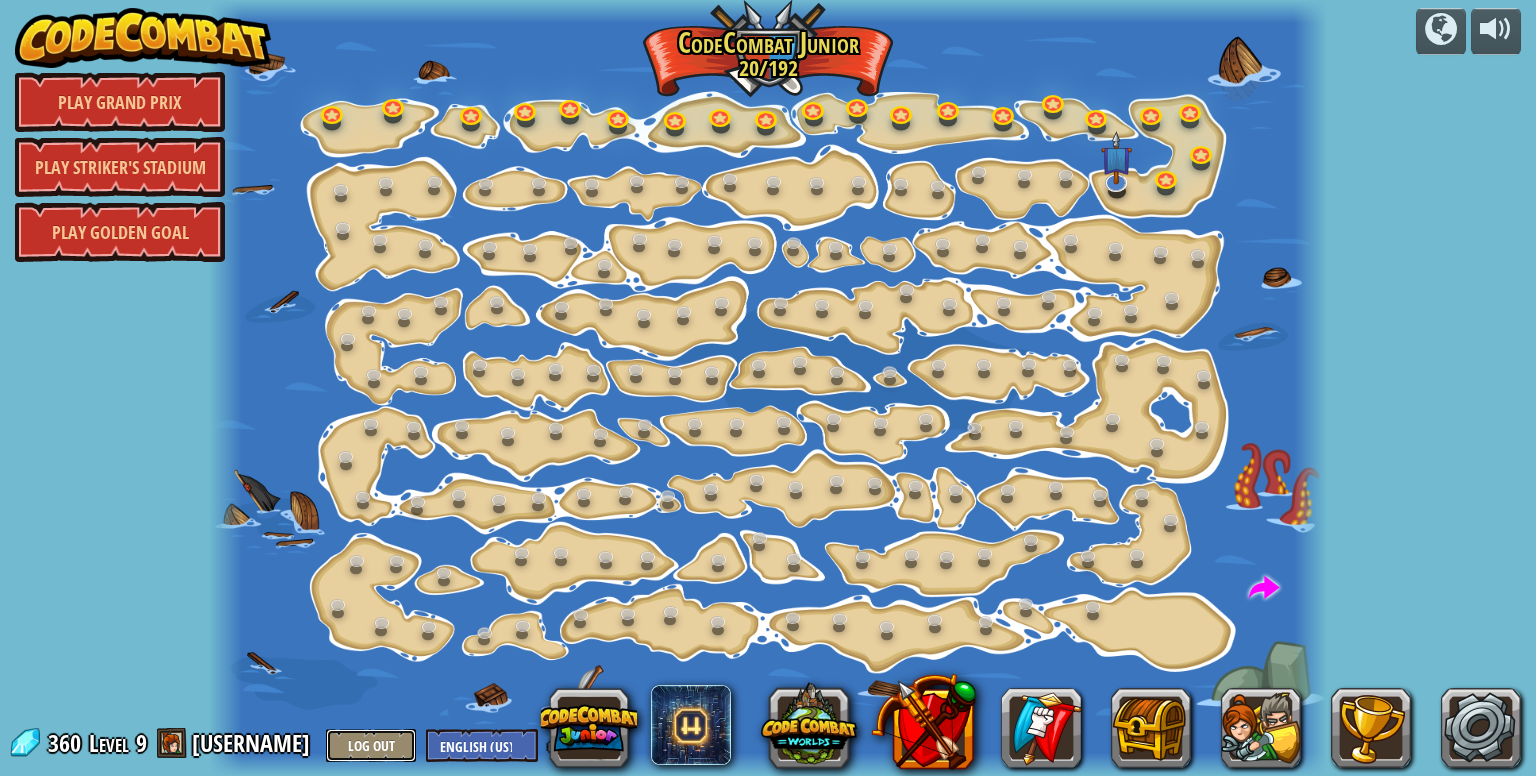 click on "Log Out" at bounding box center [371, 745] 